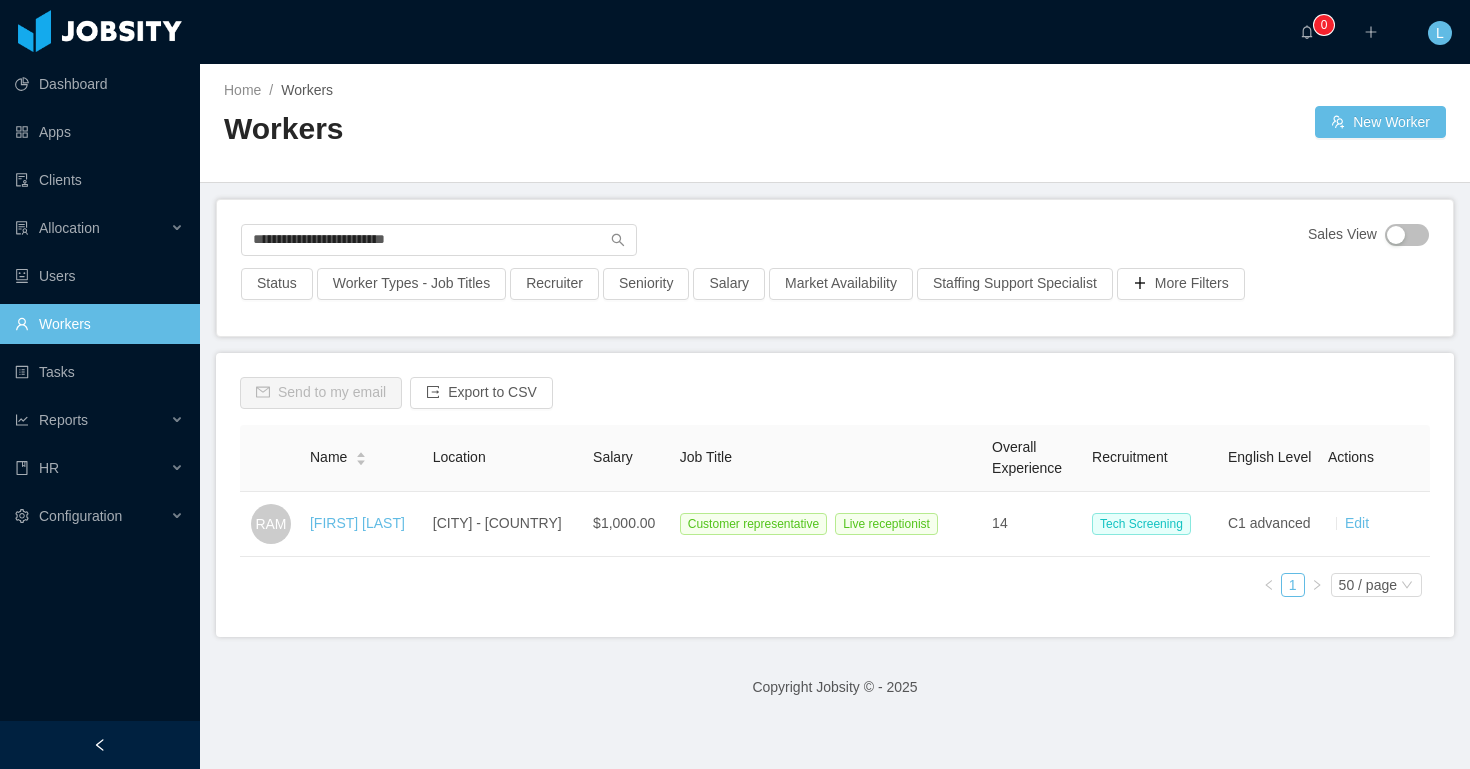 scroll, scrollTop: 0, scrollLeft: 0, axis: both 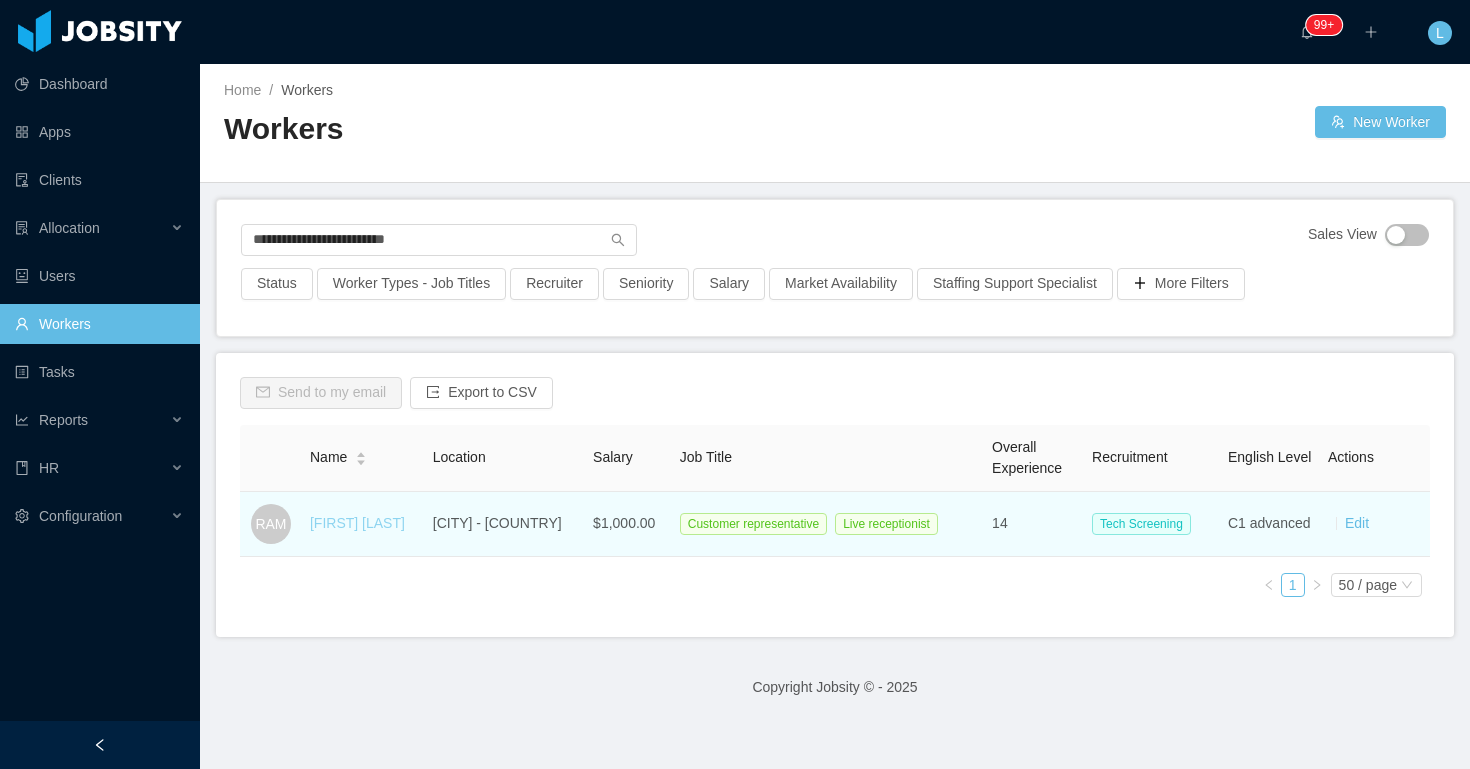 click on "Rosa Amaya Melgar" at bounding box center (357, 523) 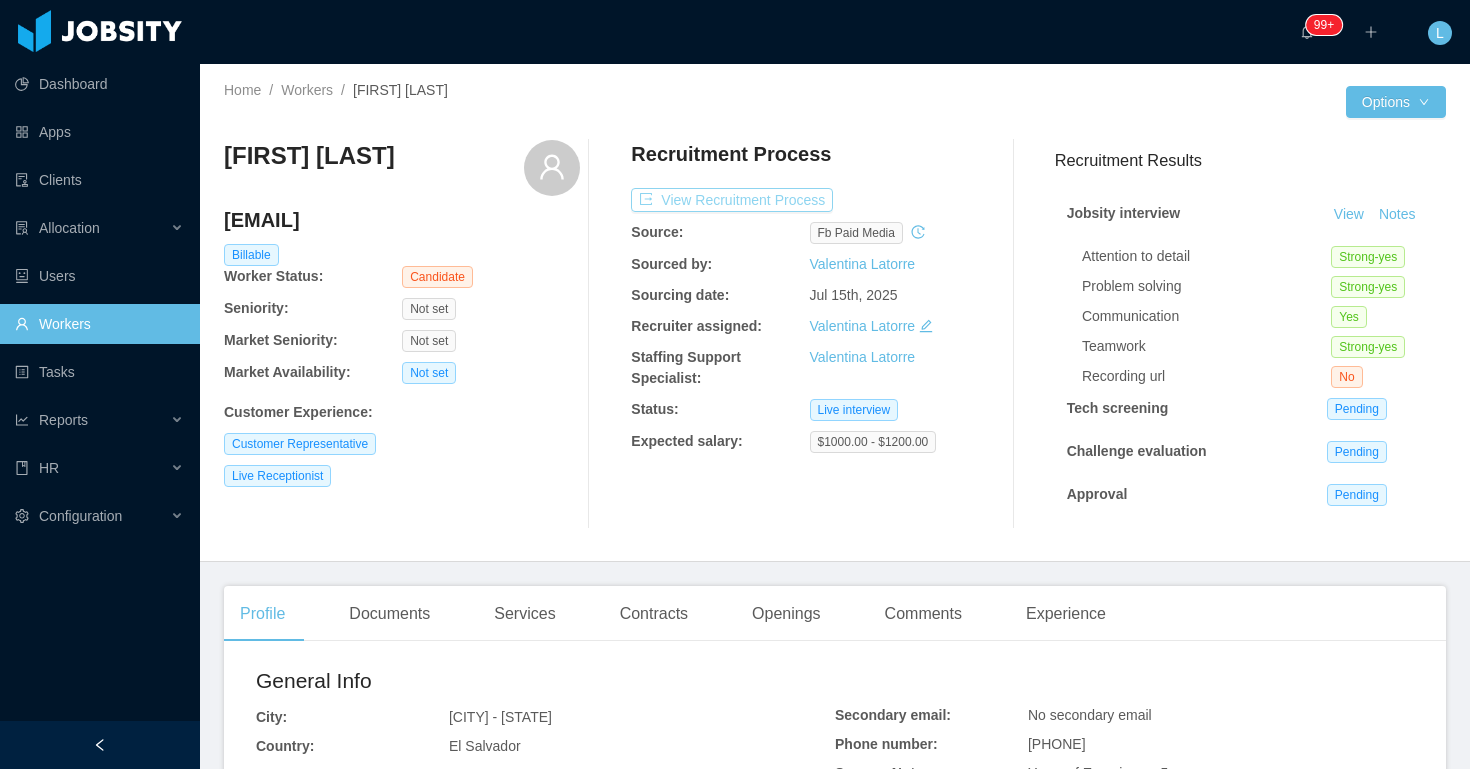 click on "View Recruitment Process" at bounding box center (732, 200) 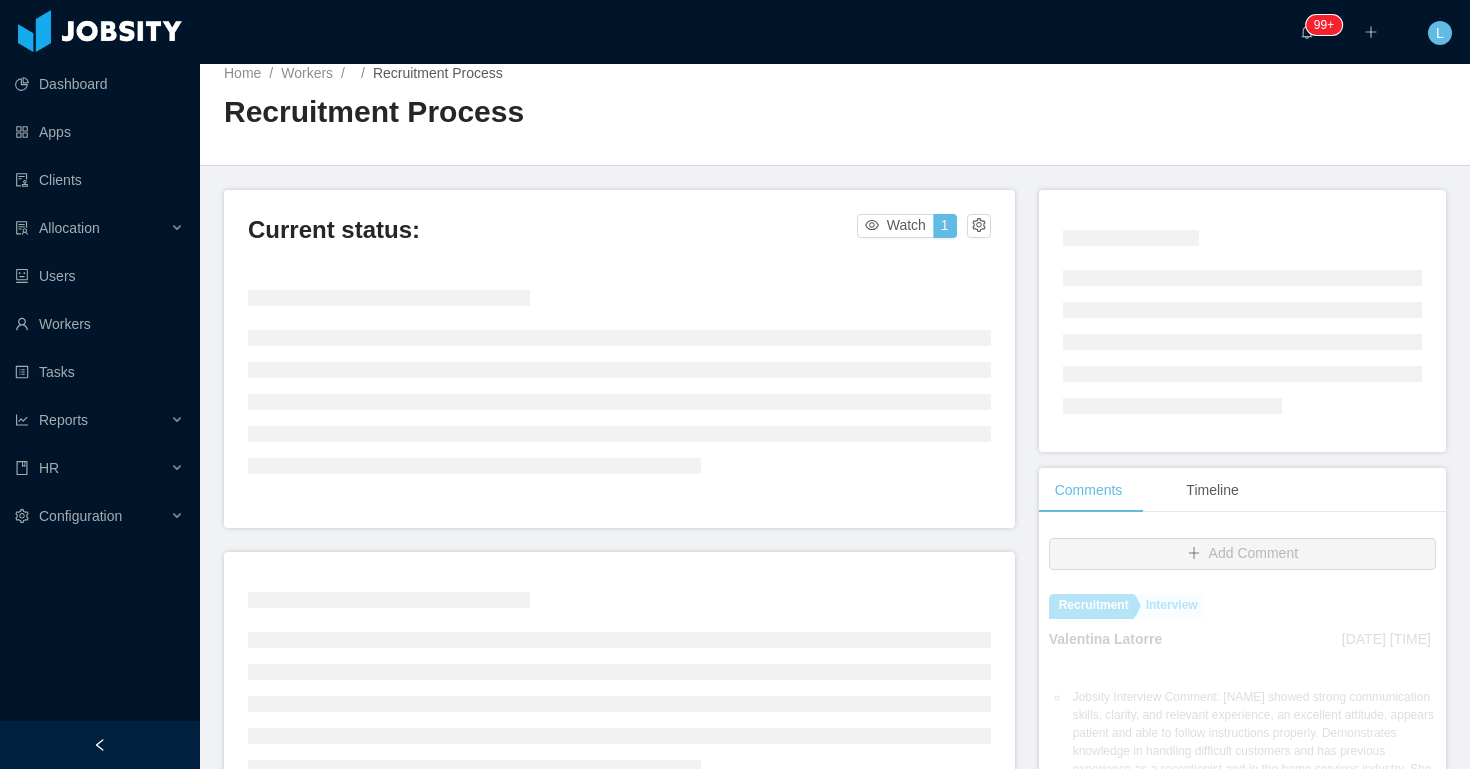 scroll, scrollTop: 0, scrollLeft: 0, axis: both 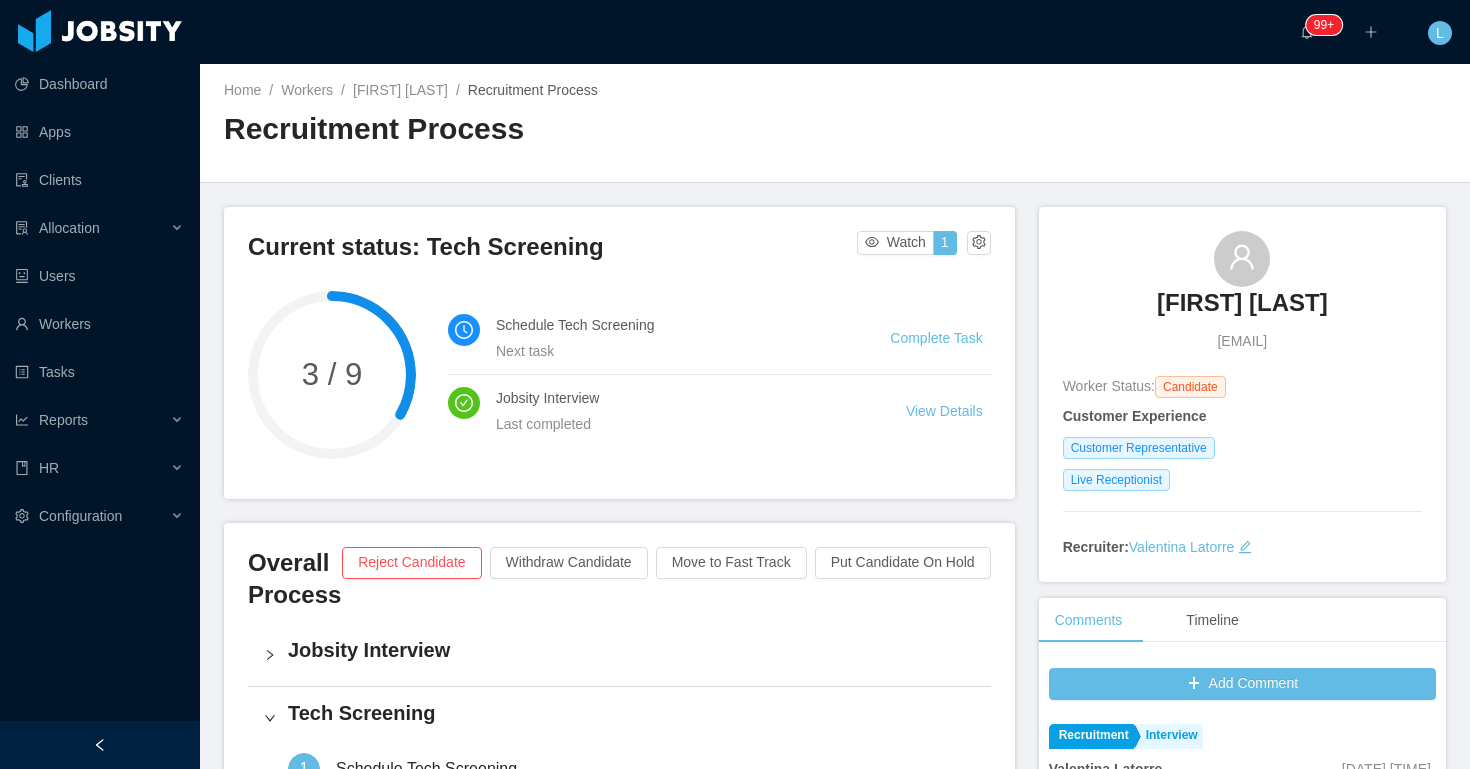 click on "Rosa Amaya Melgar rosa.amayamelgar@gmail.com" at bounding box center (1242, 291) 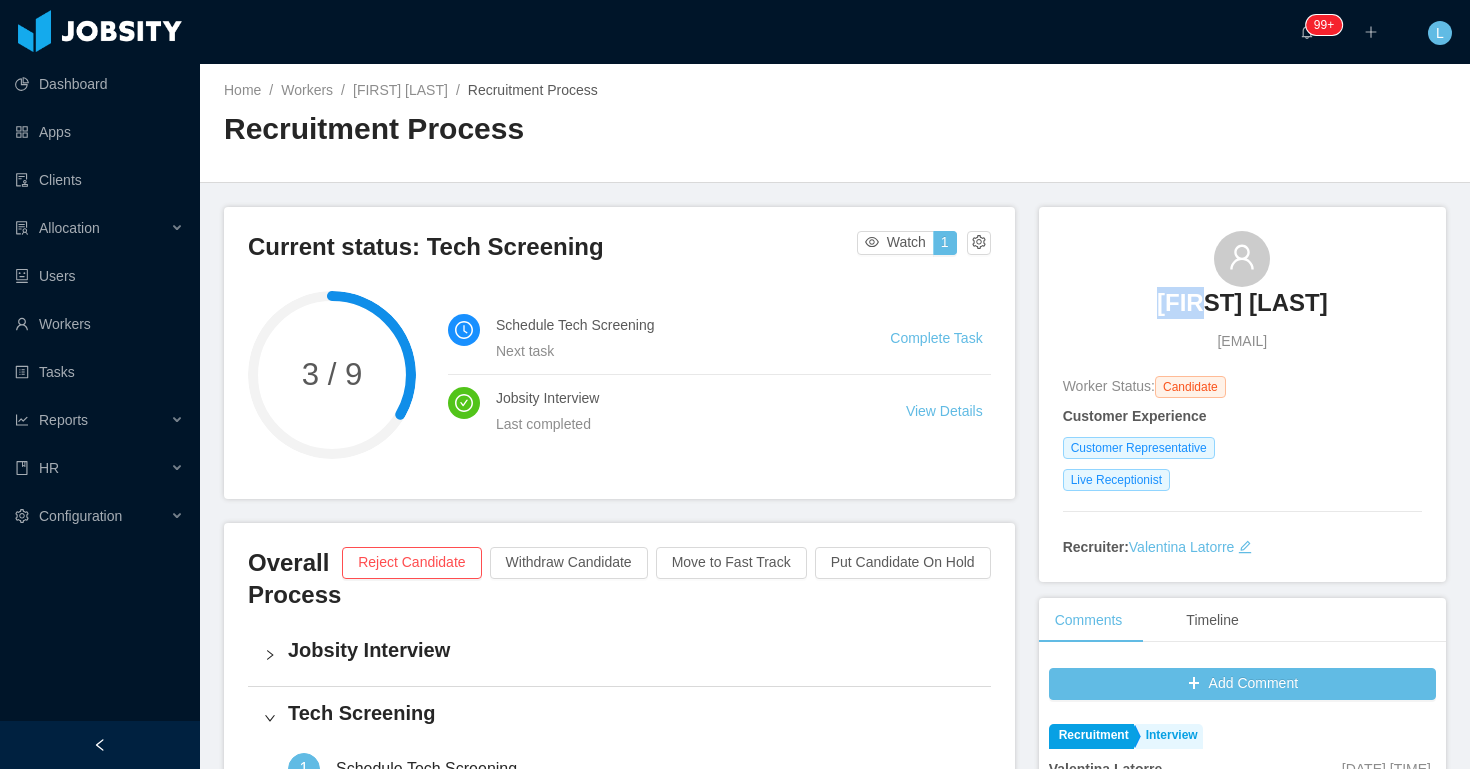 click on "Rosa Amaya Melgar rosa.amayamelgar@gmail.com" at bounding box center [1242, 291] 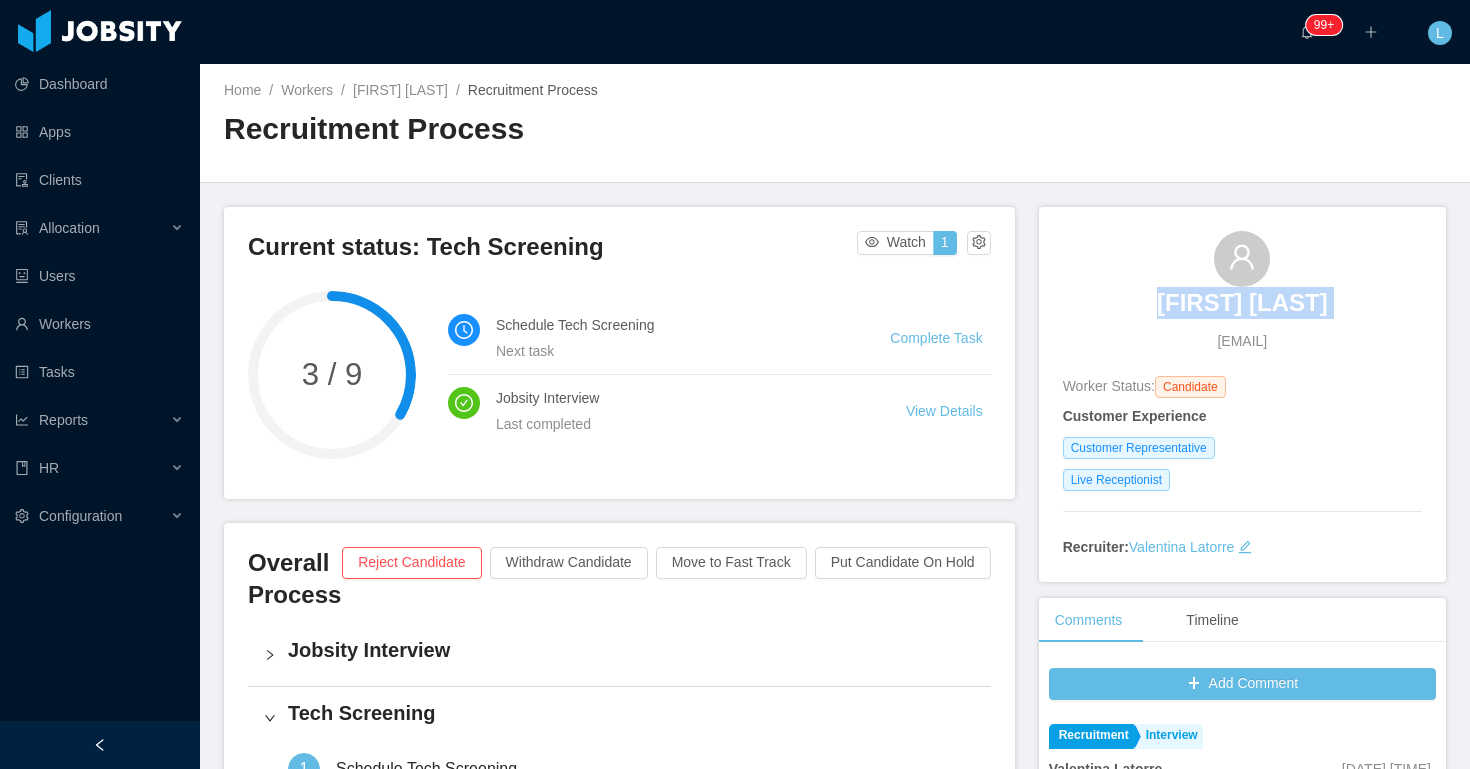 click on "Rosa Amaya Melgar rosa.amayamelgar@gmail.com" at bounding box center (1242, 291) 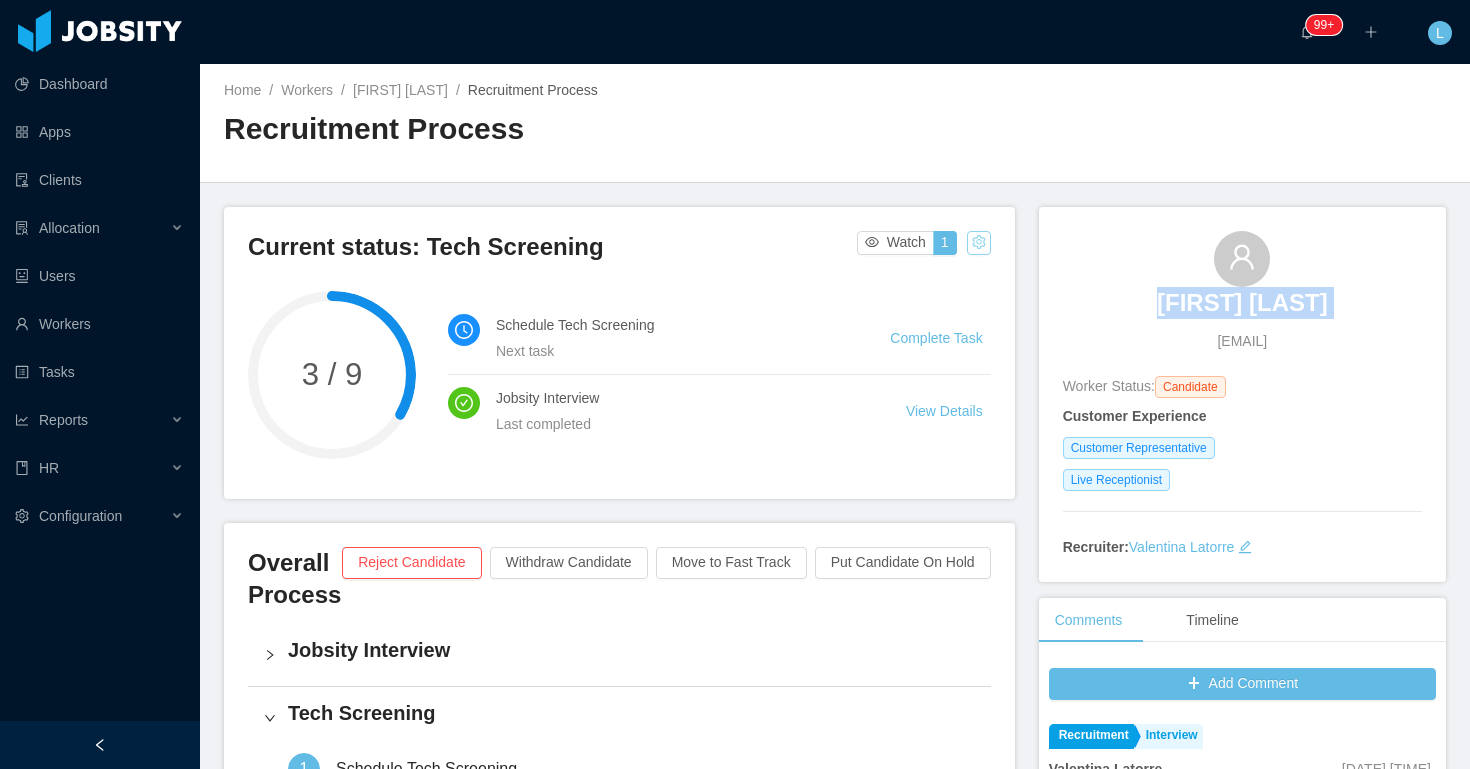 click at bounding box center [979, 243] 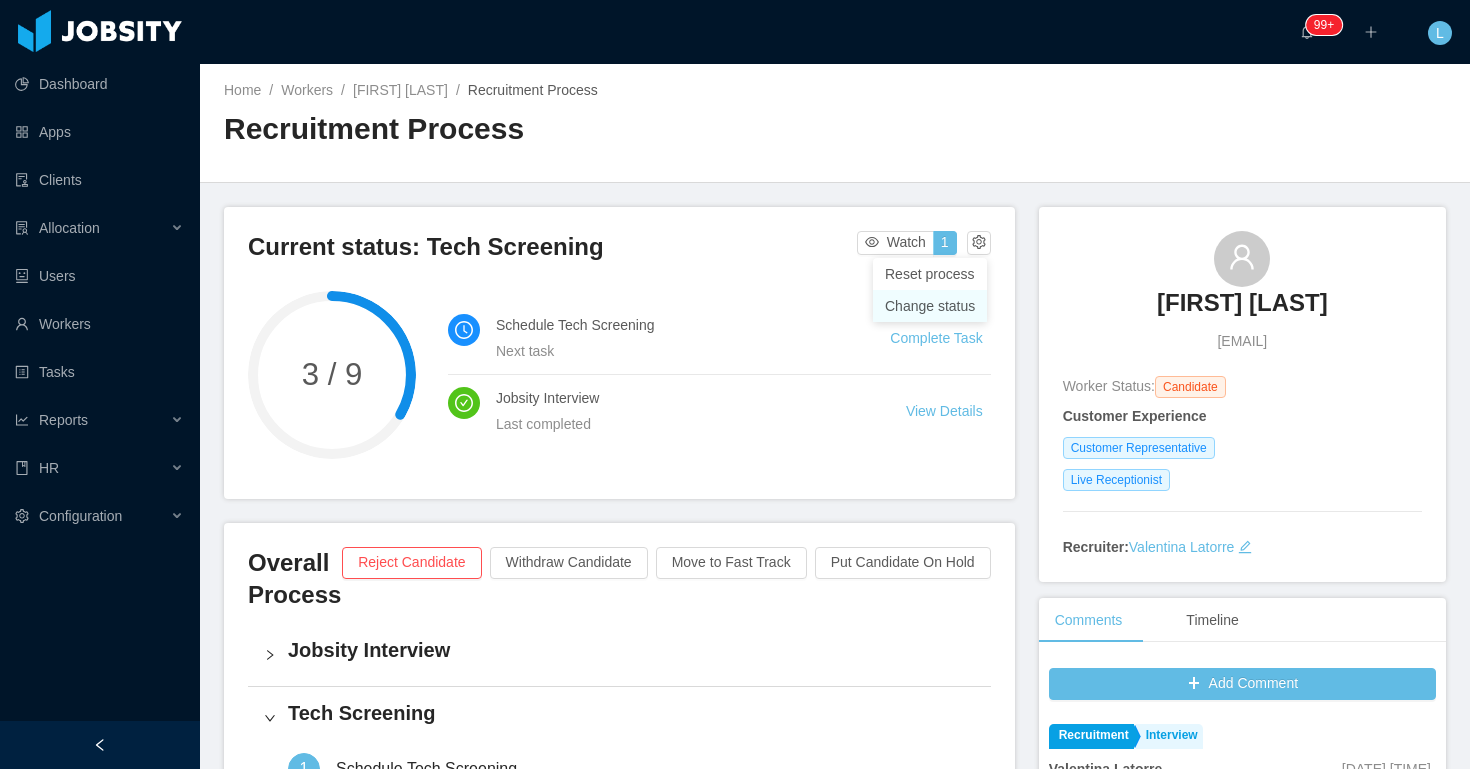 click on "Change status" at bounding box center [930, 306] 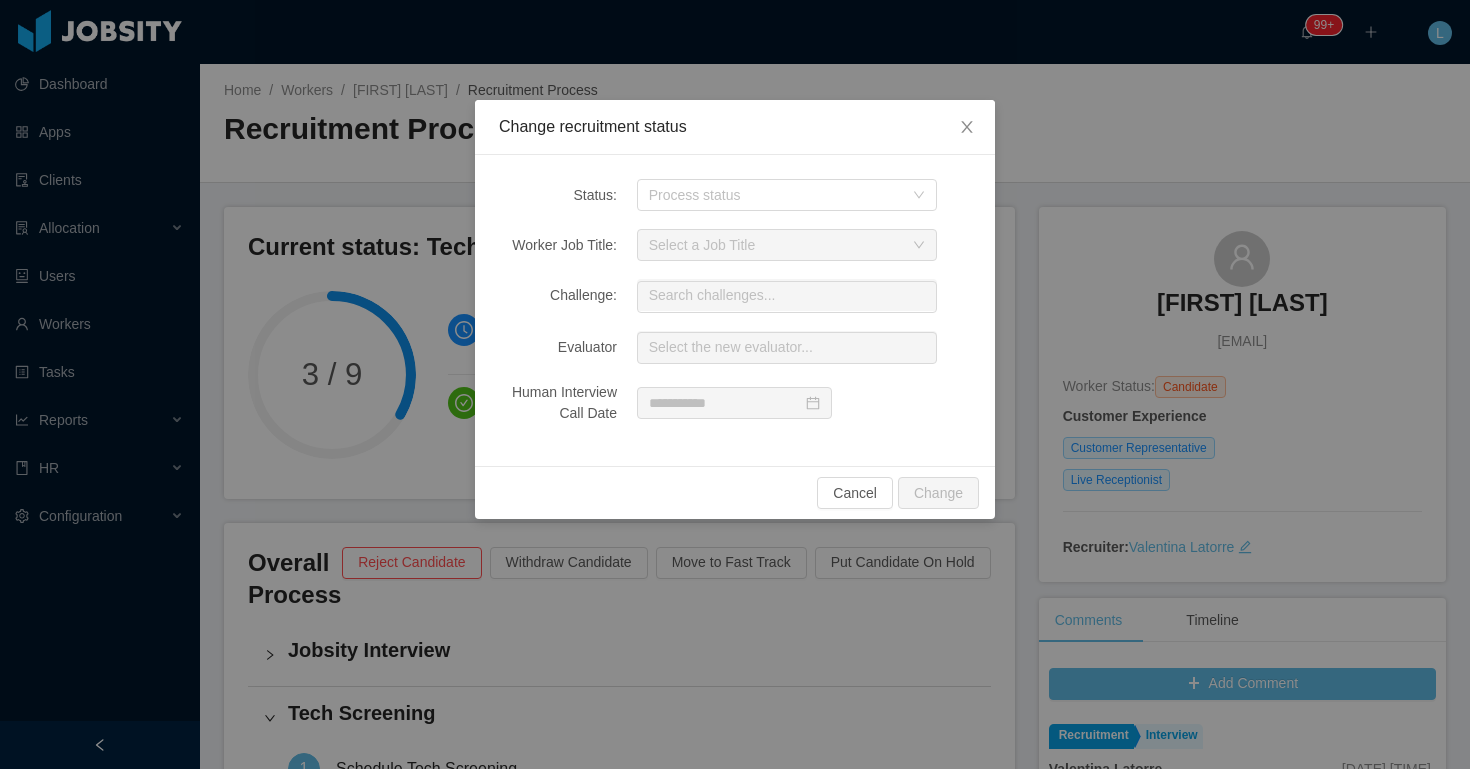 click on "Status: Process status   Worker Job Title: Select a Job Title Challenge: Search challenges...   Evaluator Select the new evaluator...   Human Interview Call Date" at bounding box center (735, 310) 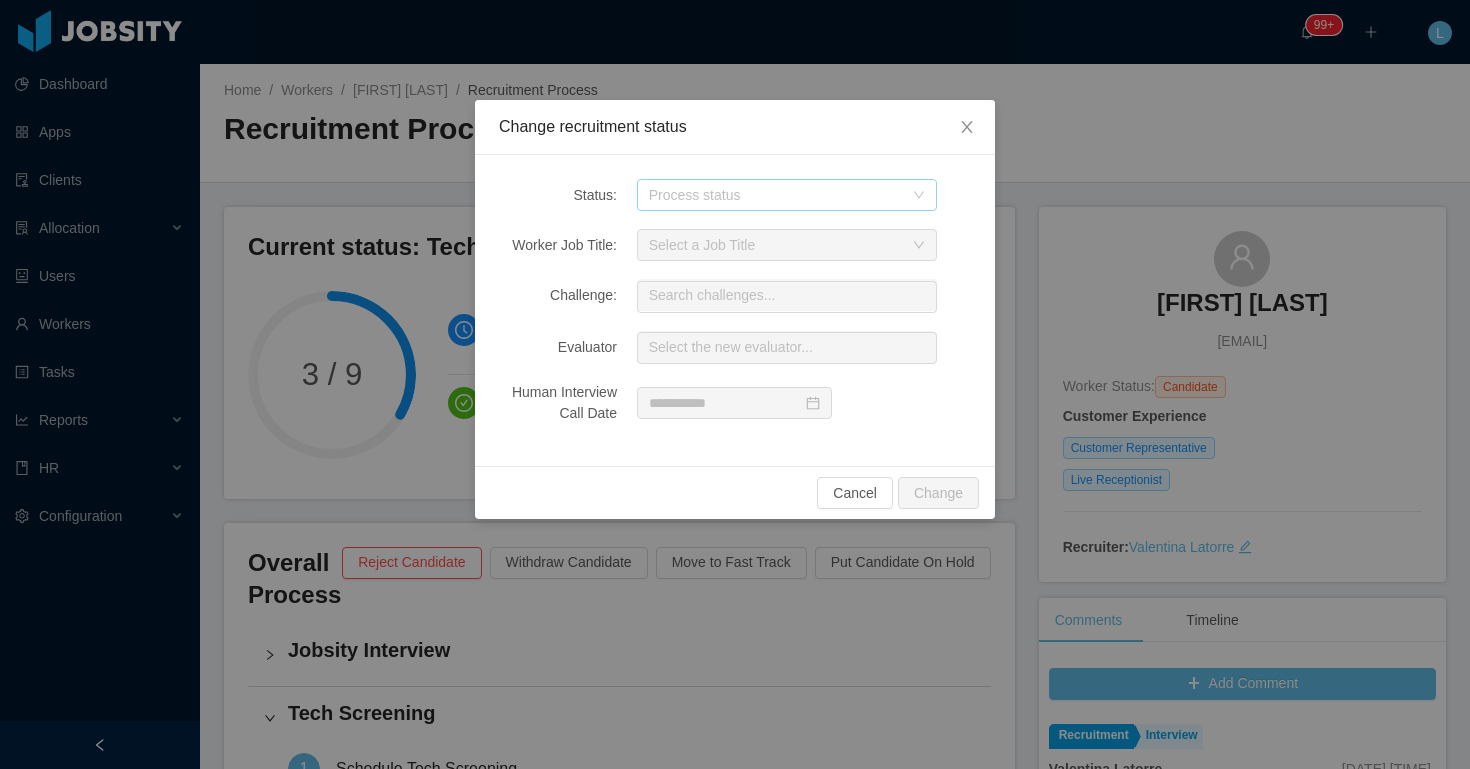 click on "Process status" at bounding box center (776, 195) 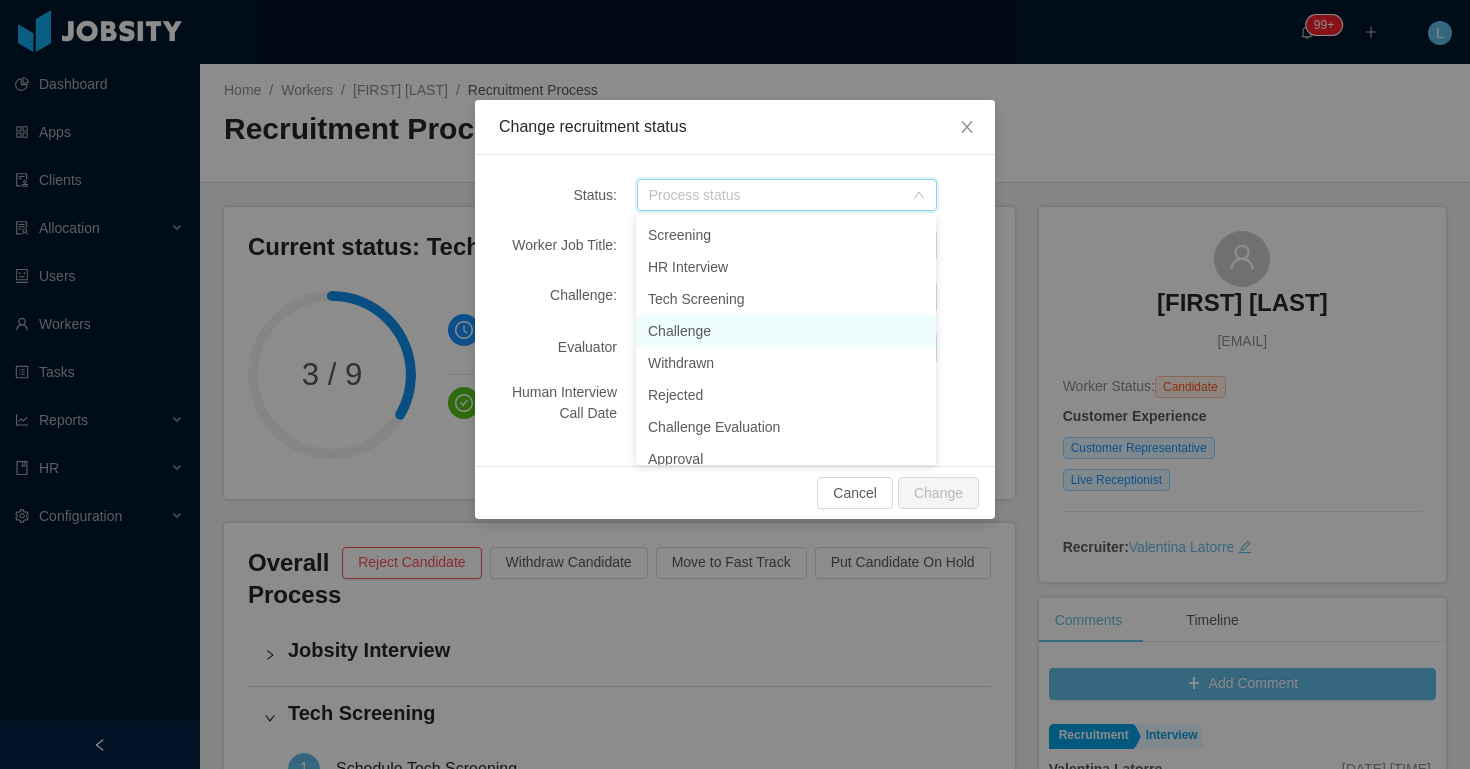 scroll, scrollTop: 238, scrollLeft: 0, axis: vertical 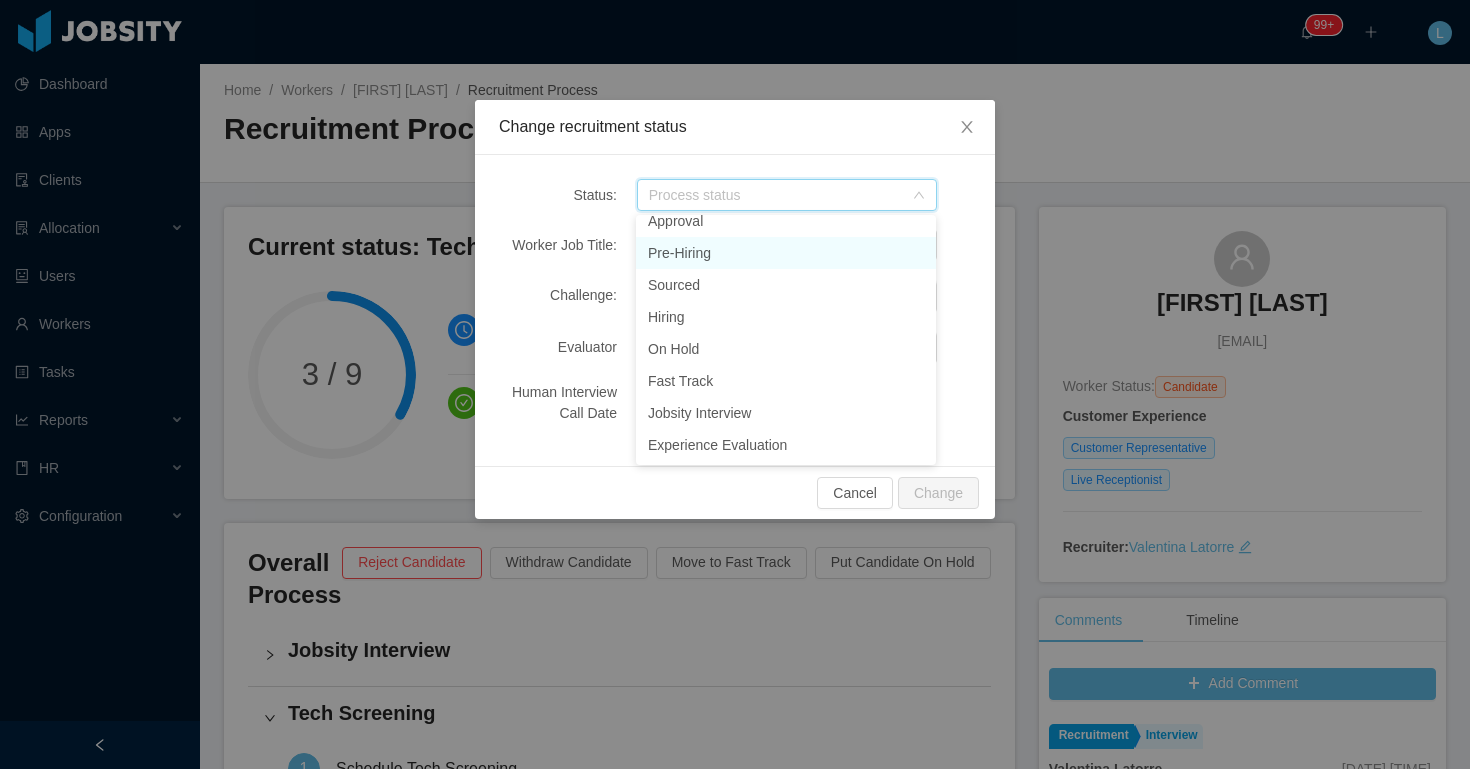 click on "Pre-Hiring" at bounding box center [786, 253] 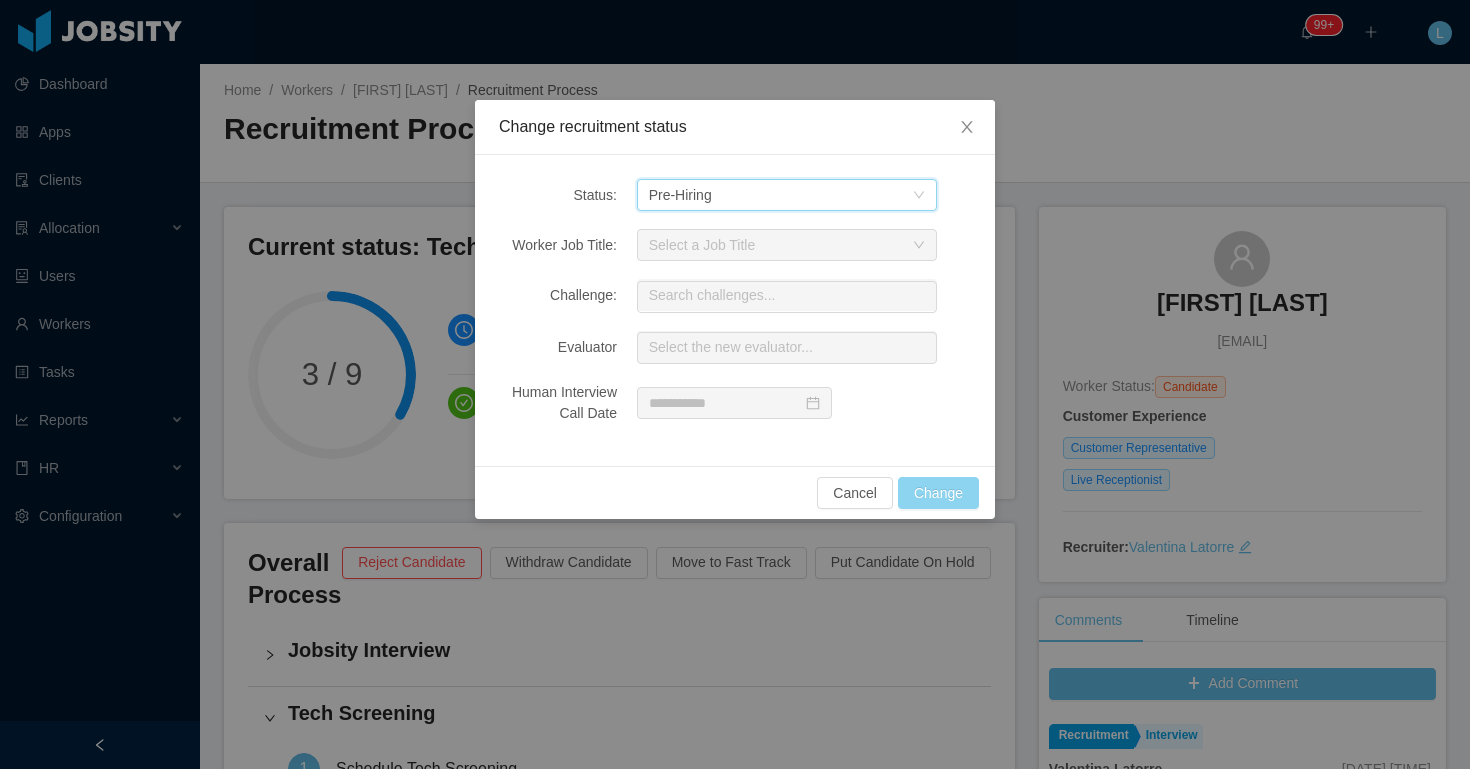 click on "Change" at bounding box center [938, 493] 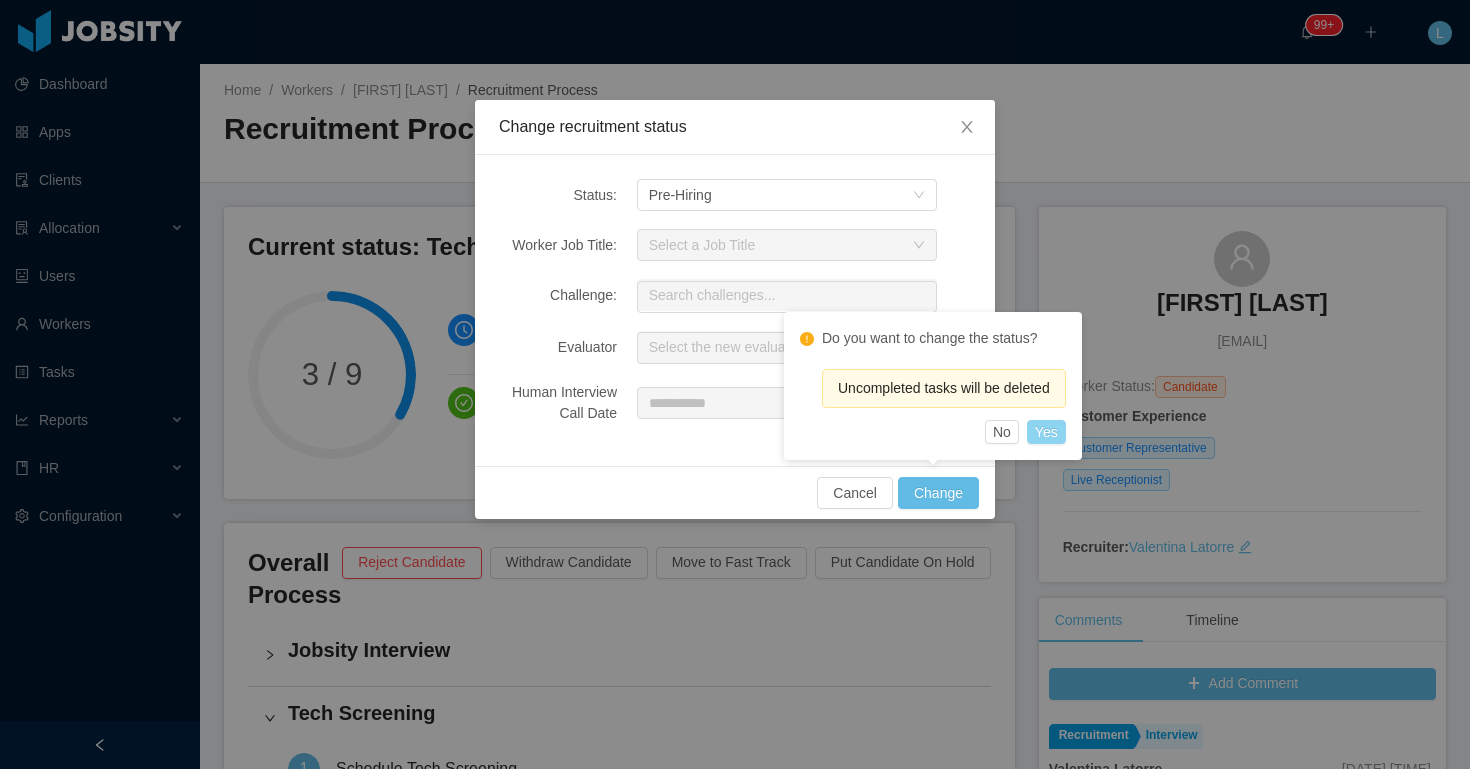 click on "Yes" at bounding box center [1046, 432] 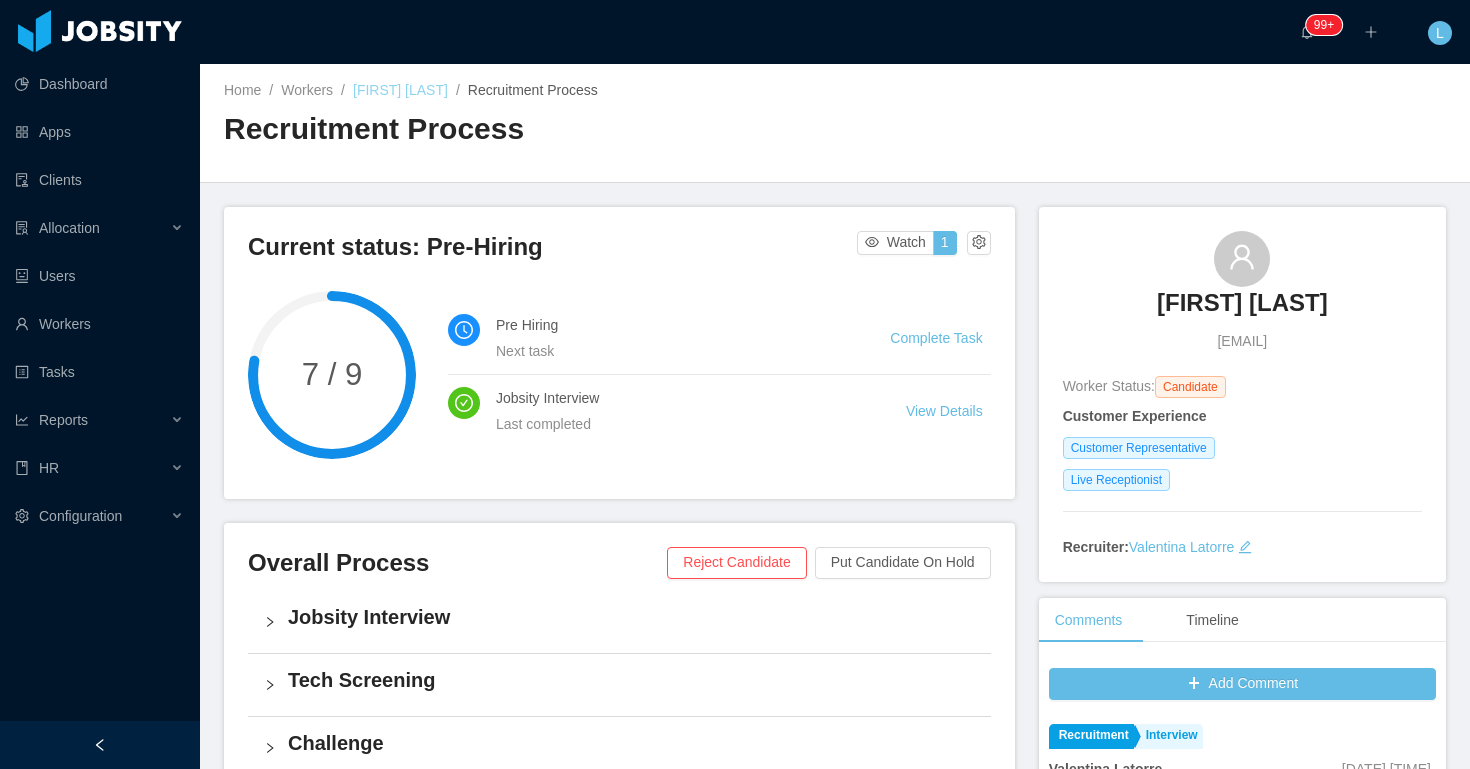 click on "Rosa Amaya Melgar" at bounding box center [400, 90] 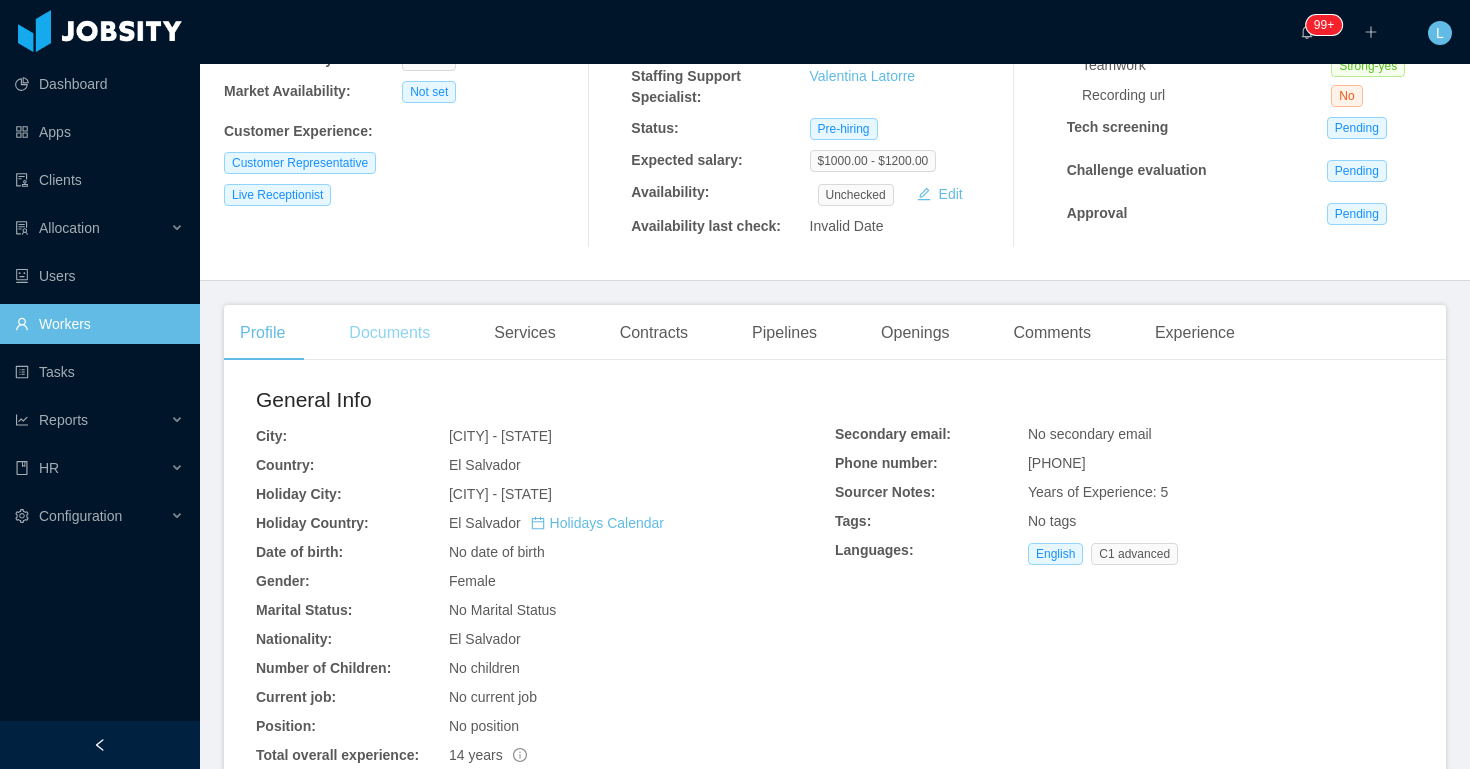 click on "Documents" at bounding box center [389, 333] 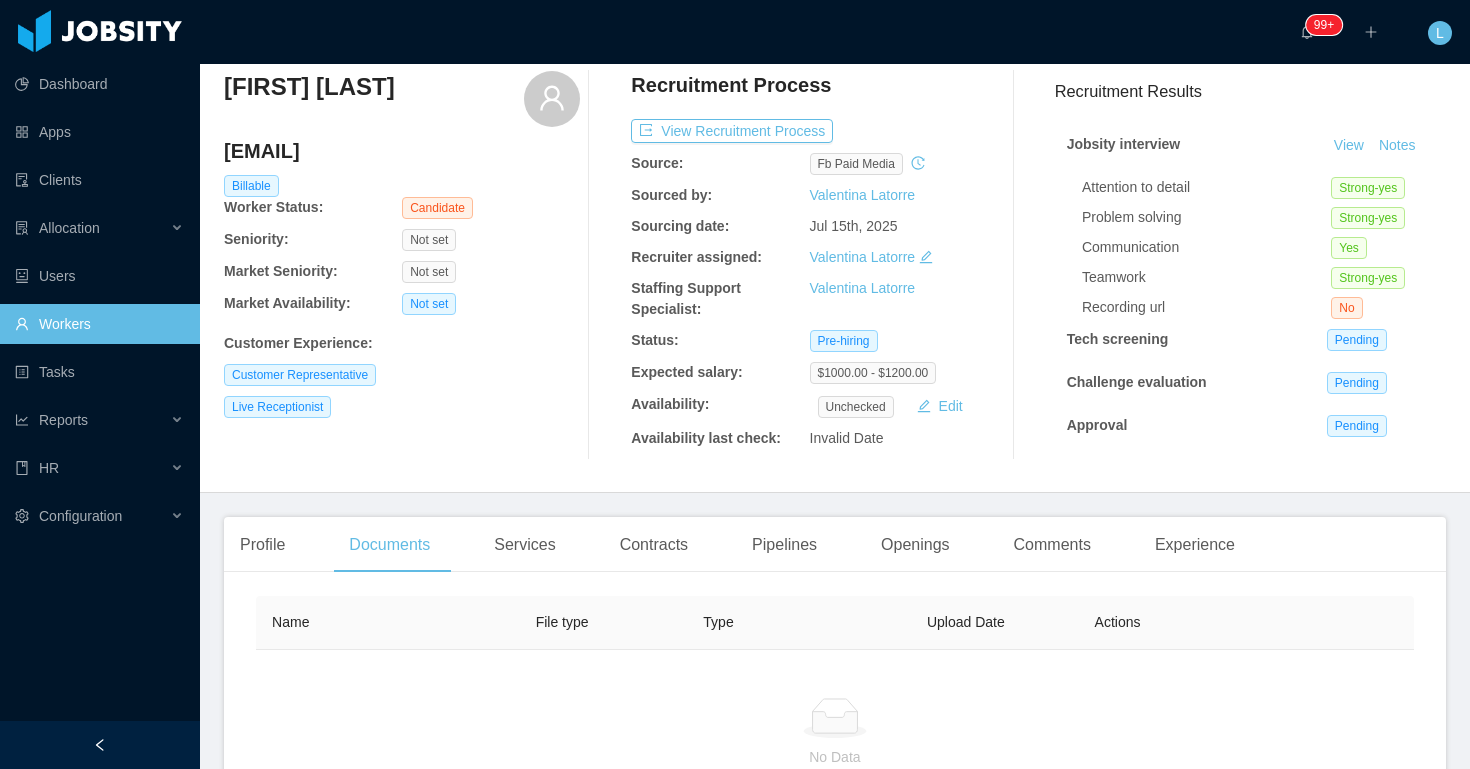 scroll, scrollTop: 0, scrollLeft: 0, axis: both 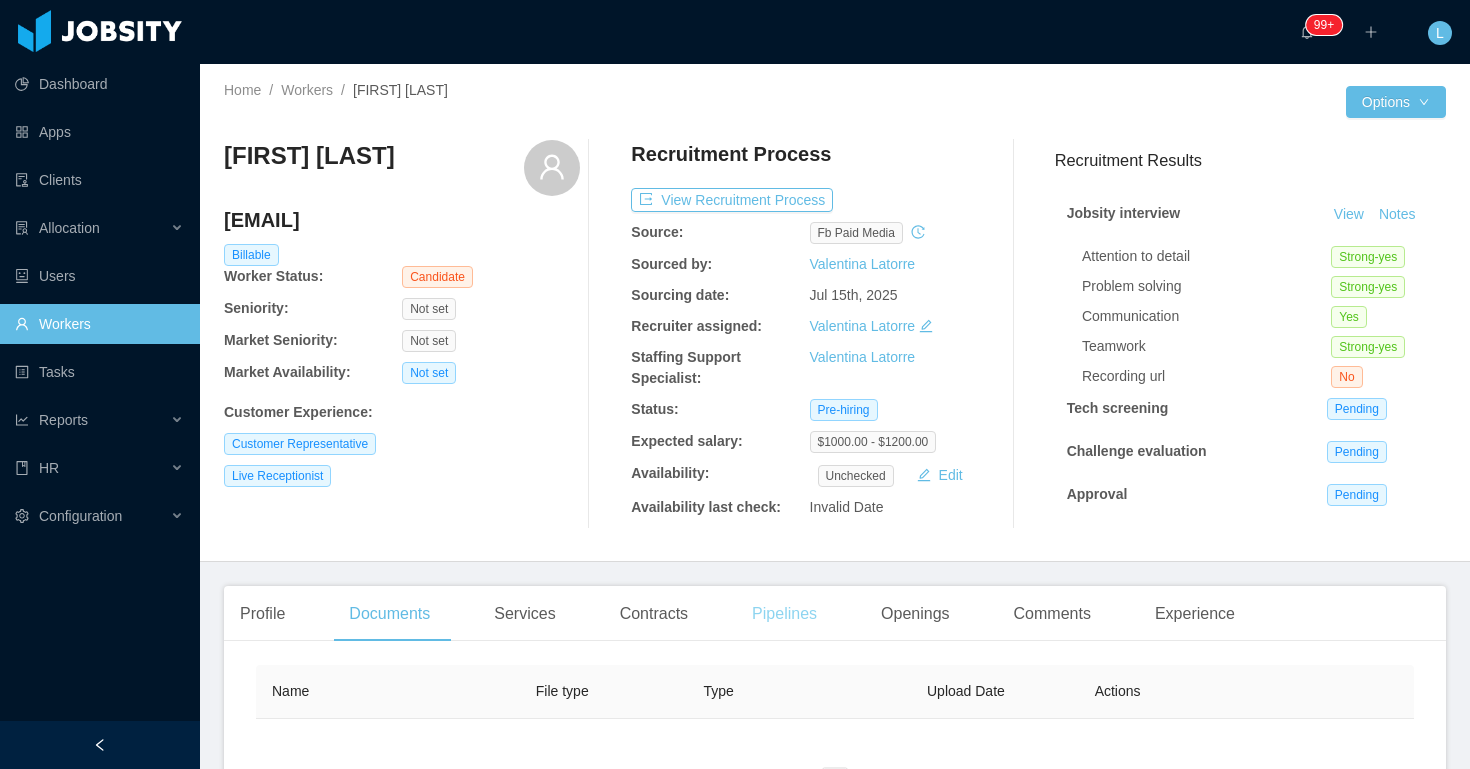click on "Pipelines" at bounding box center [784, 614] 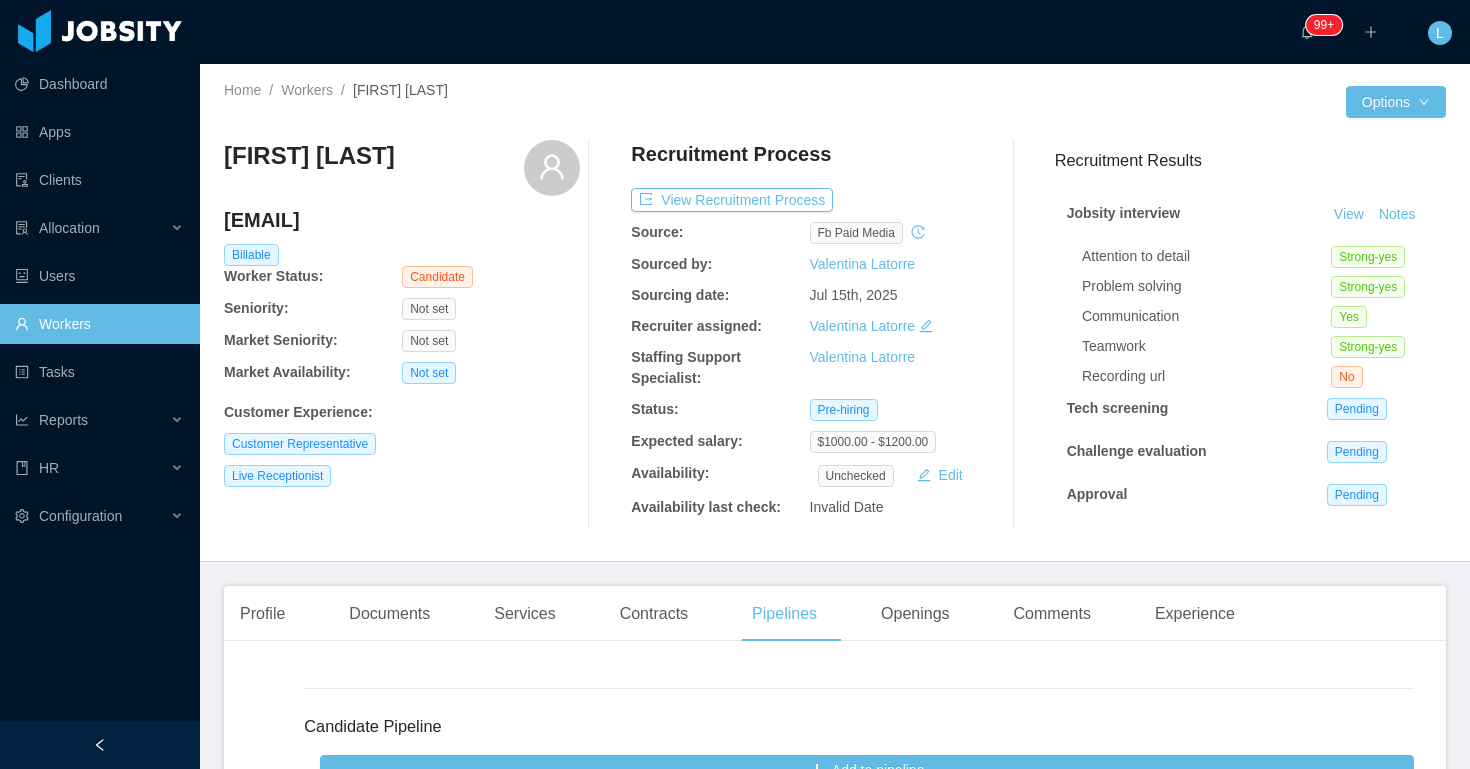 scroll, scrollTop: 142, scrollLeft: 0, axis: vertical 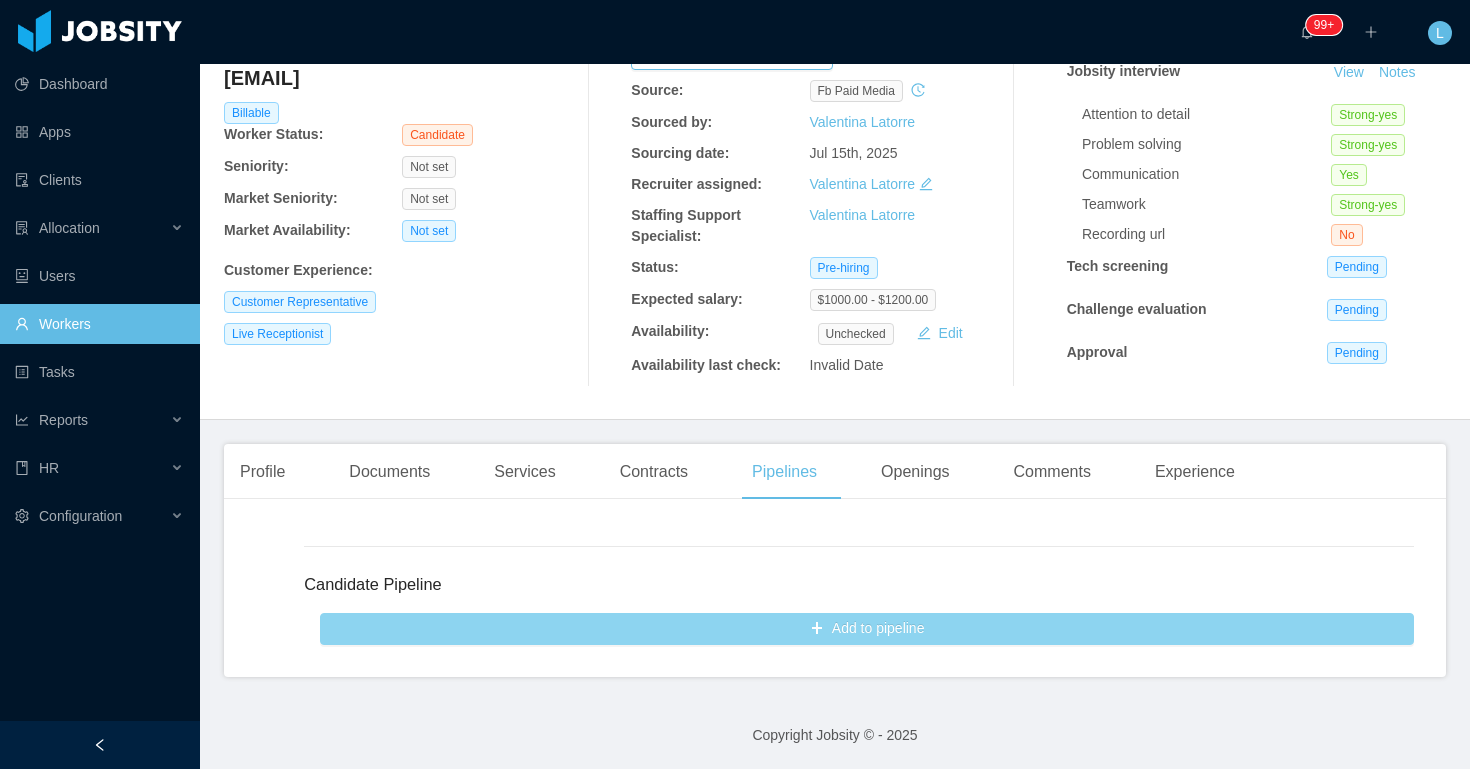 click on "Add to pipeline" at bounding box center [867, 629] 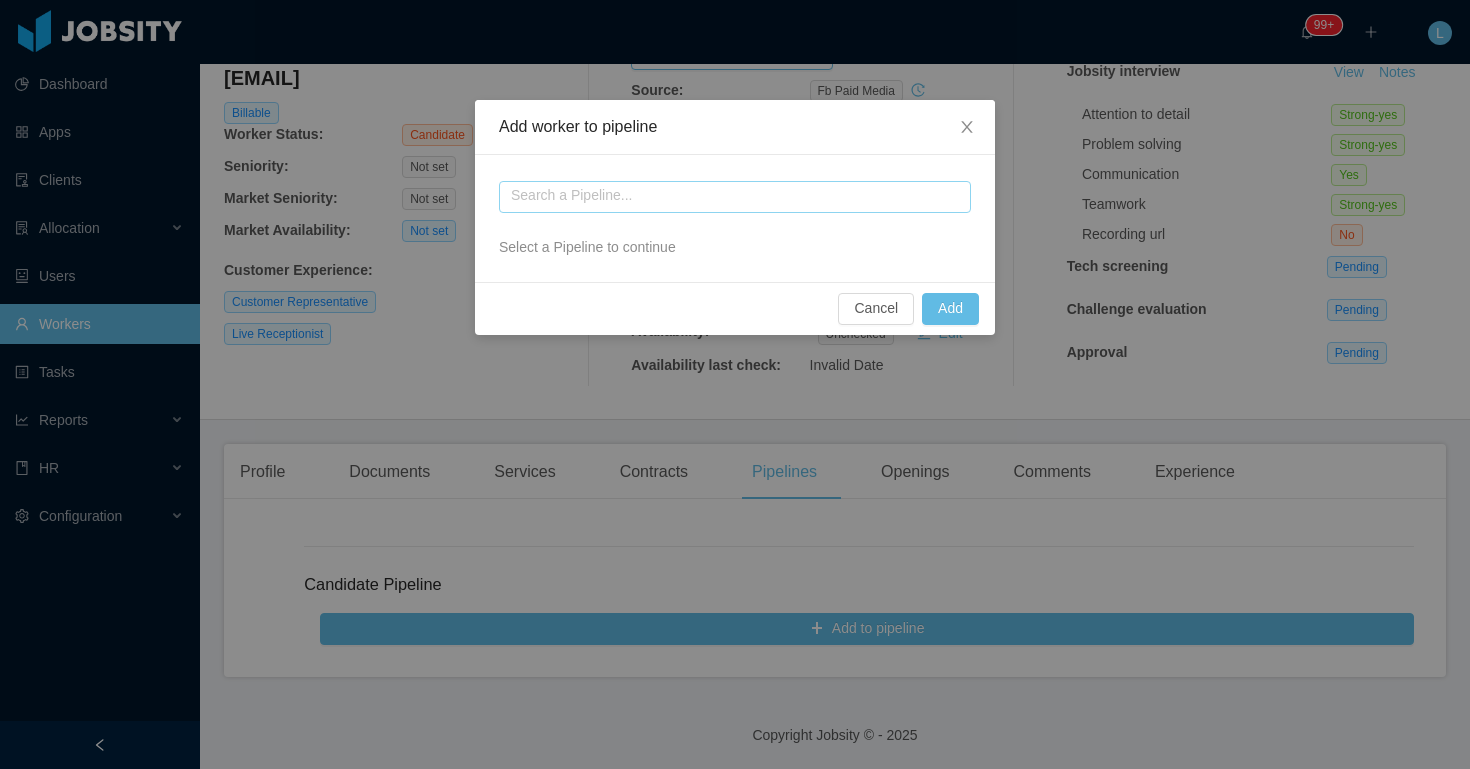 click at bounding box center (735, 197) 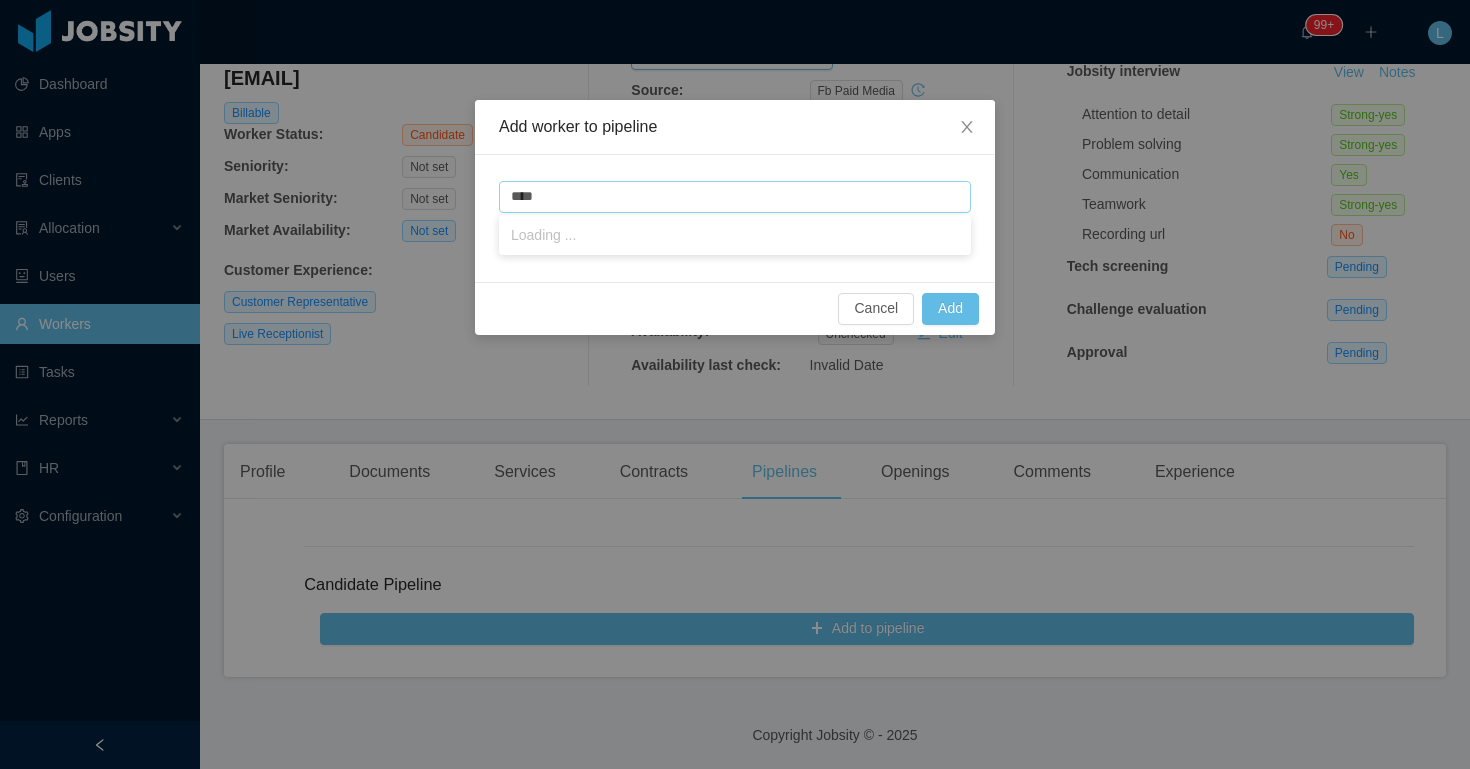 click on "****" at bounding box center [735, 197] 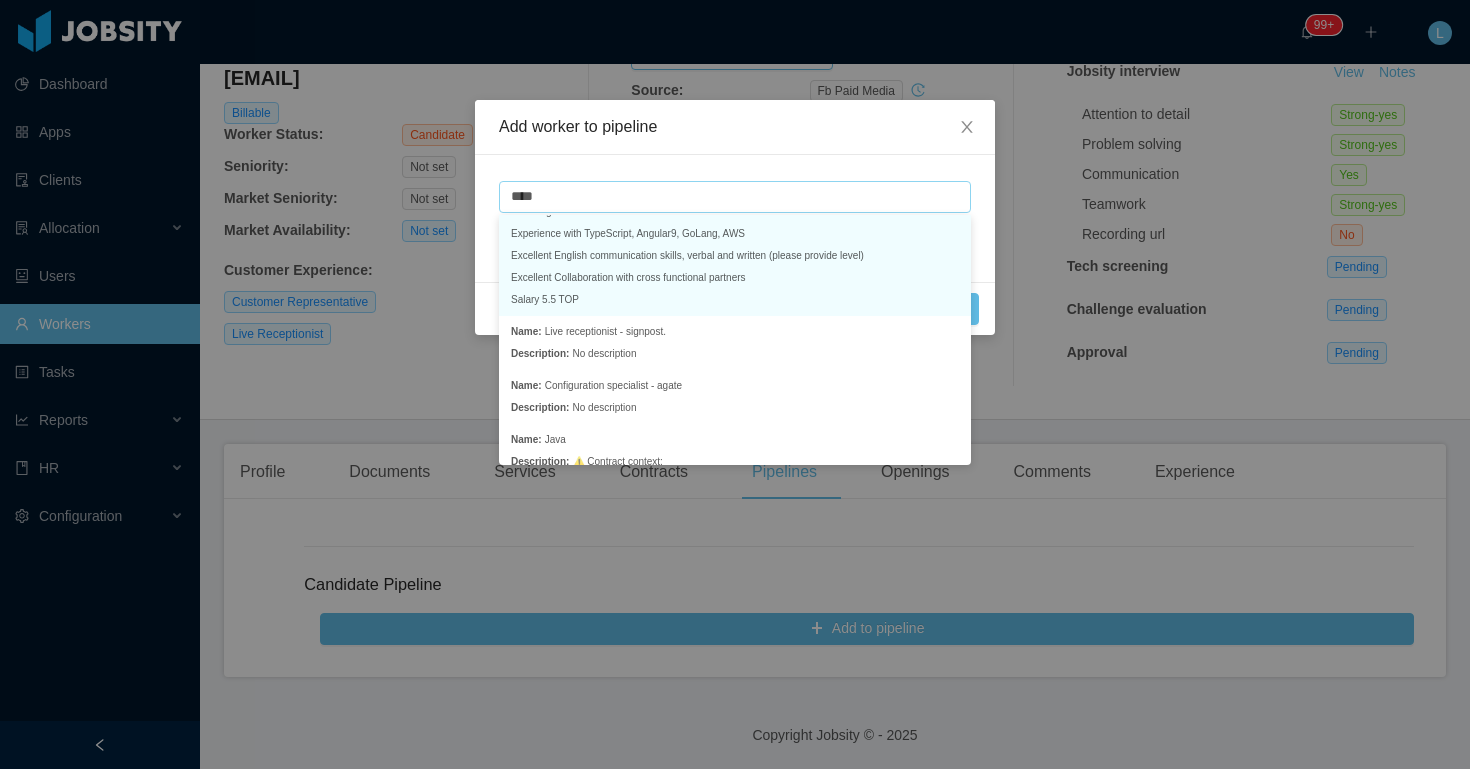 scroll, scrollTop: 71, scrollLeft: 0, axis: vertical 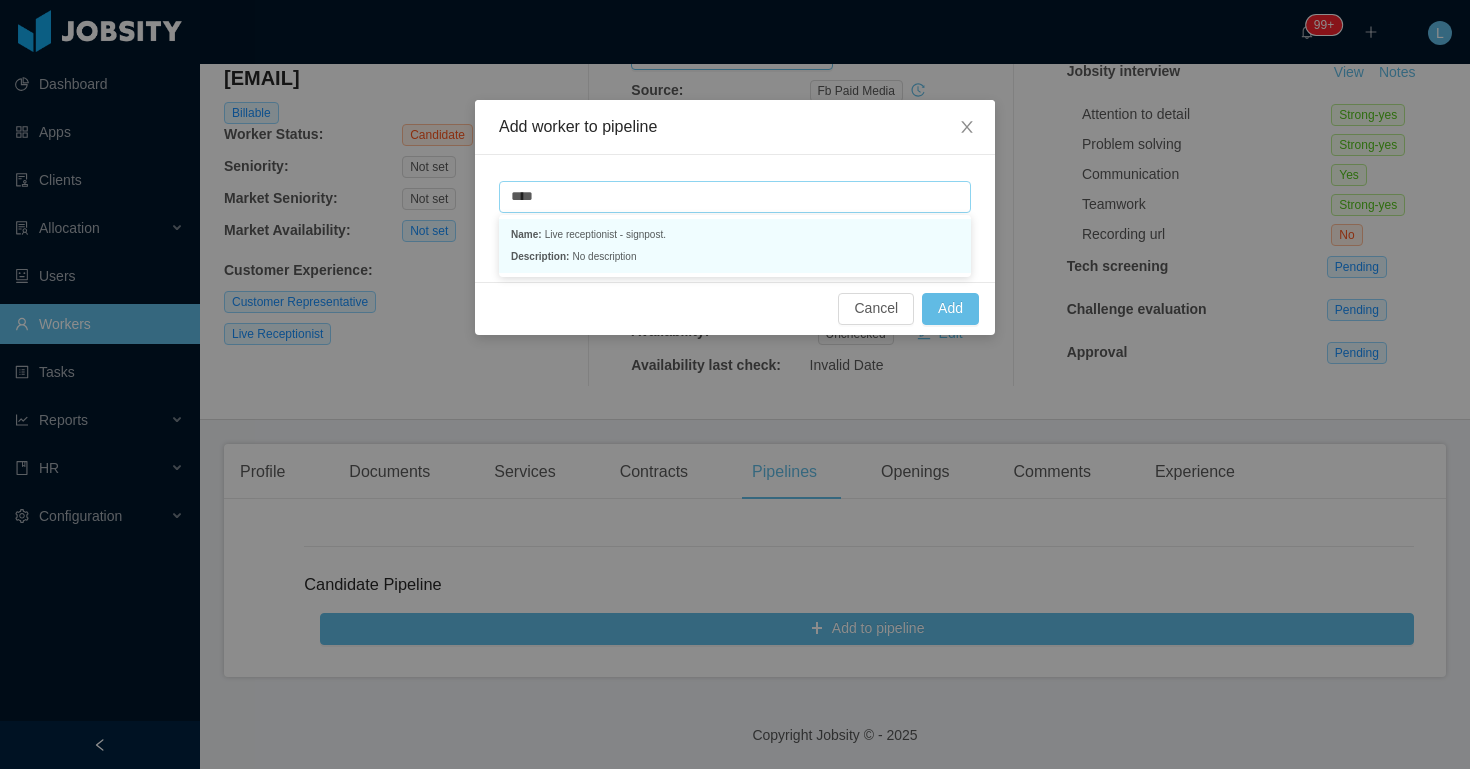 type on "****" 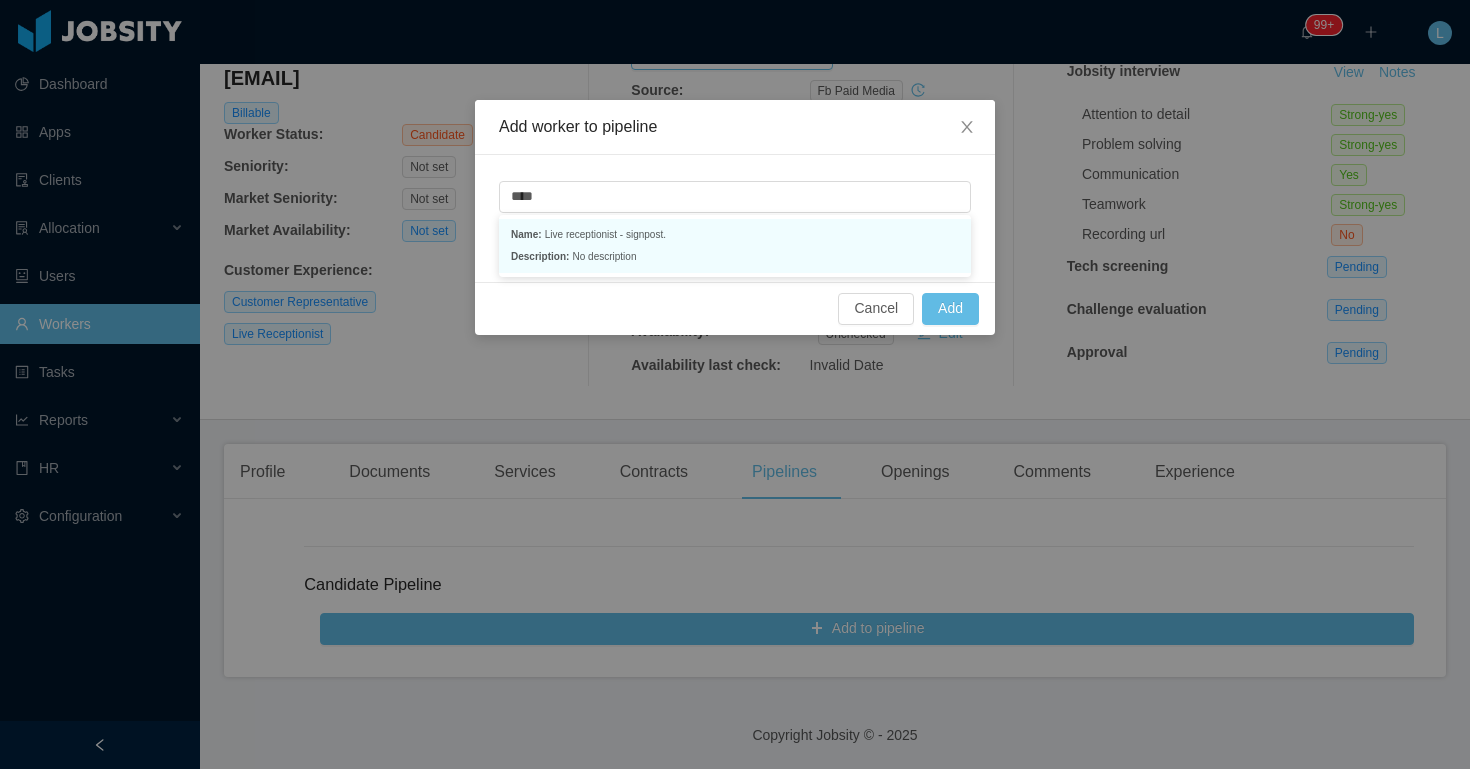 click on "Add worker to pipeline Search a Pipeline... **** sign   You are about to add  Rosa Amaya Melgar  to  Cancel Add" at bounding box center (735, 384) 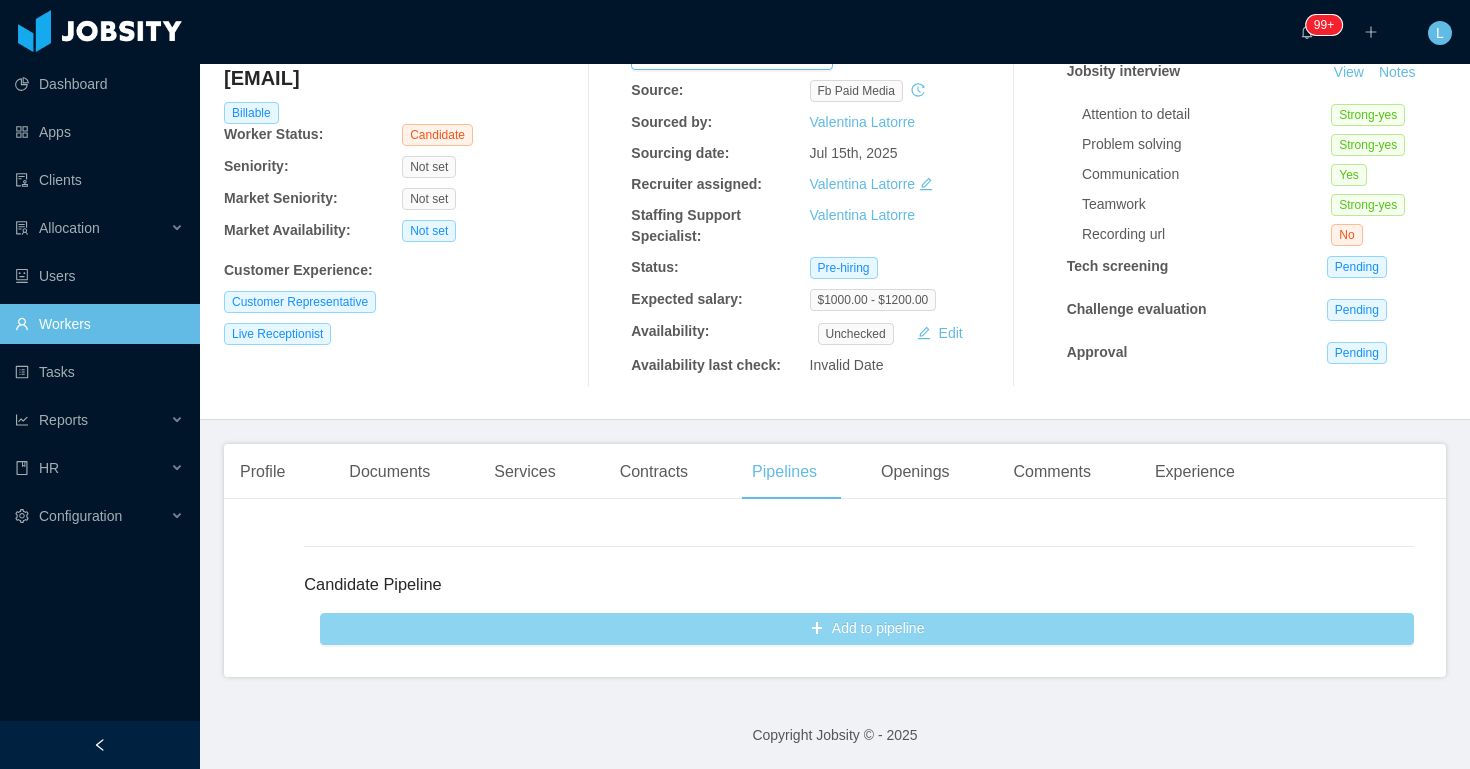 click on "Add to pipeline" at bounding box center (867, 629) 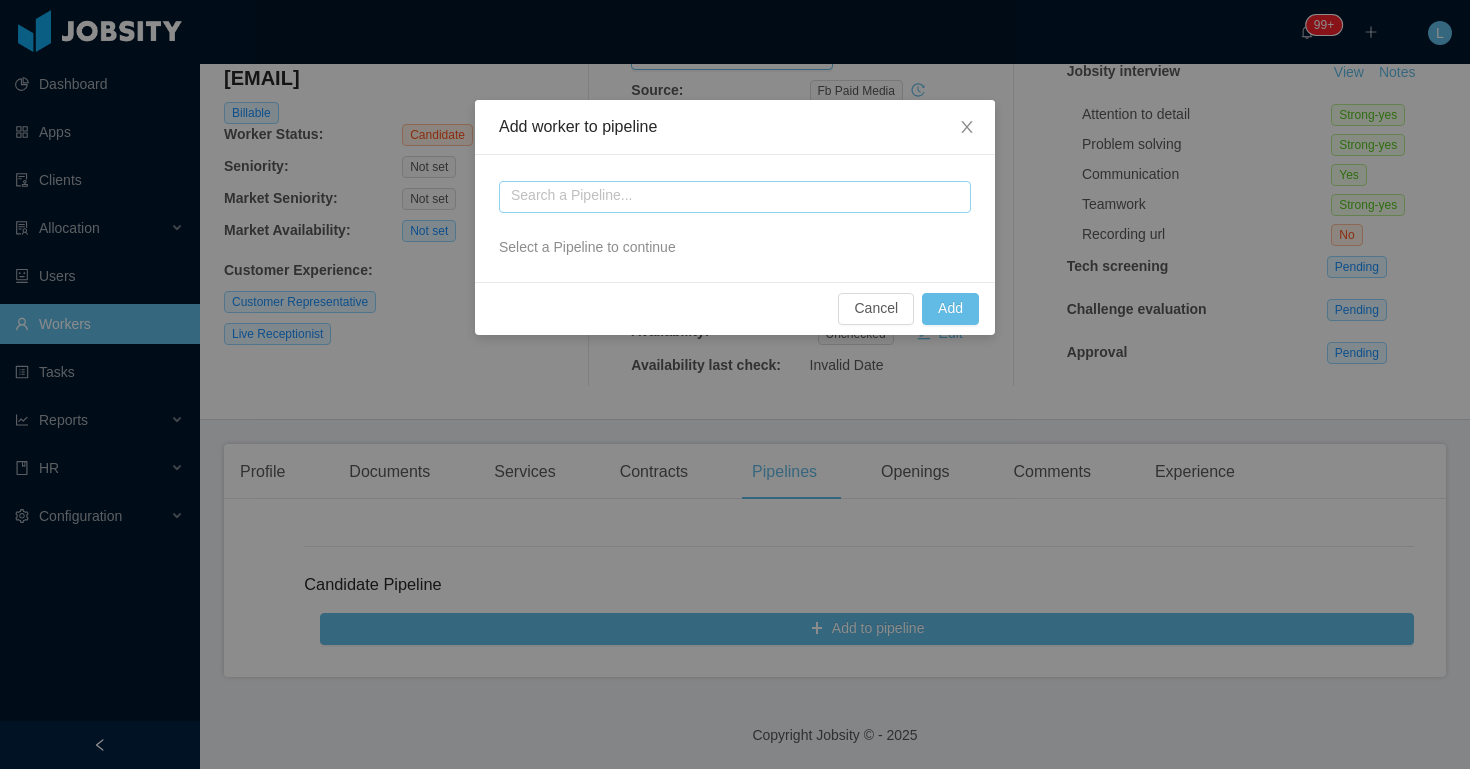 click at bounding box center [735, 197] 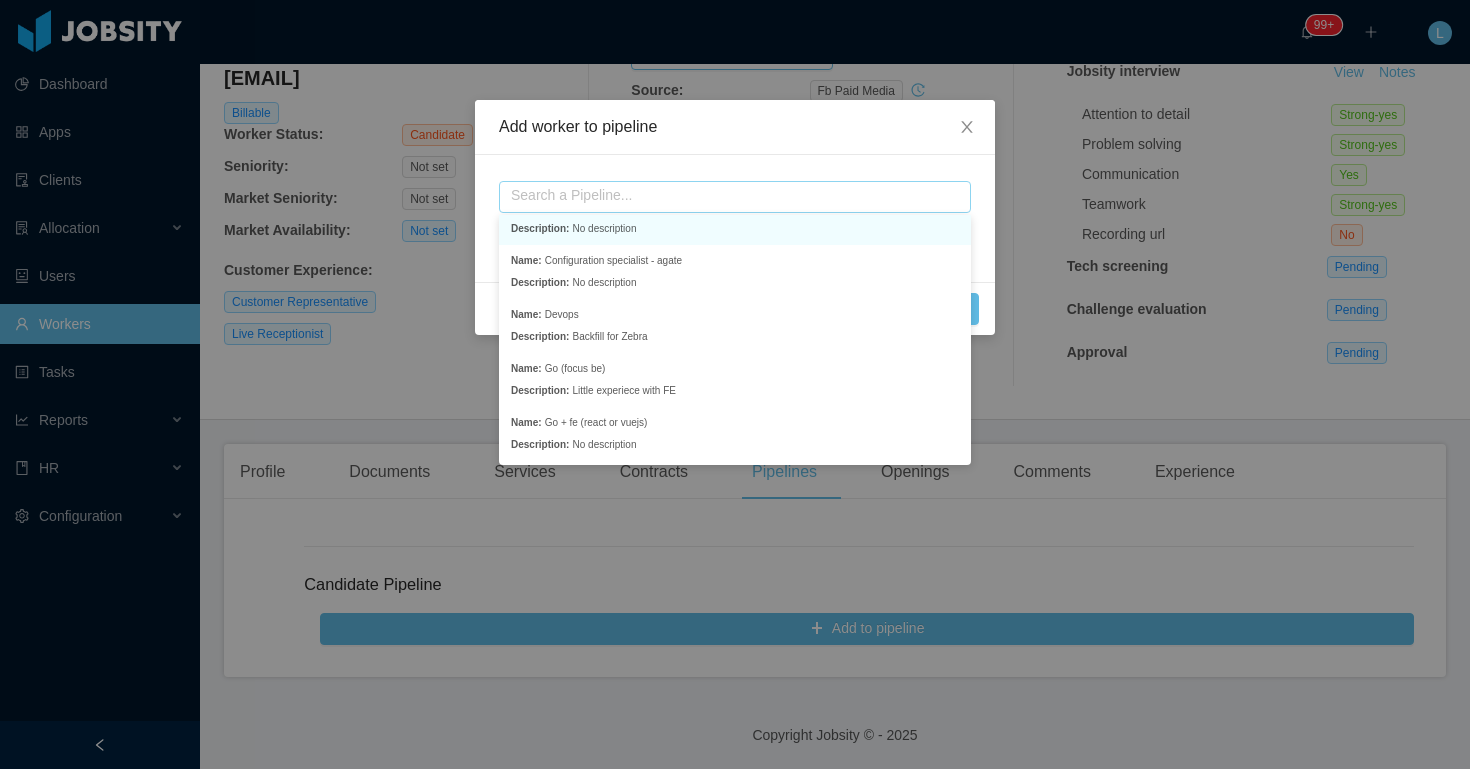 click on "Description:  No description" at bounding box center [588, 229] 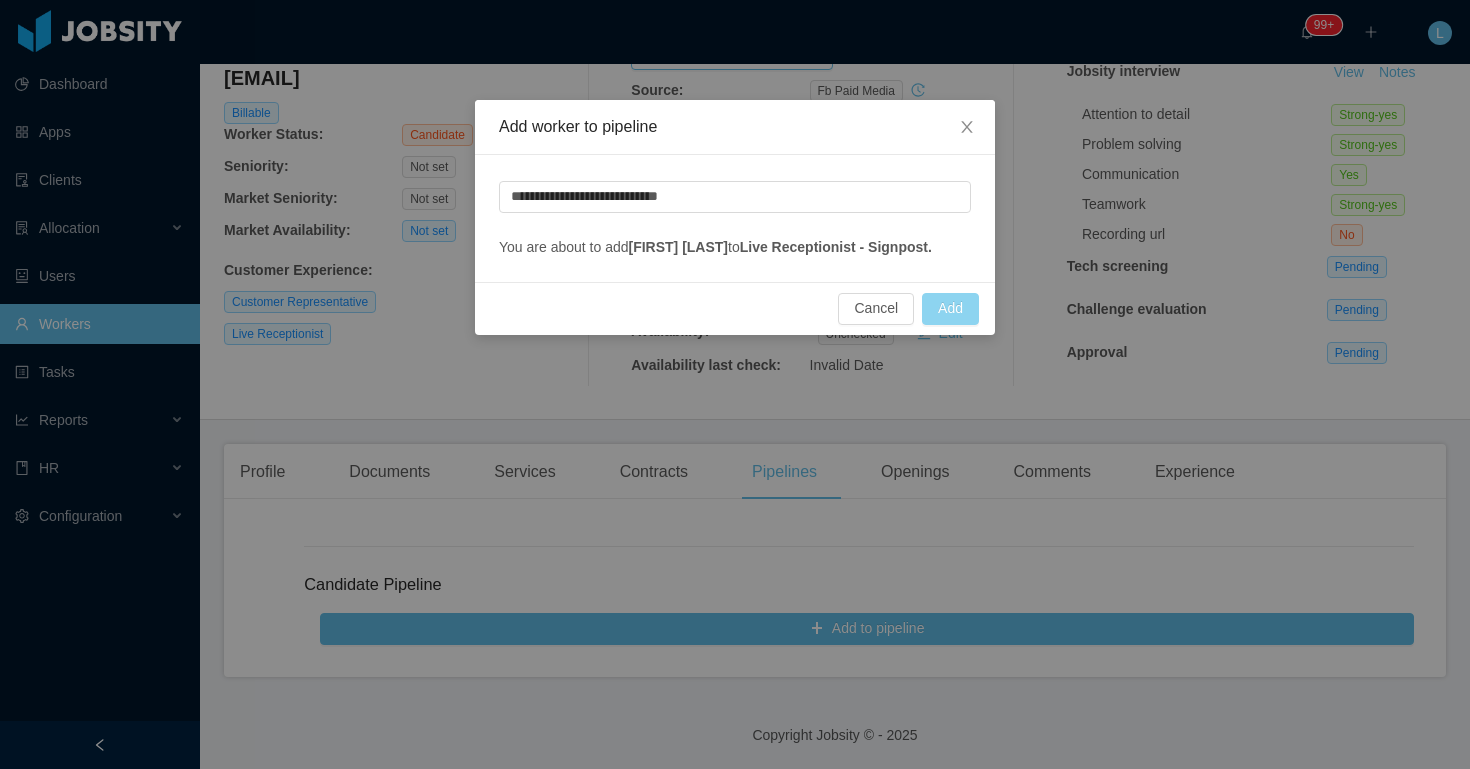 click on "Add" at bounding box center [950, 309] 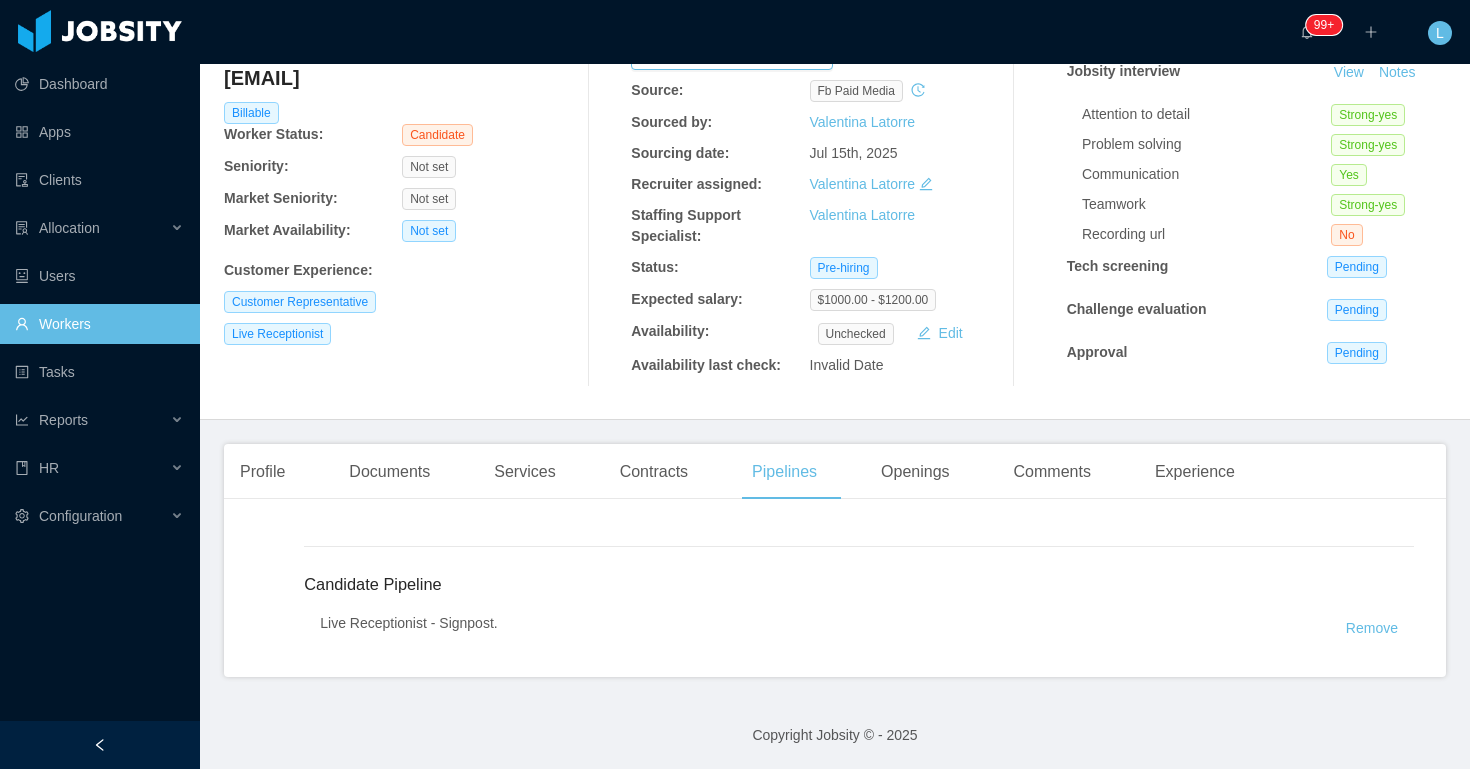 scroll, scrollTop: 0, scrollLeft: 0, axis: both 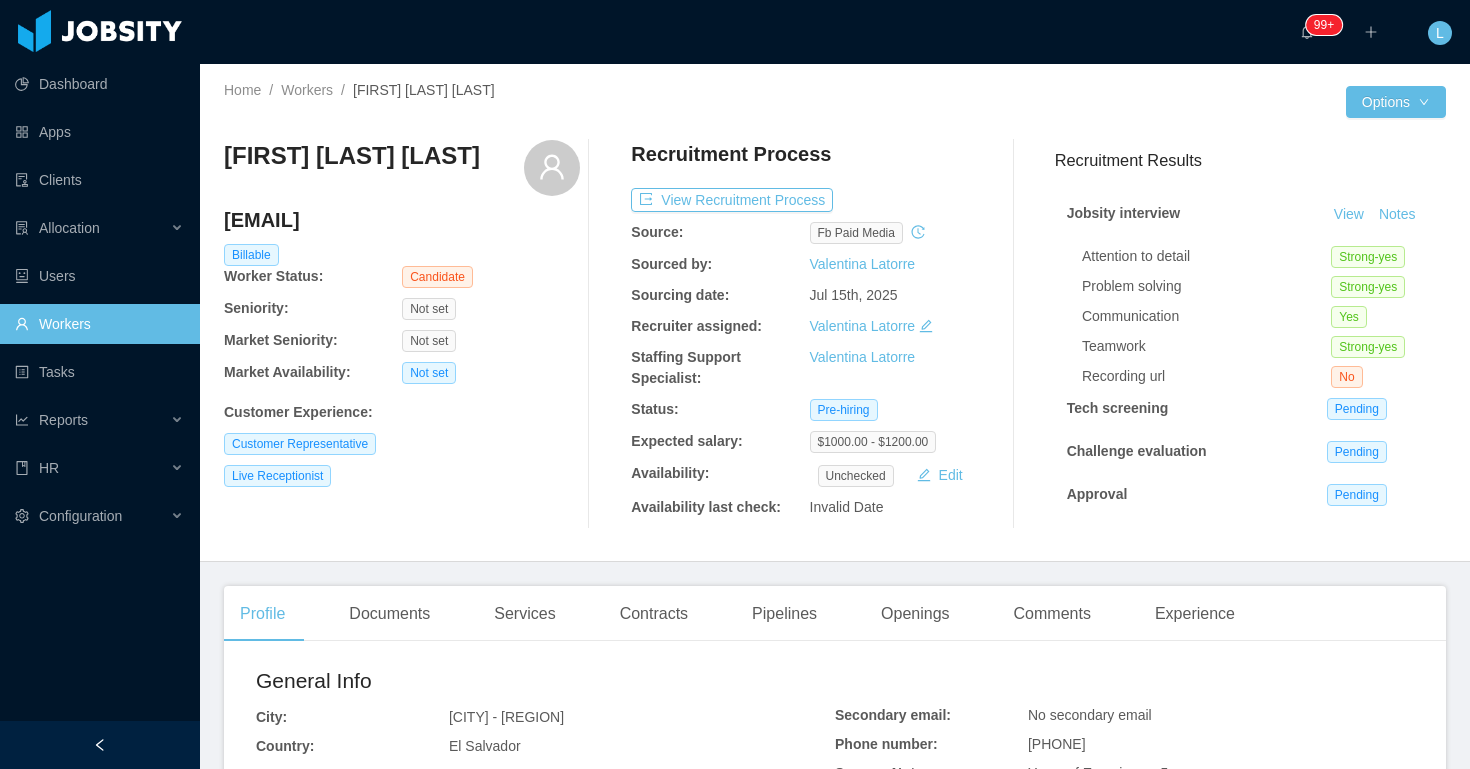 click on "rosa.amayamelgar@gmail.com" at bounding box center [402, 220] 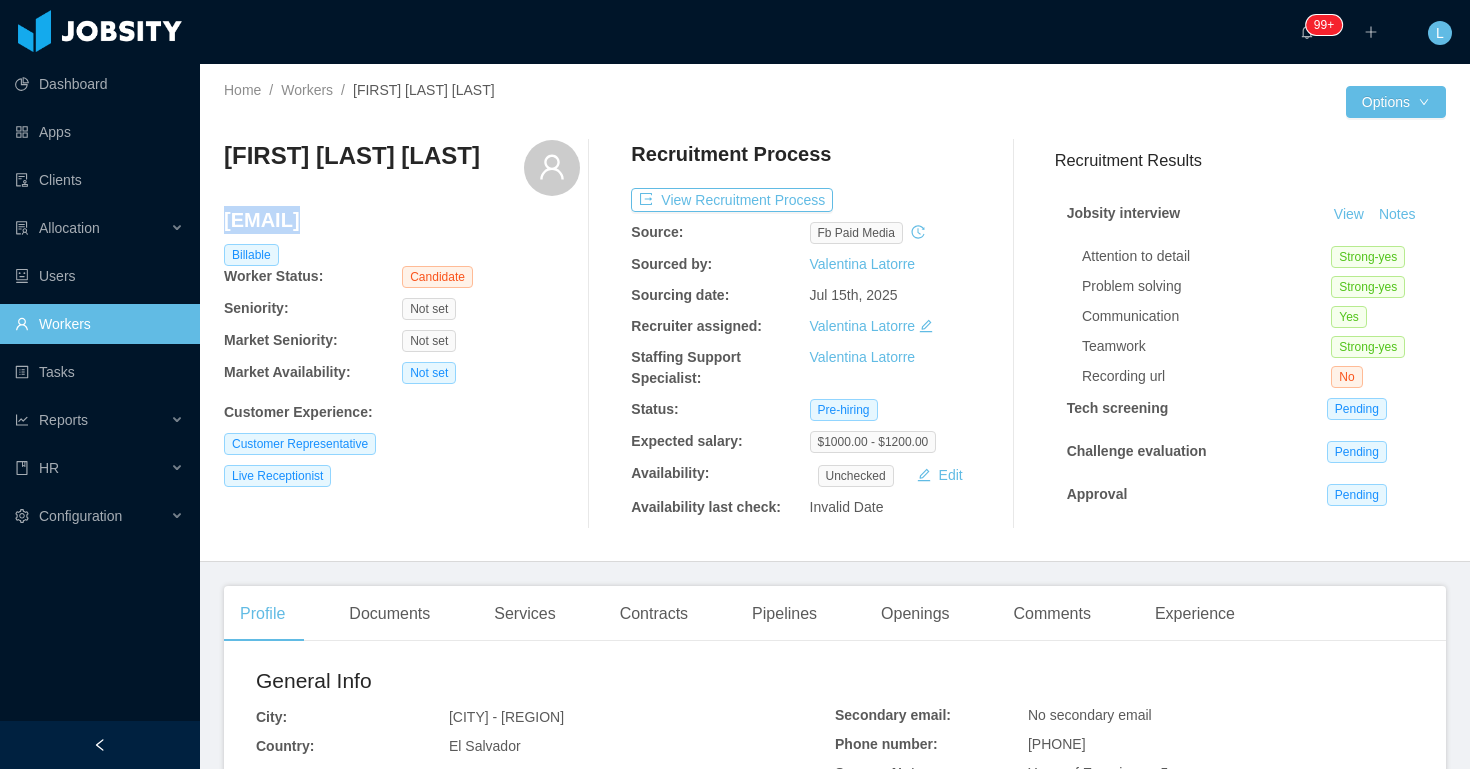 click on "rosa.amayamelgar@gmail.com" at bounding box center [402, 220] 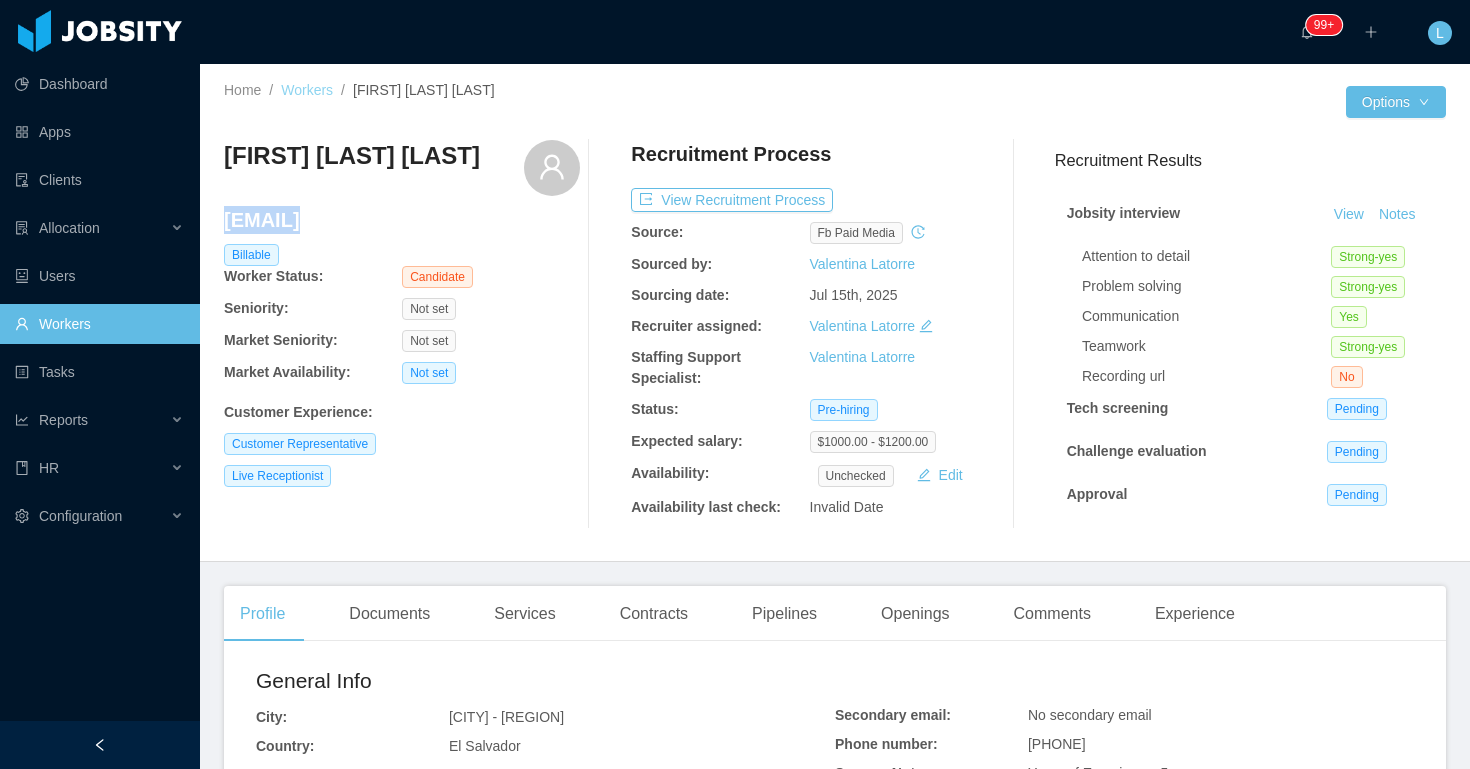 click on "Workers" at bounding box center [307, 90] 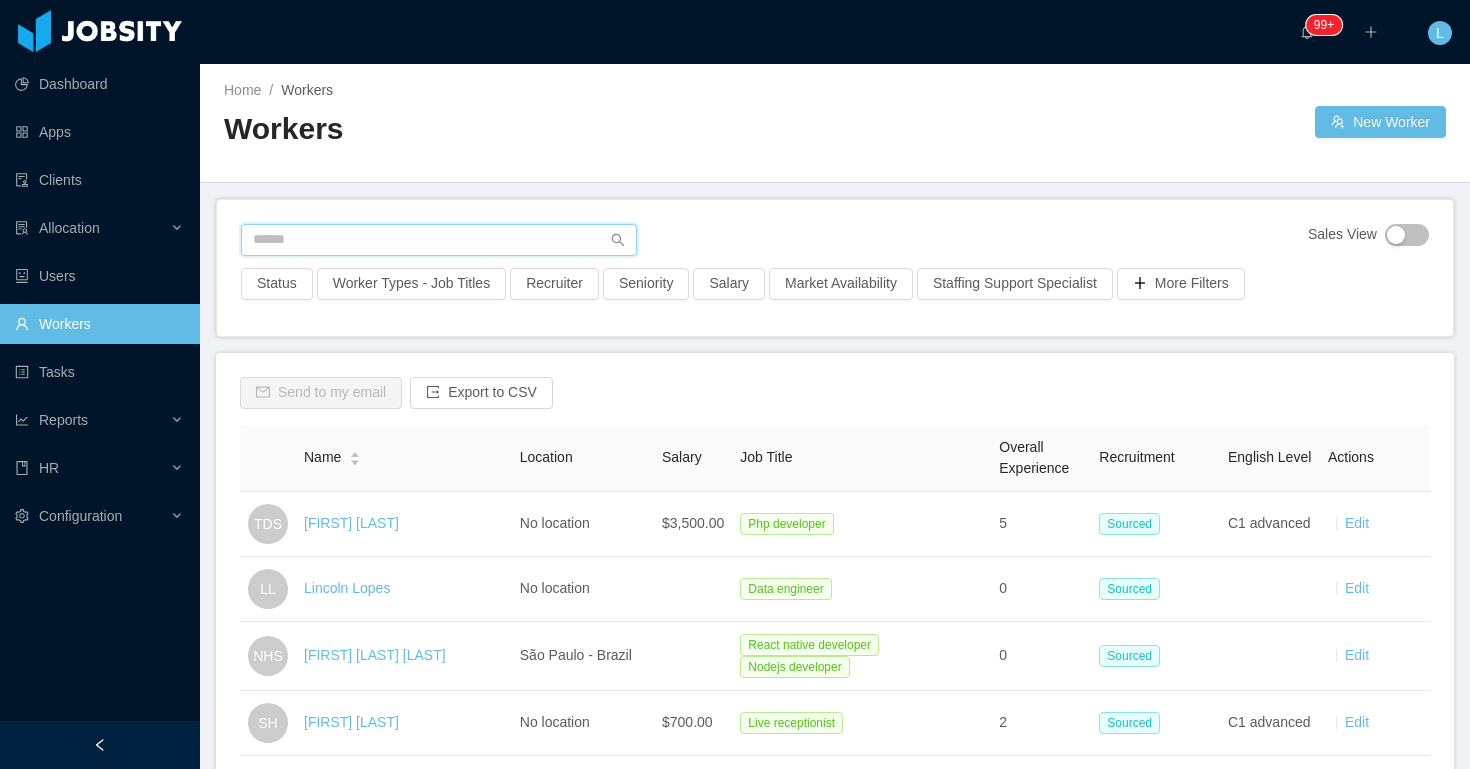 click at bounding box center (439, 240) 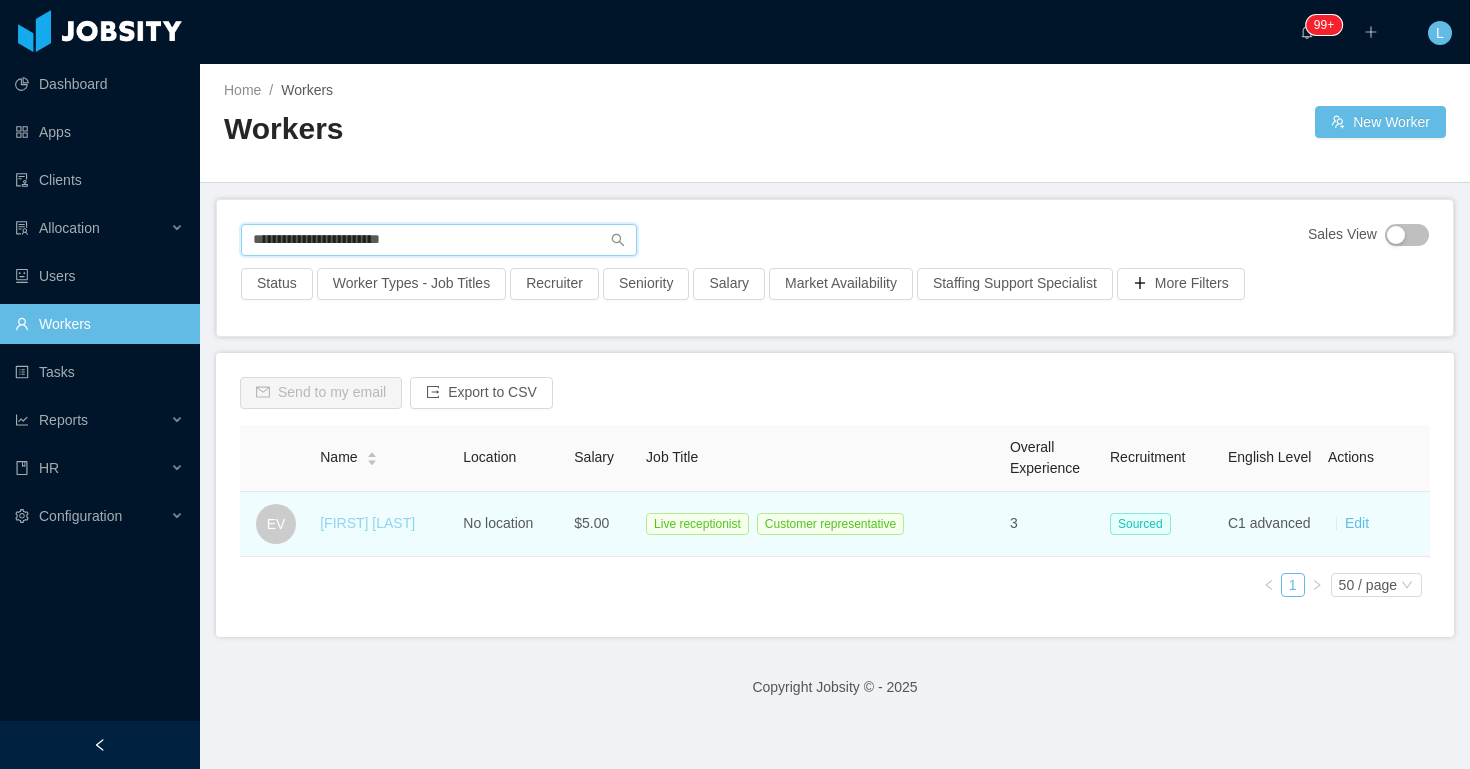 type on "**********" 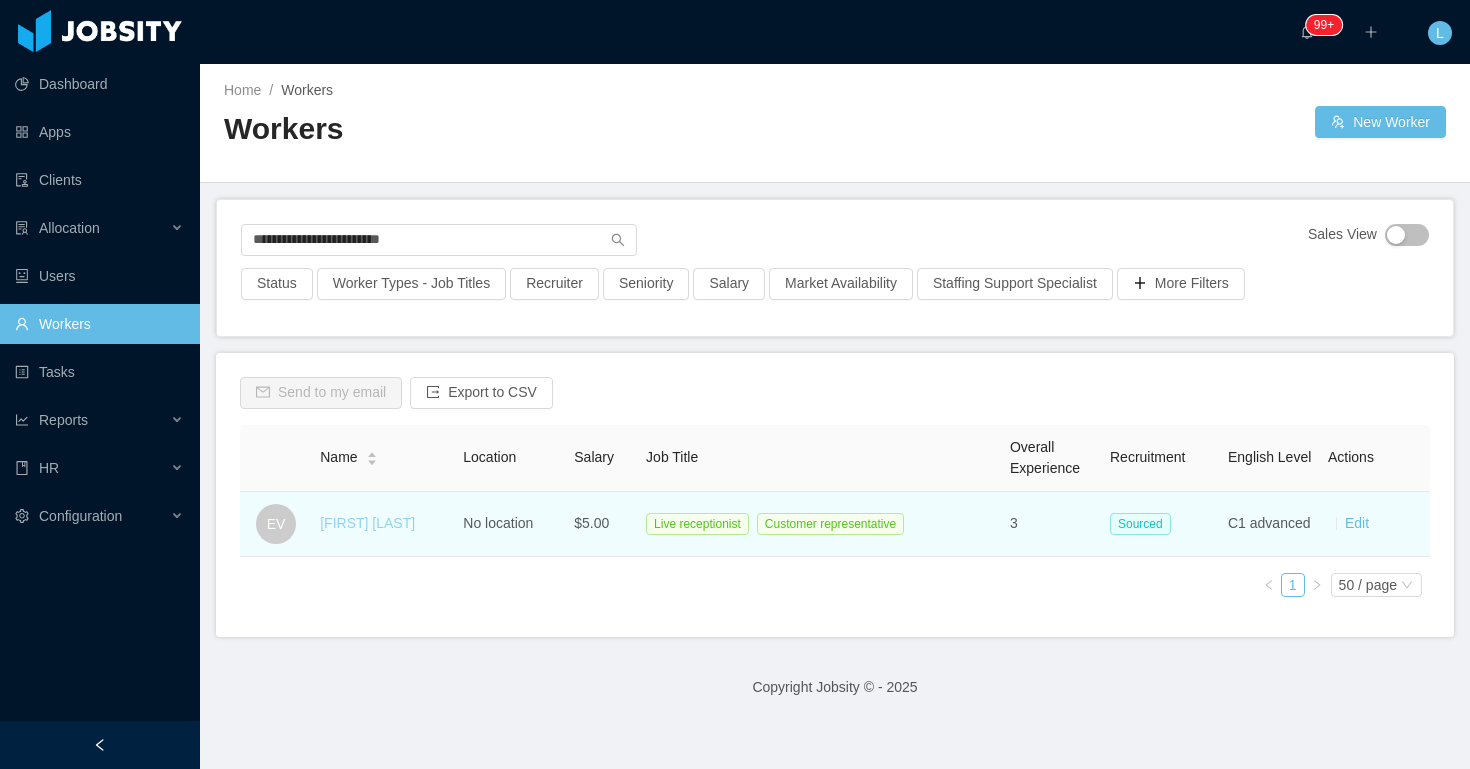 click on "Edwin Valle" at bounding box center [367, 523] 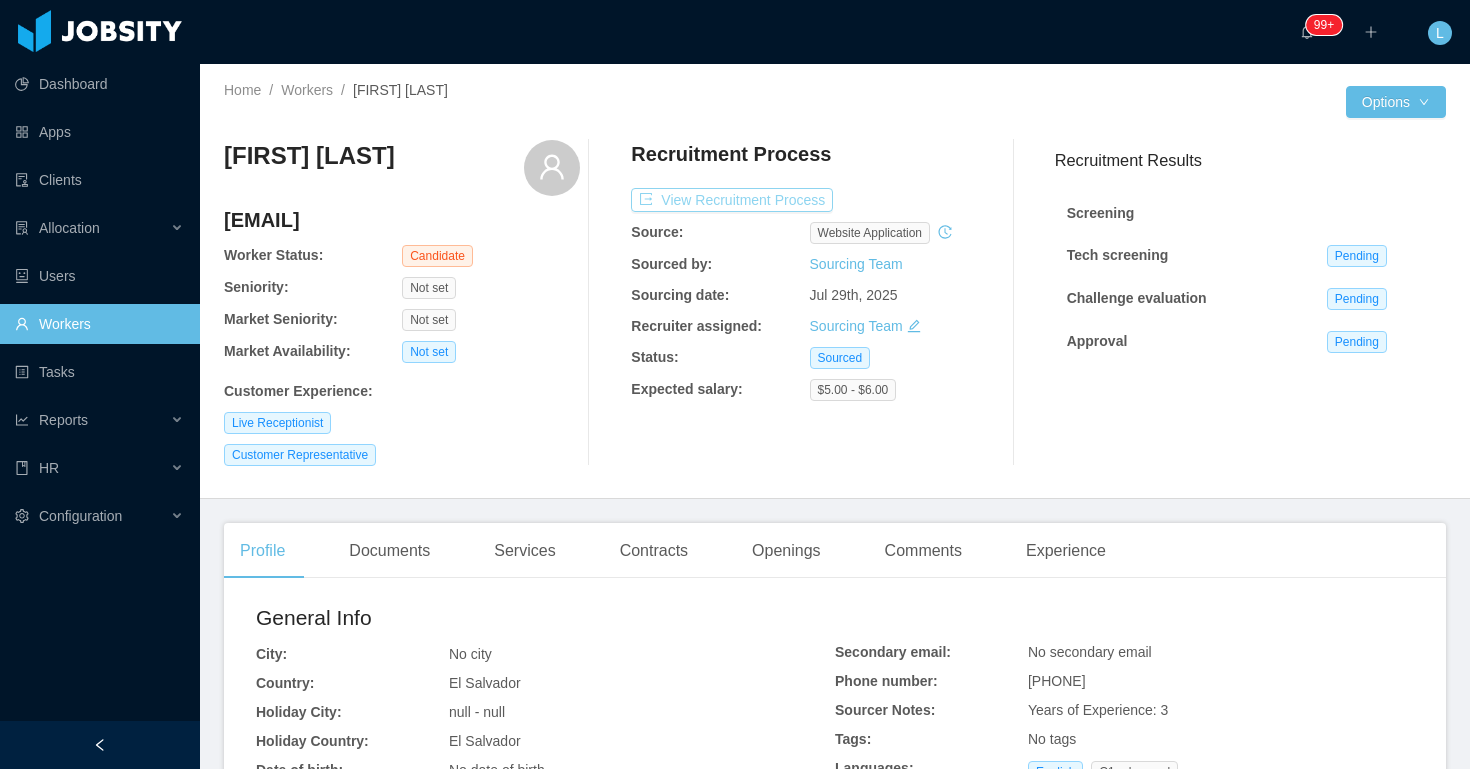 click on "View Recruitment Process" at bounding box center [732, 200] 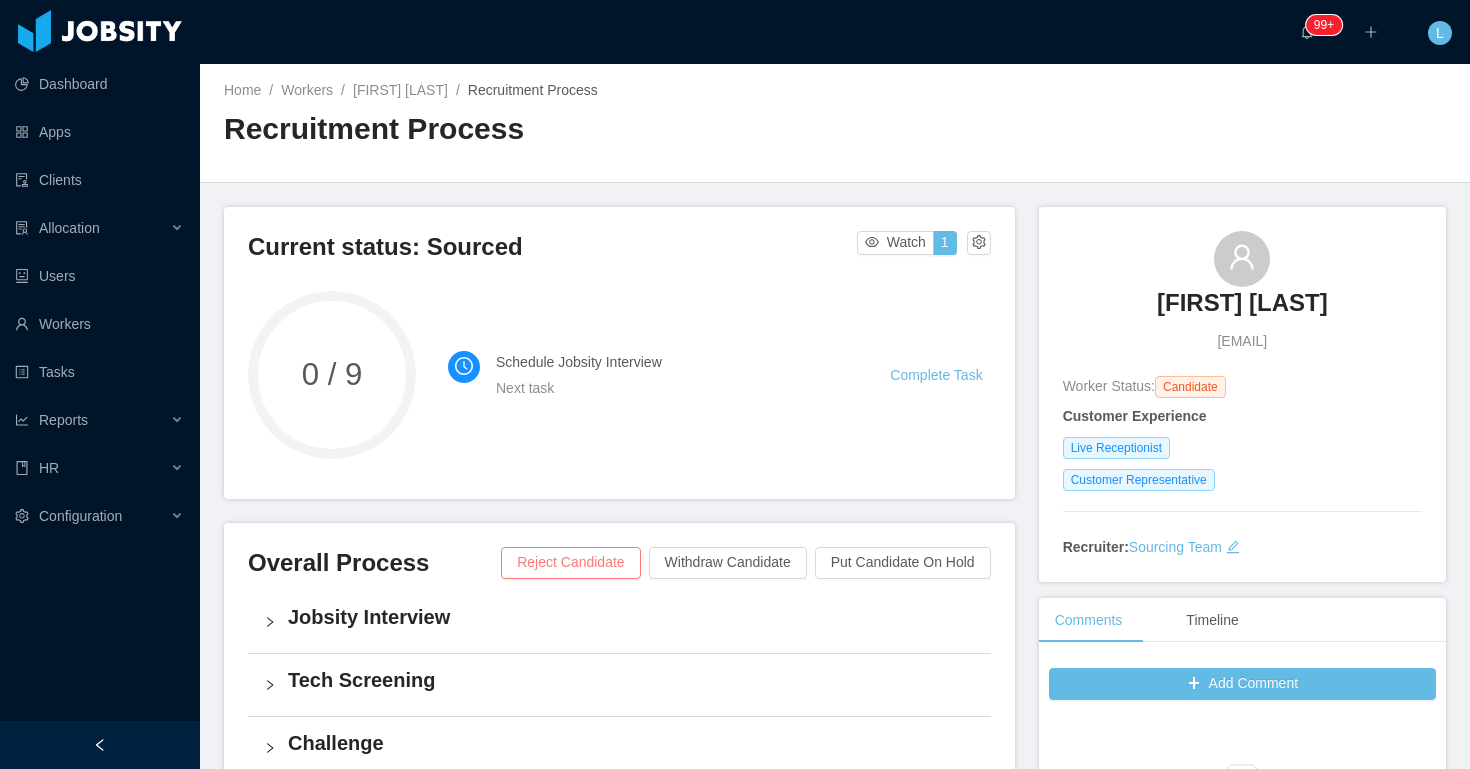 click on "Reject Candidate" at bounding box center [570, 563] 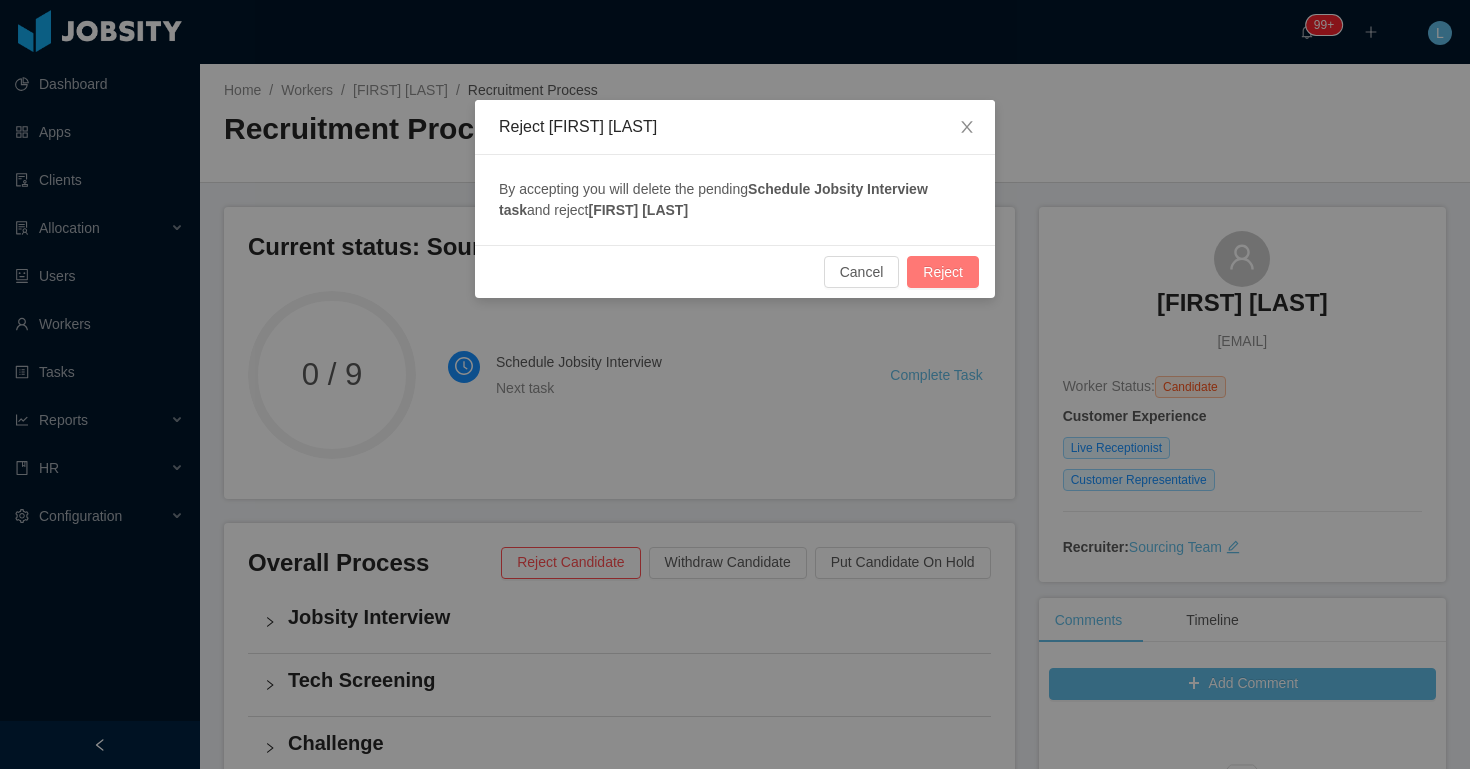 click on "Reject" at bounding box center [943, 272] 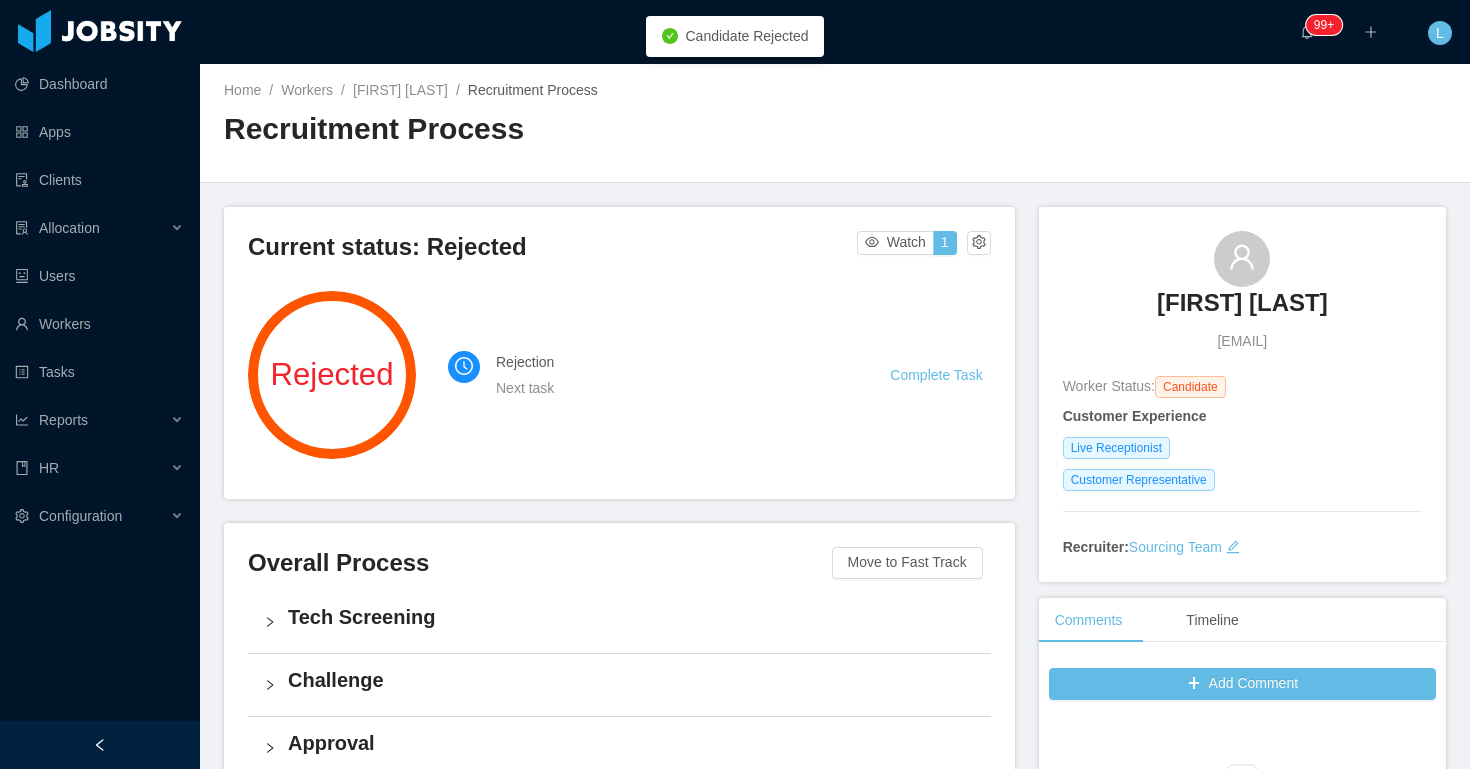 click on "Complete Task" at bounding box center (940, 375) 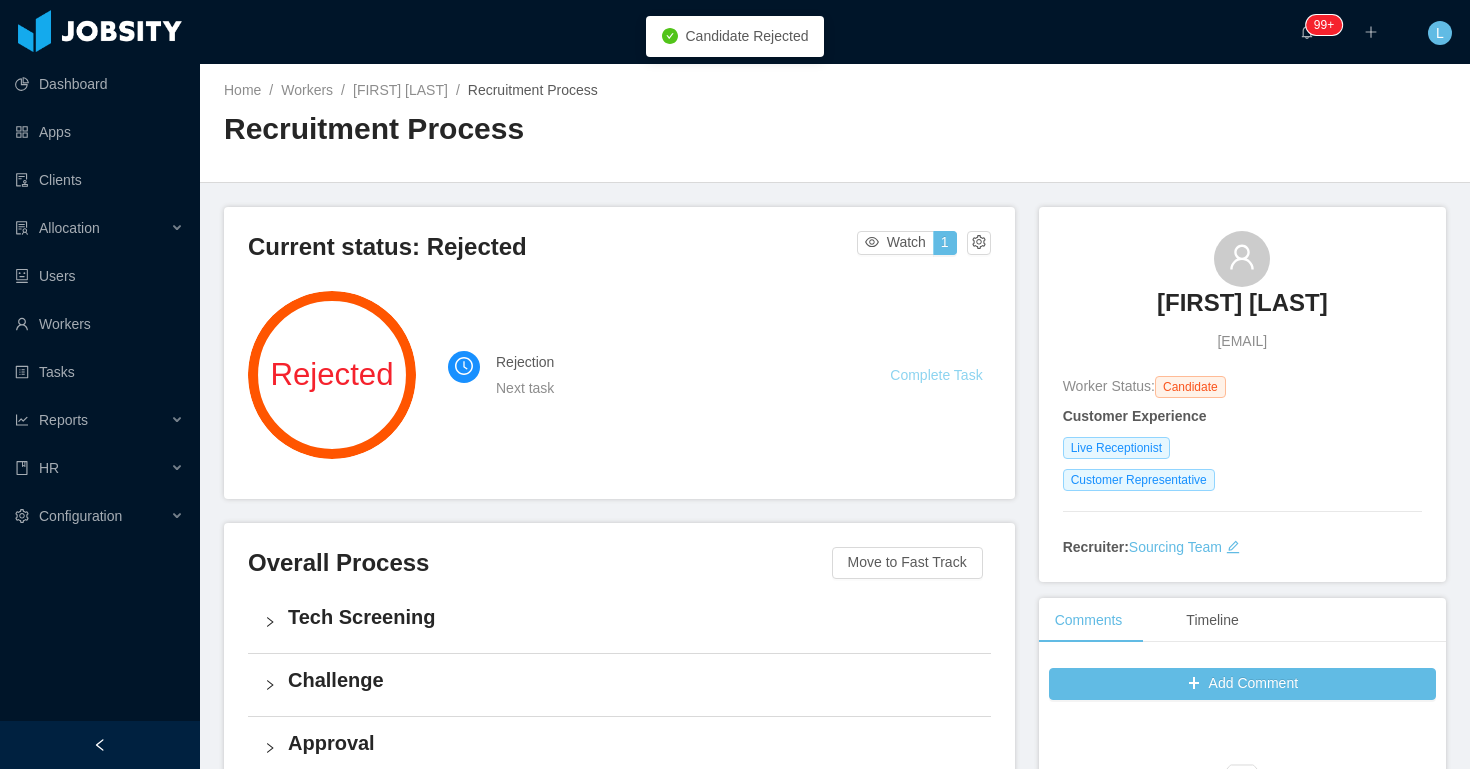 click on "Complete Task" at bounding box center (936, 375) 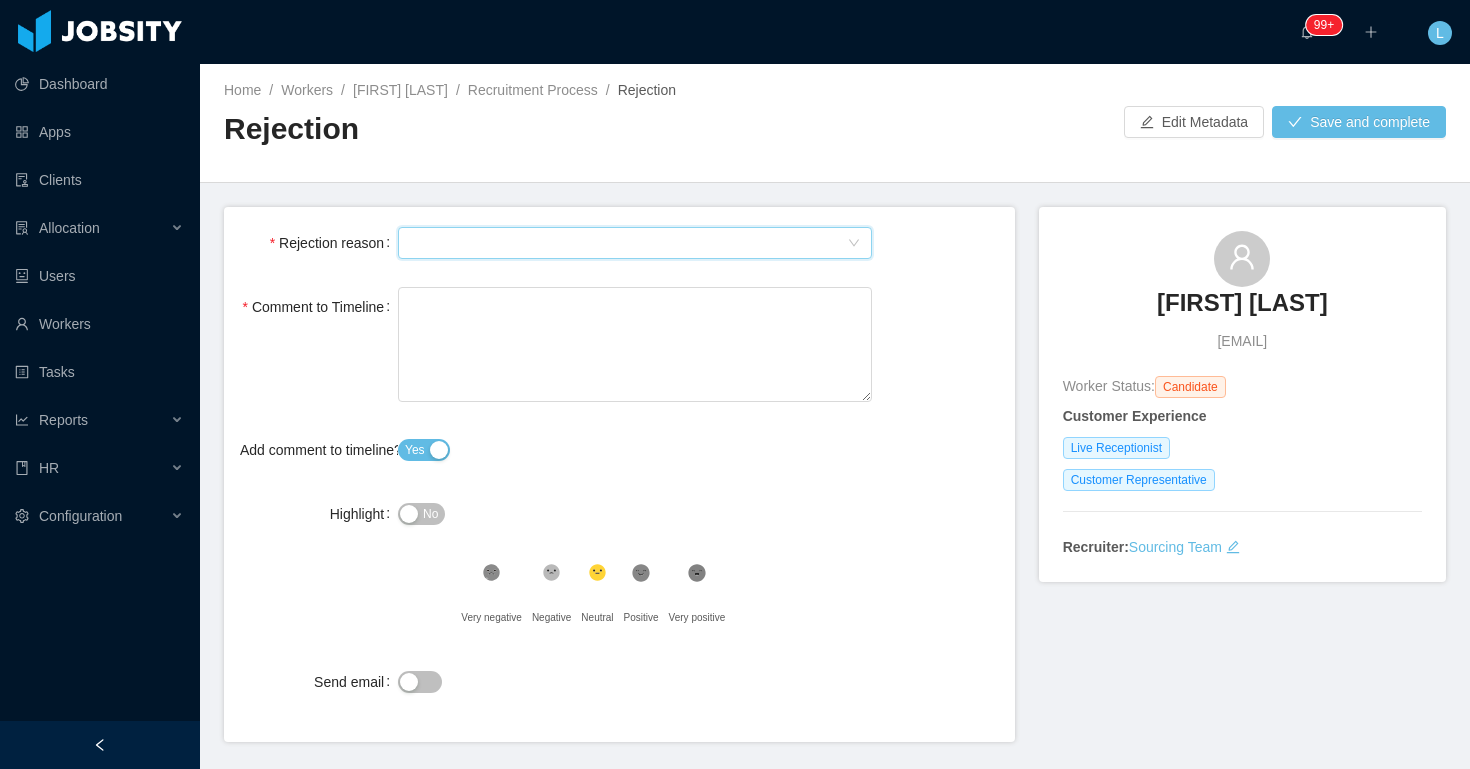 click on "Select Type" at bounding box center (628, 243) 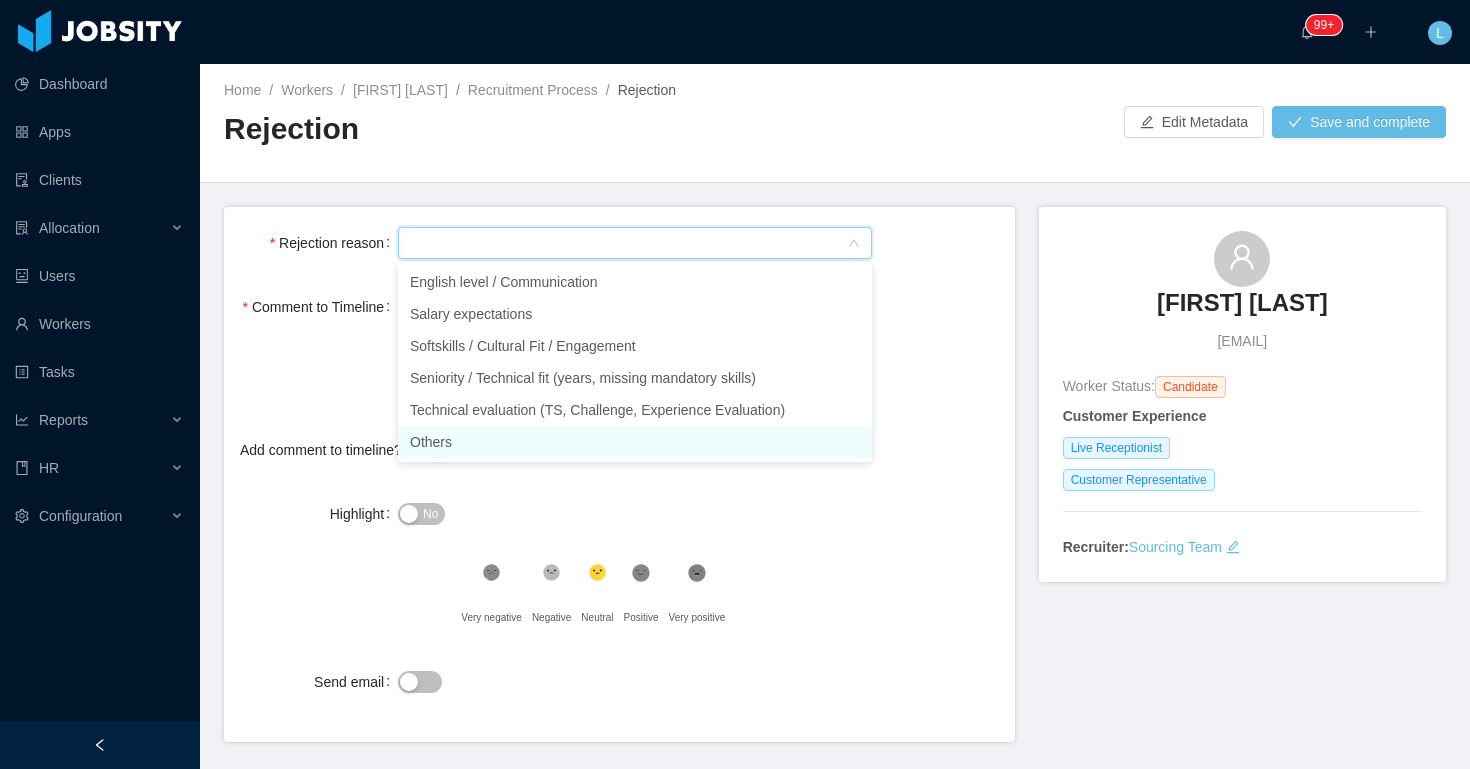 click on "Others" at bounding box center [635, 442] 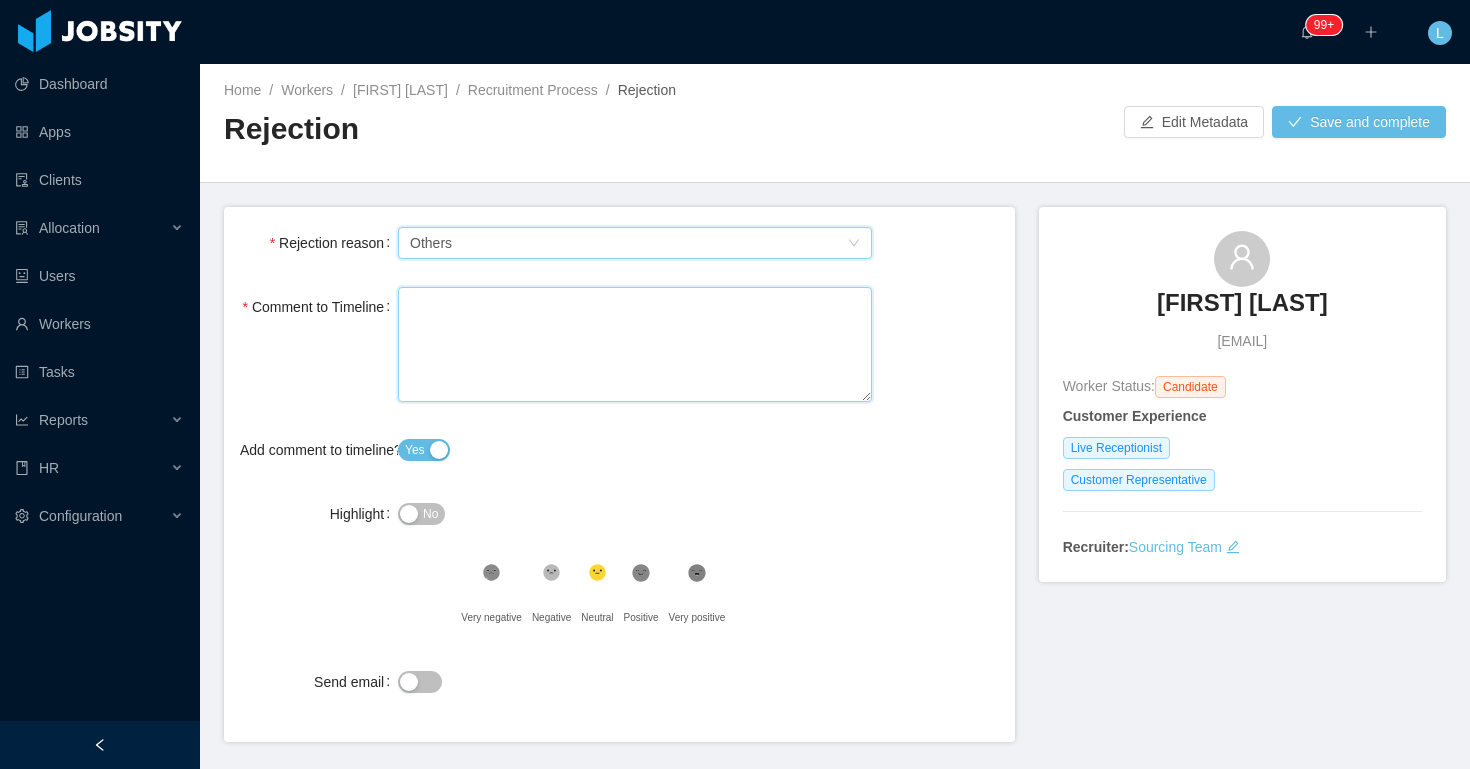 click on "Comment to Timeline" at bounding box center [635, 344] 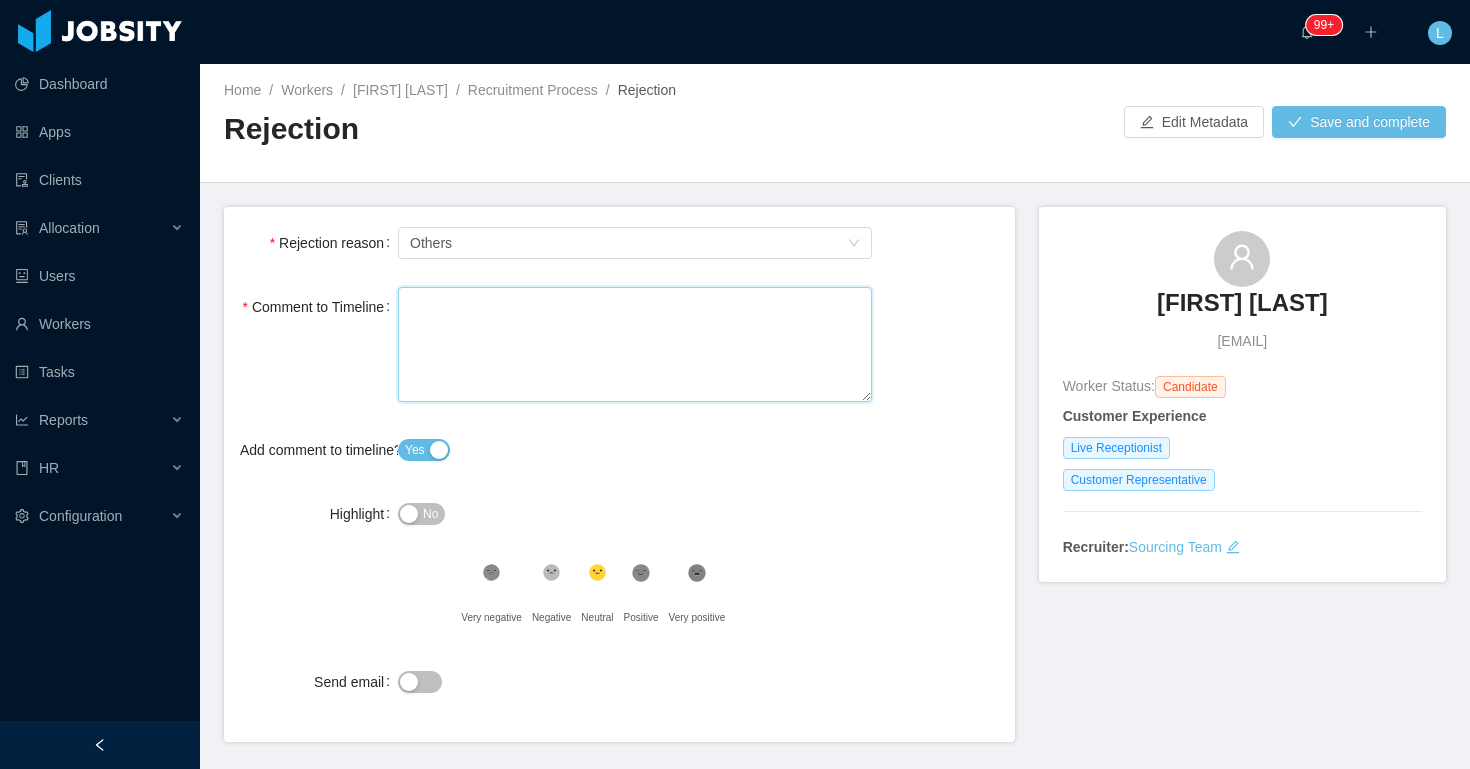type 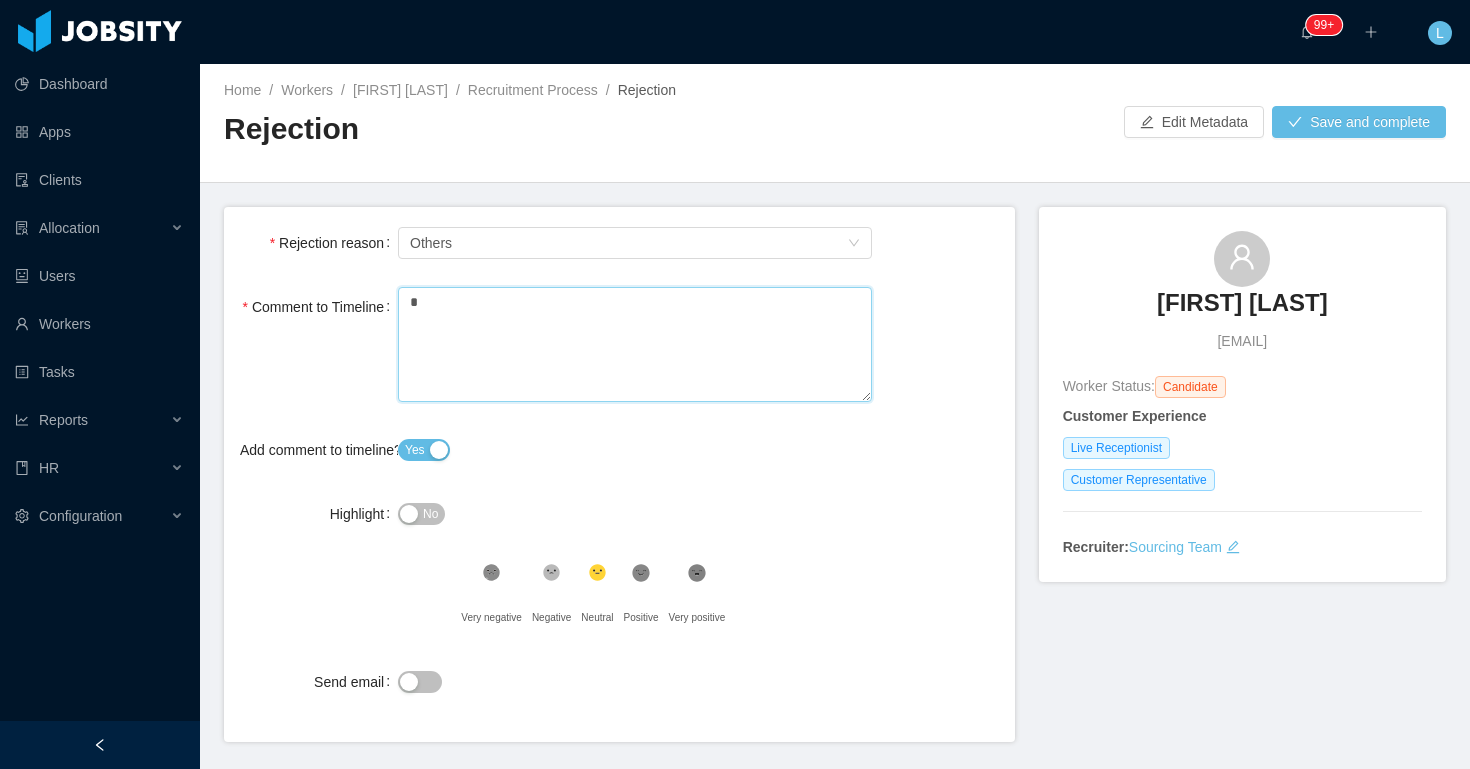 type 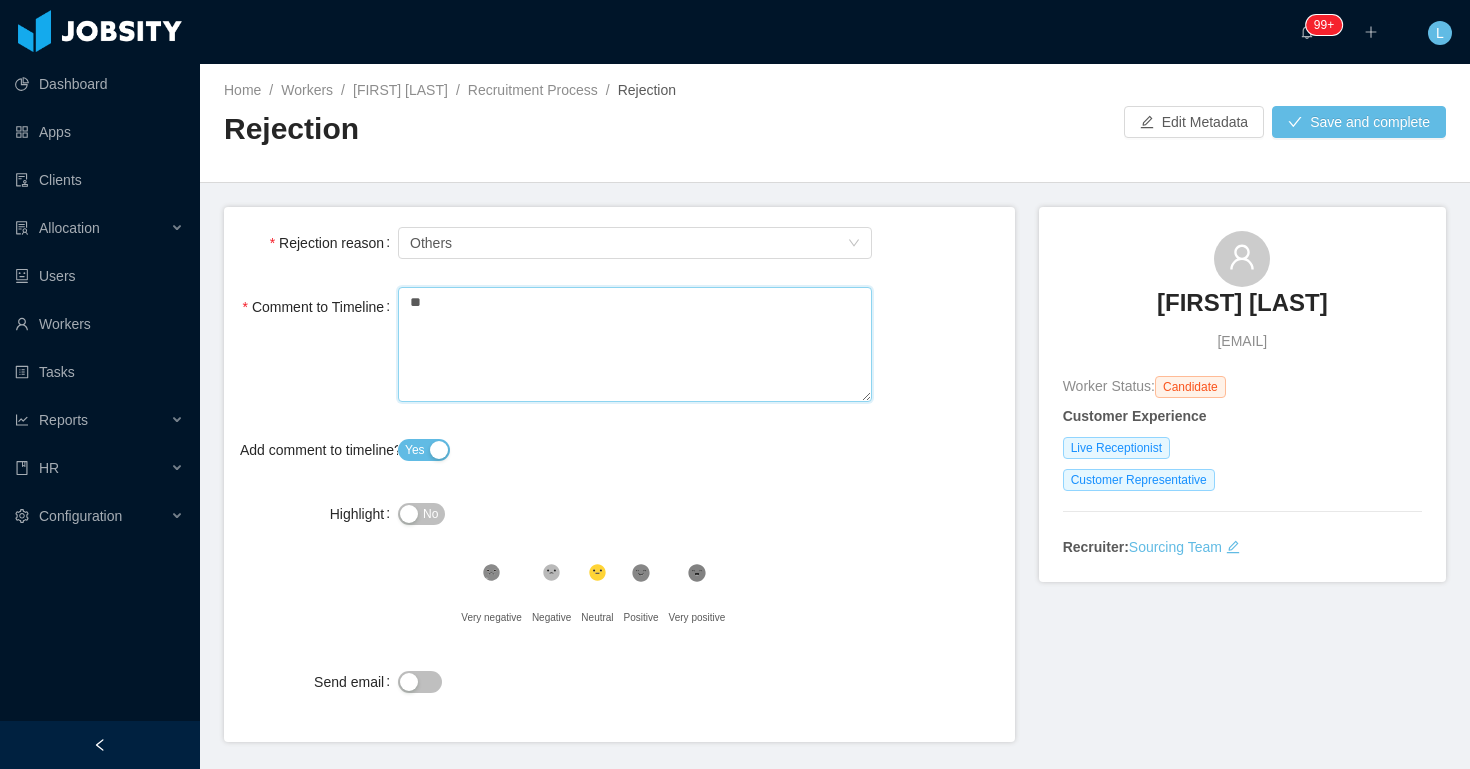 type 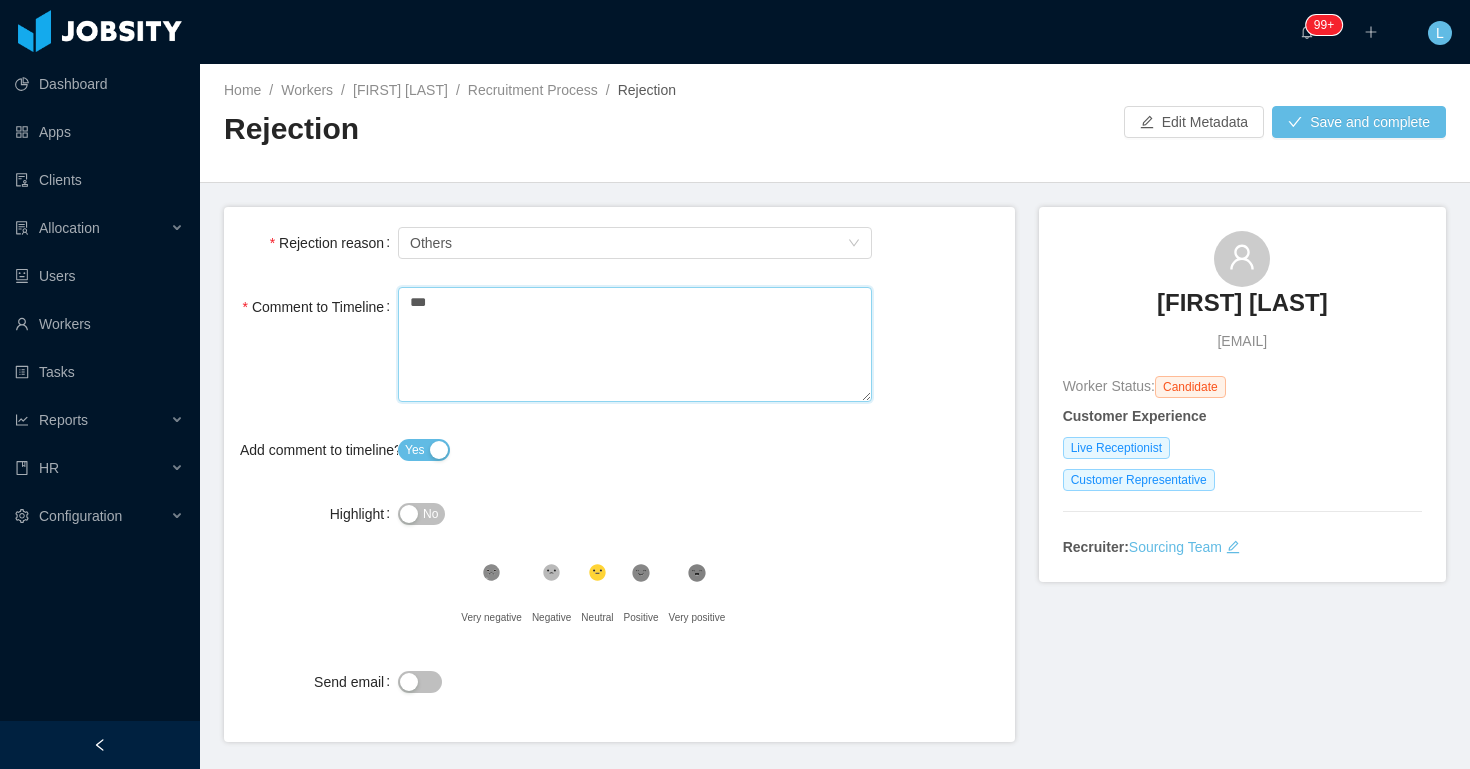 type 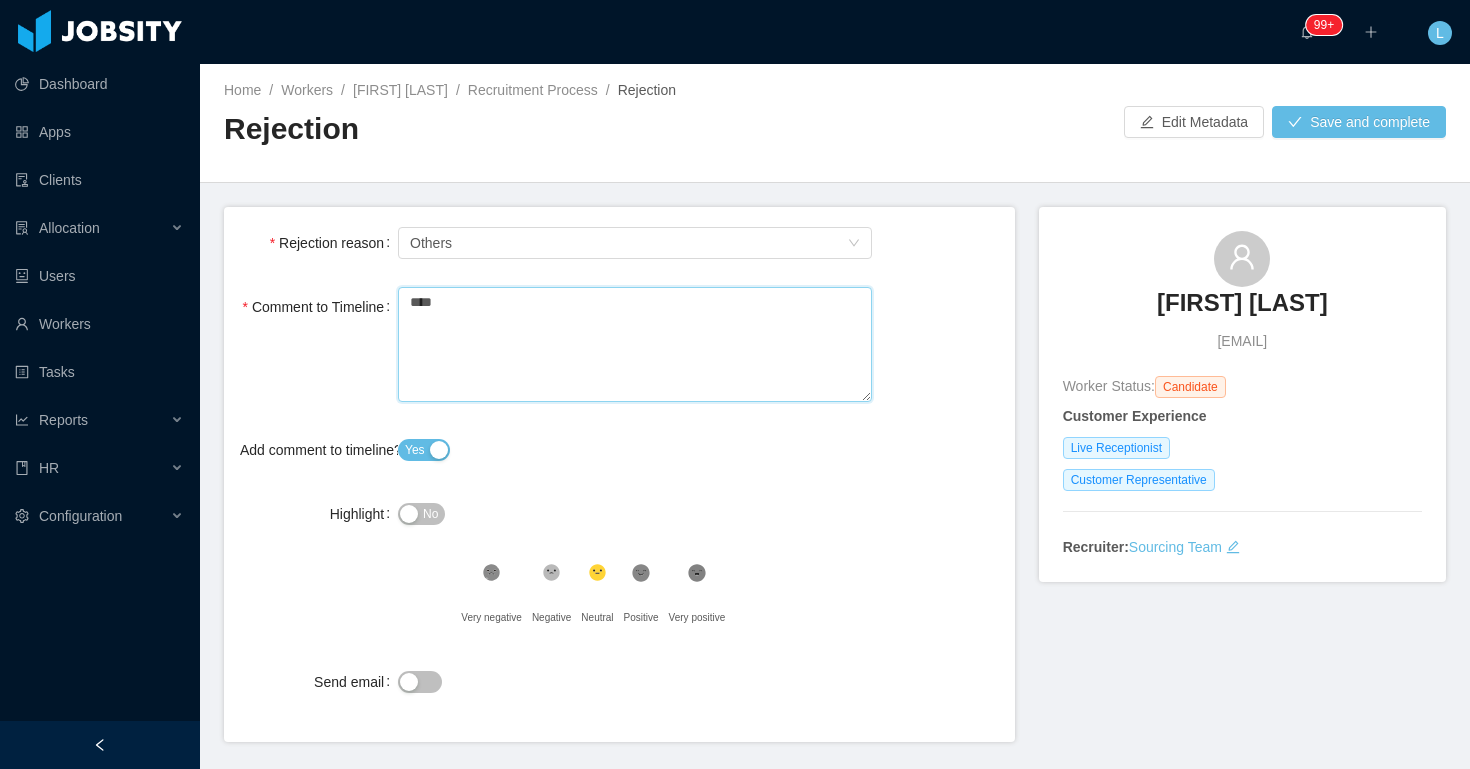 type 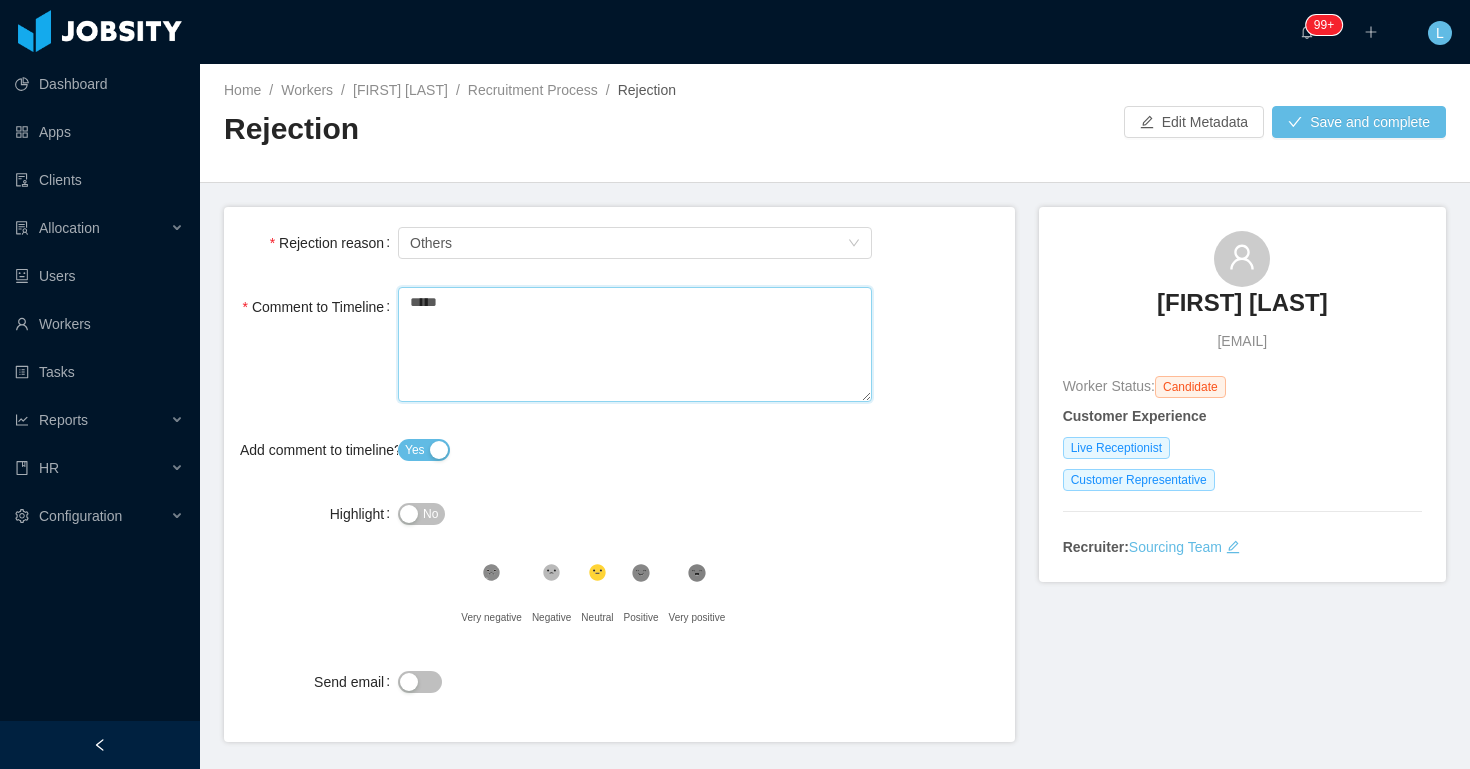 type 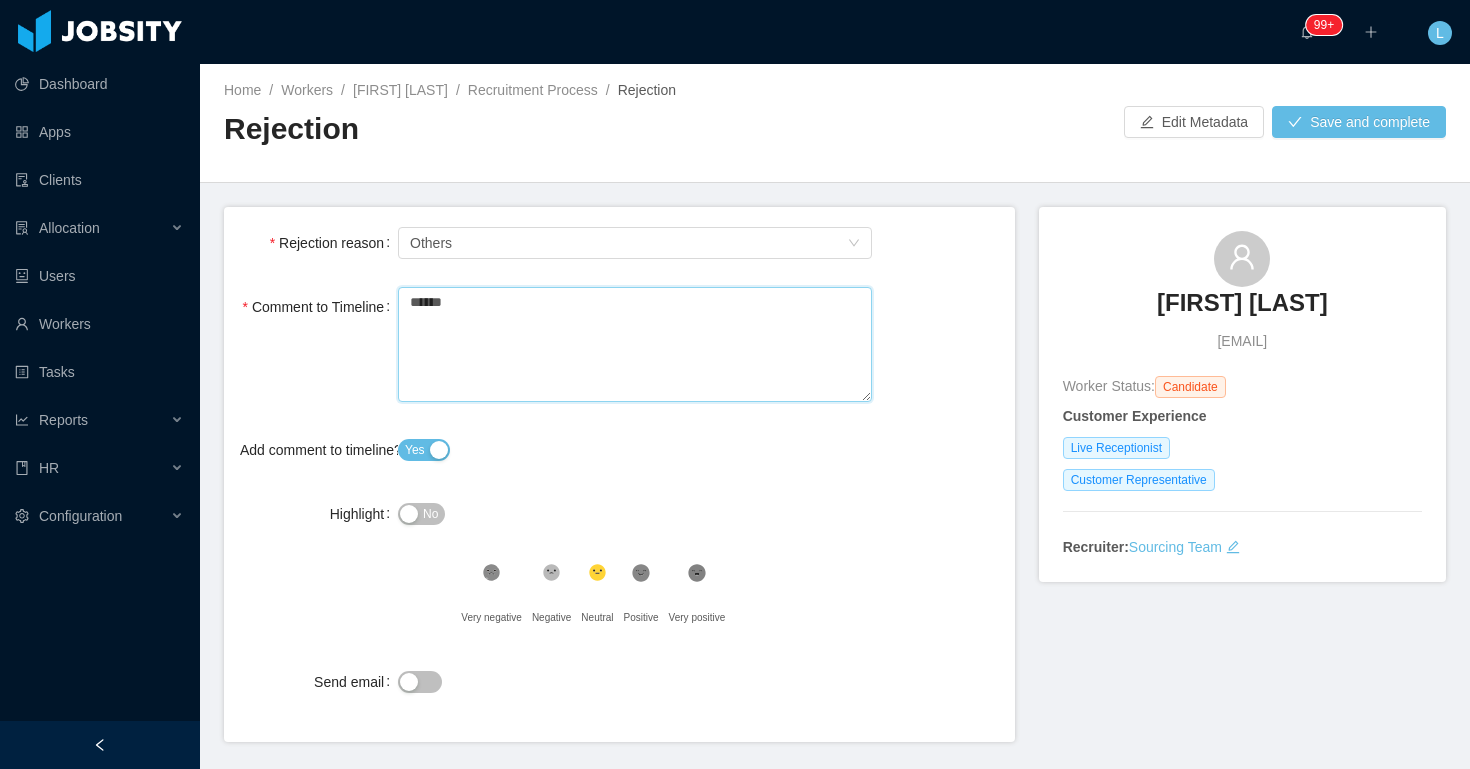 type 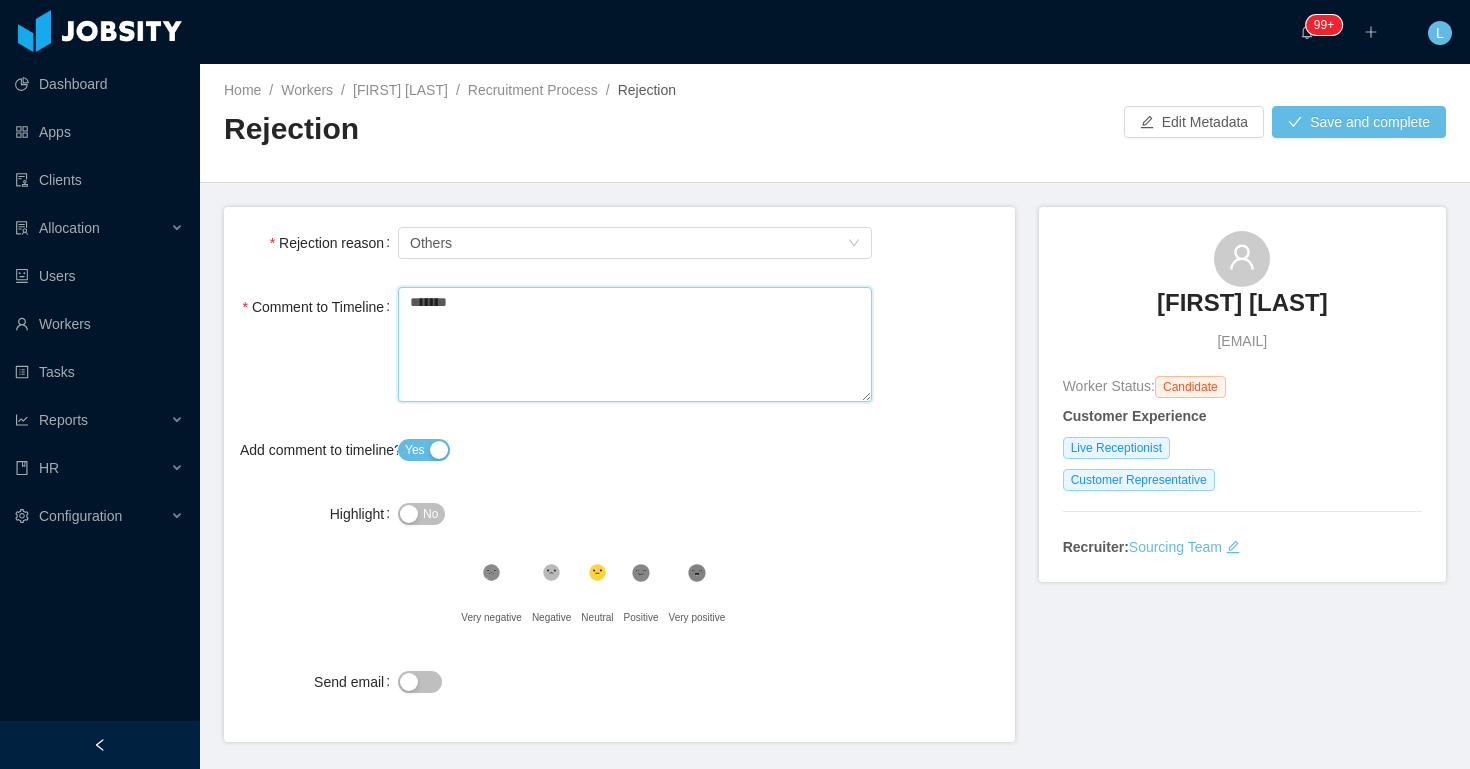 type 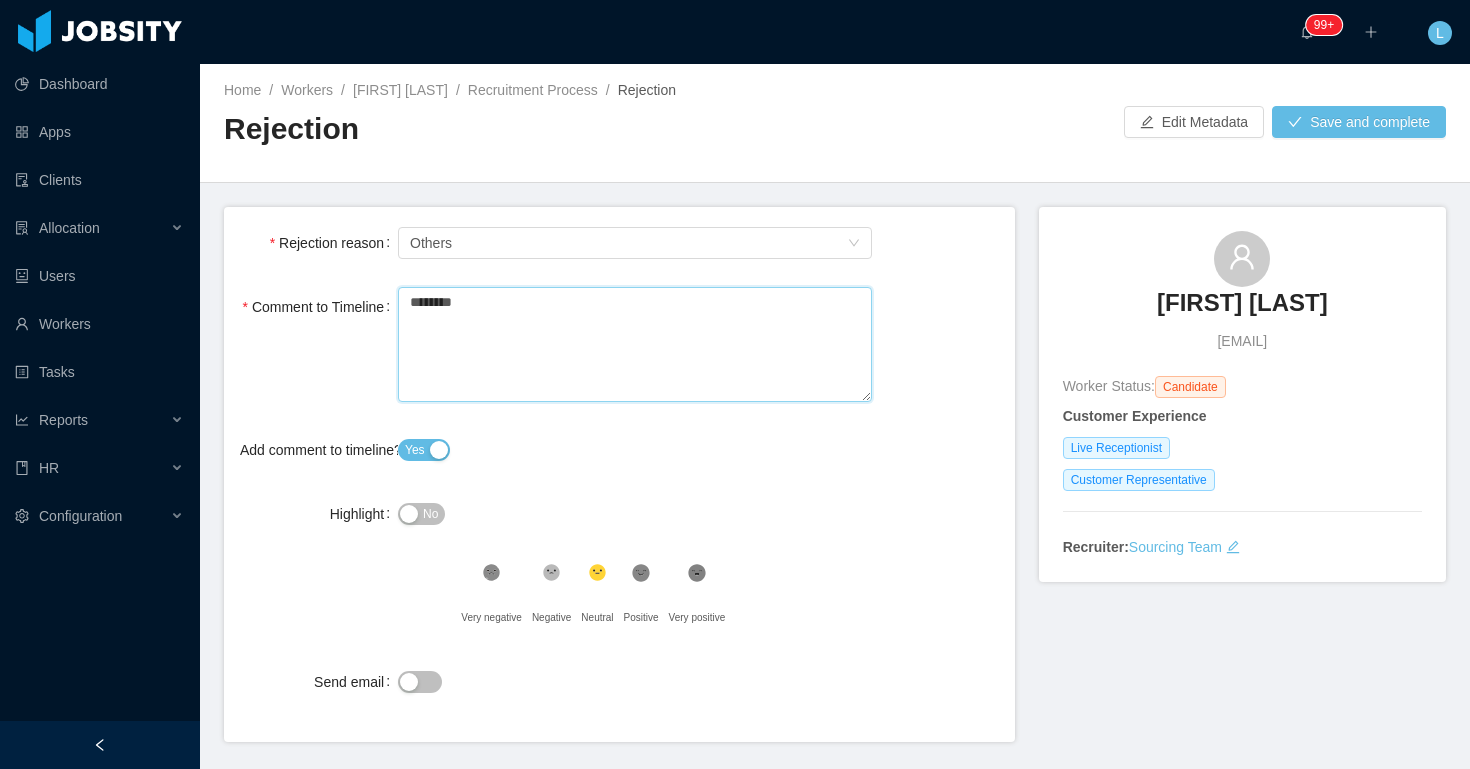 type 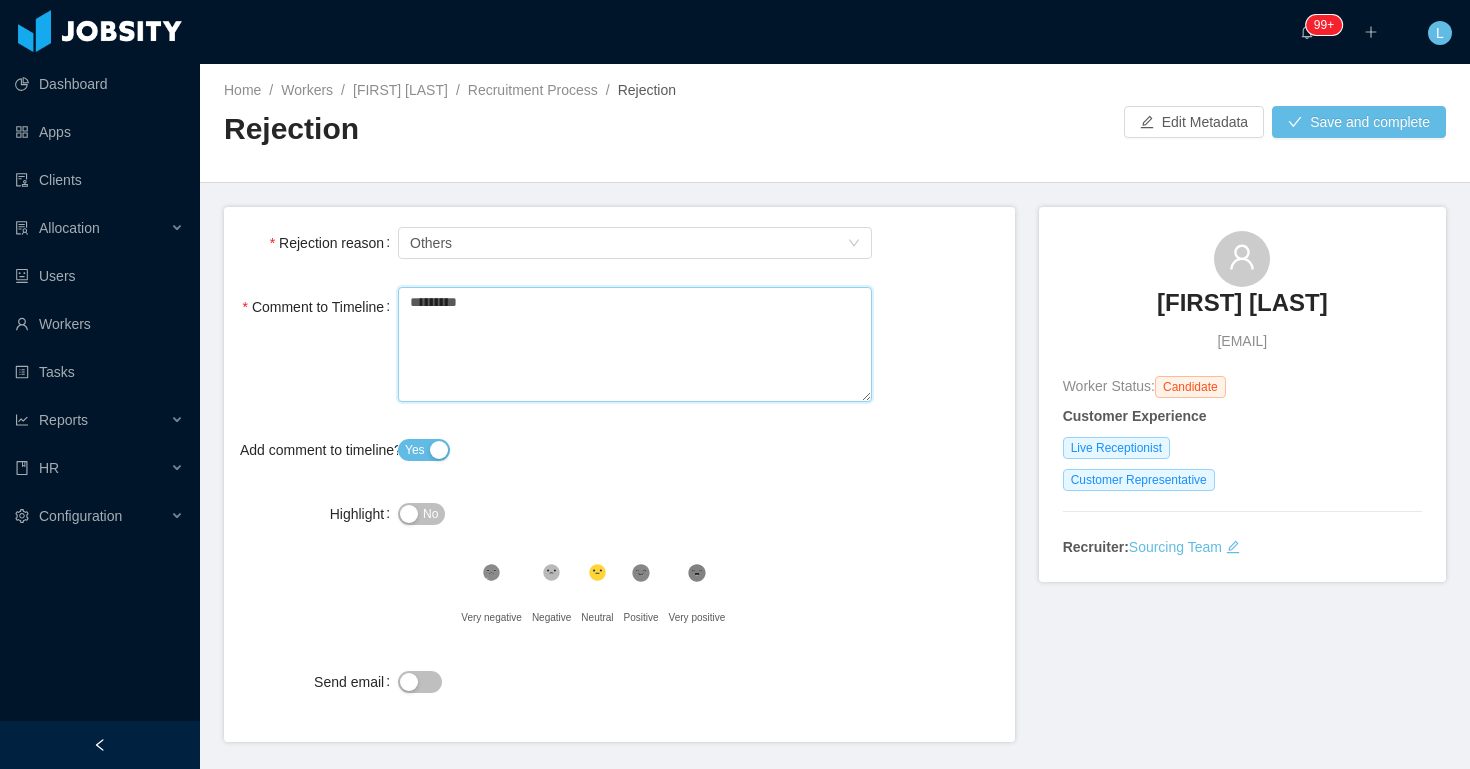 type 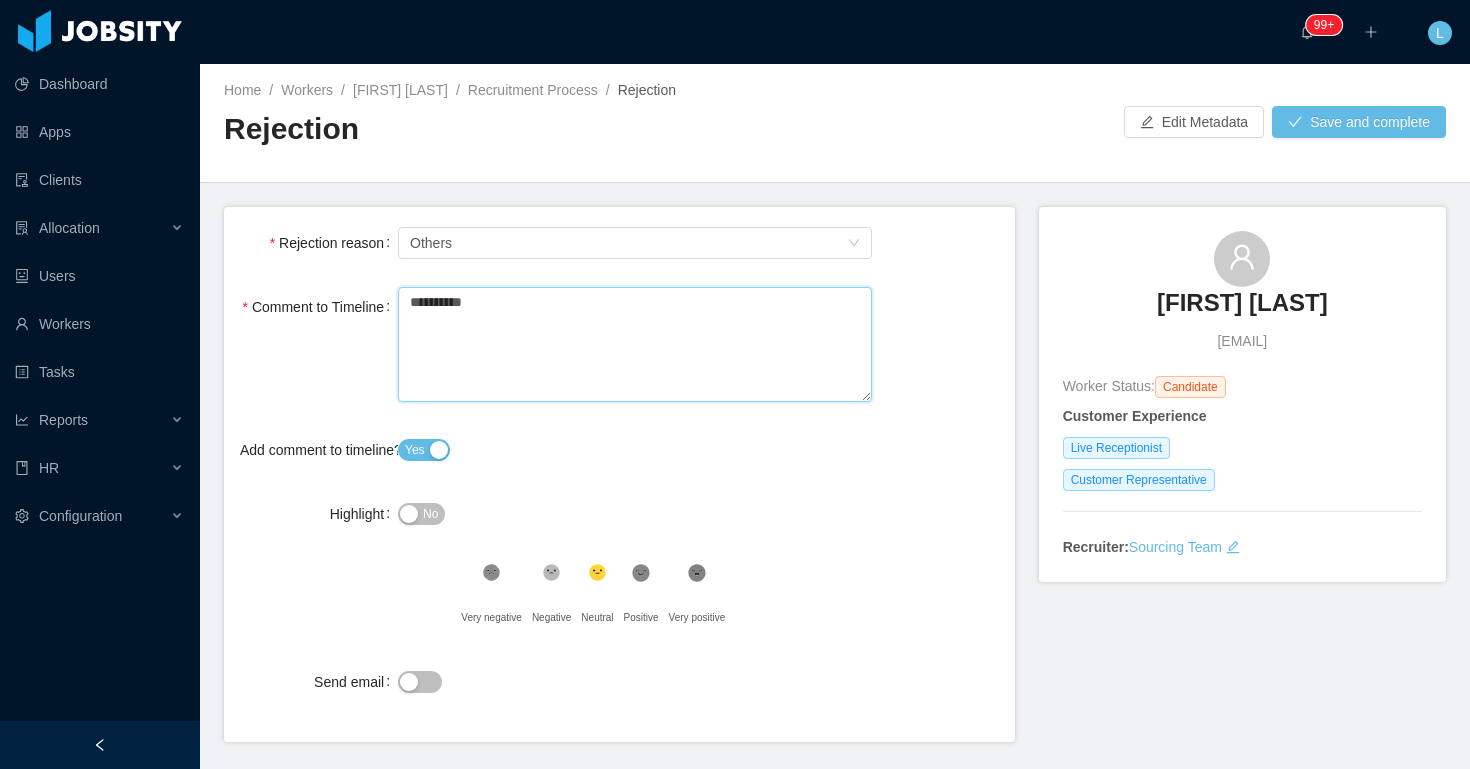 type 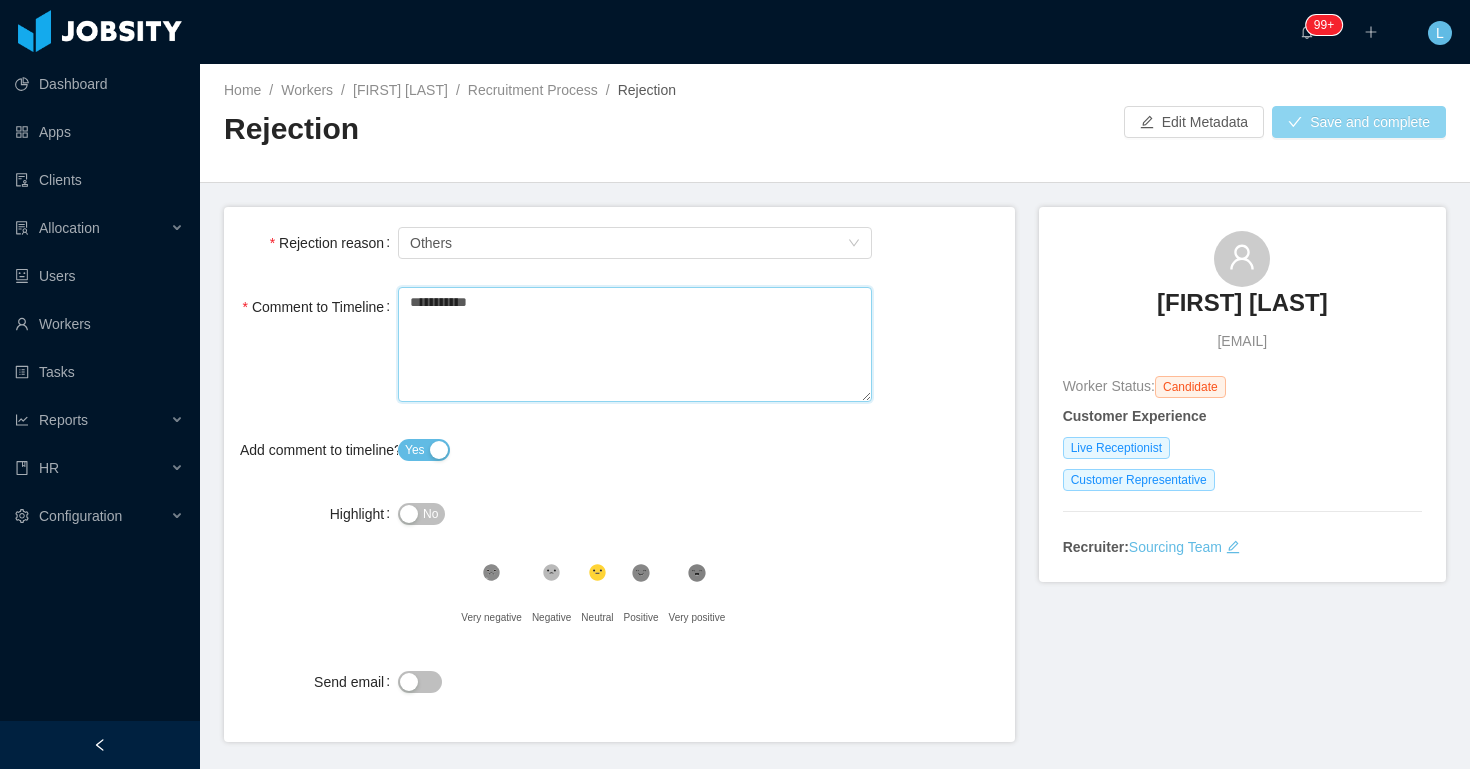 type on "**********" 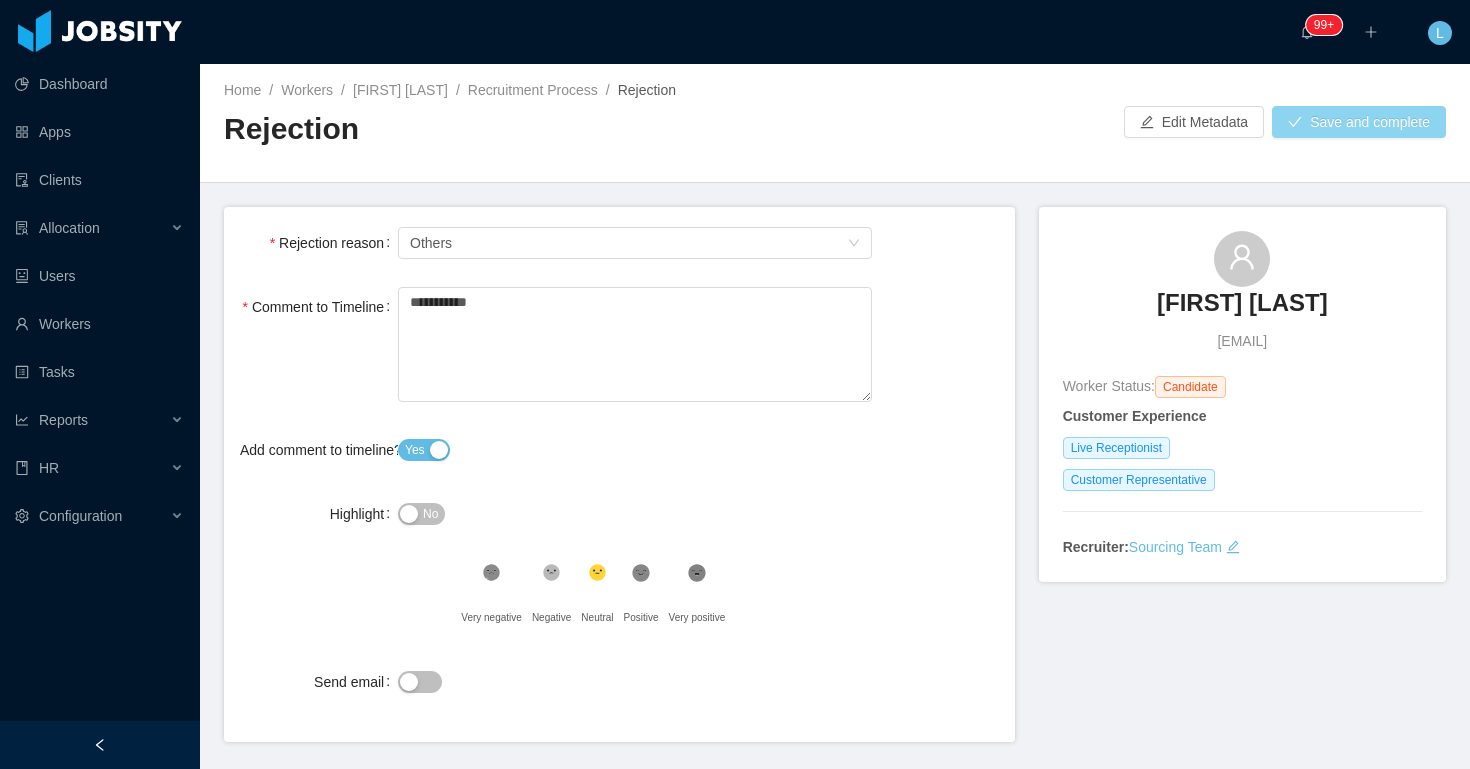 click on "Save and complete" at bounding box center (1359, 122) 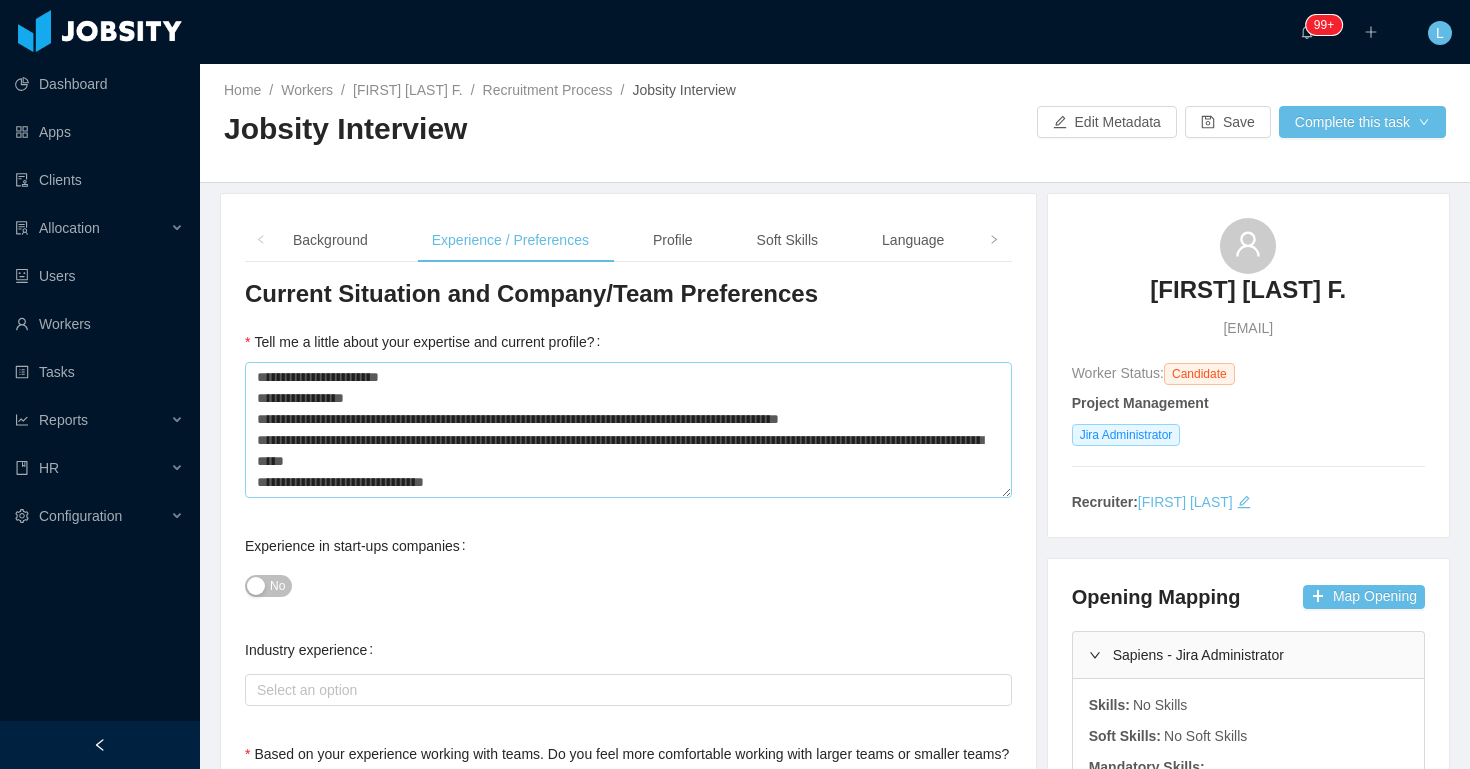 scroll, scrollTop: 0, scrollLeft: 0, axis: both 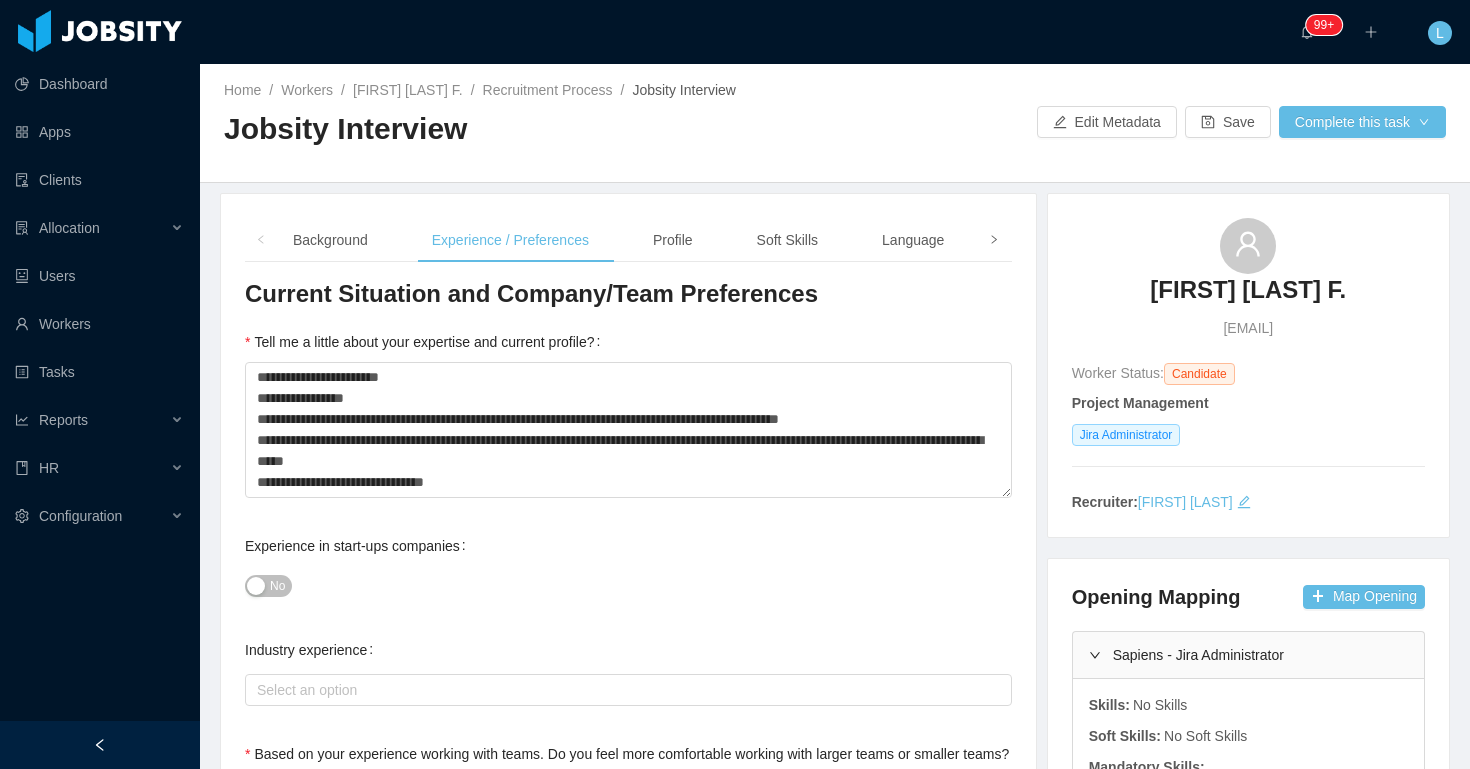 click at bounding box center [994, 240] 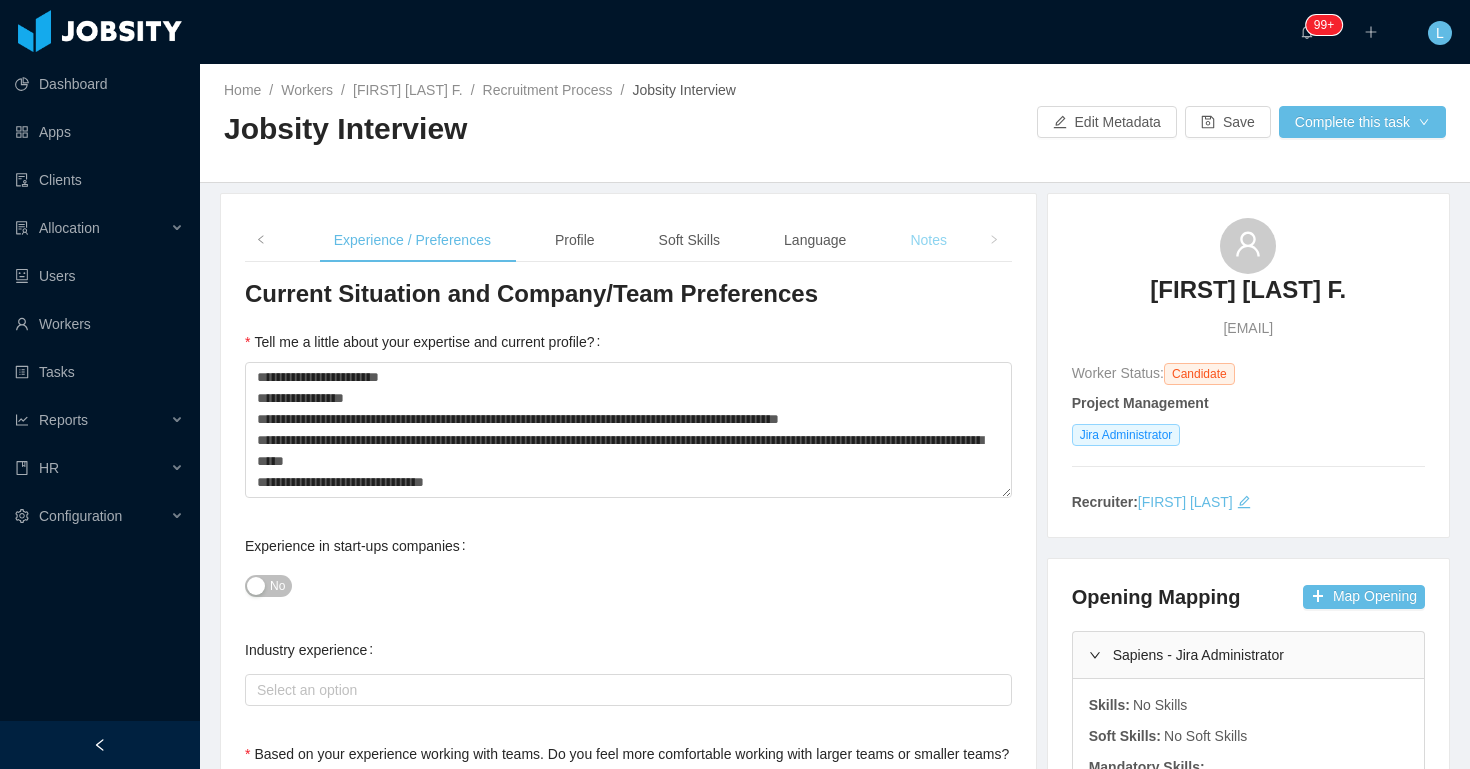 click on "Notes" at bounding box center [928, 240] 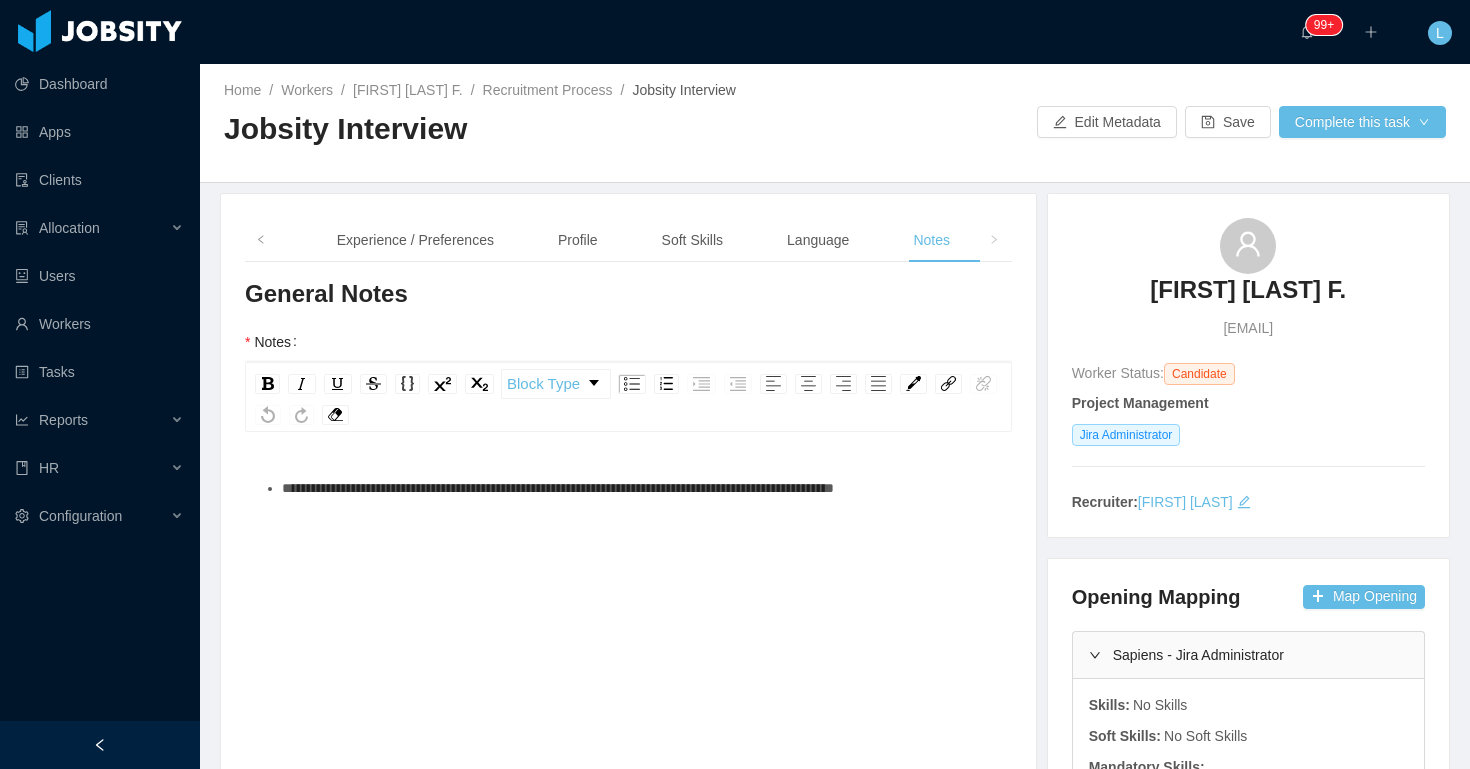 scroll, scrollTop: 46, scrollLeft: 0, axis: vertical 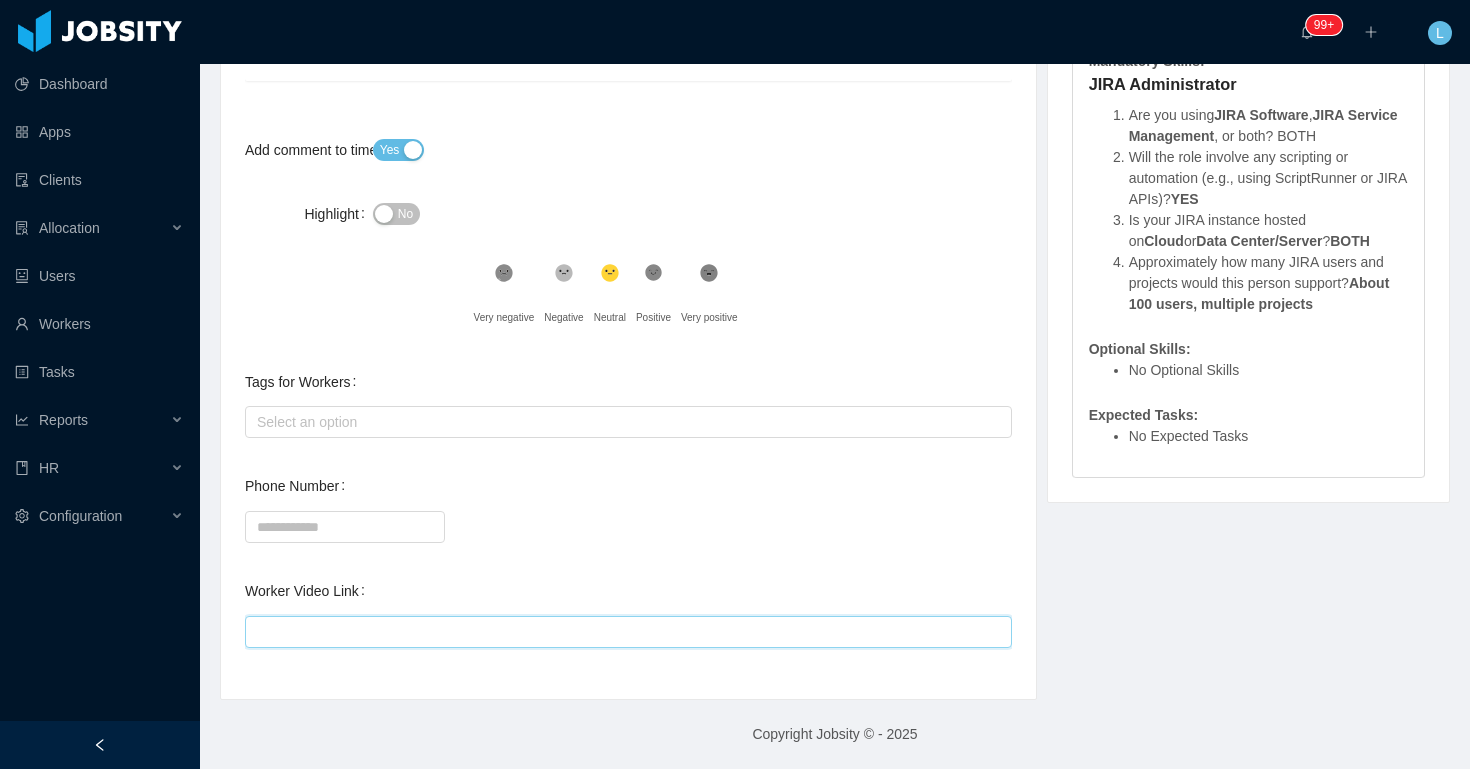 click on "Worker Video Link" at bounding box center (628, 632) 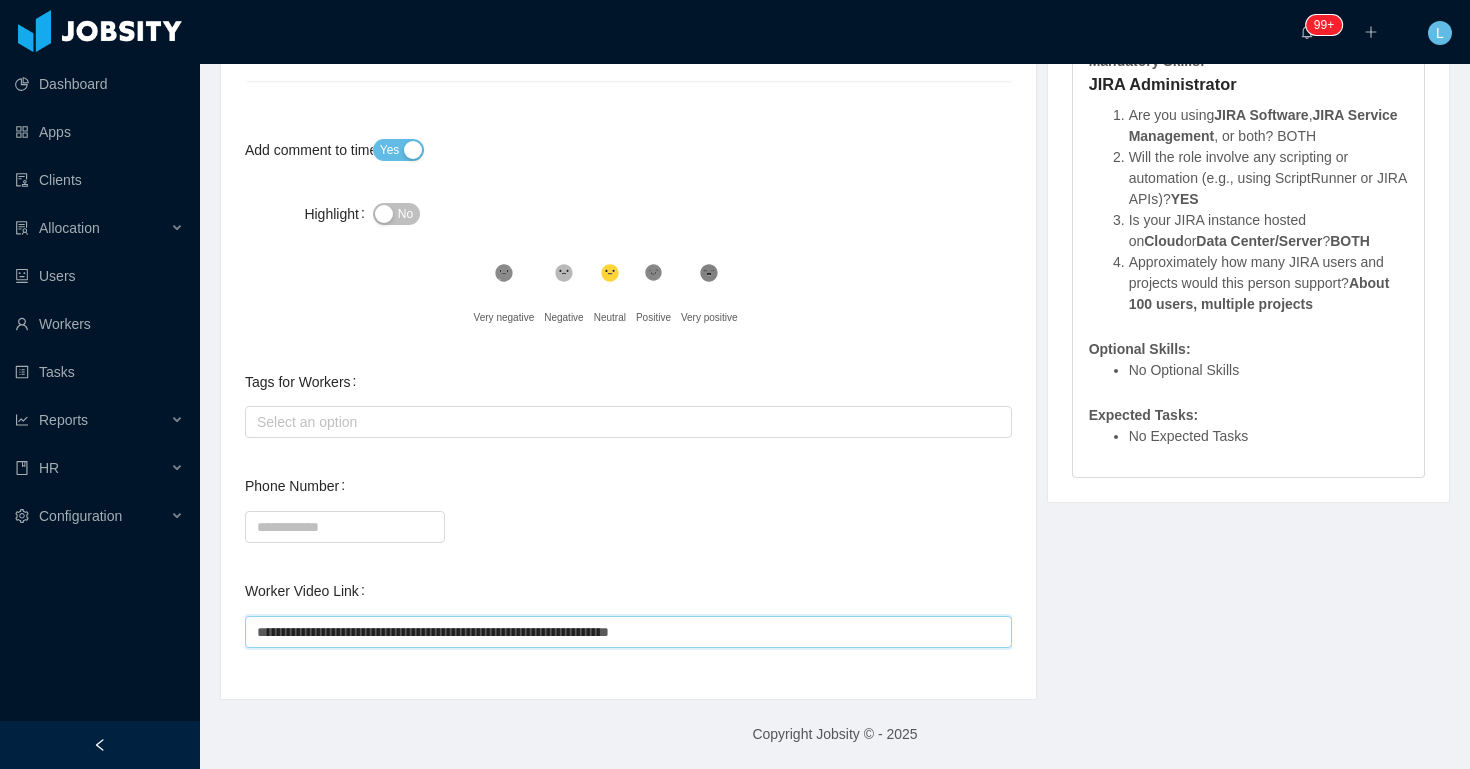 type on "**********" 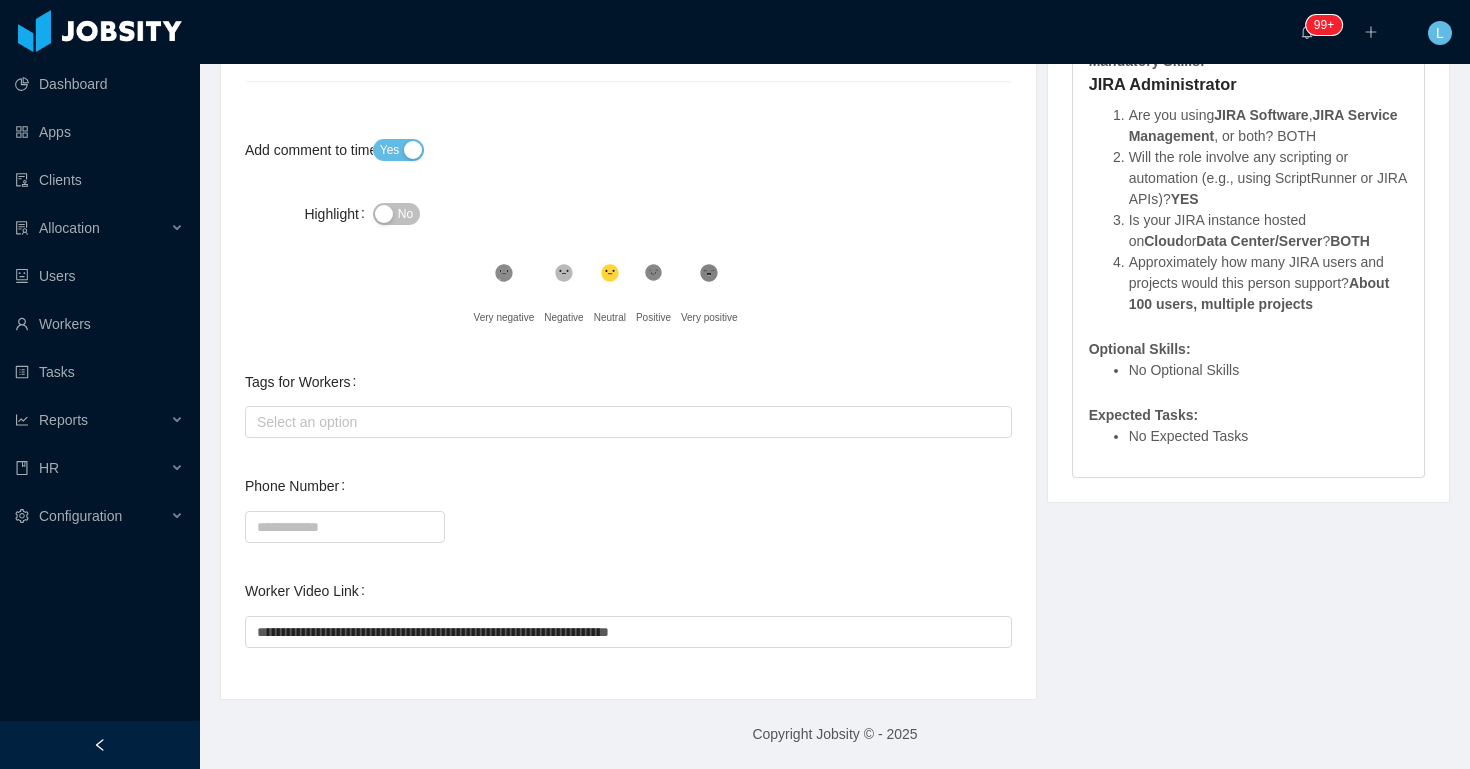 click at bounding box center [628, 526] 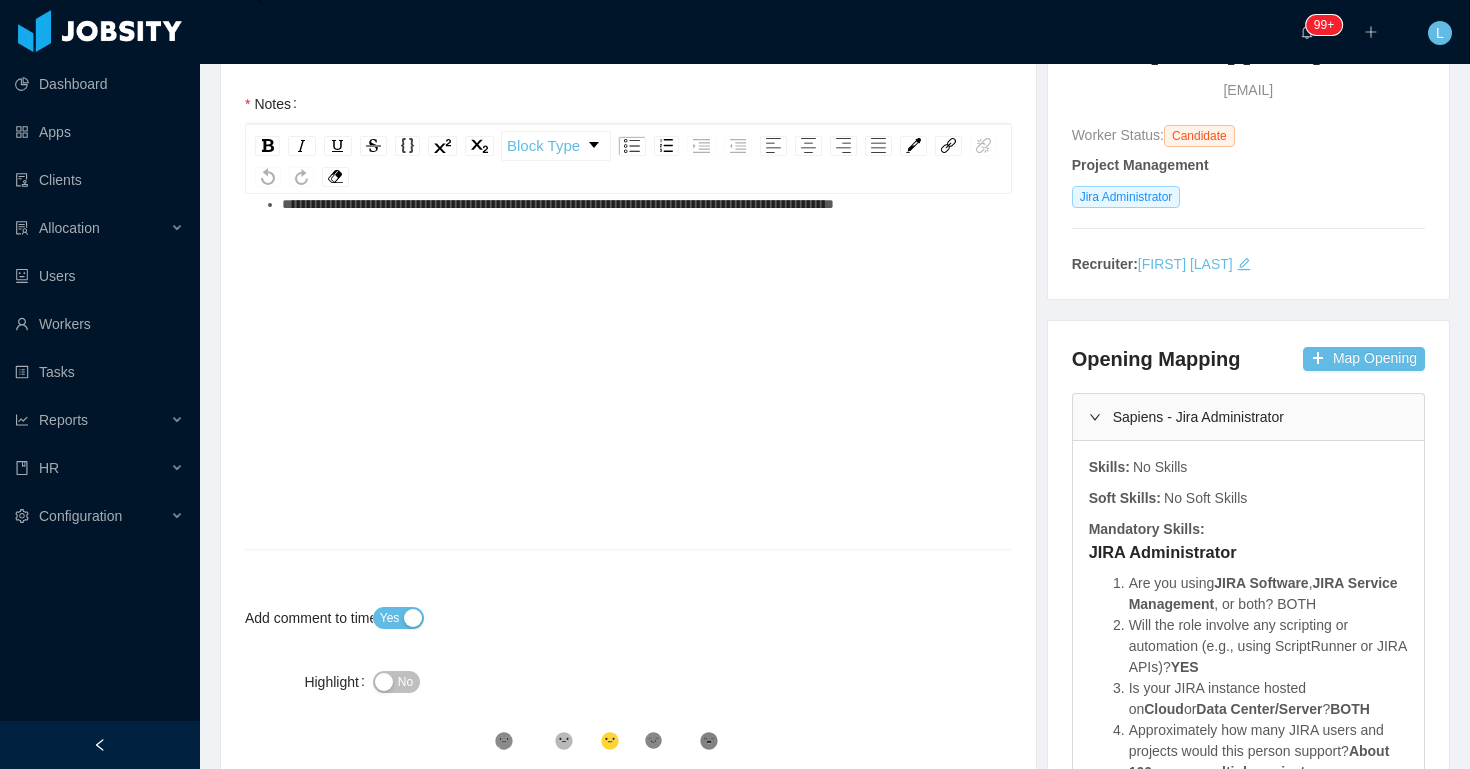 scroll, scrollTop: 0, scrollLeft: 0, axis: both 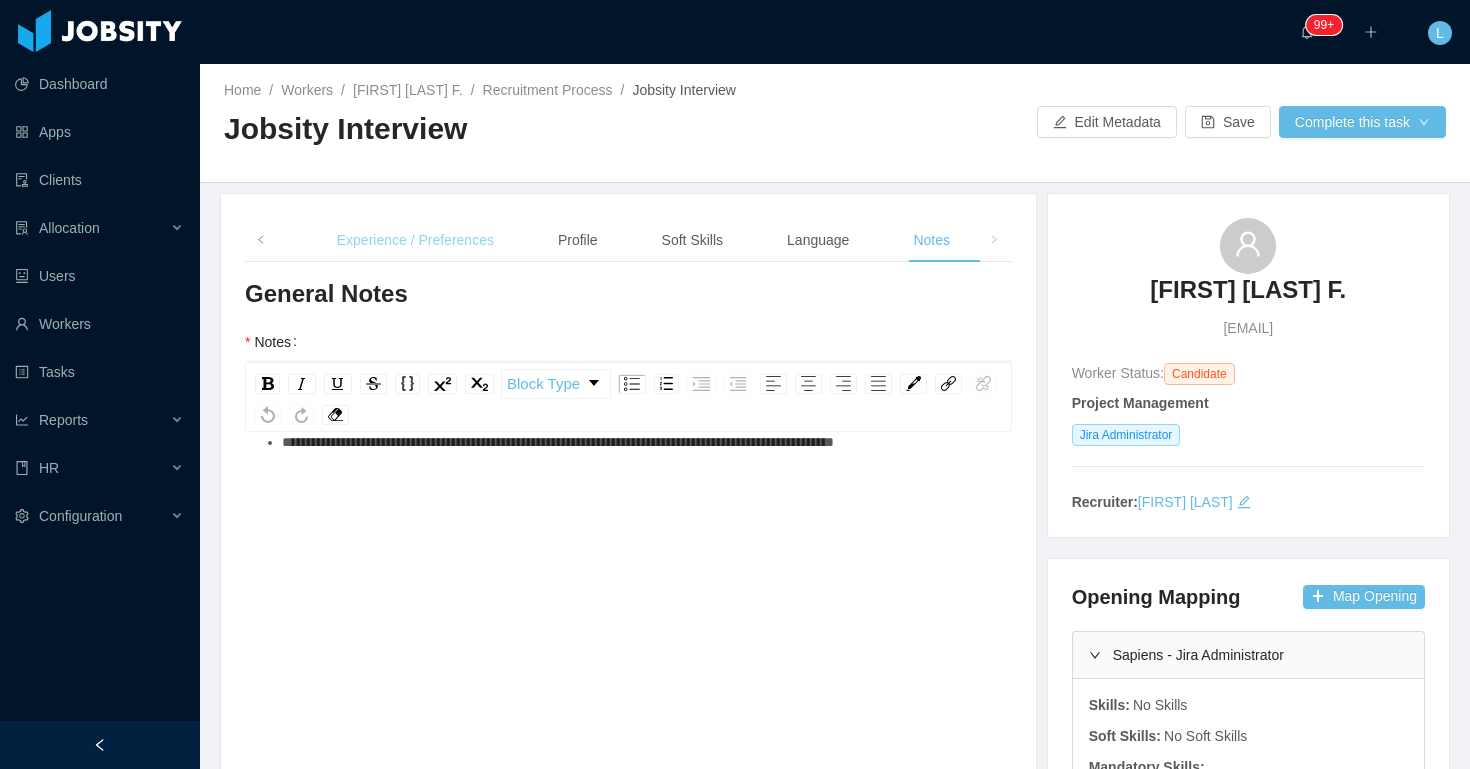 click on "Experience / Preferences" at bounding box center (415, 240) 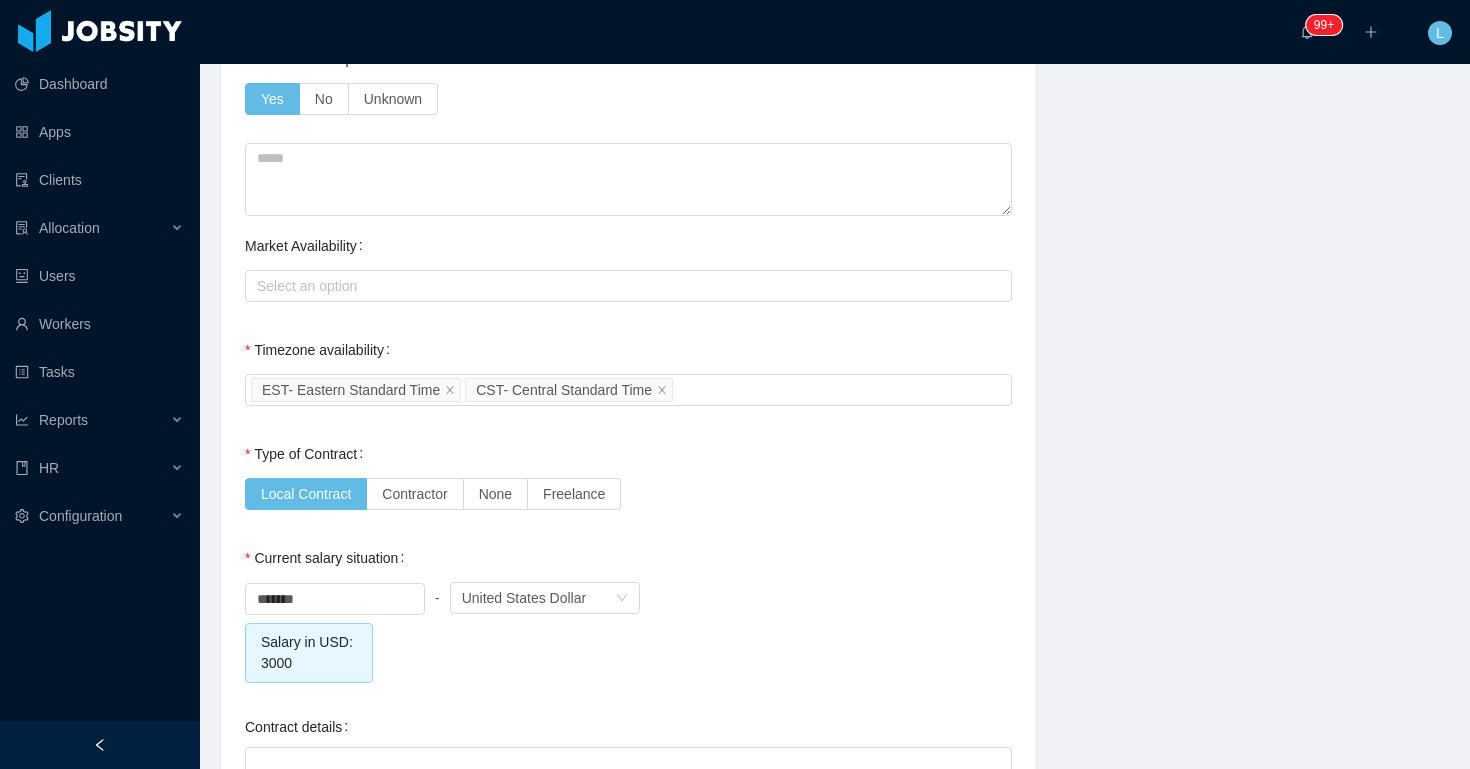 scroll, scrollTop: 0, scrollLeft: 0, axis: both 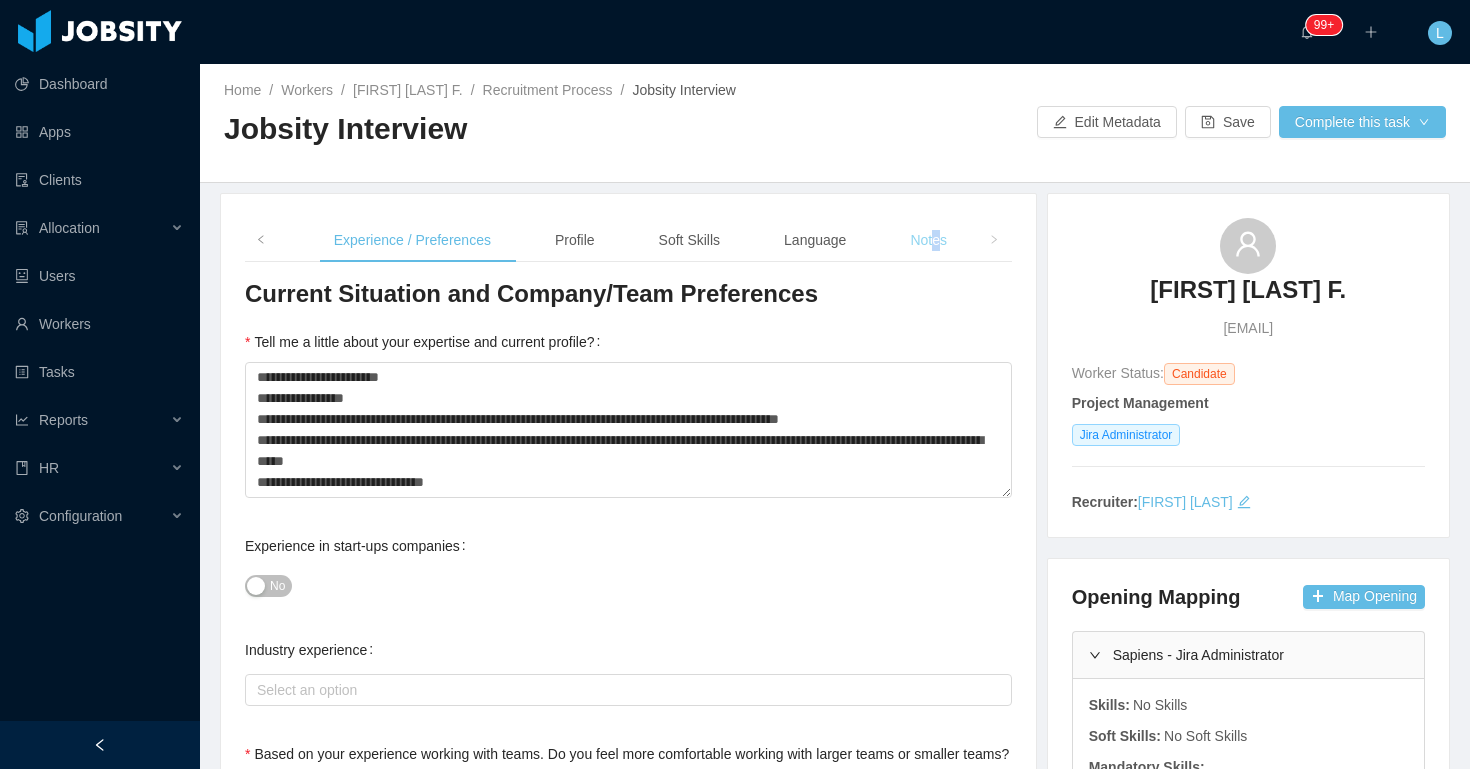 click on "Notes" at bounding box center (928, 240) 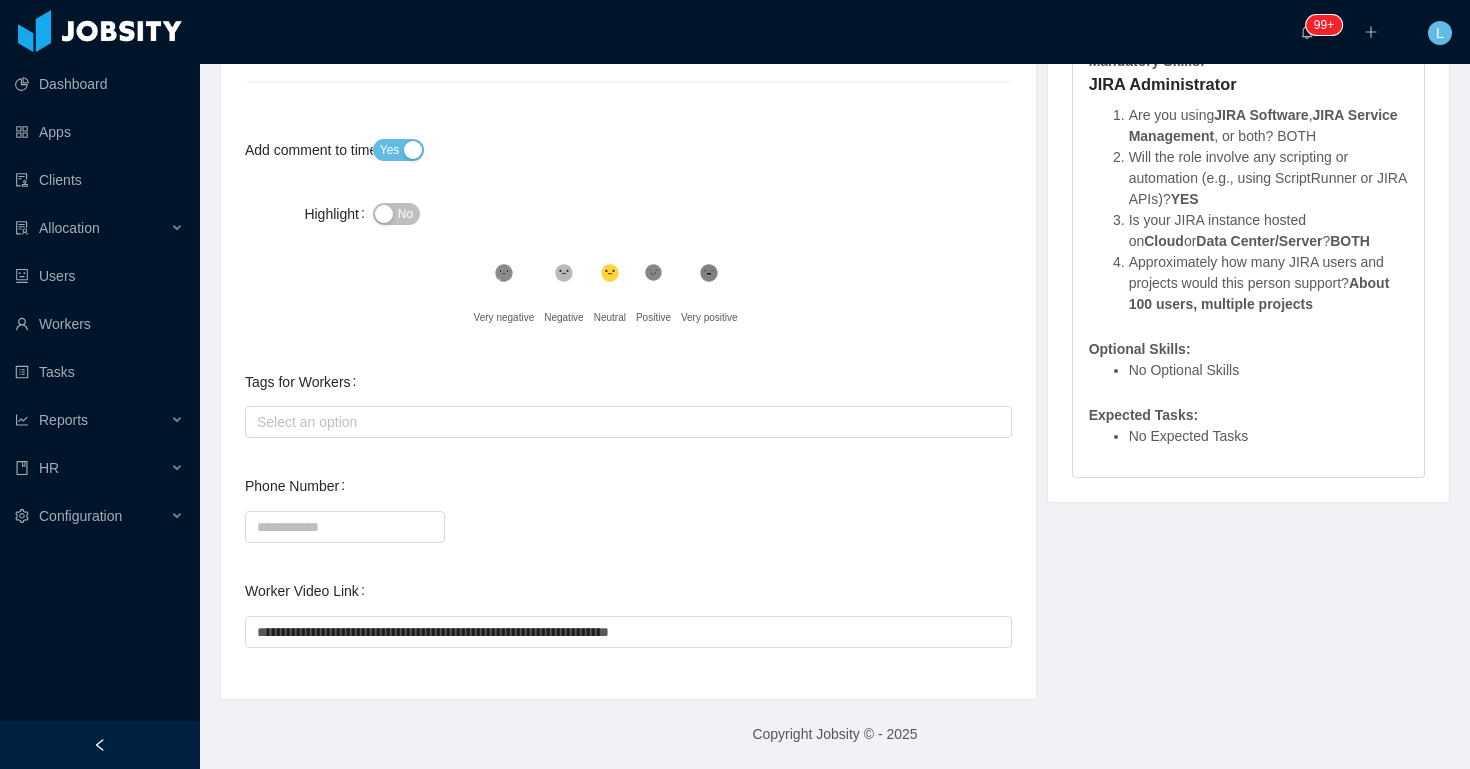 scroll, scrollTop: 0, scrollLeft: 0, axis: both 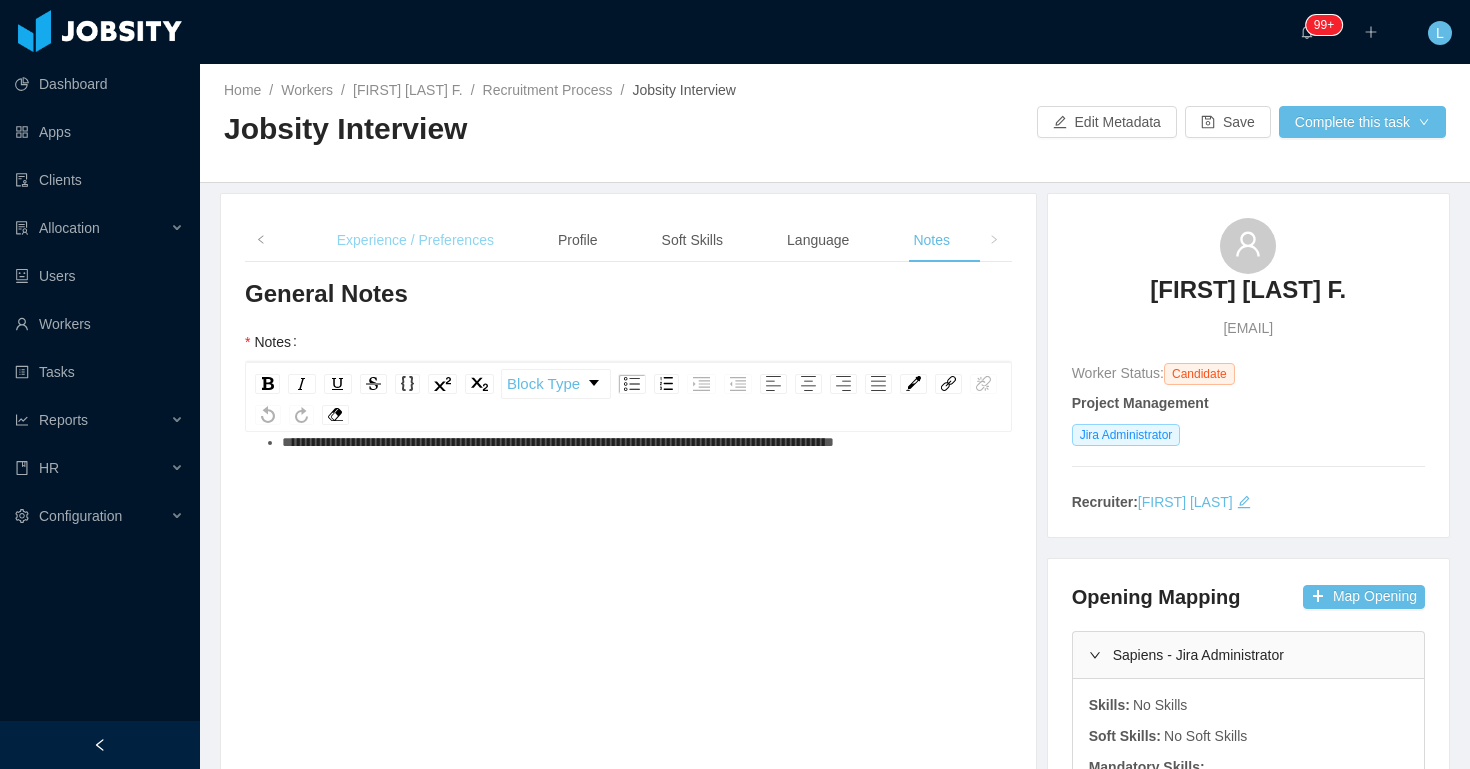 click on "Experience / Preferences" at bounding box center (415, 240) 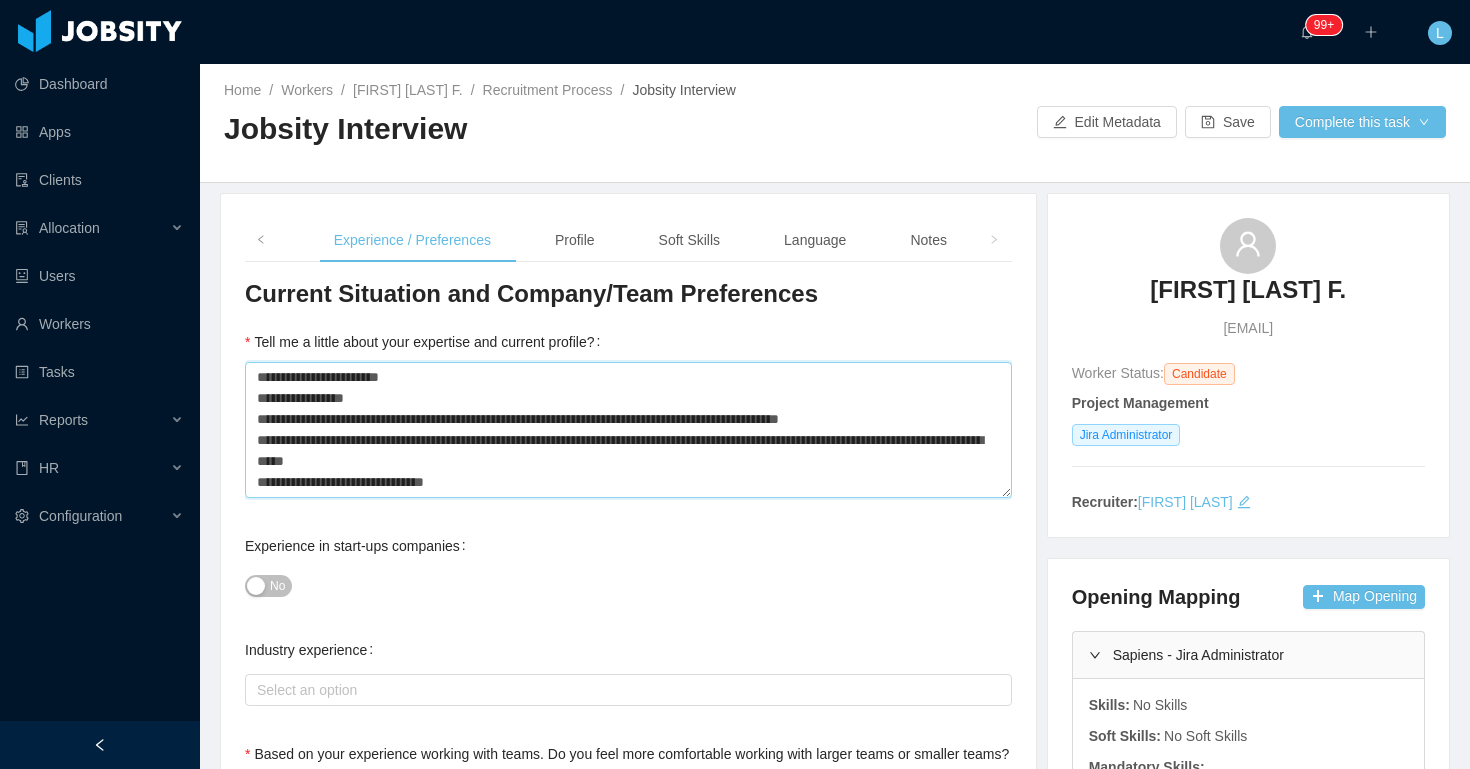 click on "**********" at bounding box center (628, 430) 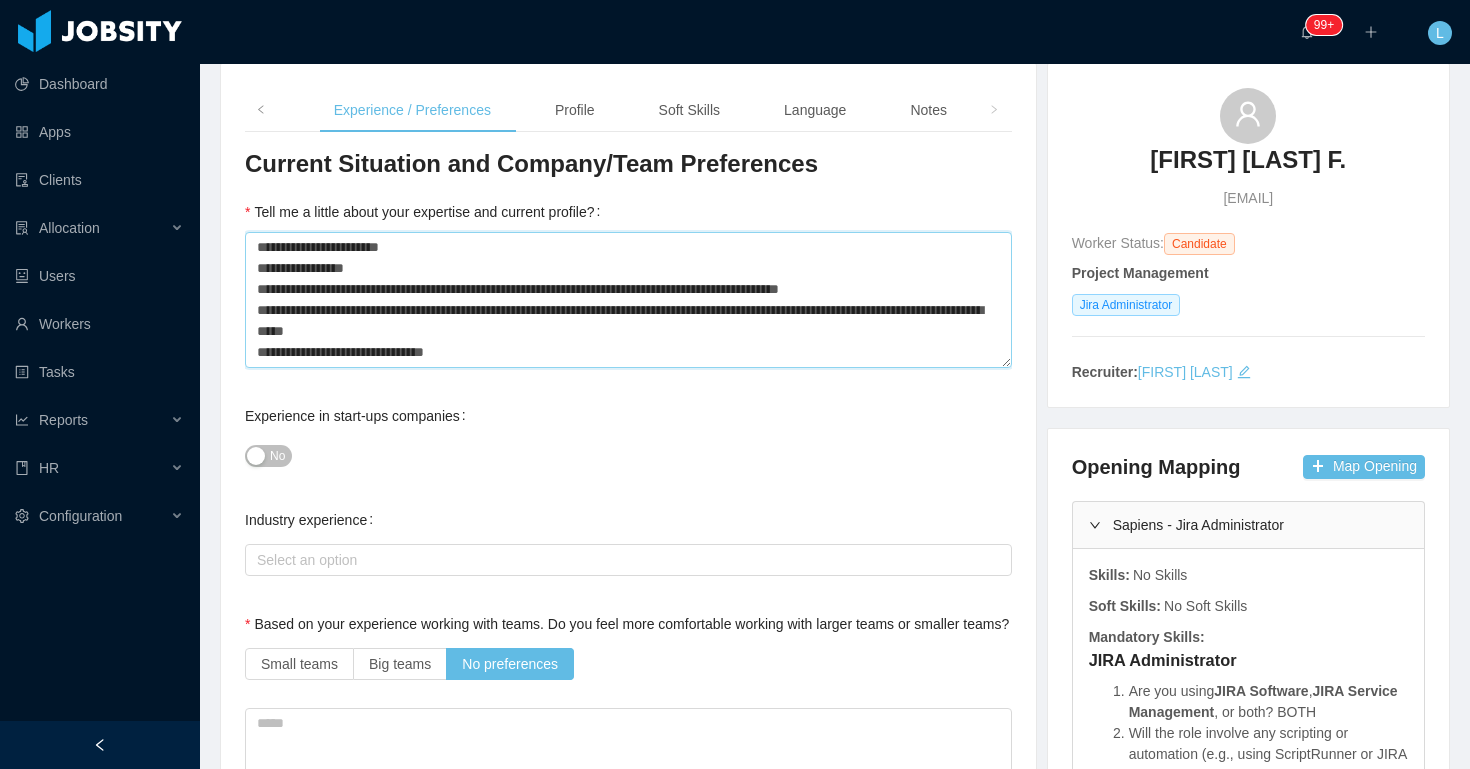 scroll, scrollTop: 0, scrollLeft: 0, axis: both 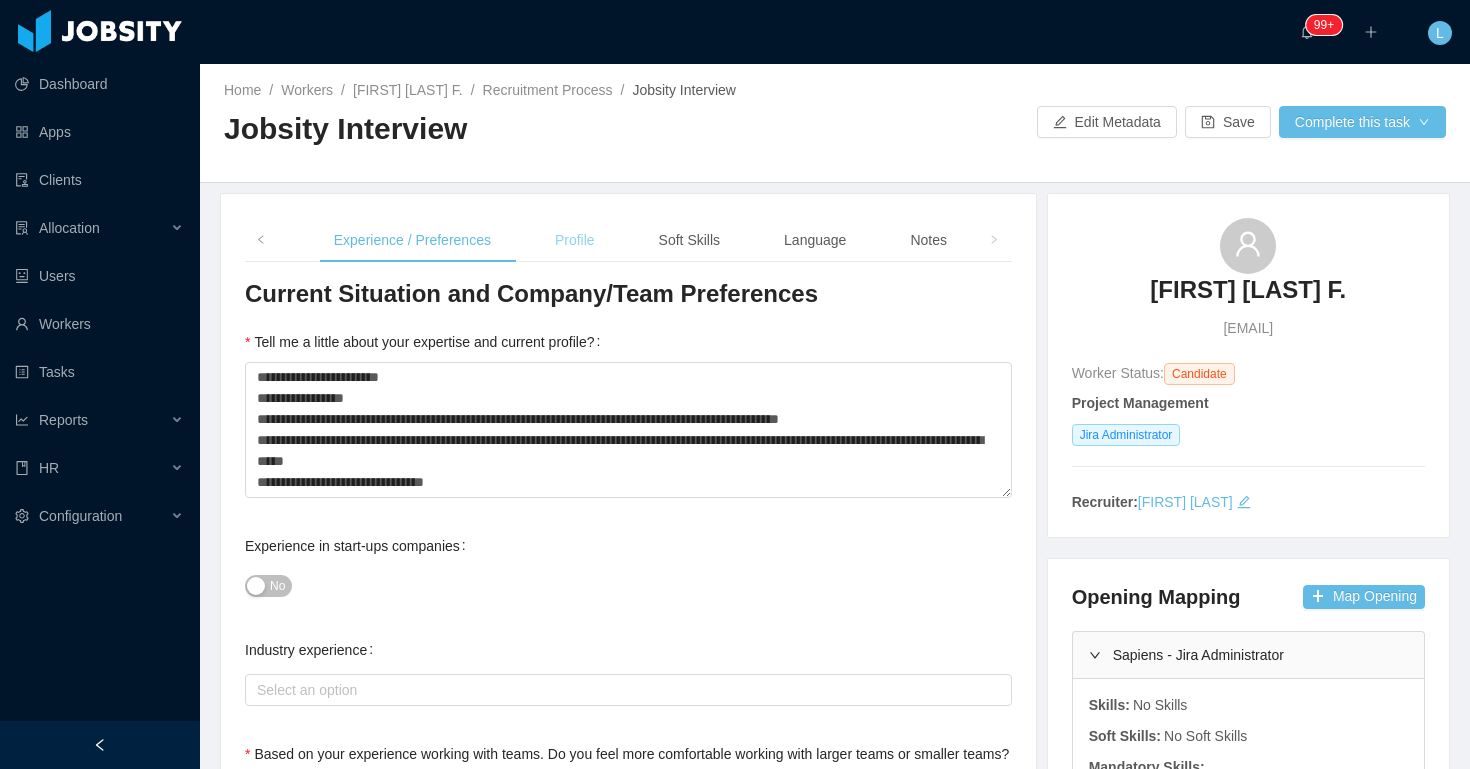 click on "Profile" at bounding box center (575, 240) 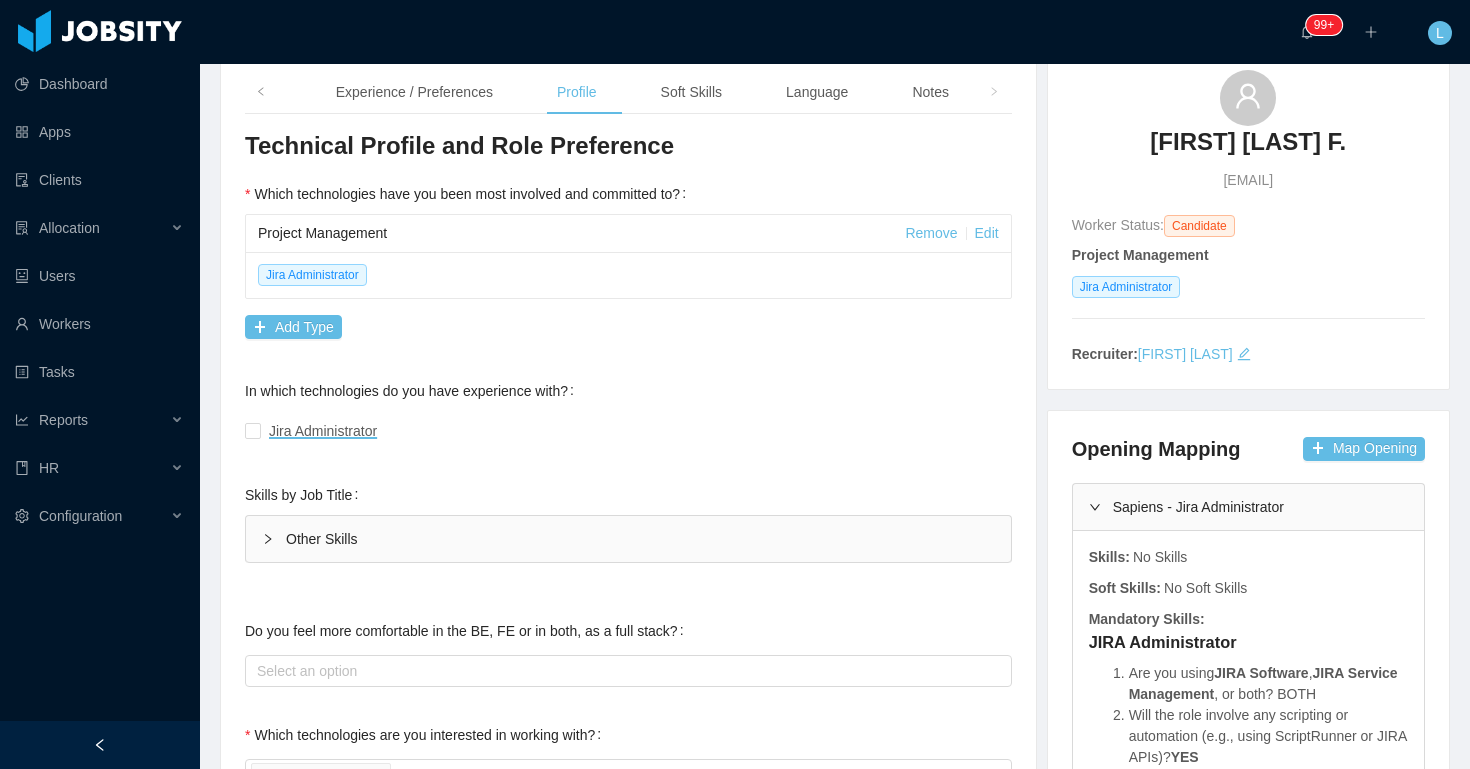 scroll, scrollTop: 307, scrollLeft: 0, axis: vertical 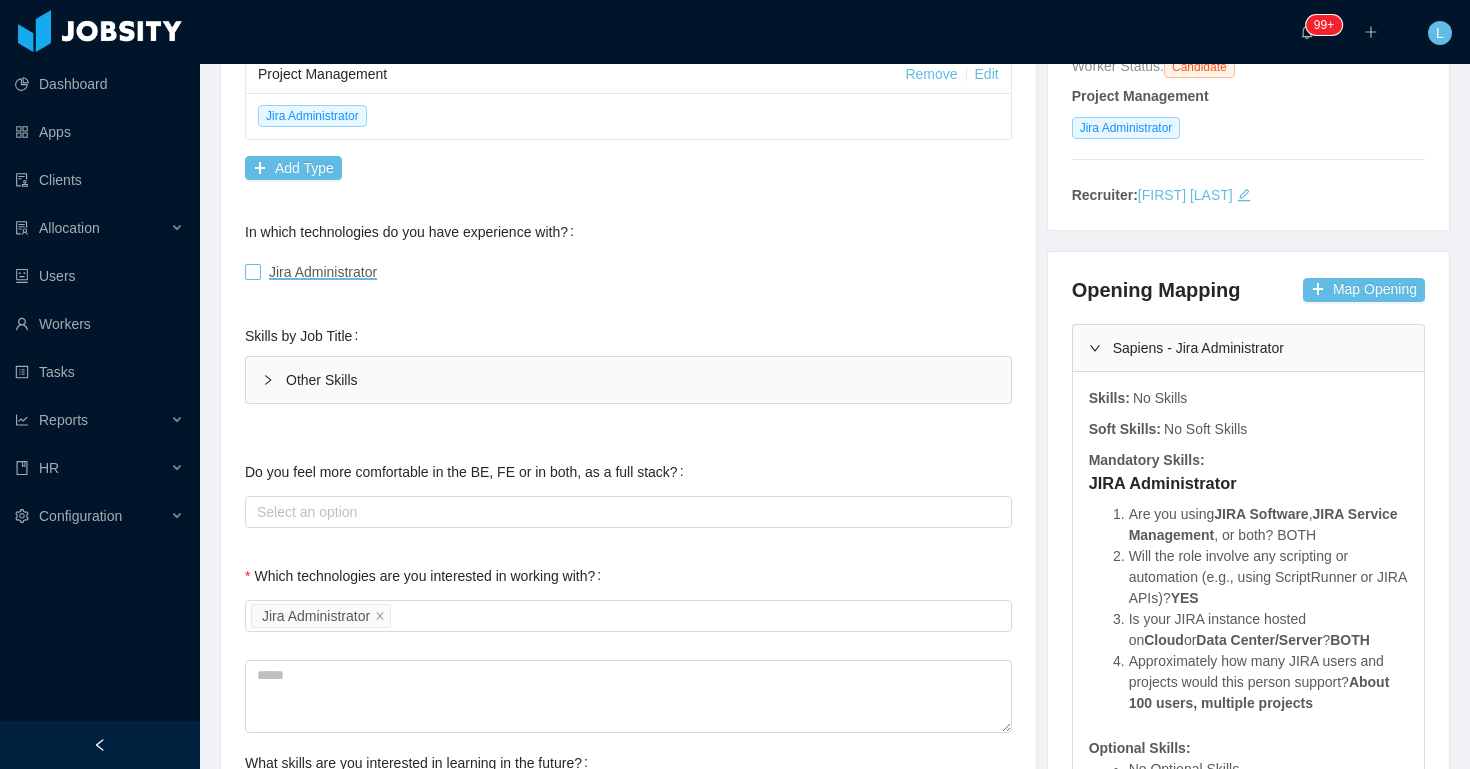 click on "Jira Administrator" at bounding box center [323, 272] 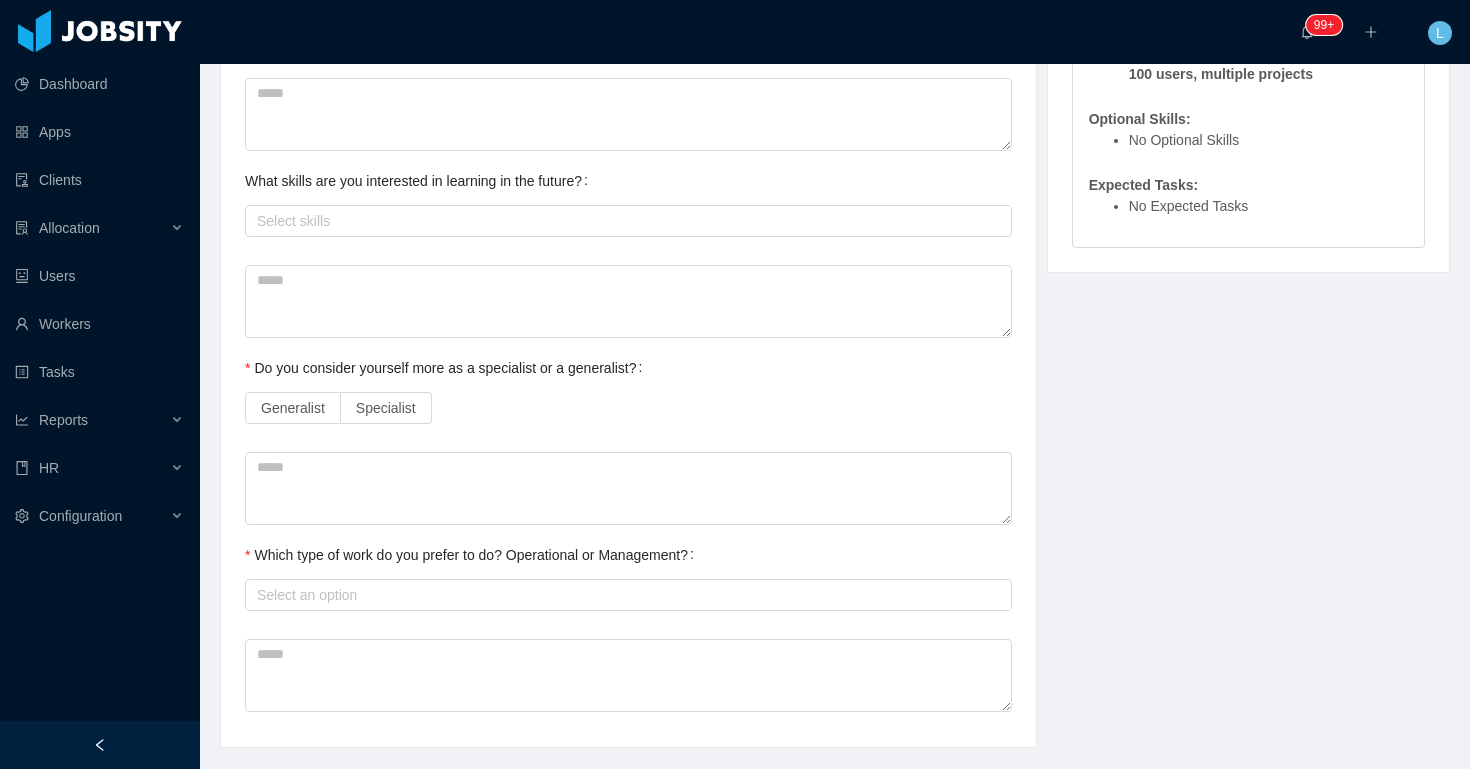 scroll, scrollTop: 984, scrollLeft: 0, axis: vertical 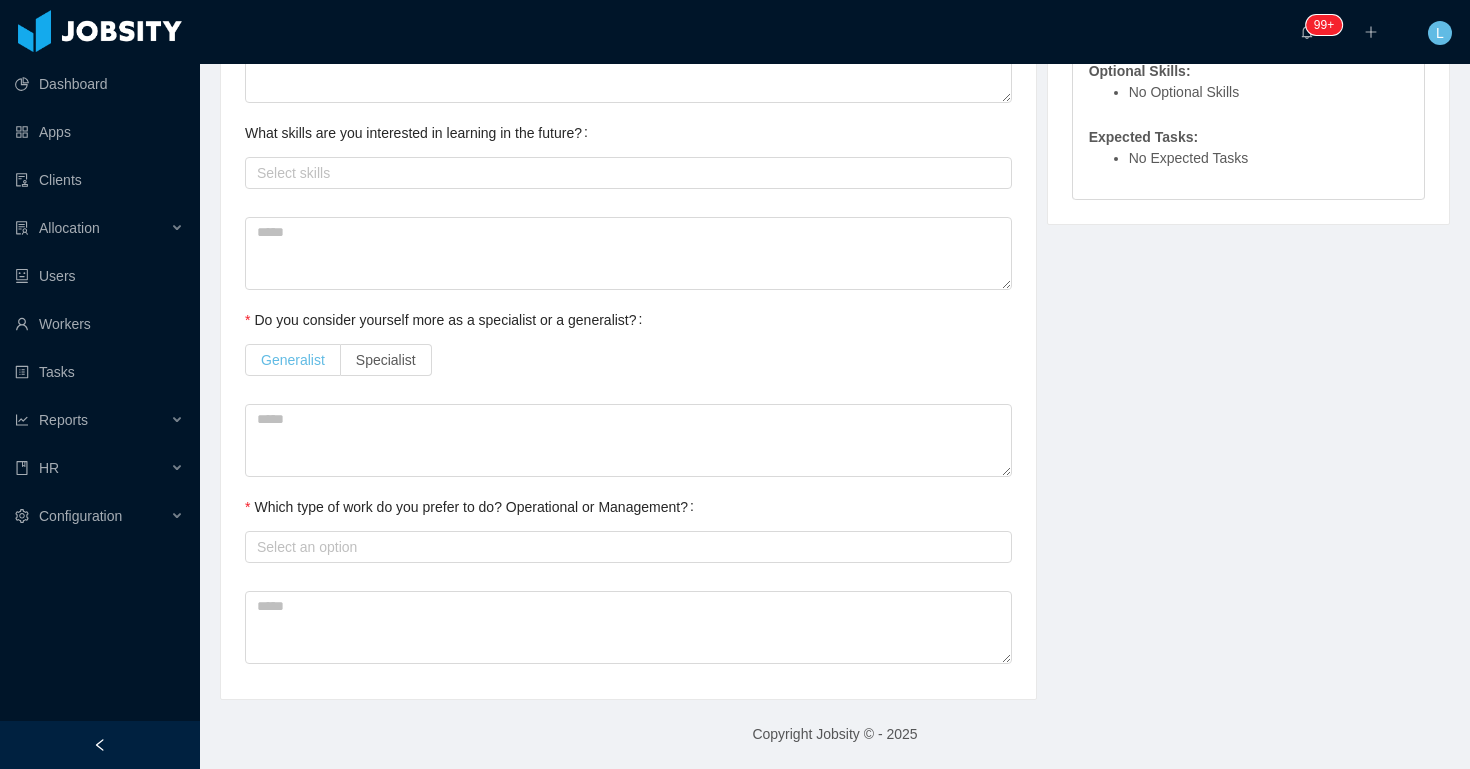 click on "Generalist" at bounding box center [293, 360] 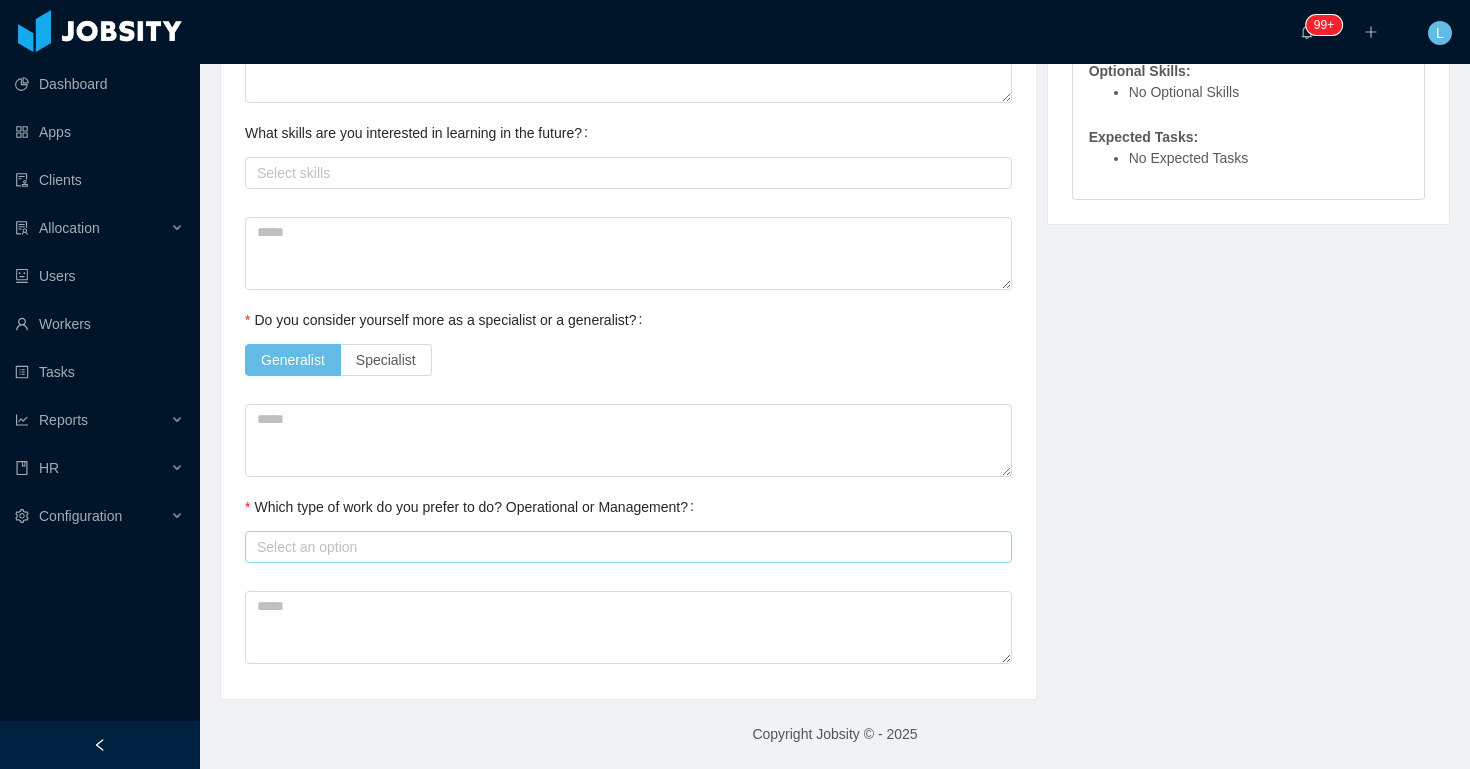 click on "Select an option" at bounding box center [624, 547] 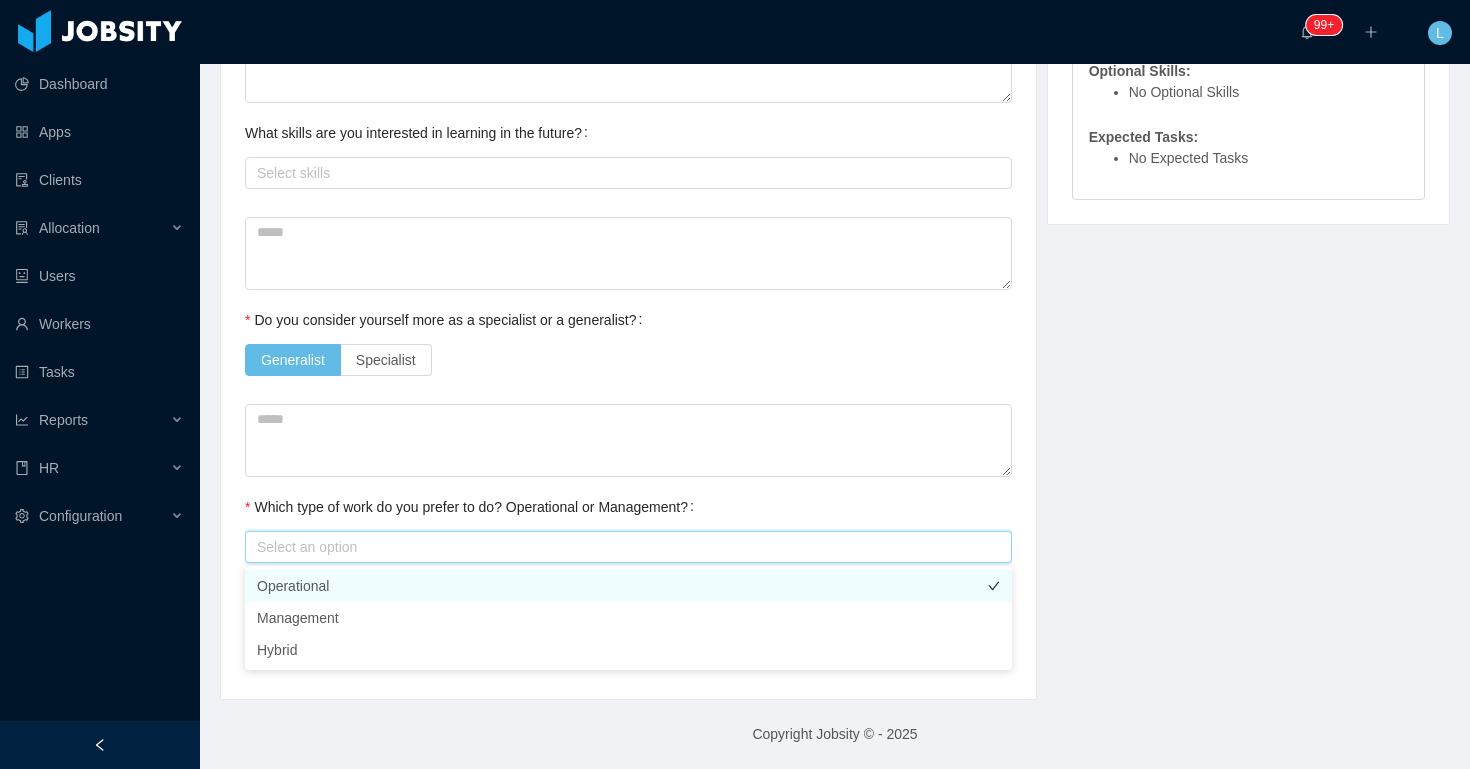 click on "Operational" at bounding box center [628, 586] 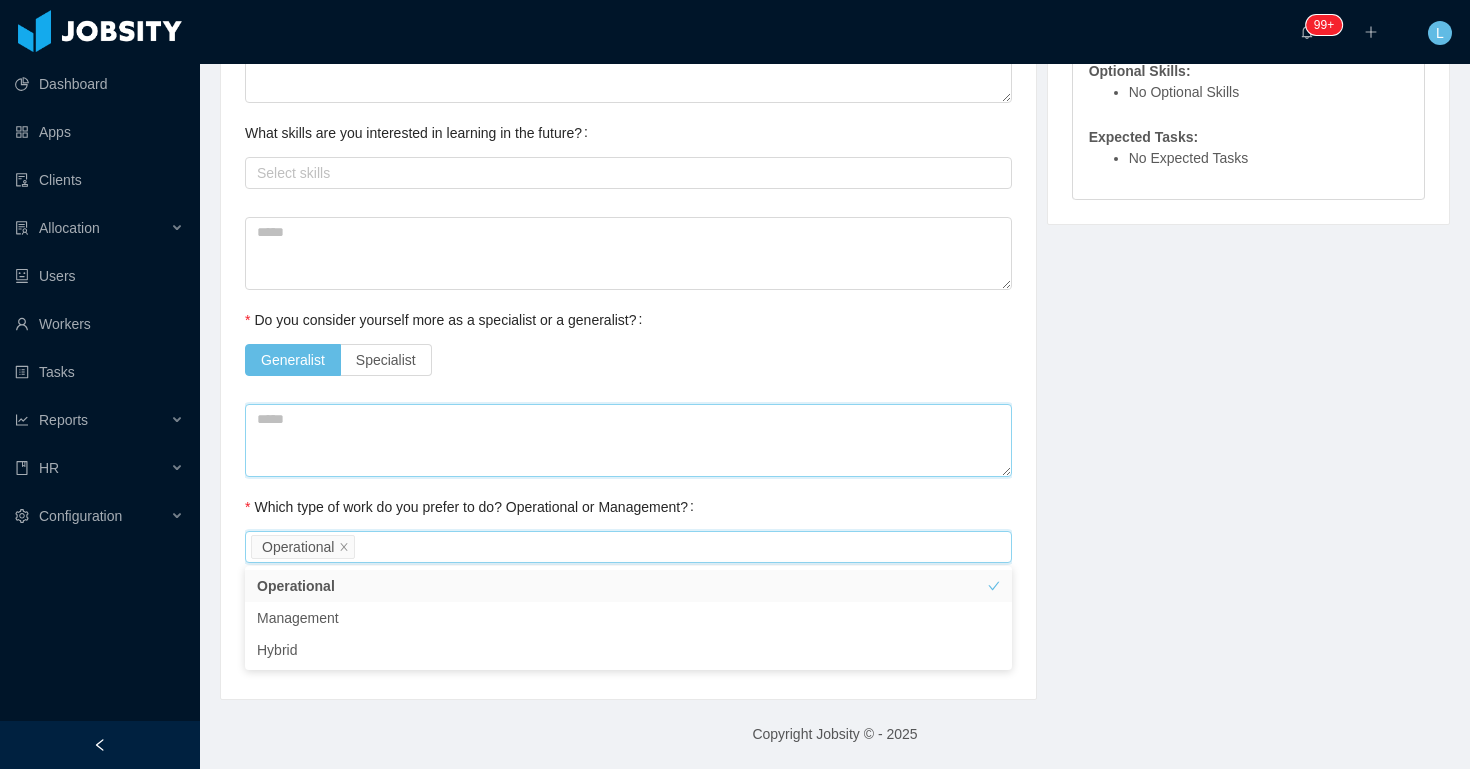 click at bounding box center (628, 440) 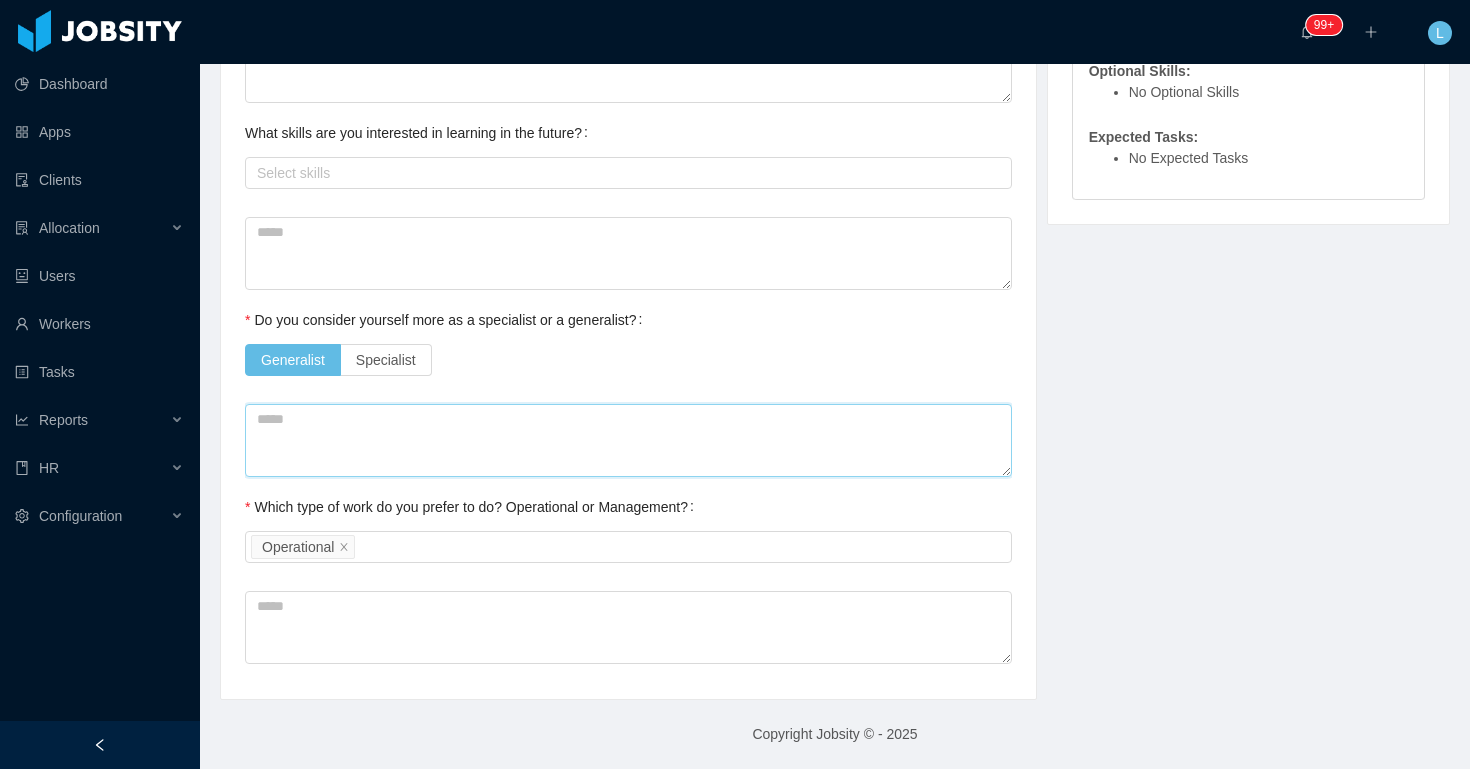 scroll, scrollTop: 0, scrollLeft: 0, axis: both 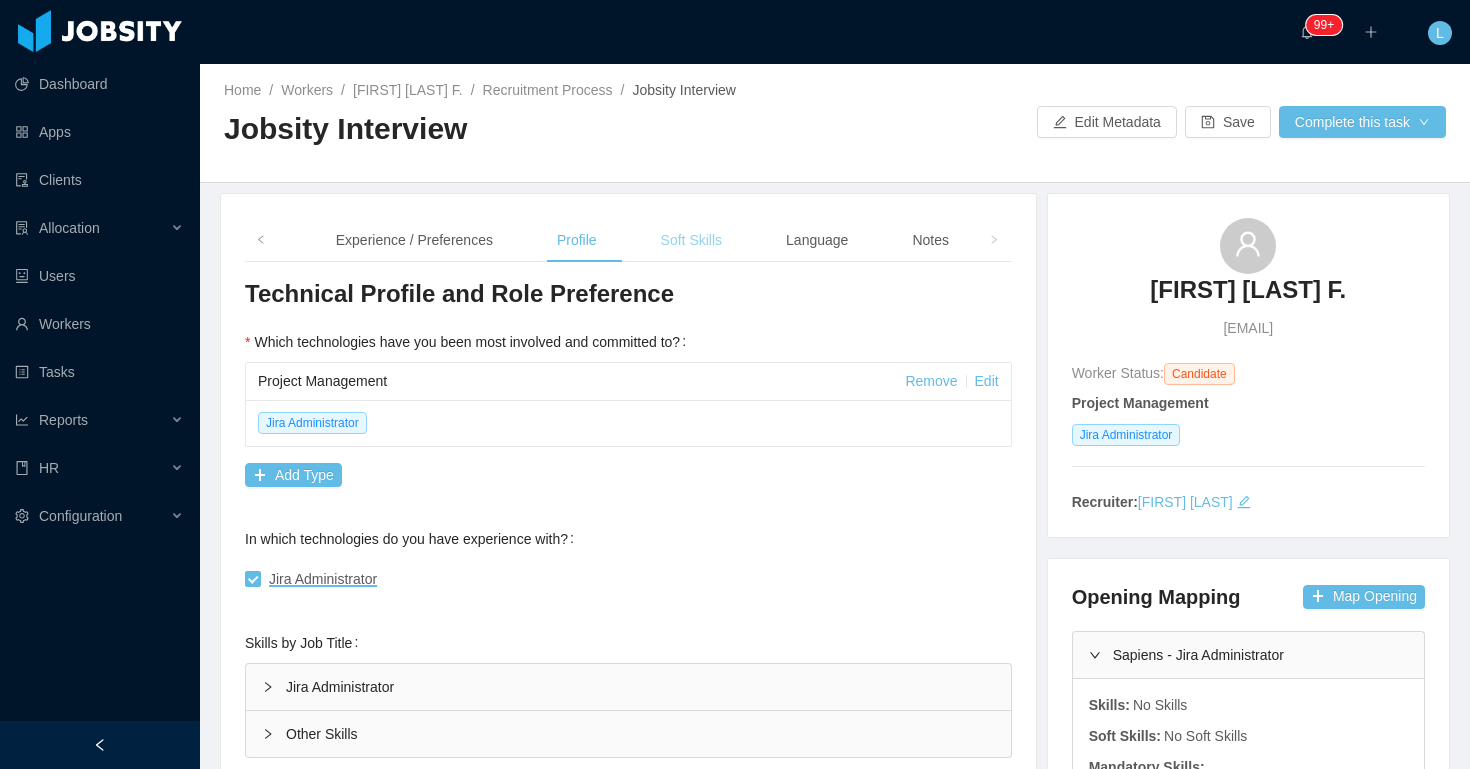 click on "Soft Skills" at bounding box center [691, 240] 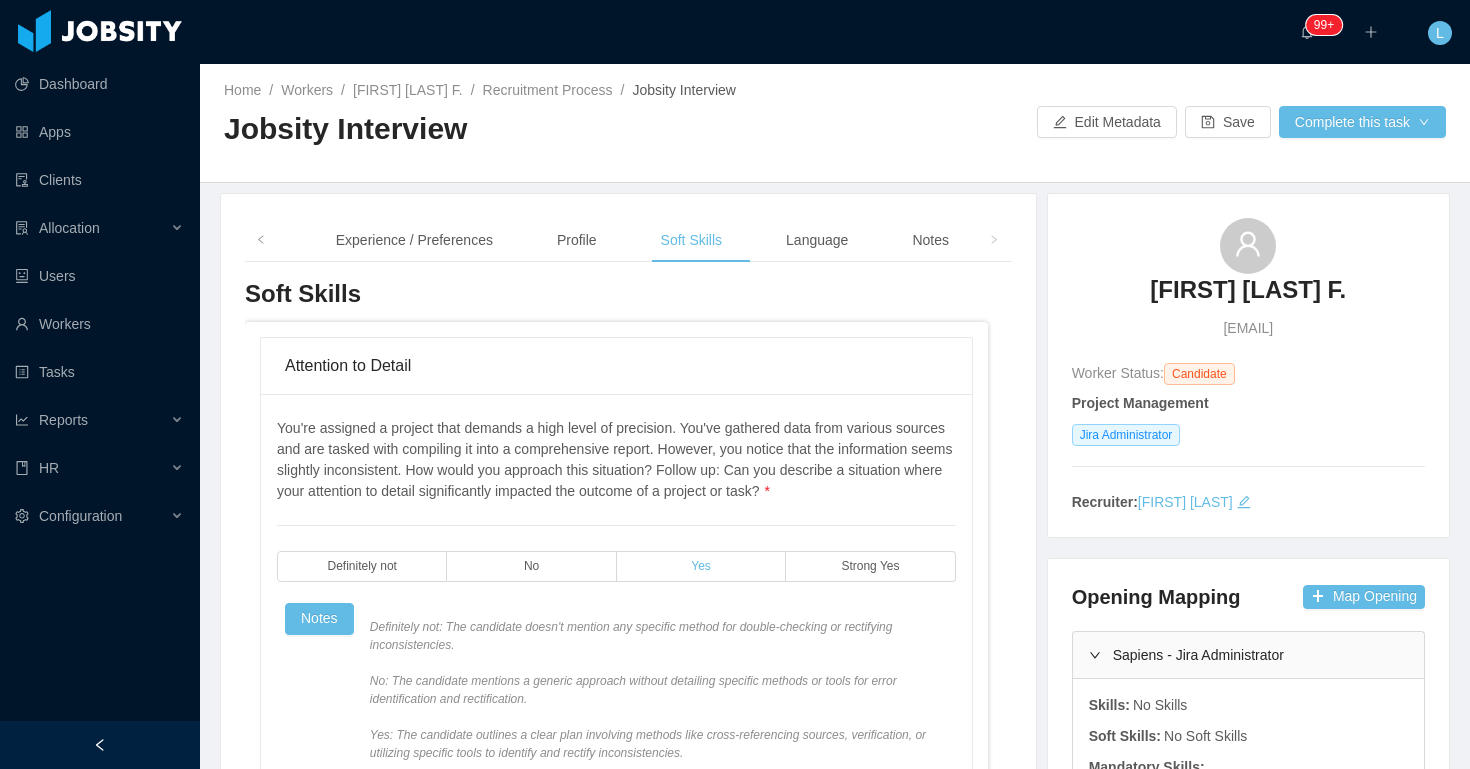 click on "Yes" at bounding box center [701, 566] 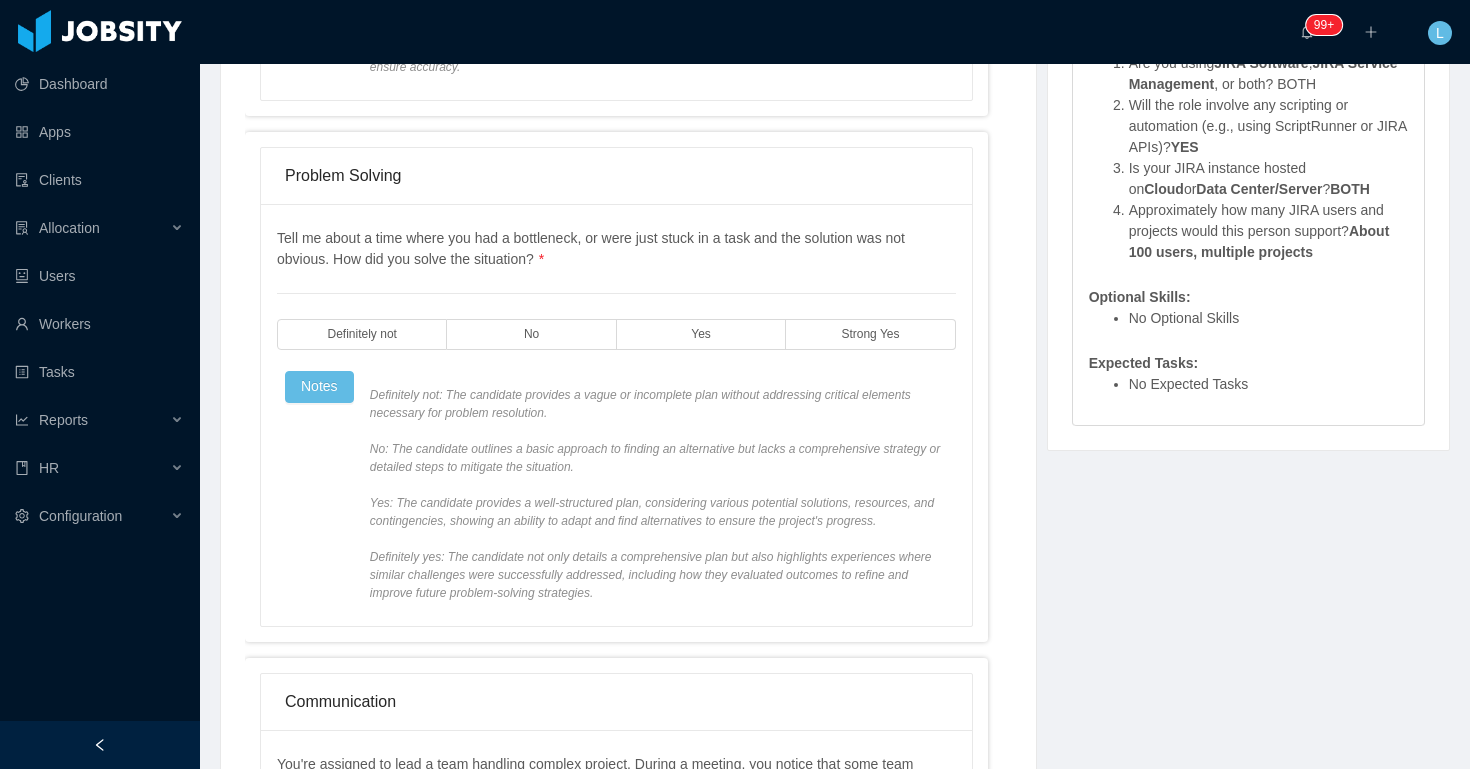 scroll, scrollTop: 826, scrollLeft: 0, axis: vertical 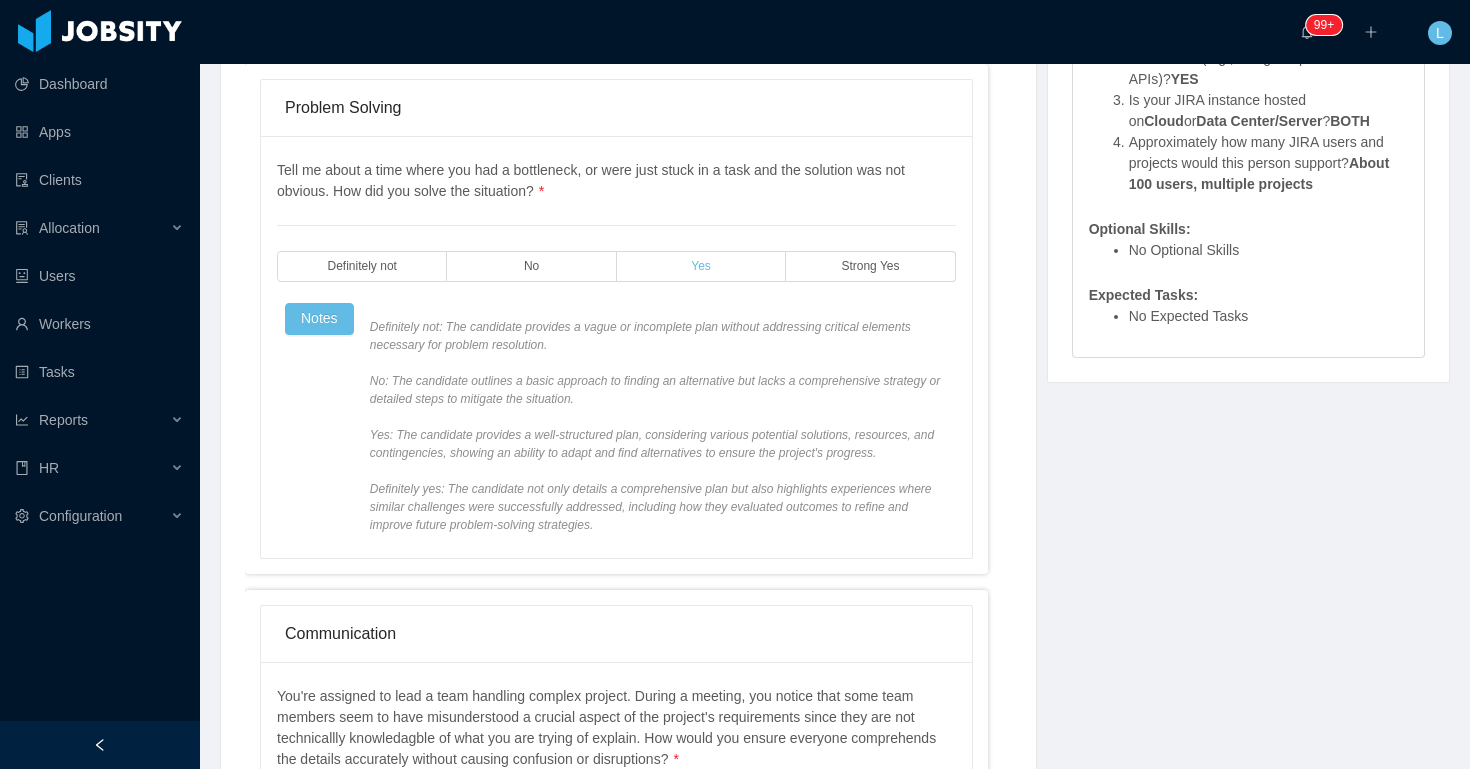 click on "Yes" at bounding box center (701, 266) 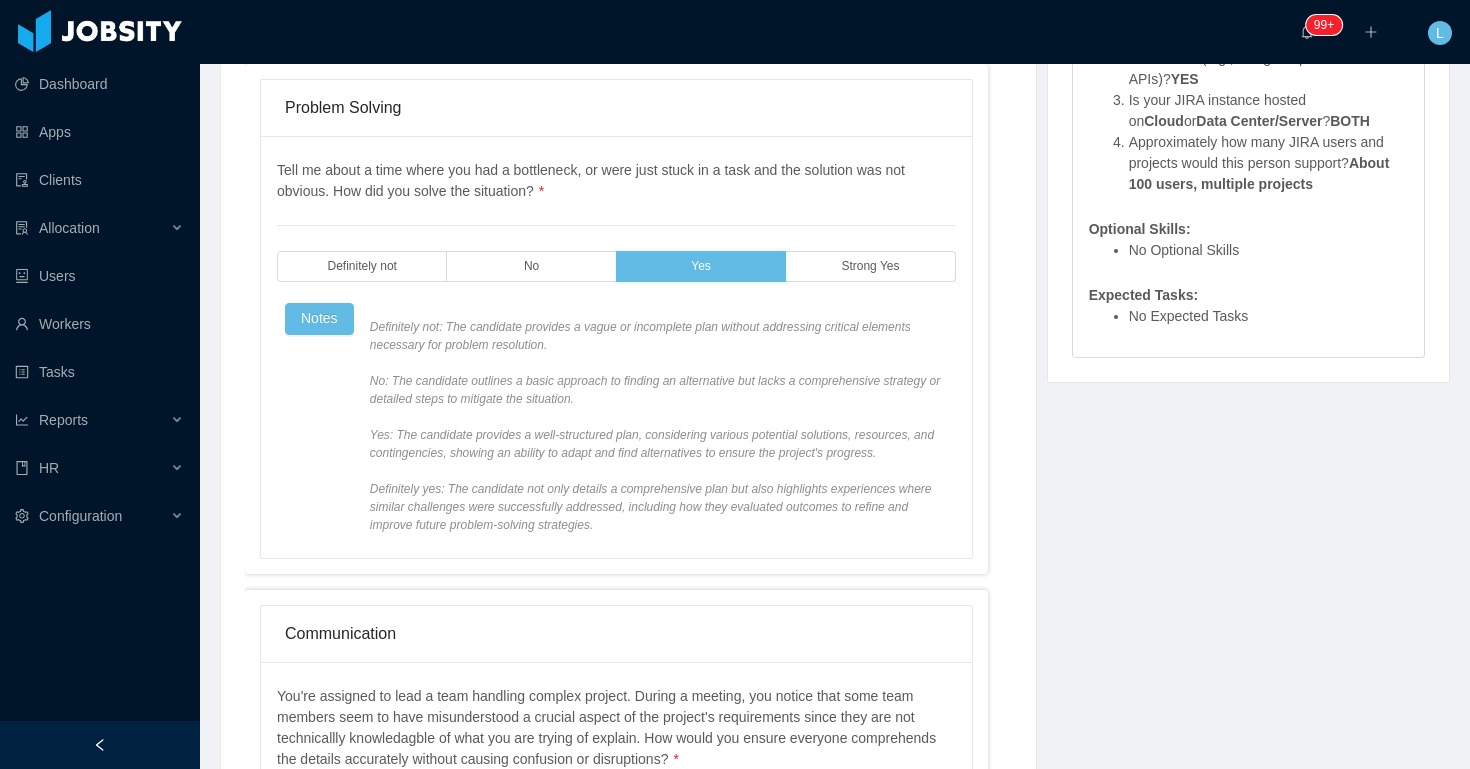 scroll, scrollTop: 1089, scrollLeft: 0, axis: vertical 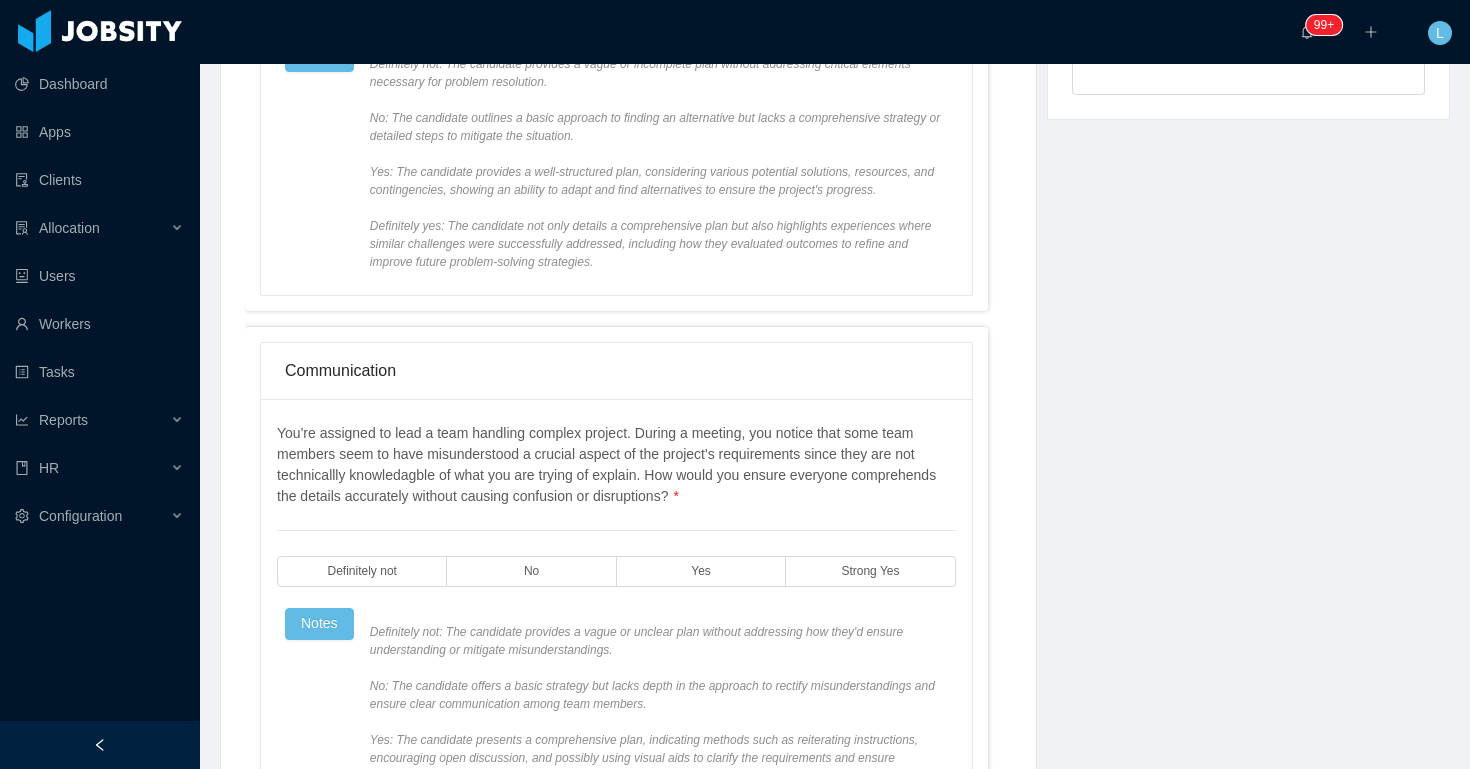 click on "You're assigned to lead a team handling complex project. During a meeting, you notice that some team members seem to have misunderstood a crucial aspect of the project's requirements since they are not technicallly knowledagble of what you are trying of explain. How would you ensure everyone comprehends the details accurately without causing confusion or disruptions? * Definitely not No Yes Strong Yes Notes" at bounding box center (616, 640) 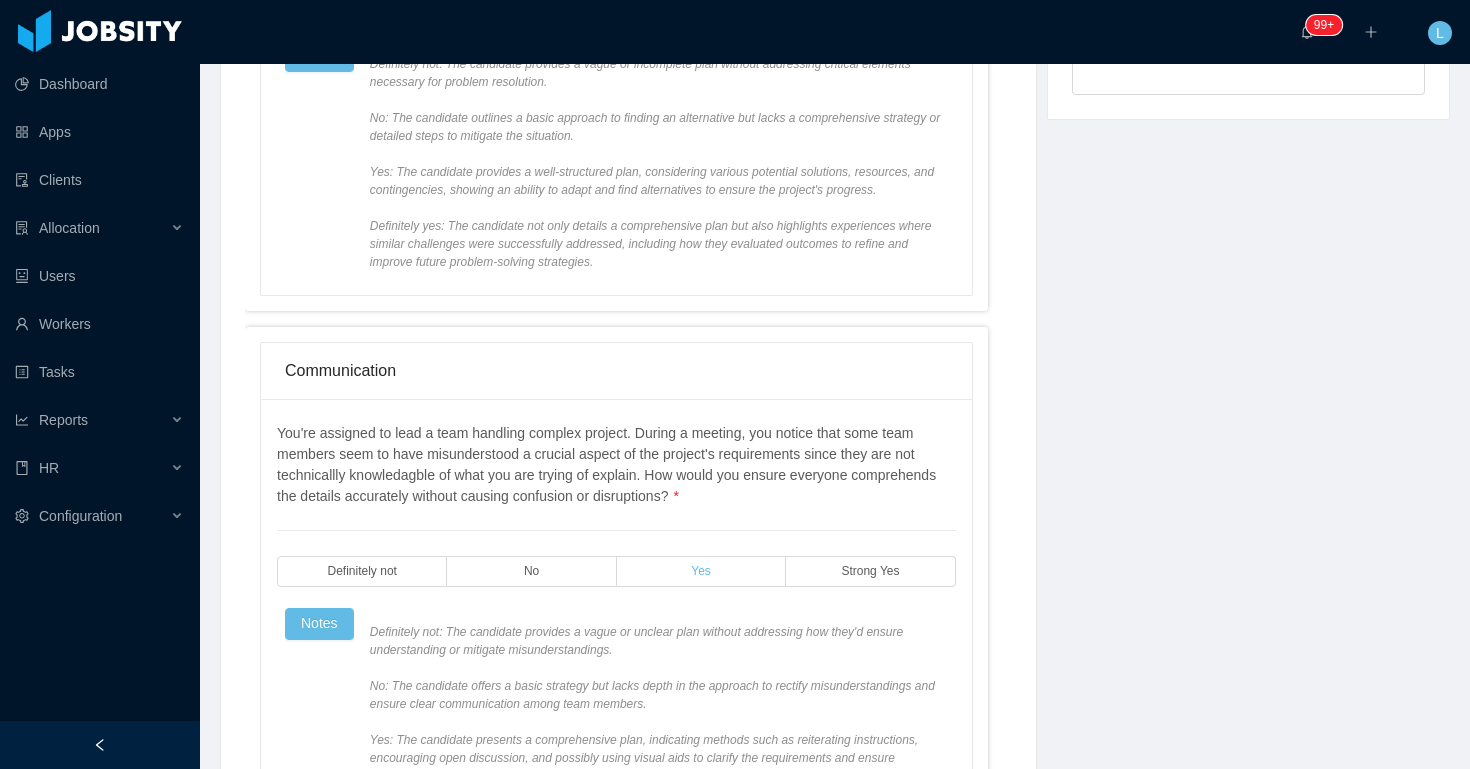 click on "Yes" at bounding box center (701, 571) 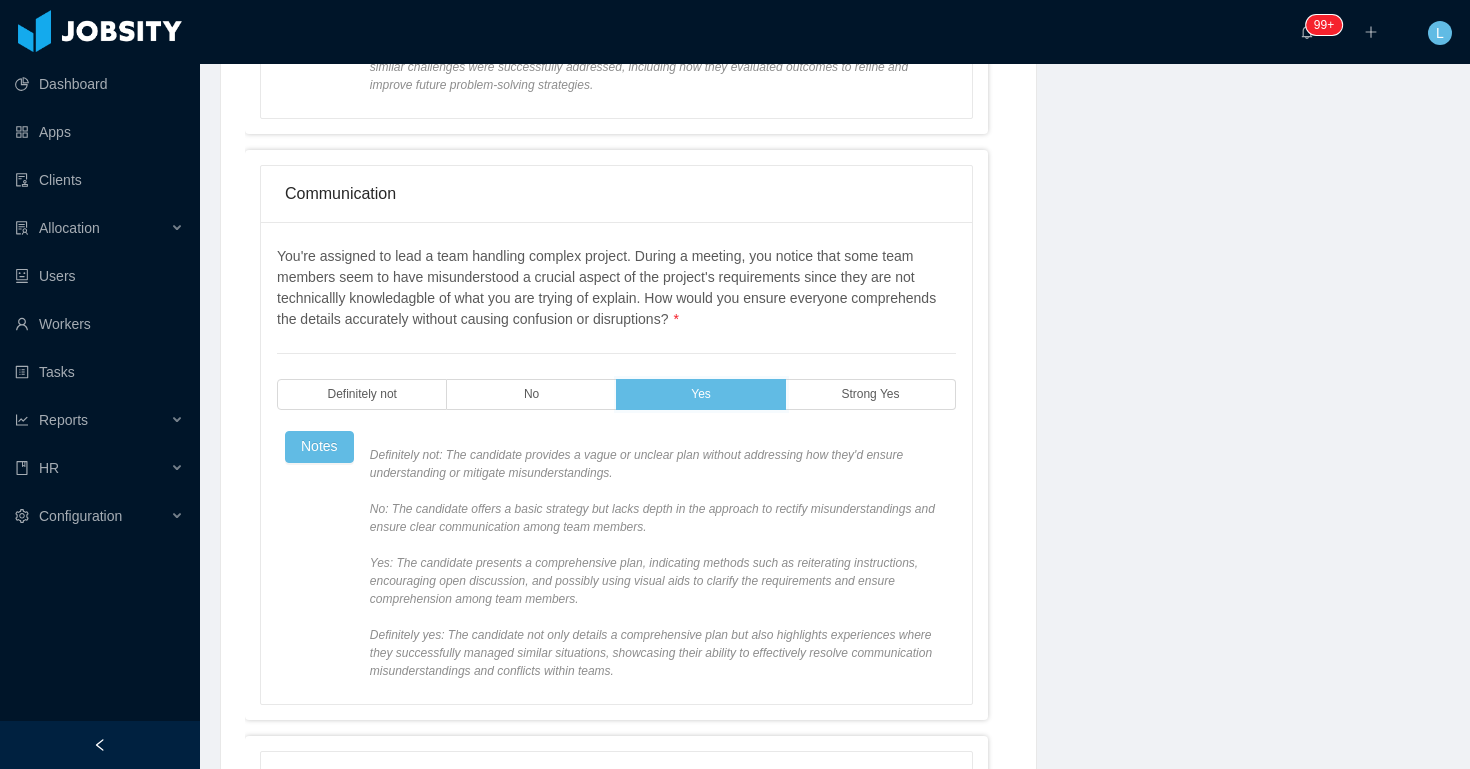 scroll, scrollTop: 1580, scrollLeft: 0, axis: vertical 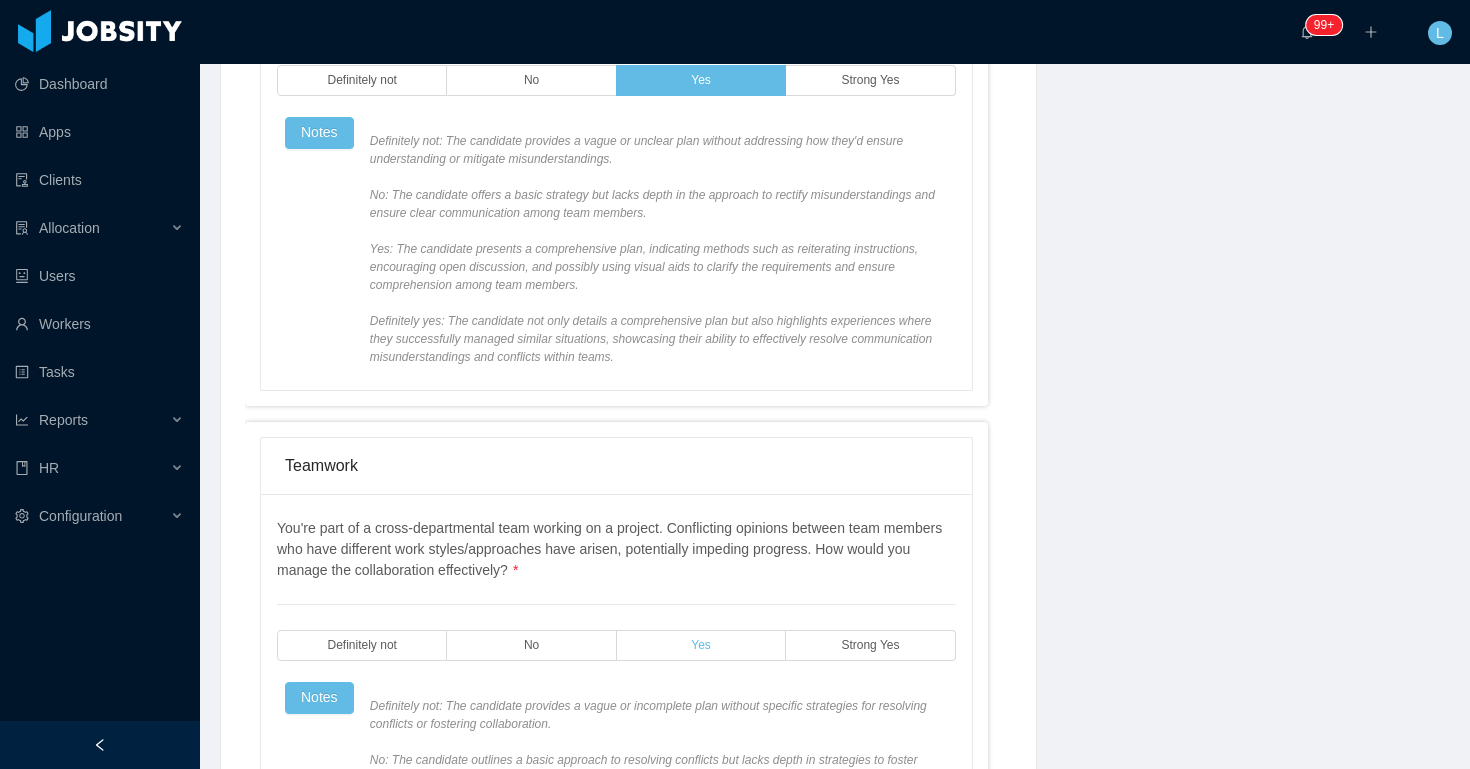 click on "Yes" at bounding box center (701, 645) 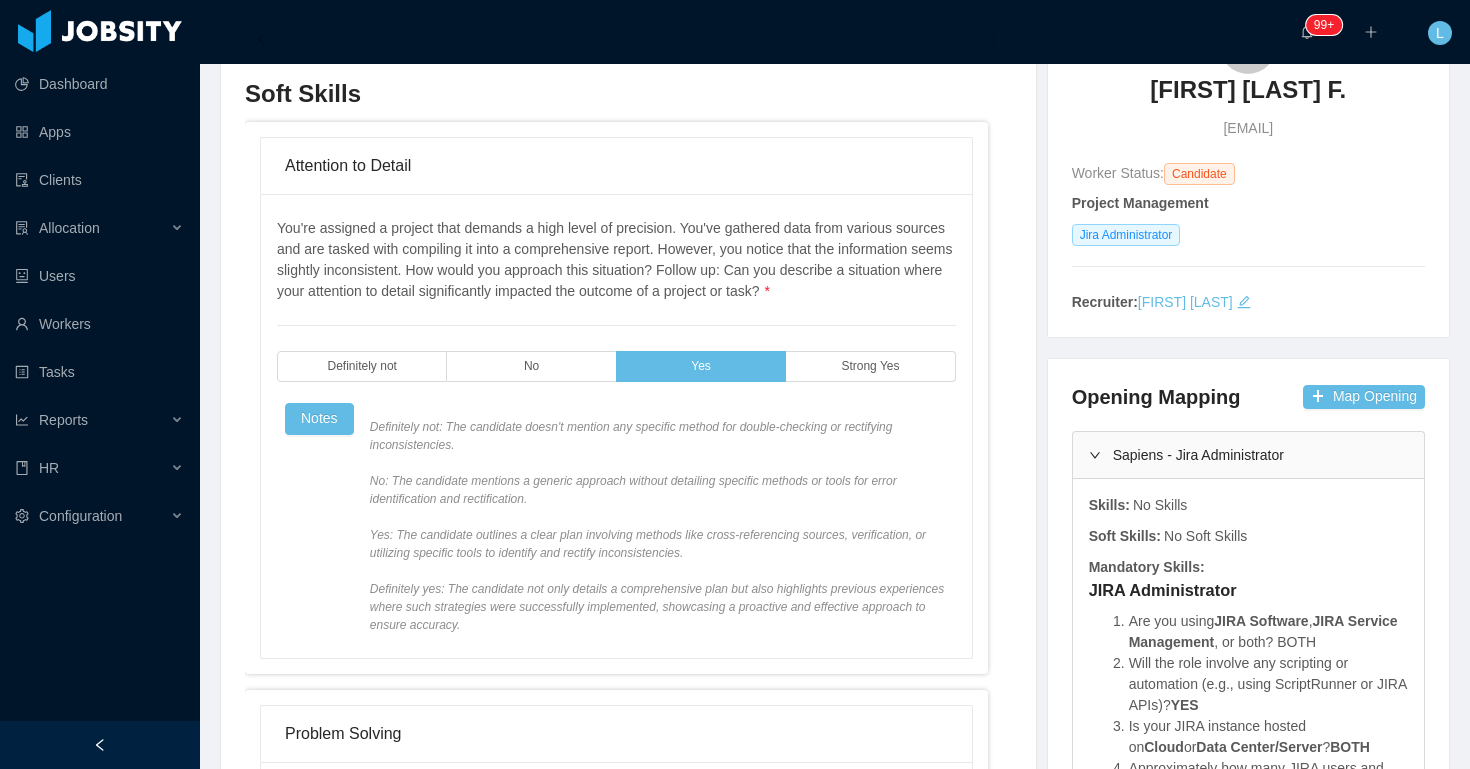 scroll, scrollTop: 0, scrollLeft: 0, axis: both 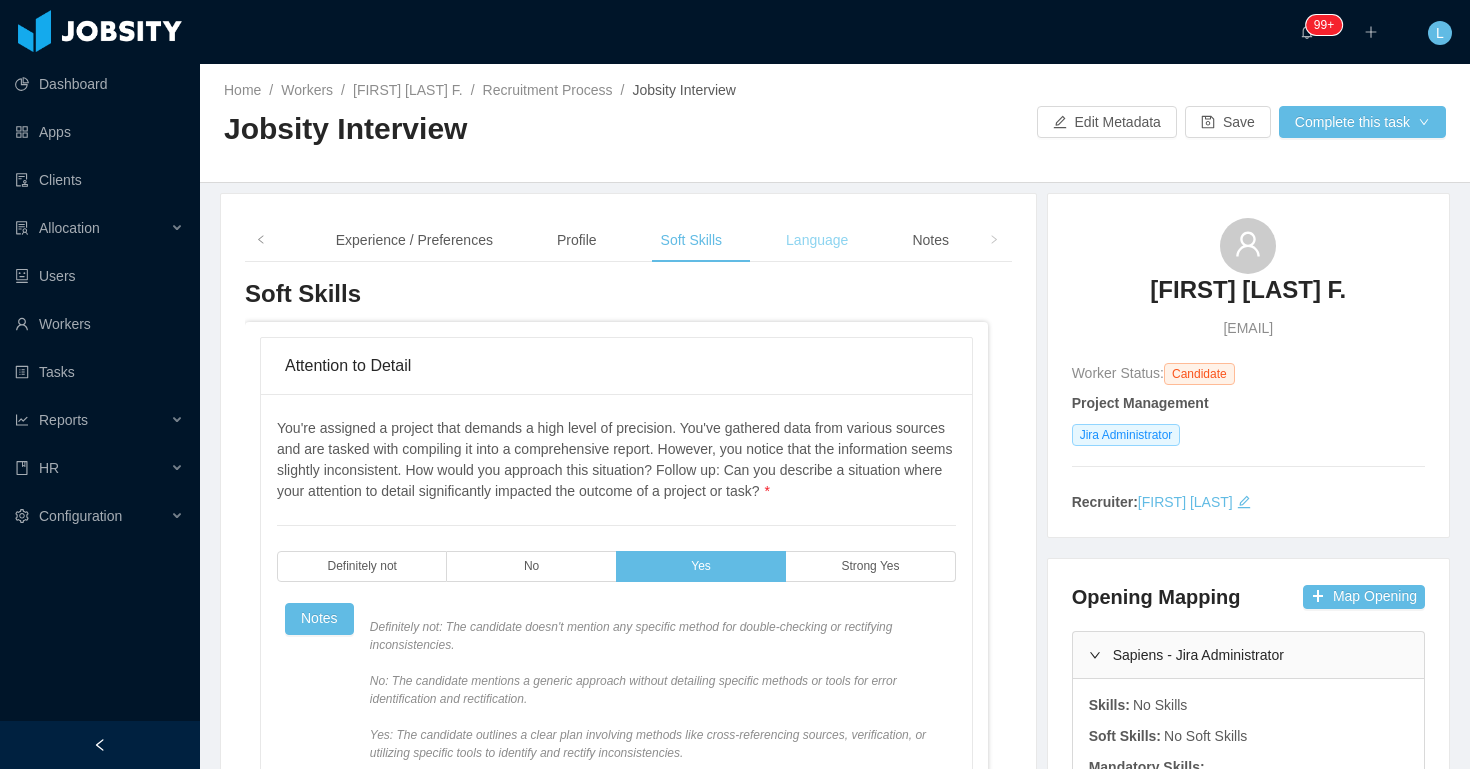 click on "Language" at bounding box center (817, 240) 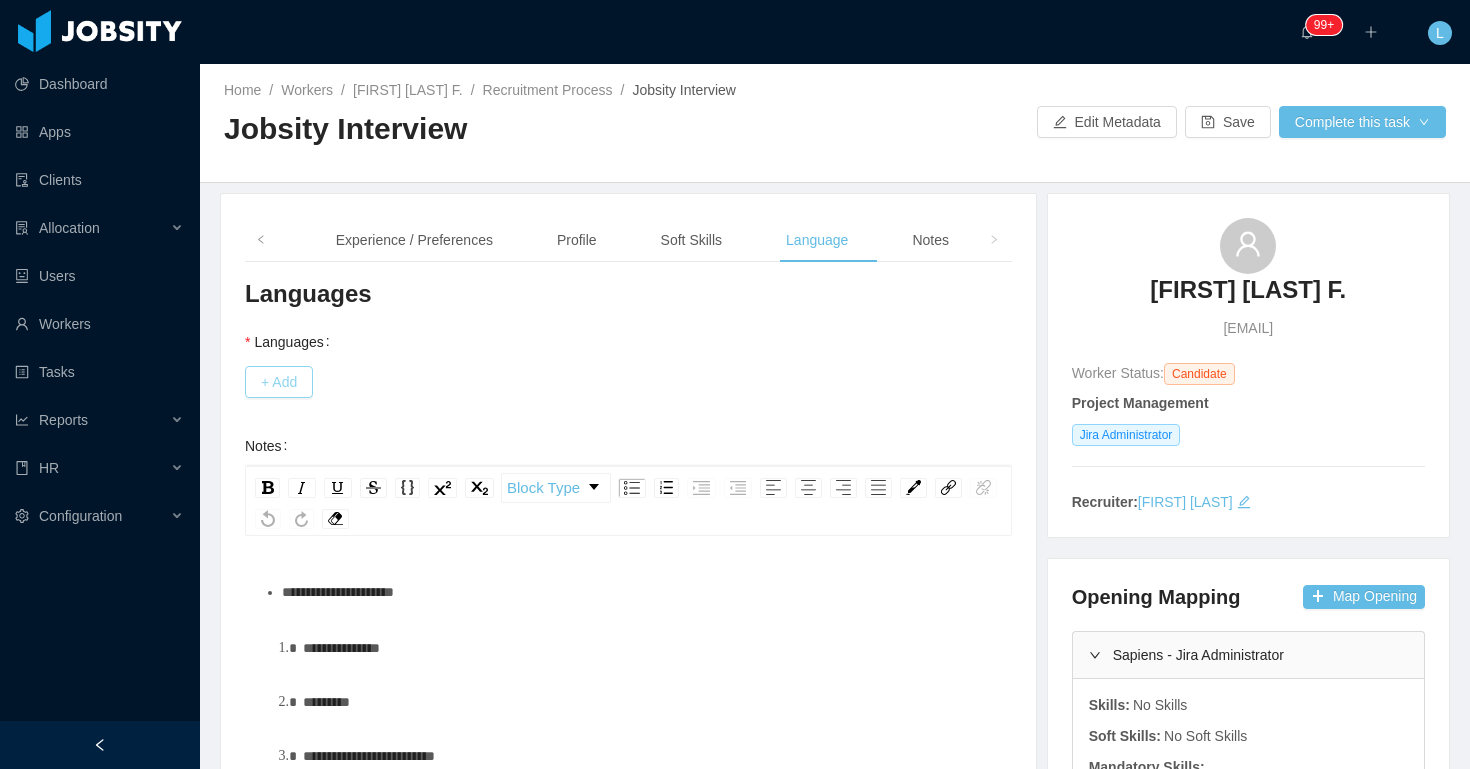 click on "+ Add" at bounding box center (279, 382) 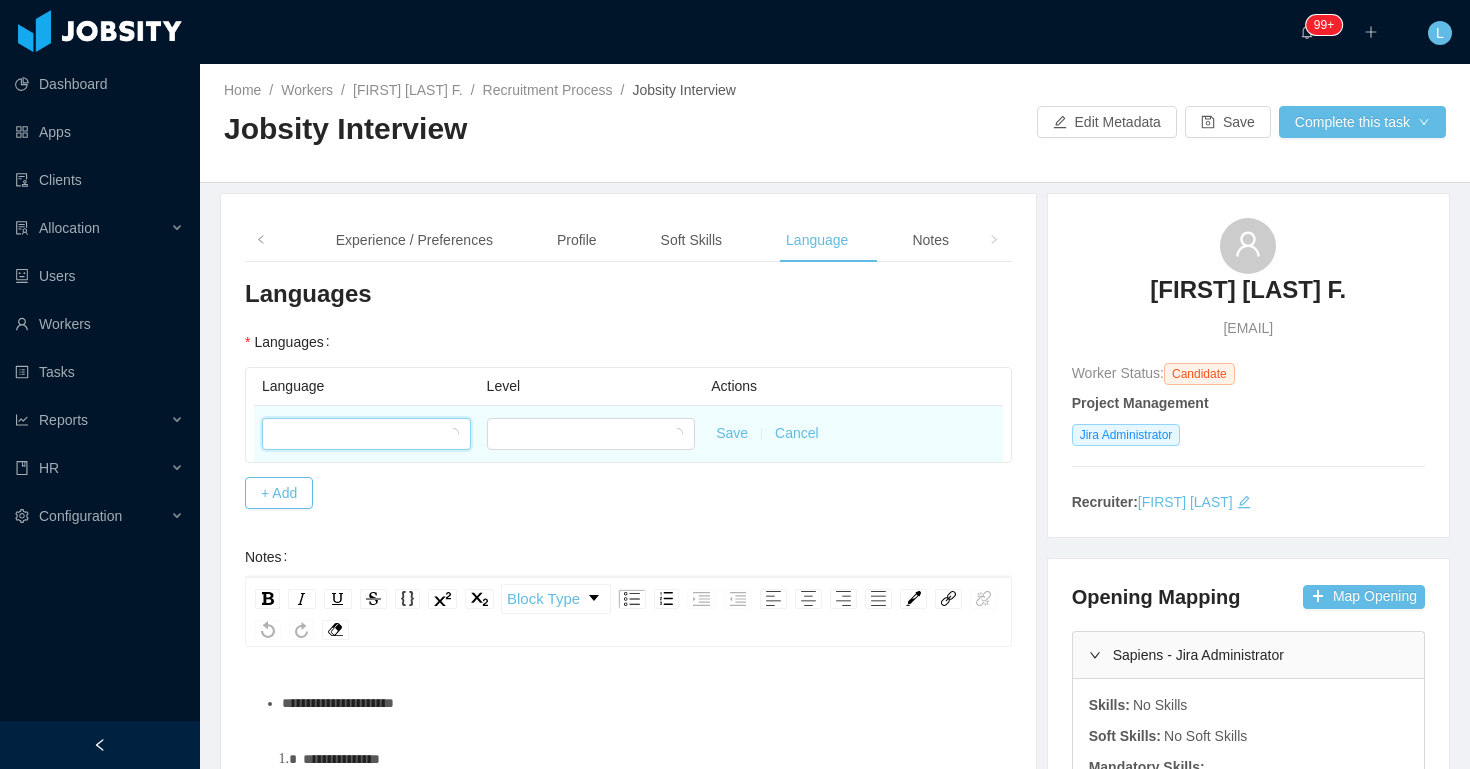 click at bounding box center (360, 434) 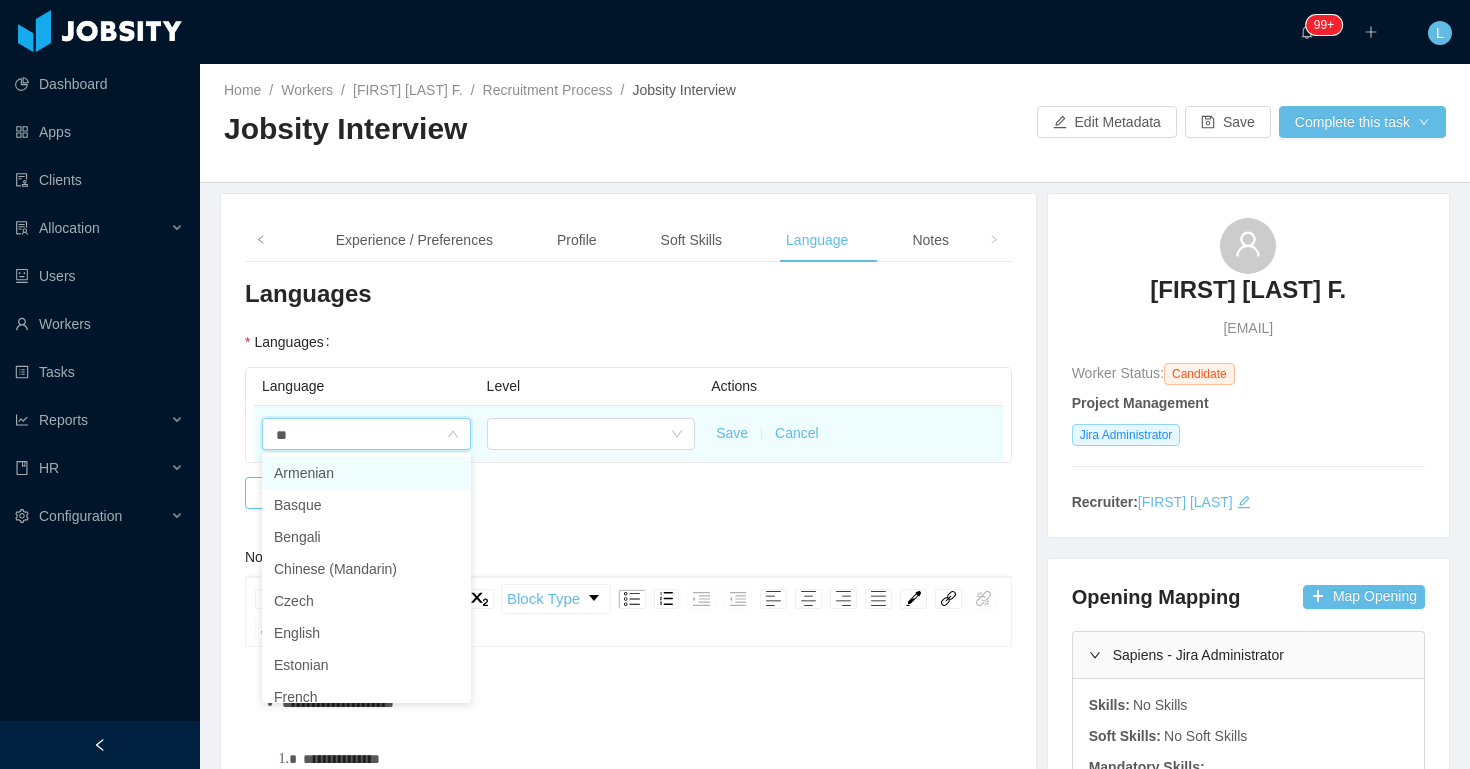 type on "***" 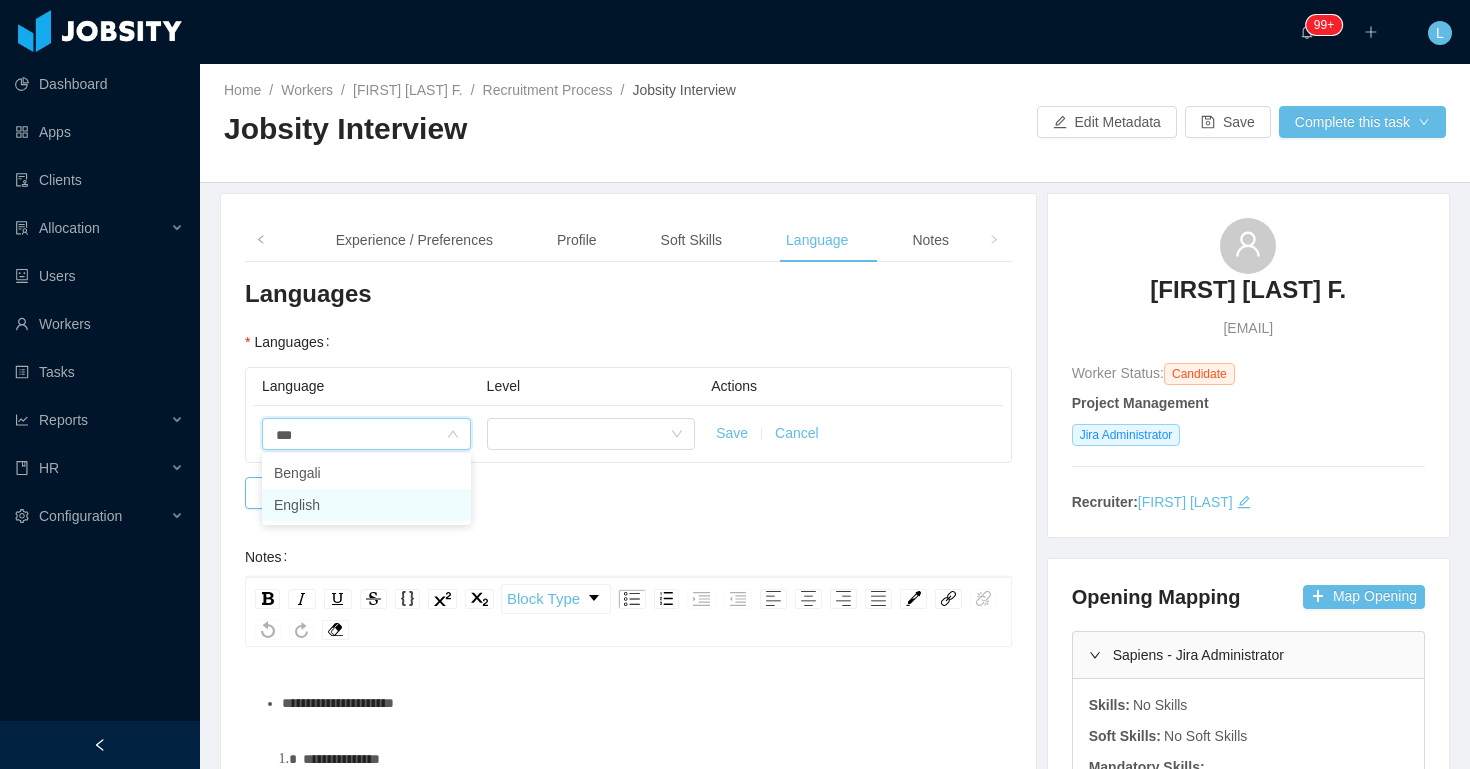 click on "English" at bounding box center [366, 505] 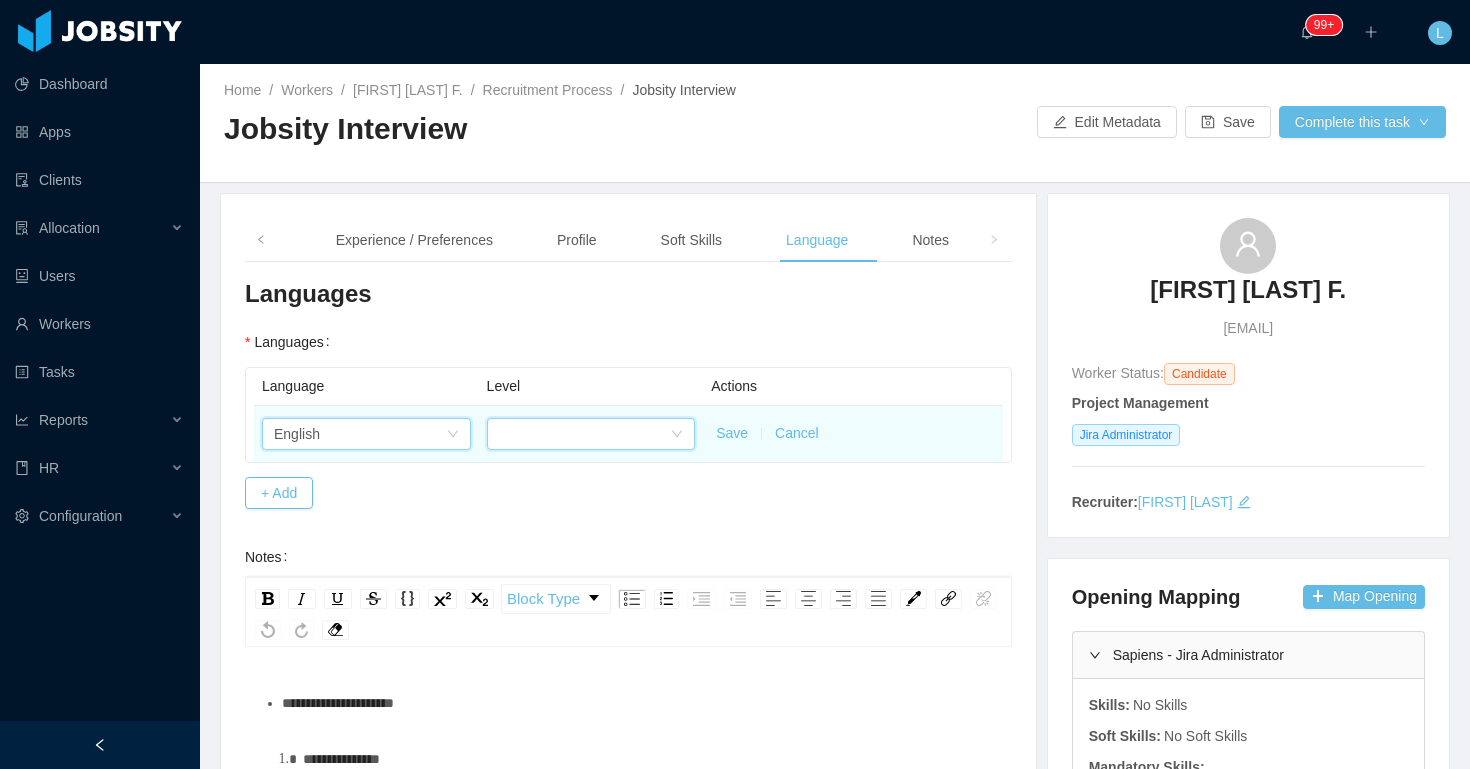 click at bounding box center (585, 434) 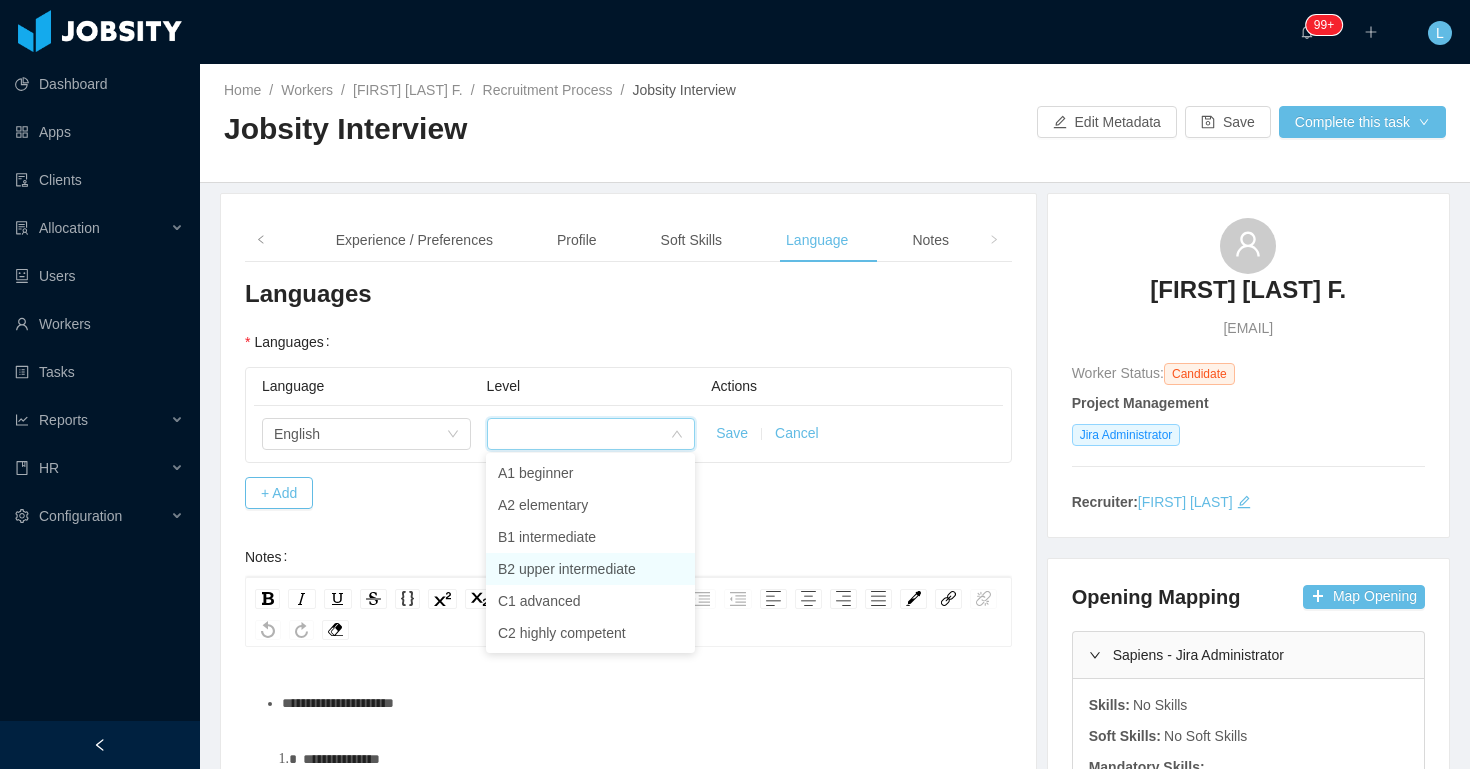 click on "B2 upper intermediate" at bounding box center (590, 569) 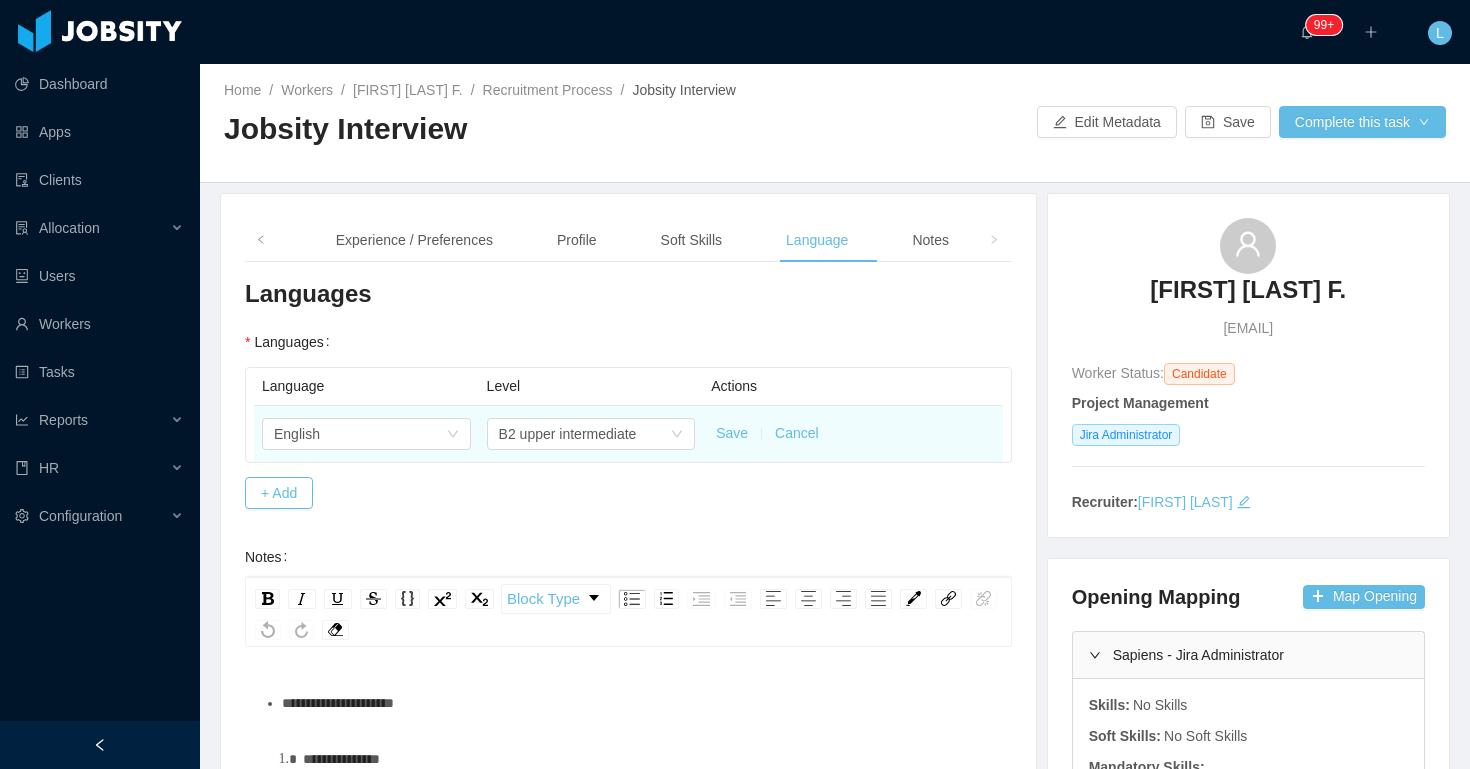 click on "Save" at bounding box center [732, 433] 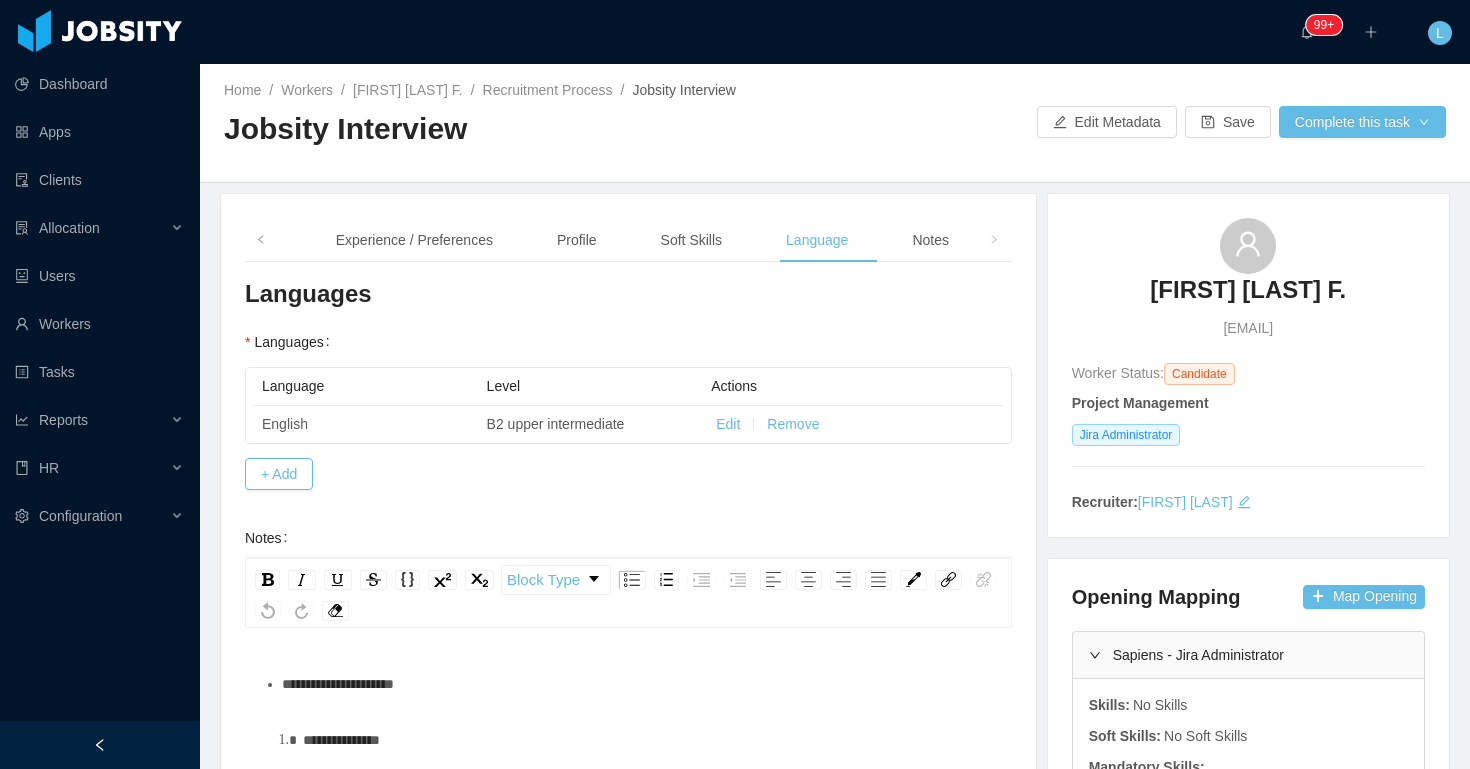 click on "**********" at bounding box center (639, 684) 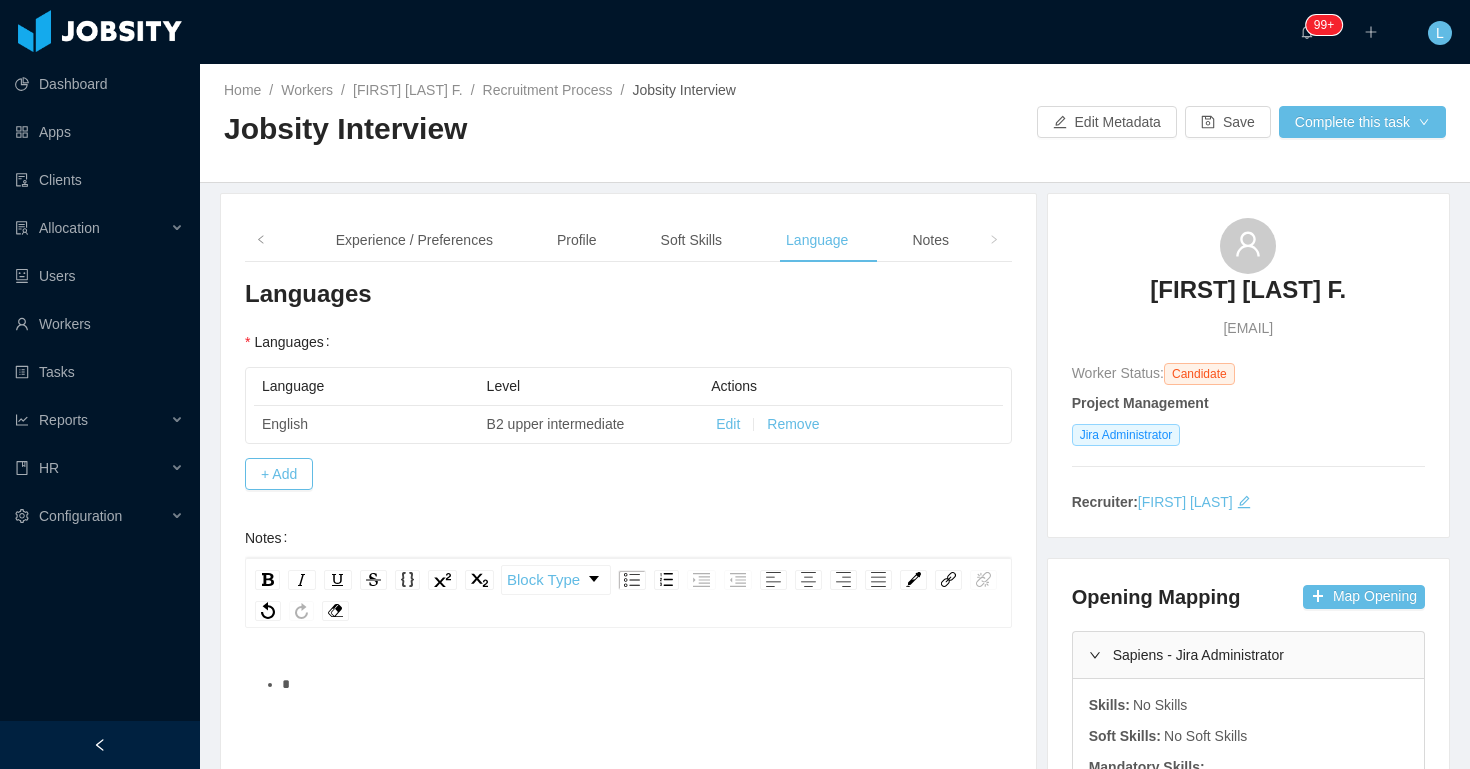 type 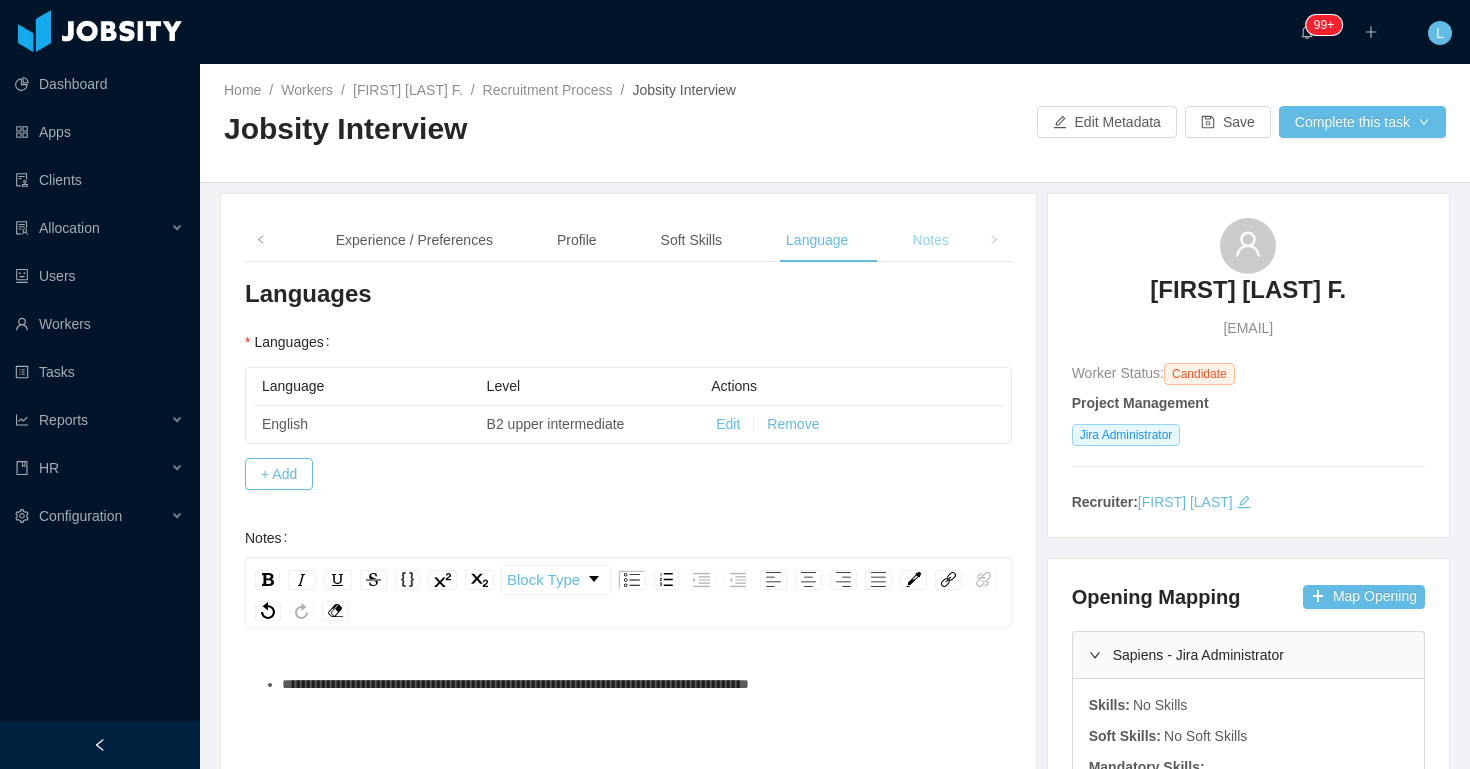click on "Notes" at bounding box center [930, 240] 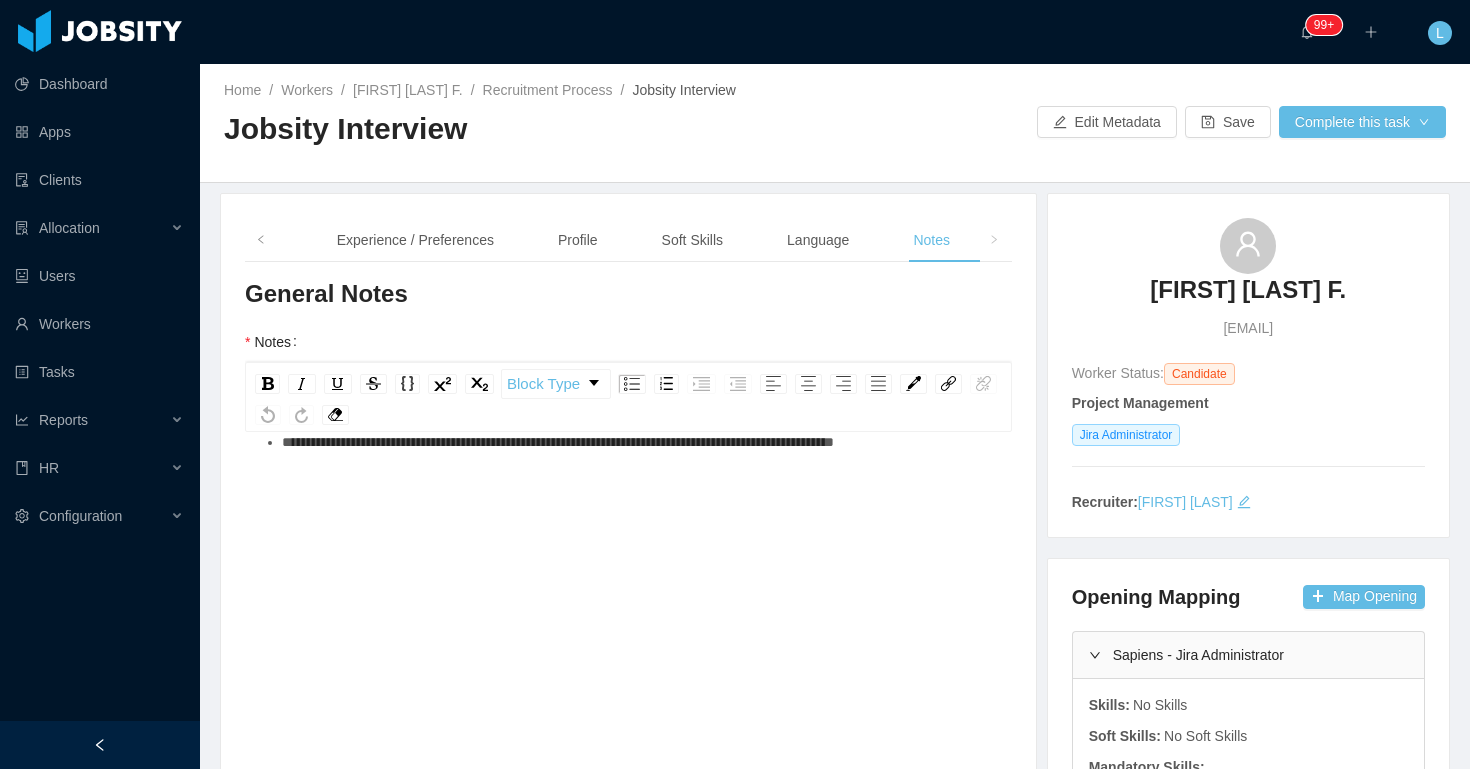 click on "**********" at bounding box center [629, 597] 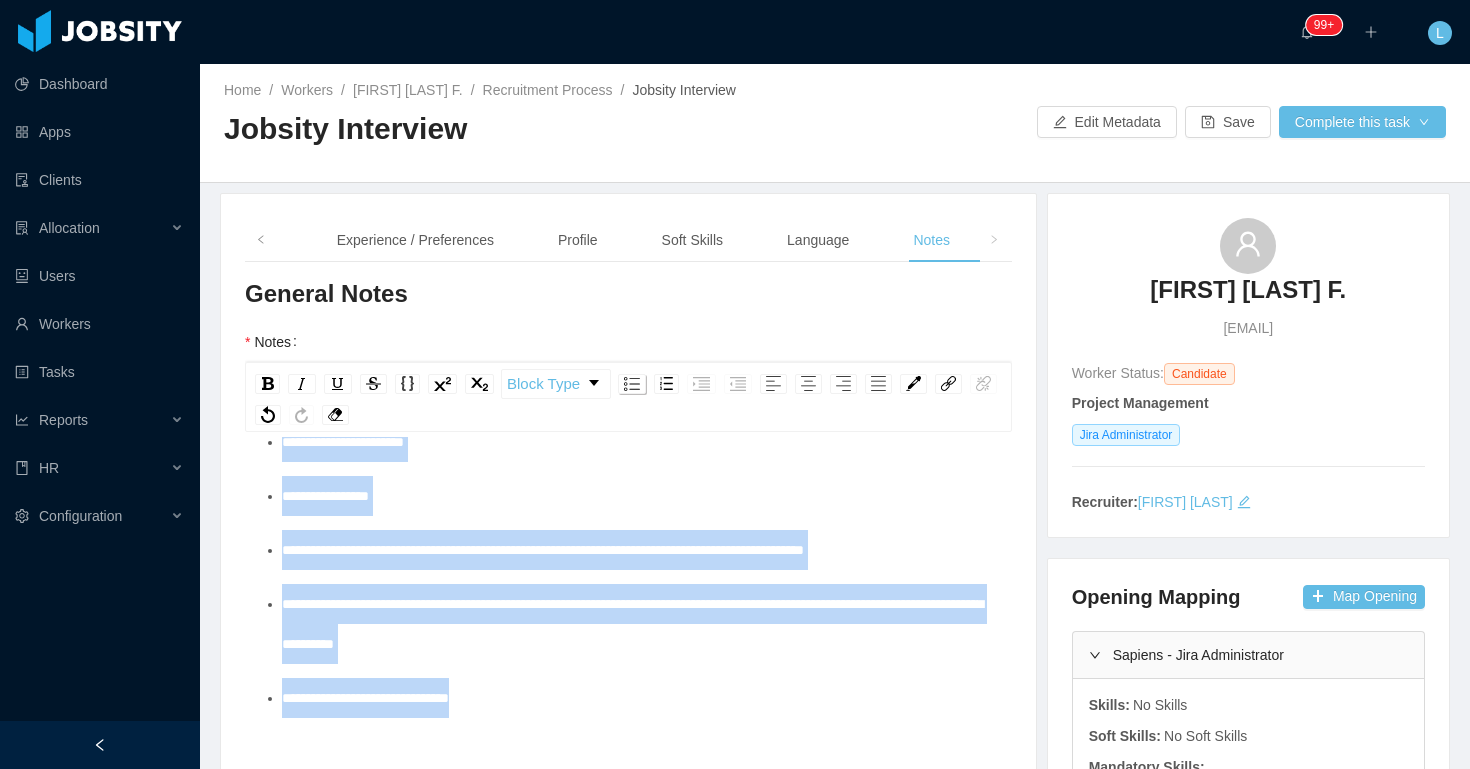 click at bounding box center (632, 384) 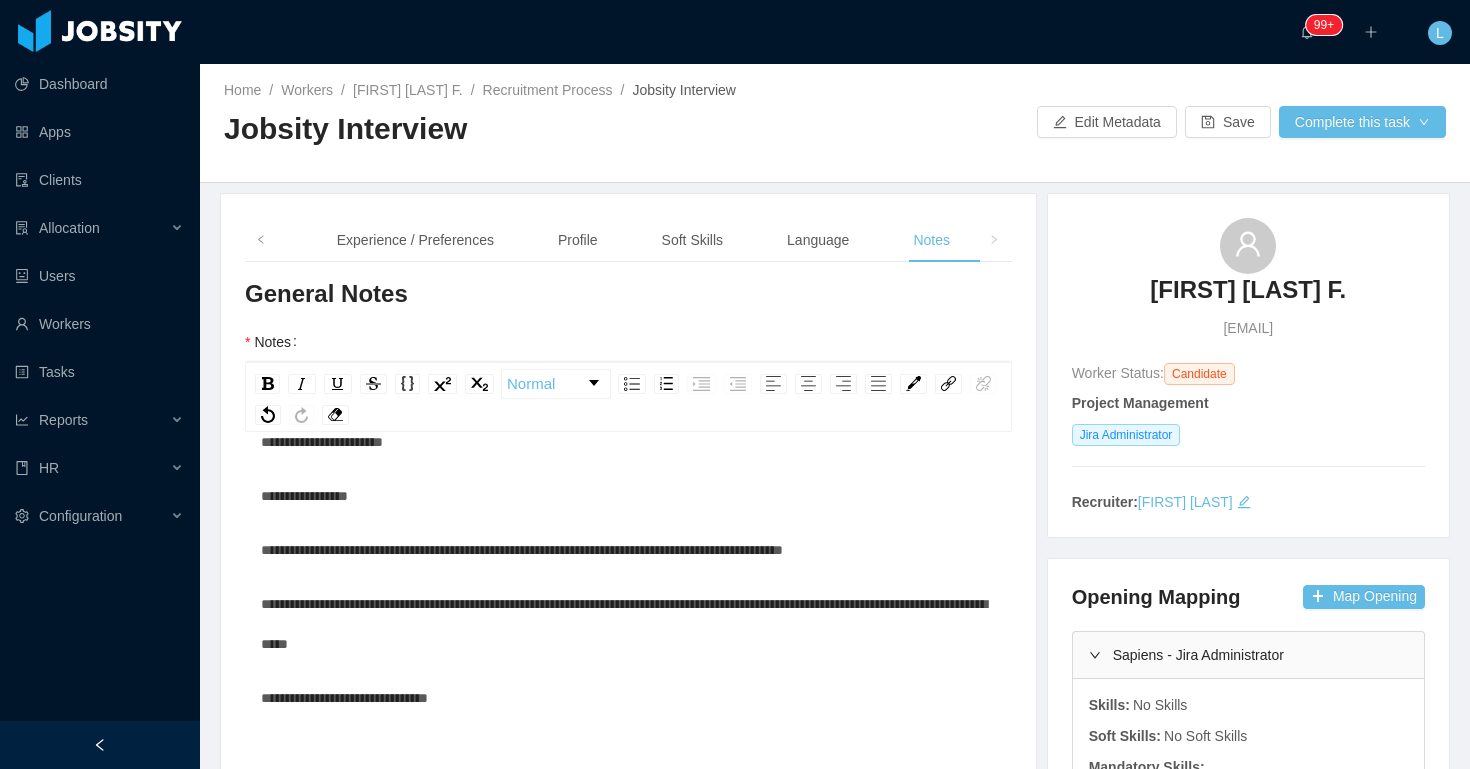 scroll, scrollTop: 0, scrollLeft: 0, axis: both 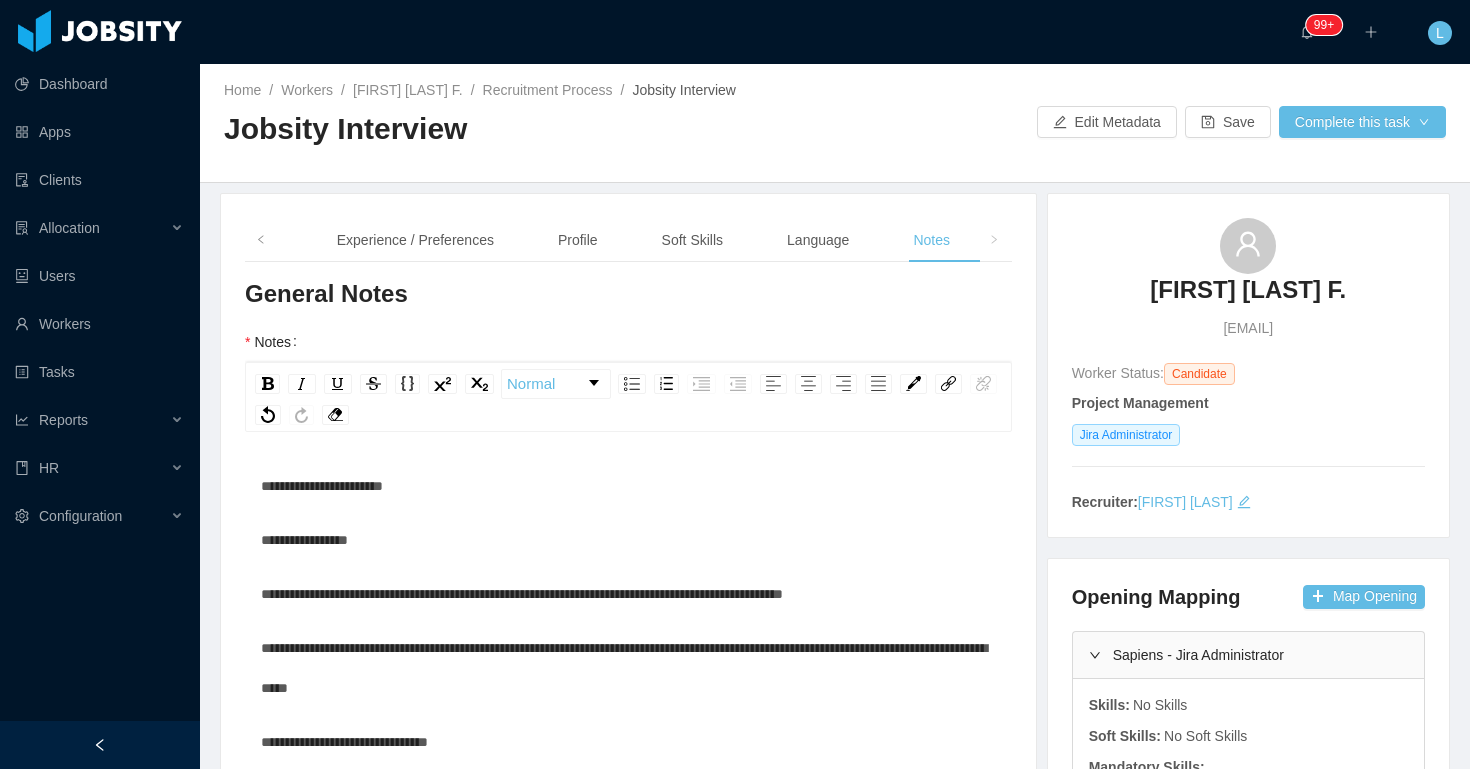 click on "**********" at bounding box center [322, 486] 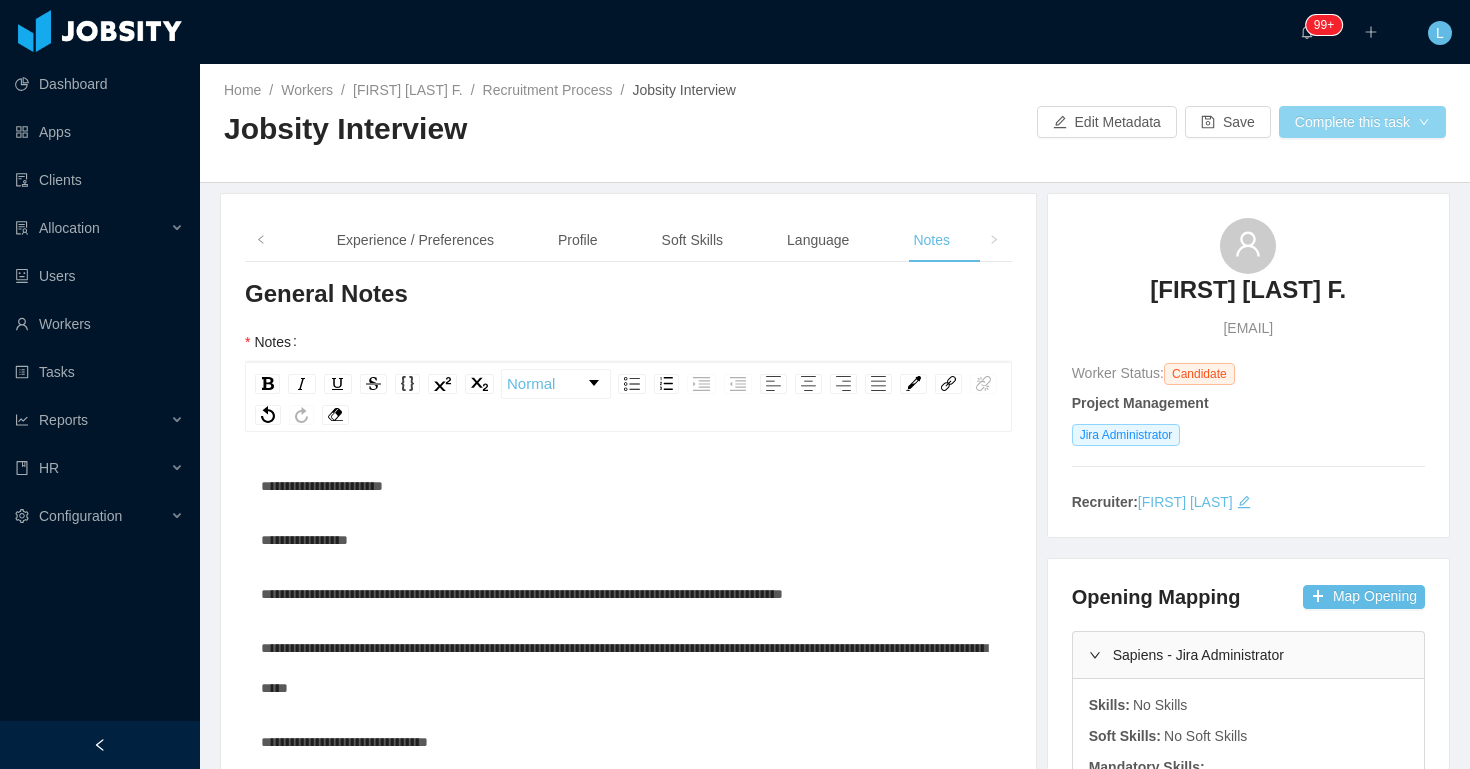 click on "Complete this task" at bounding box center [1362, 122] 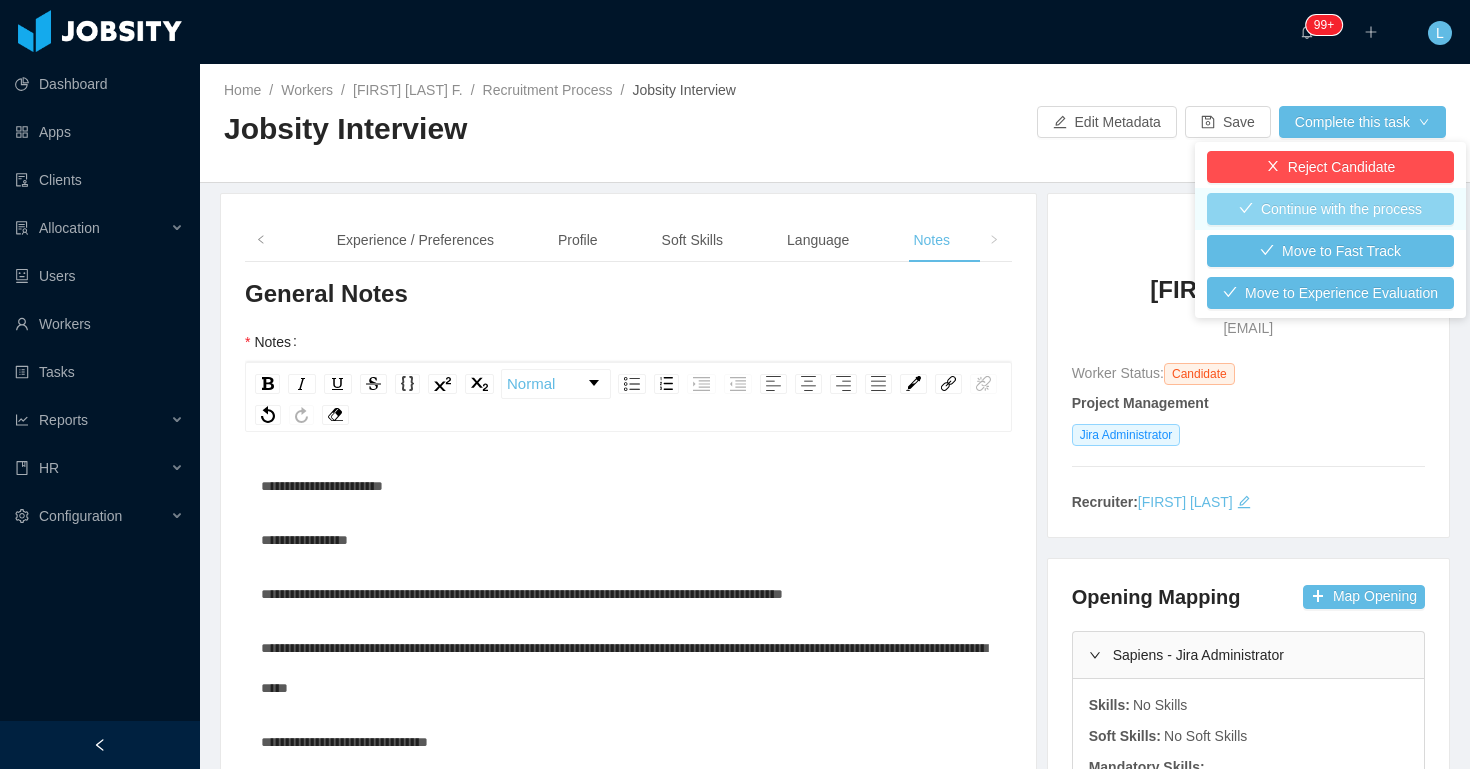click on "Continue with the process" at bounding box center (1330, 209) 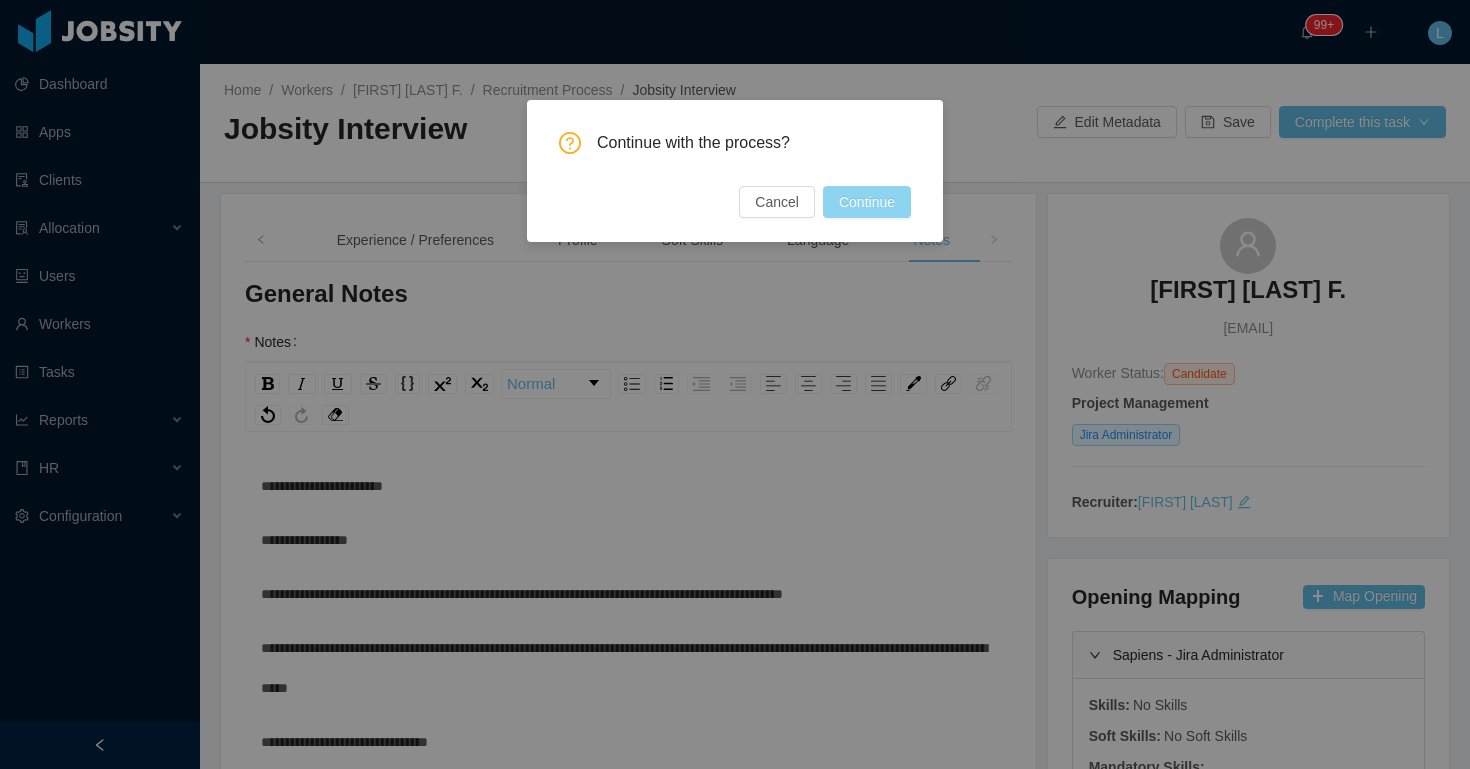 click on "Continue" at bounding box center (867, 202) 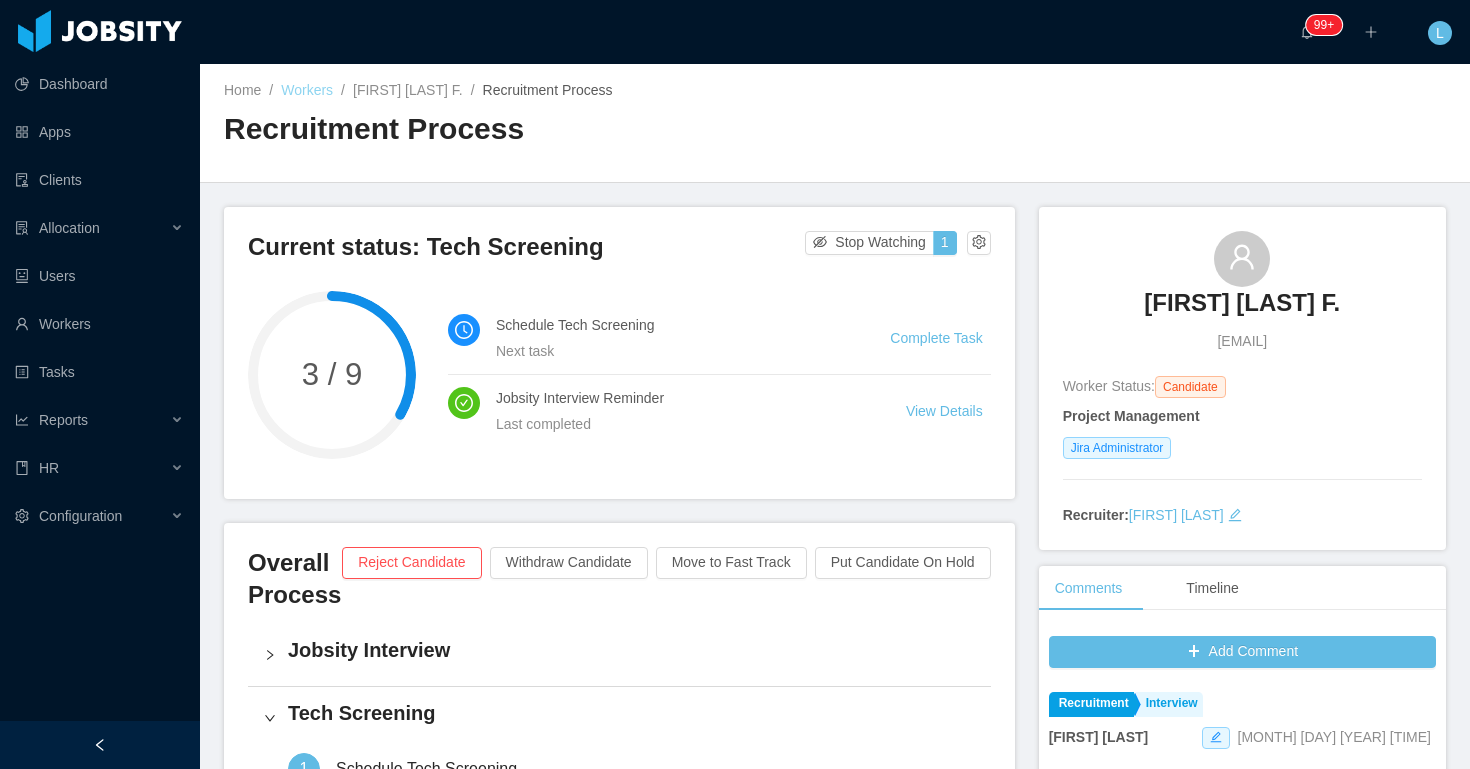 click on "Workers" at bounding box center (307, 90) 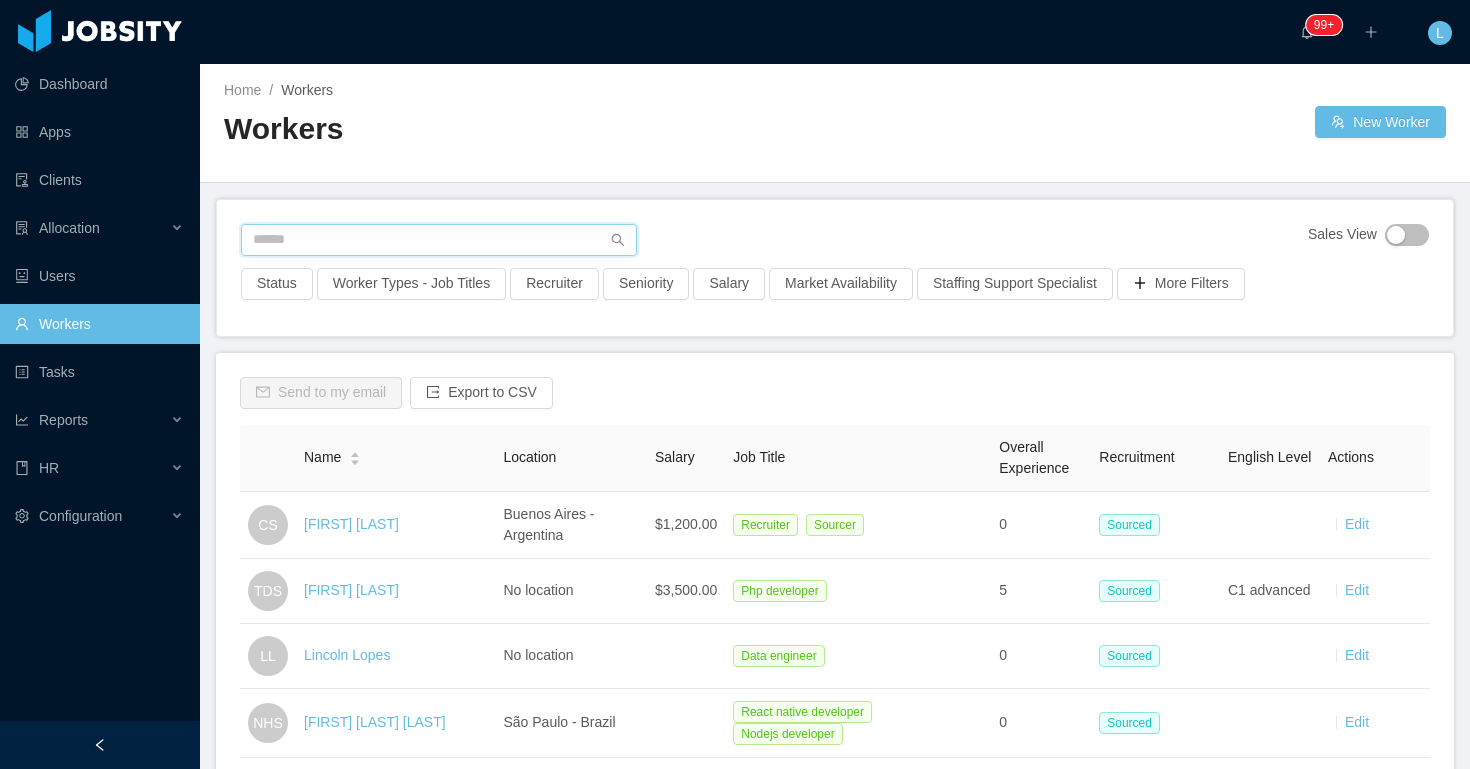 click at bounding box center (439, 240) 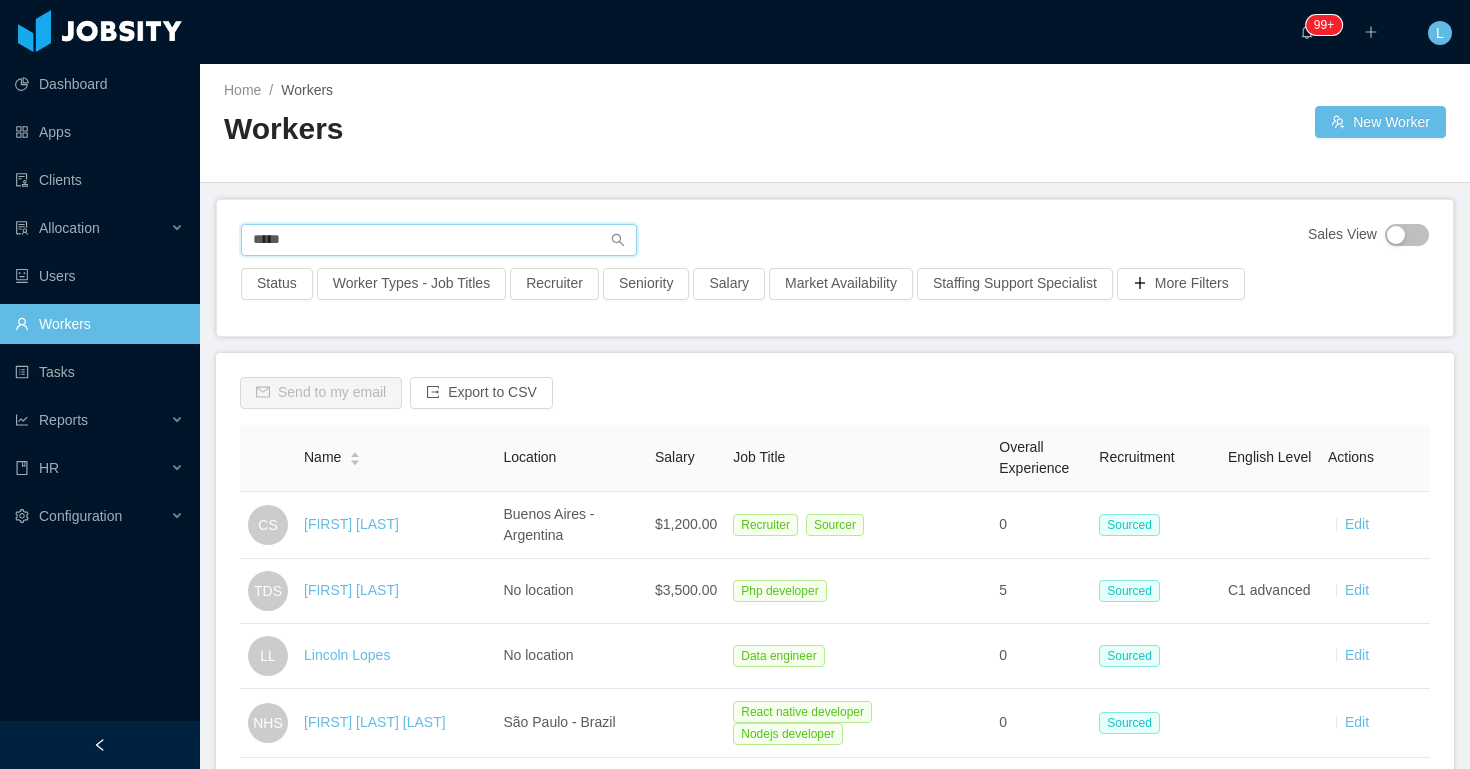 type on "******" 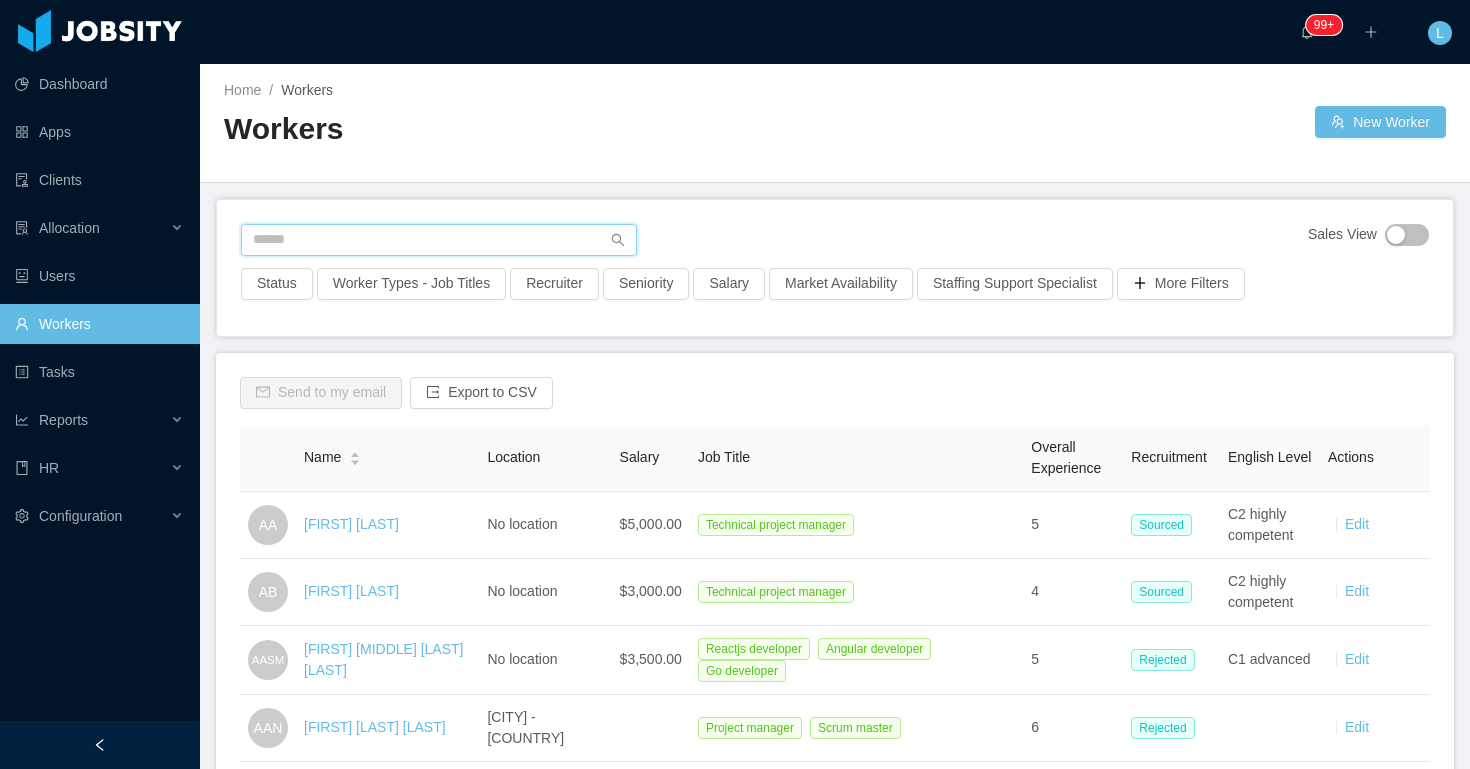 paste on "**********" 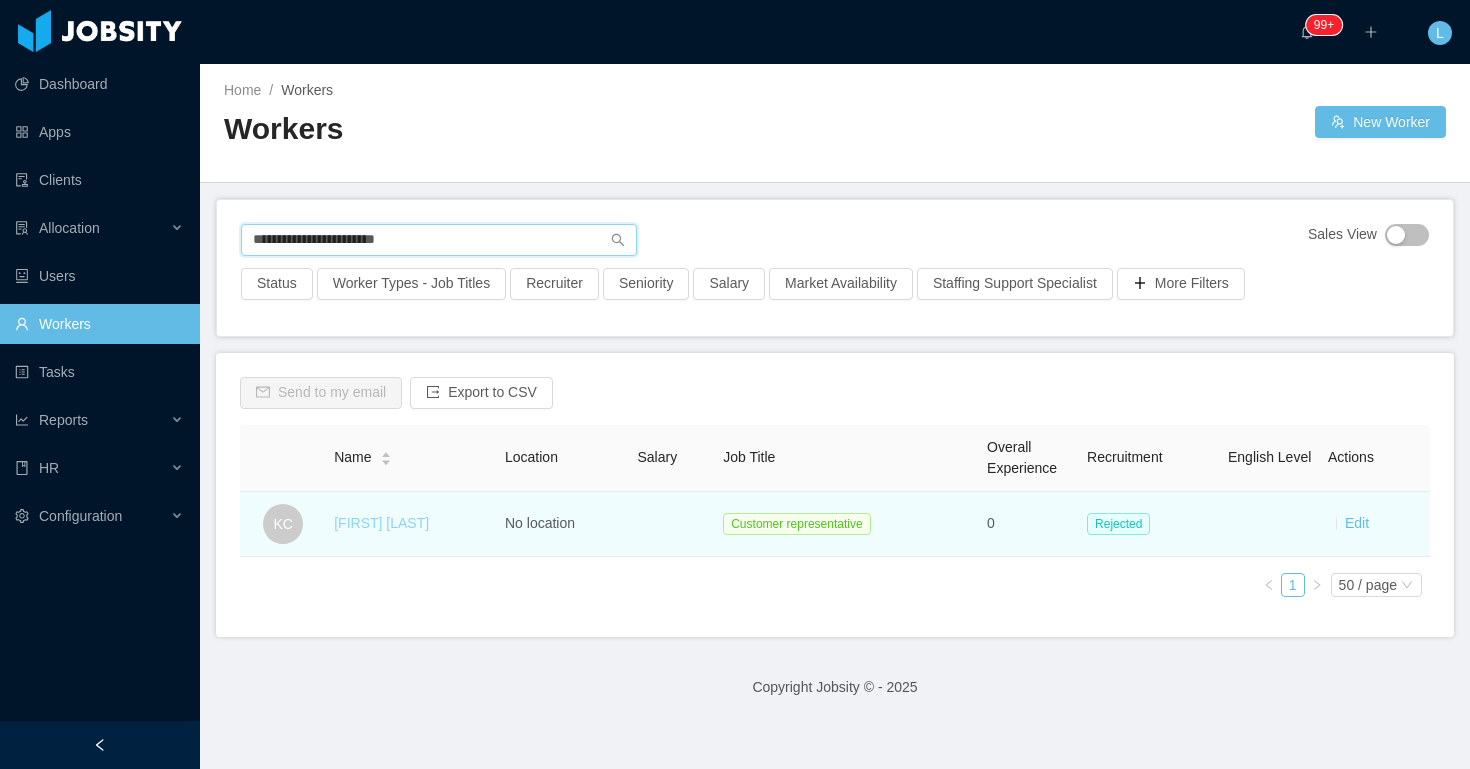 type on "**********" 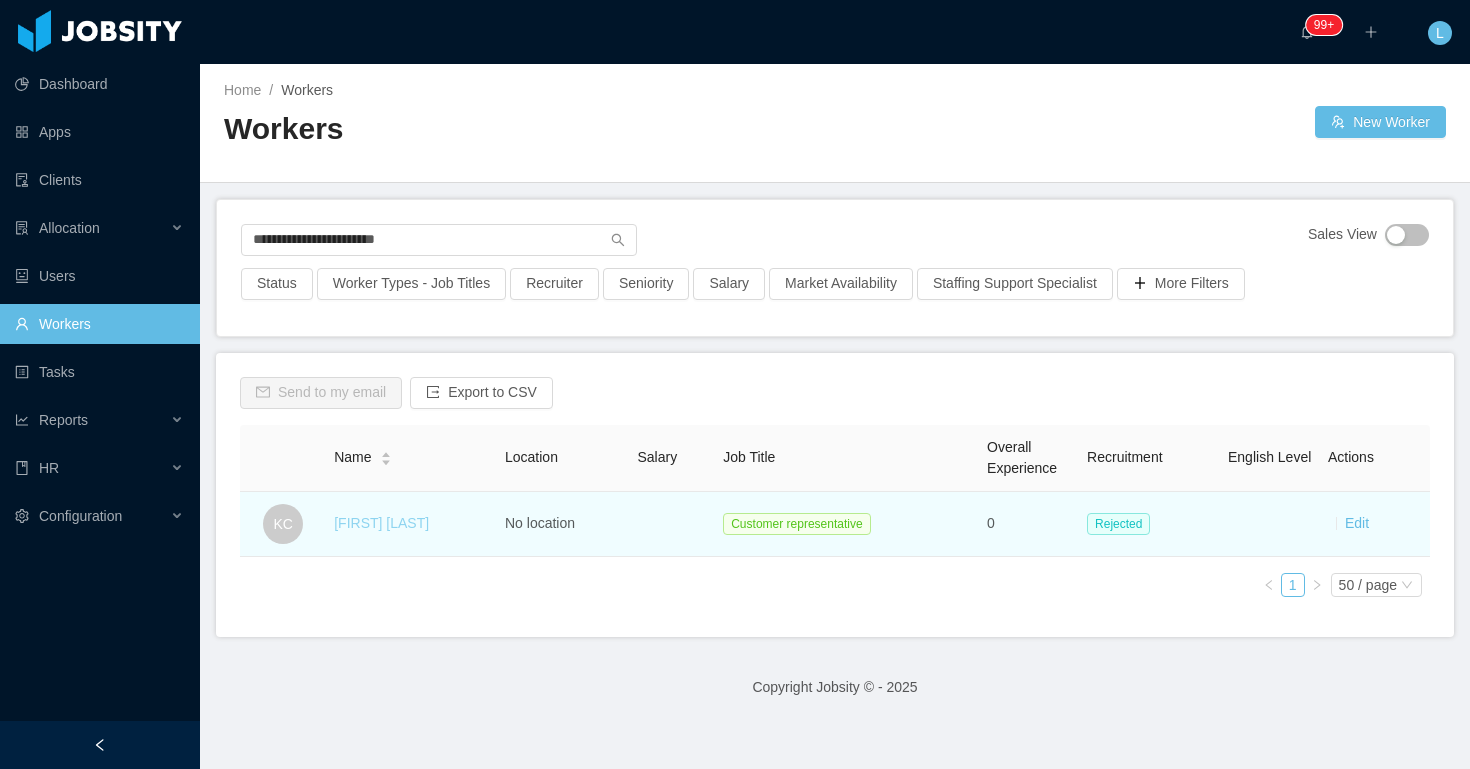 click on "Karina Cuadro" at bounding box center [381, 523] 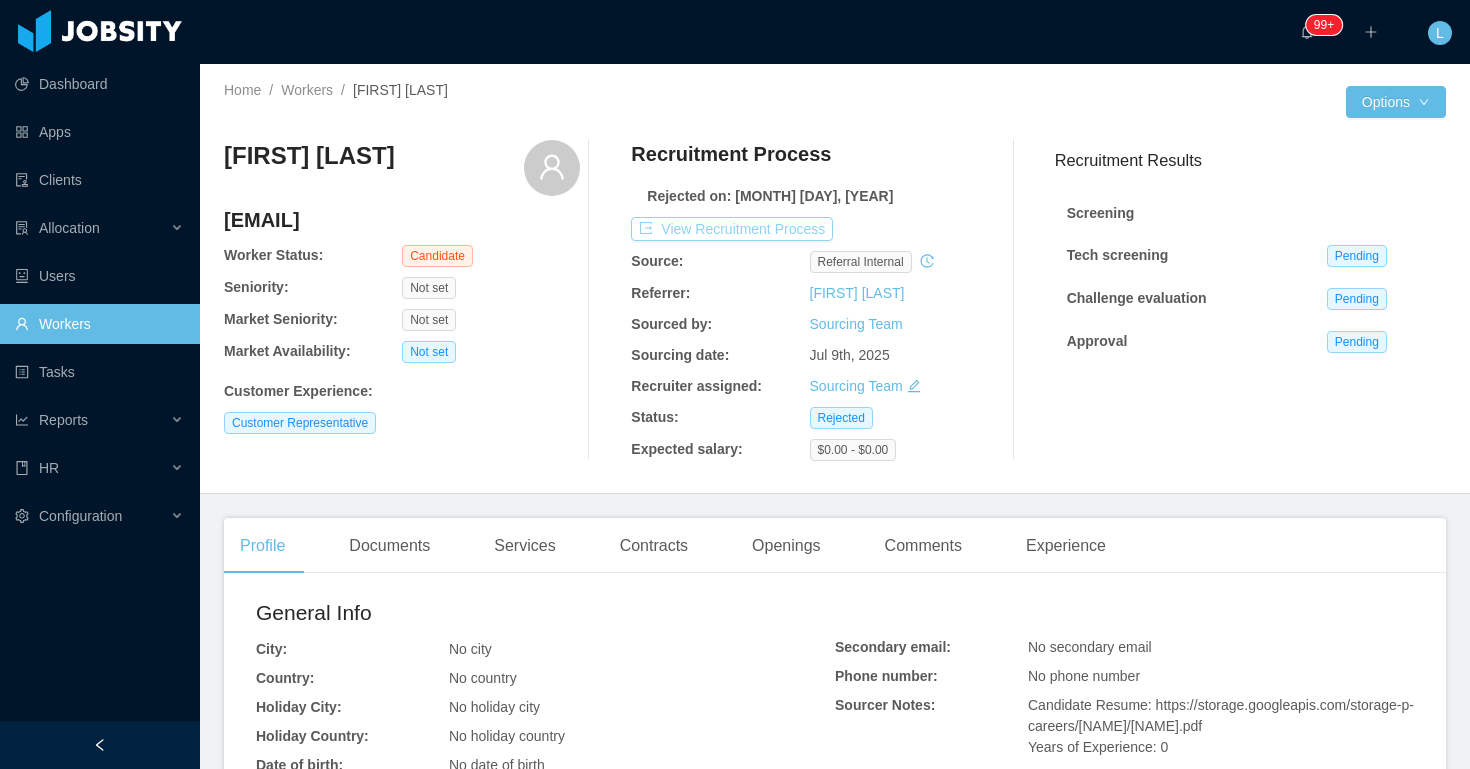 click on "View Recruitment Process" at bounding box center [732, 229] 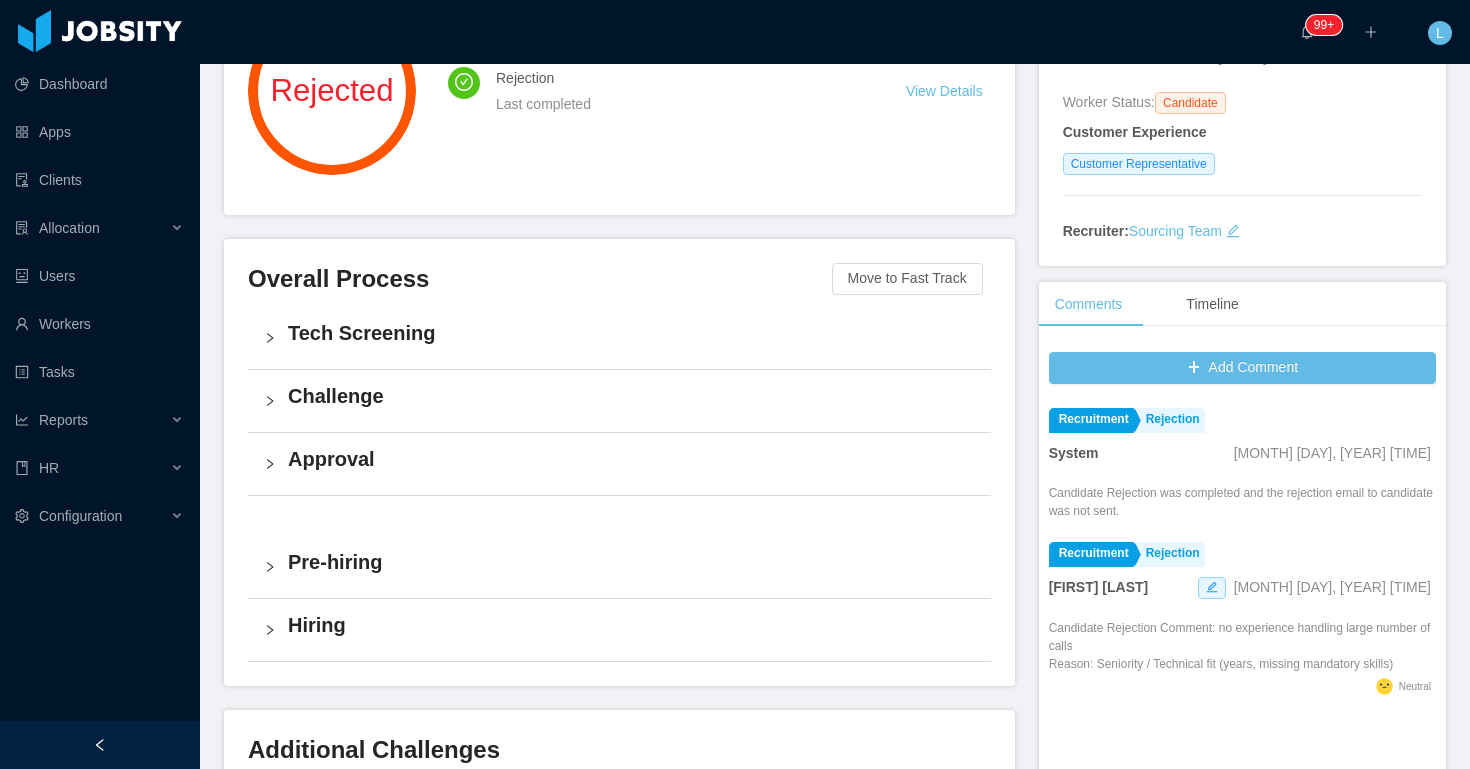 scroll, scrollTop: 0, scrollLeft: 0, axis: both 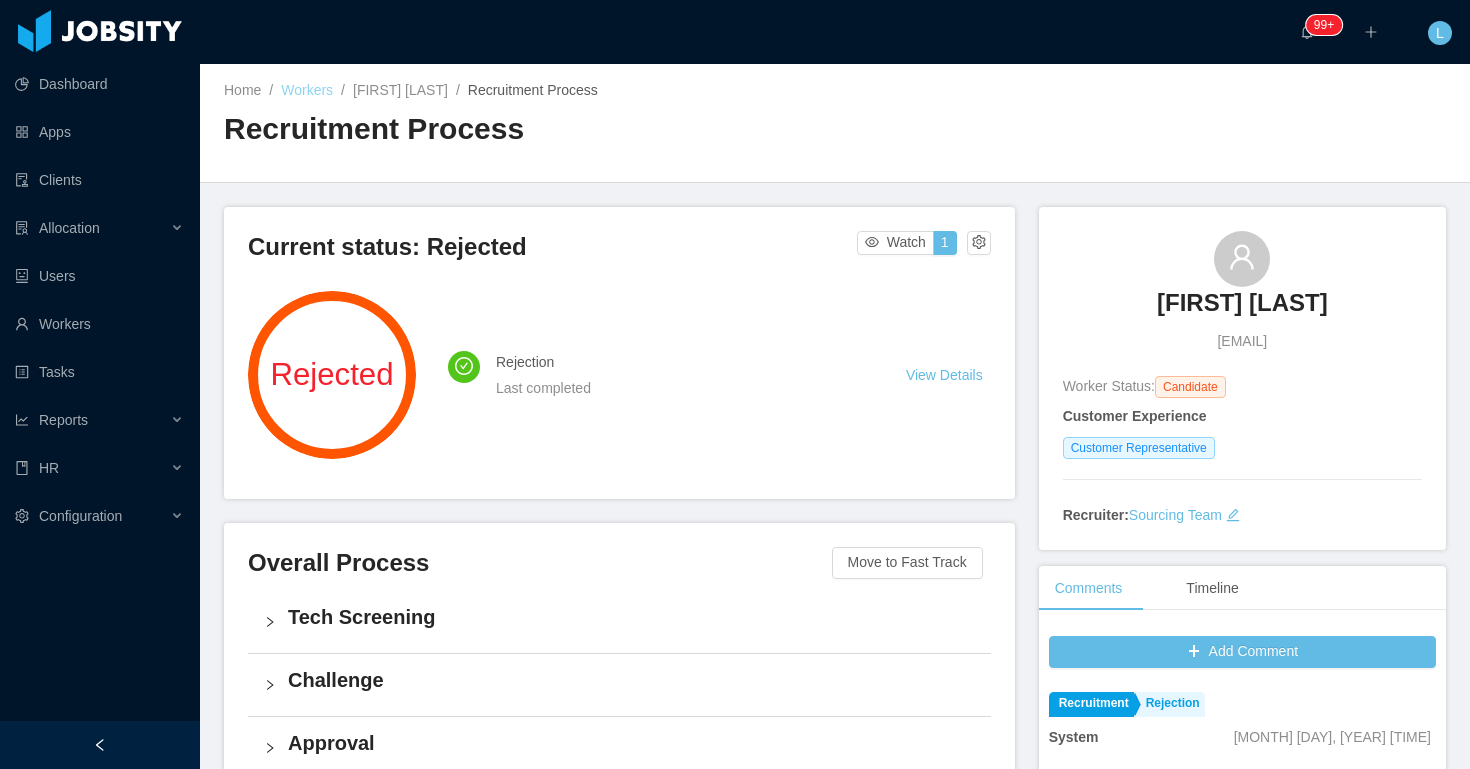 click on "Workers" at bounding box center (307, 90) 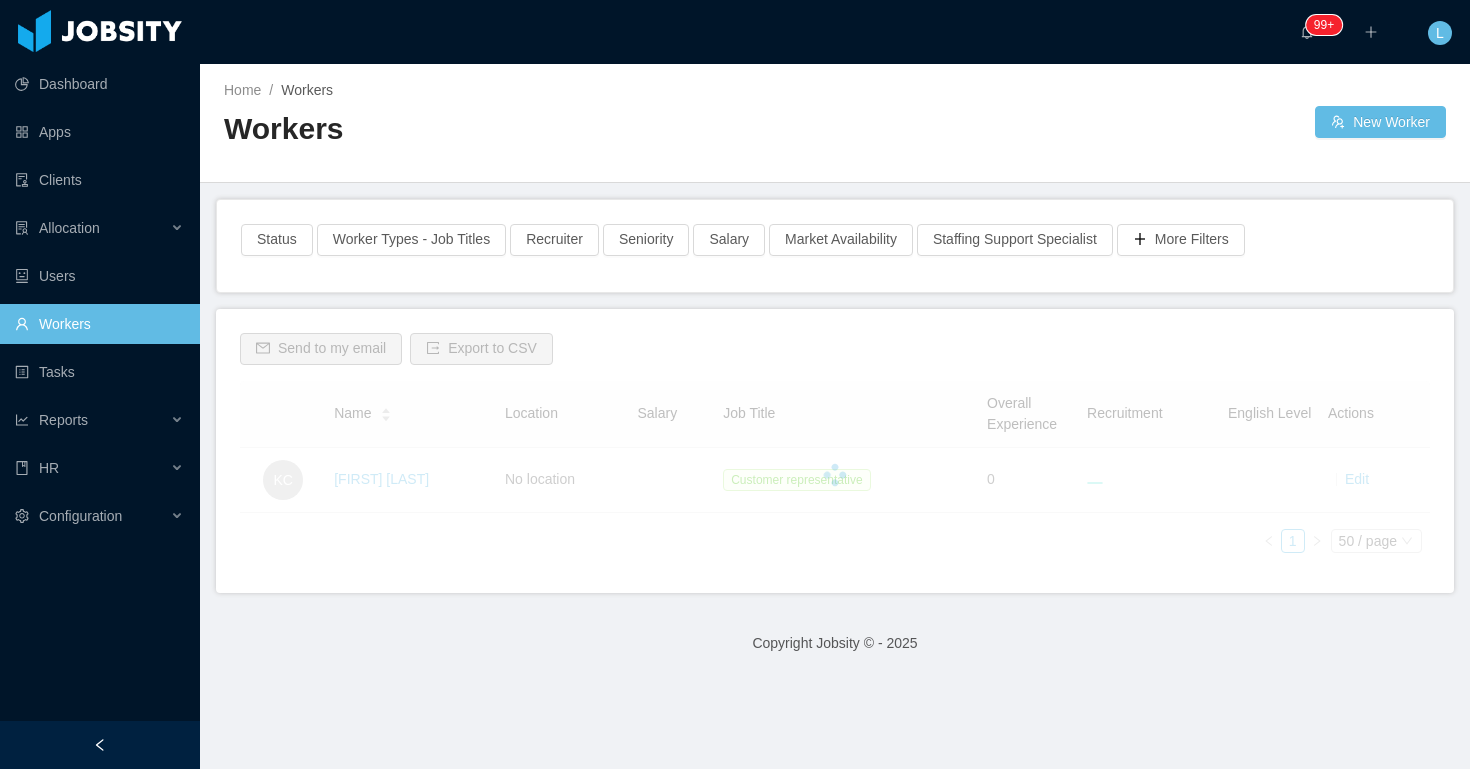 click on "Home / Workers / Workers New Worker" at bounding box center (835, 123) 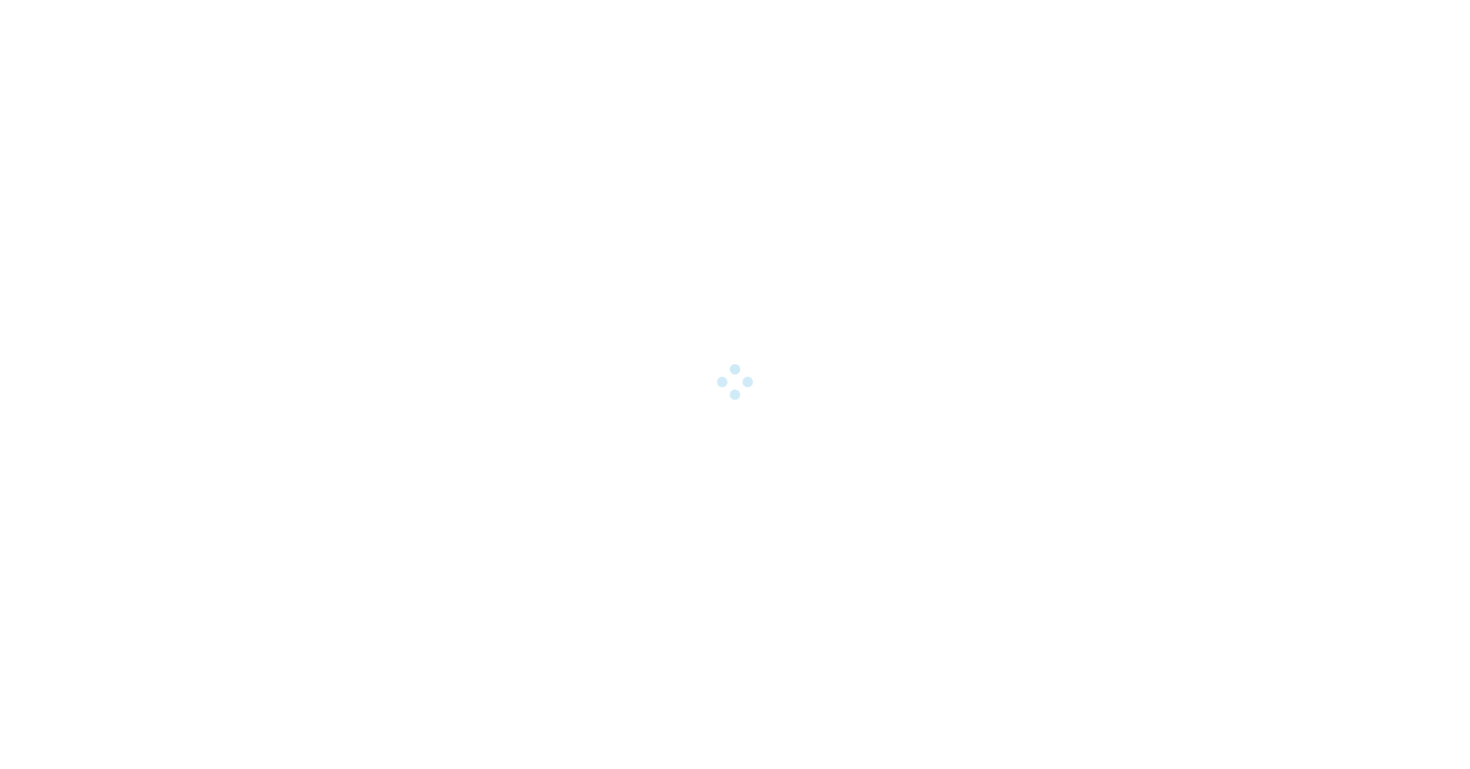 scroll, scrollTop: 0, scrollLeft: 0, axis: both 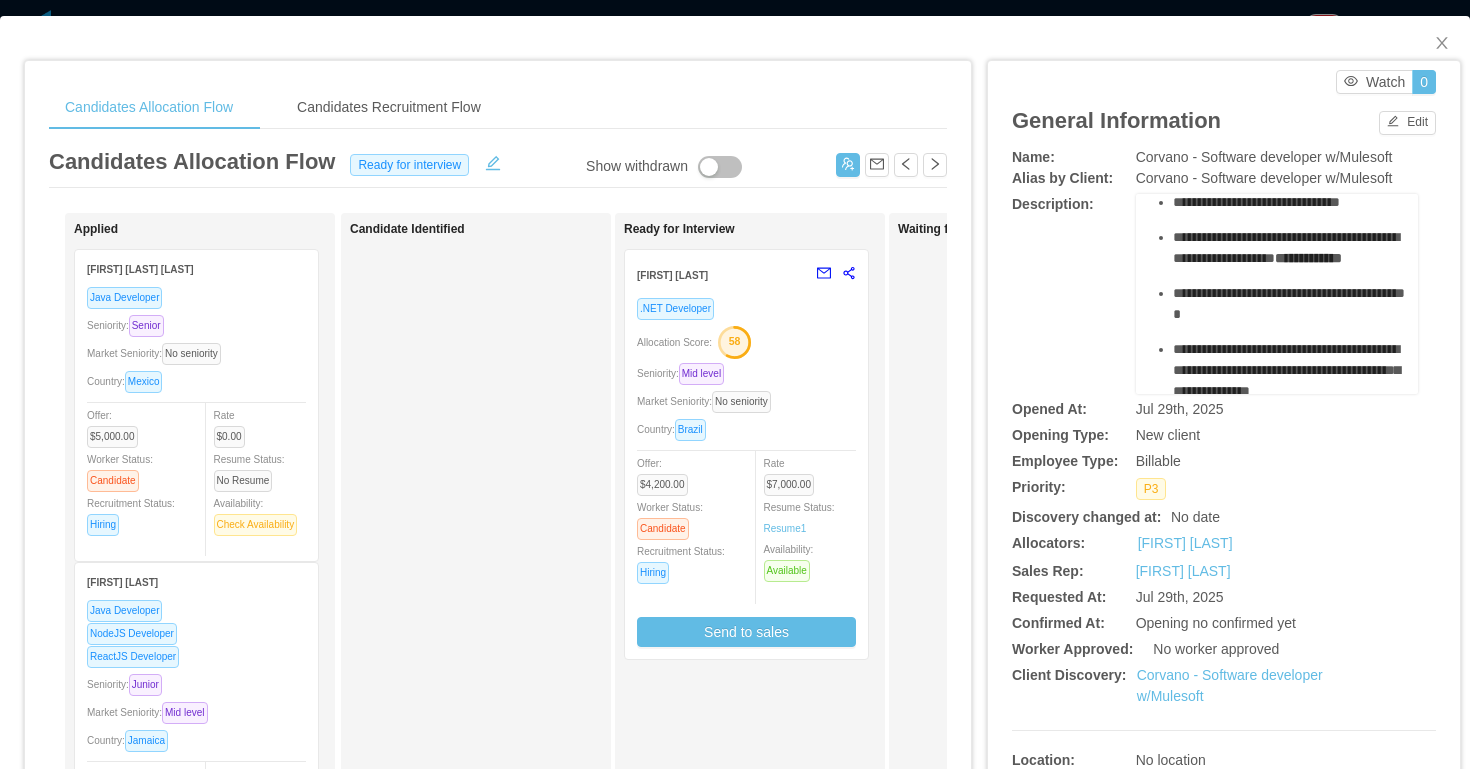 drag, startPoint x: 1170, startPoint y: 277, endPoint x: 1378, endPoint y: 236, distance: 212.00237 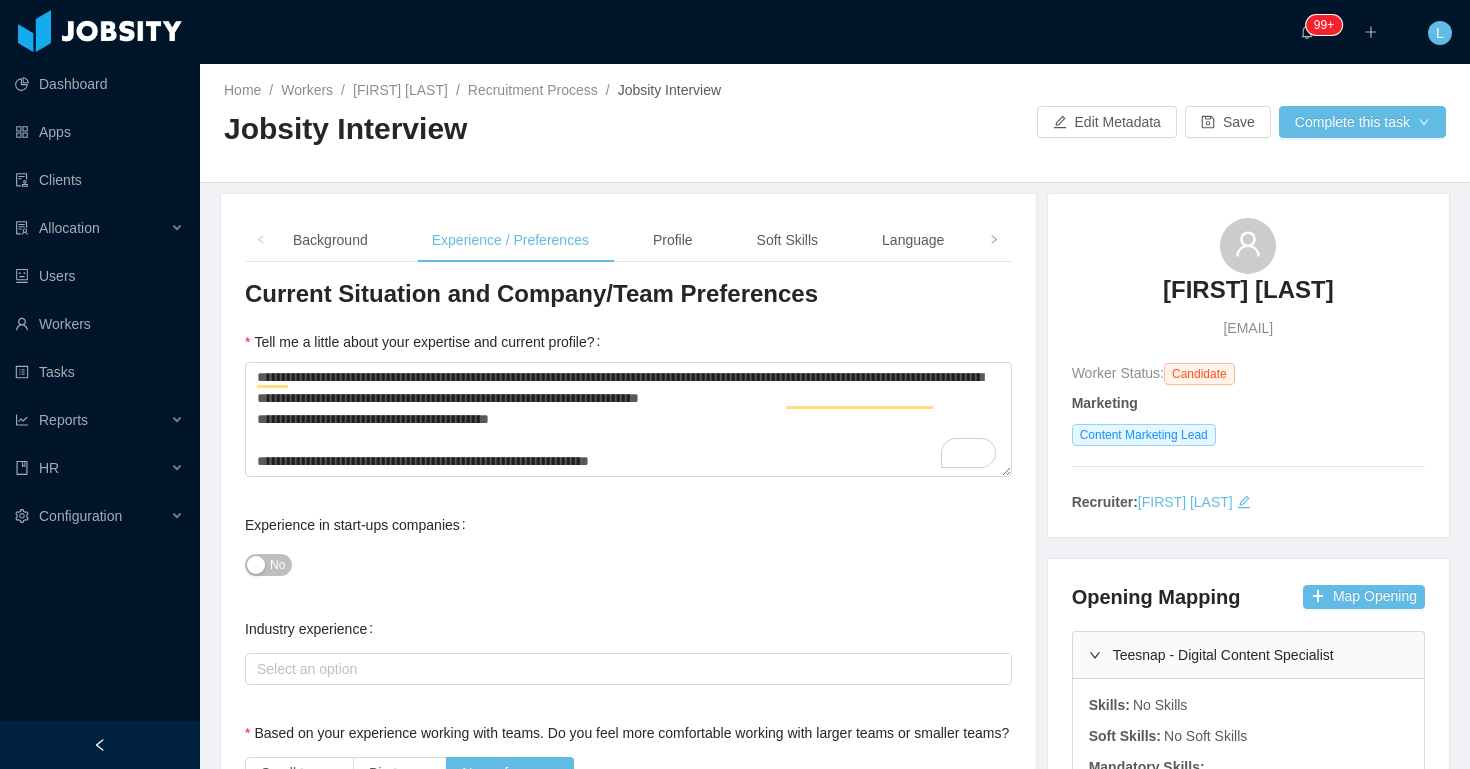 scroll, scrollTop: 0, scrollLeft: 0, axis: both 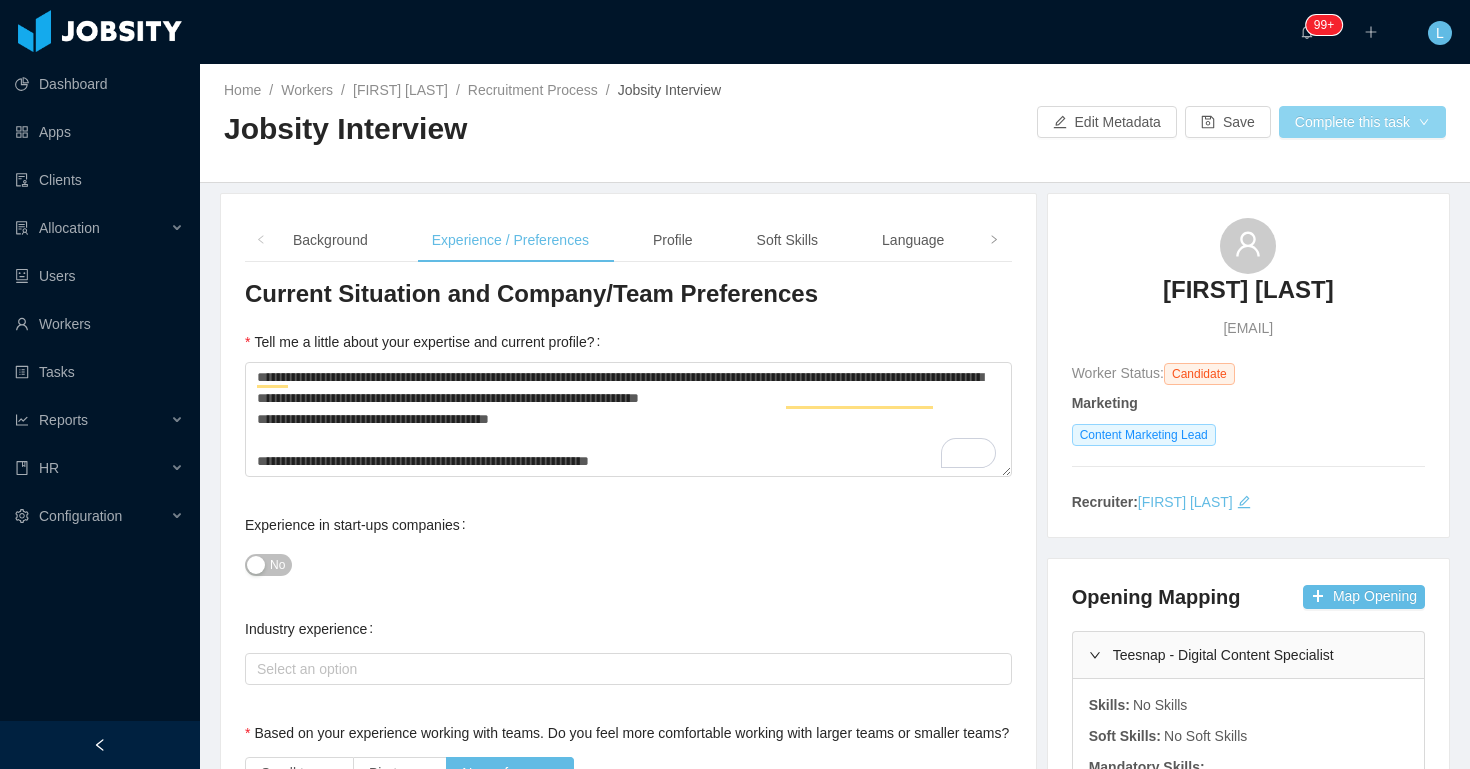 click on "Complete this task" at bounding box center (1362, 122) 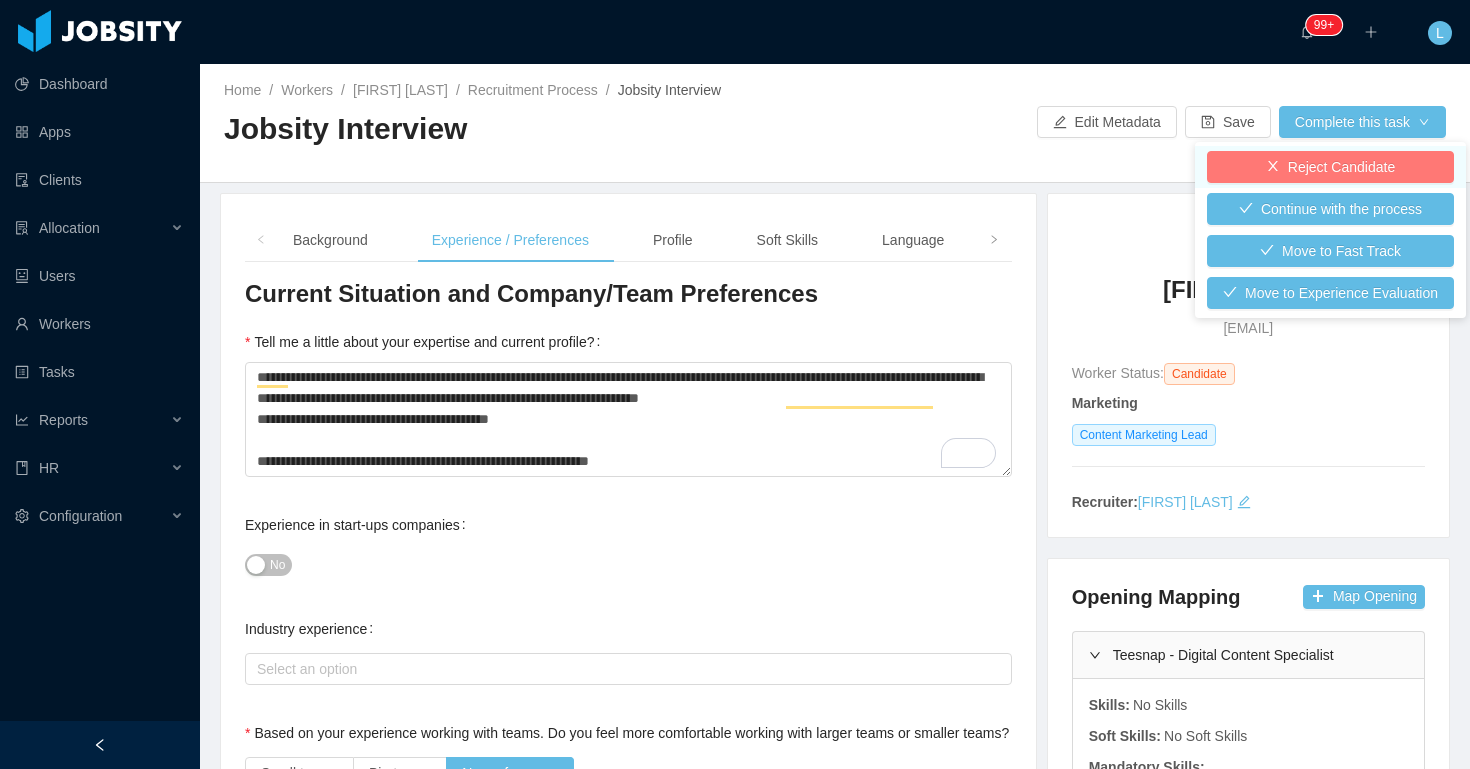 click on "Reject Candidate" at bounding box center [1330, 167] 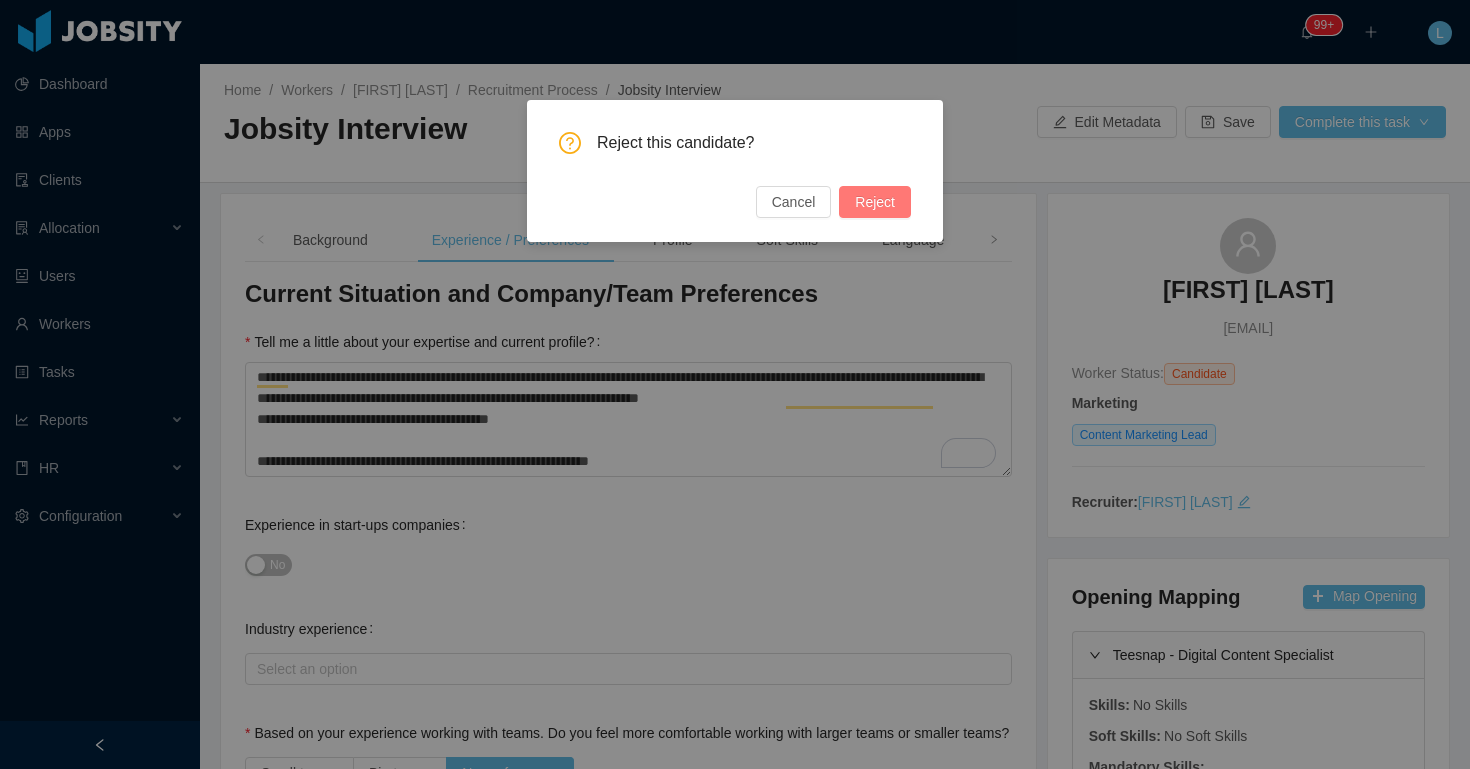 click on "Reject" at bounding box center [875, 202] 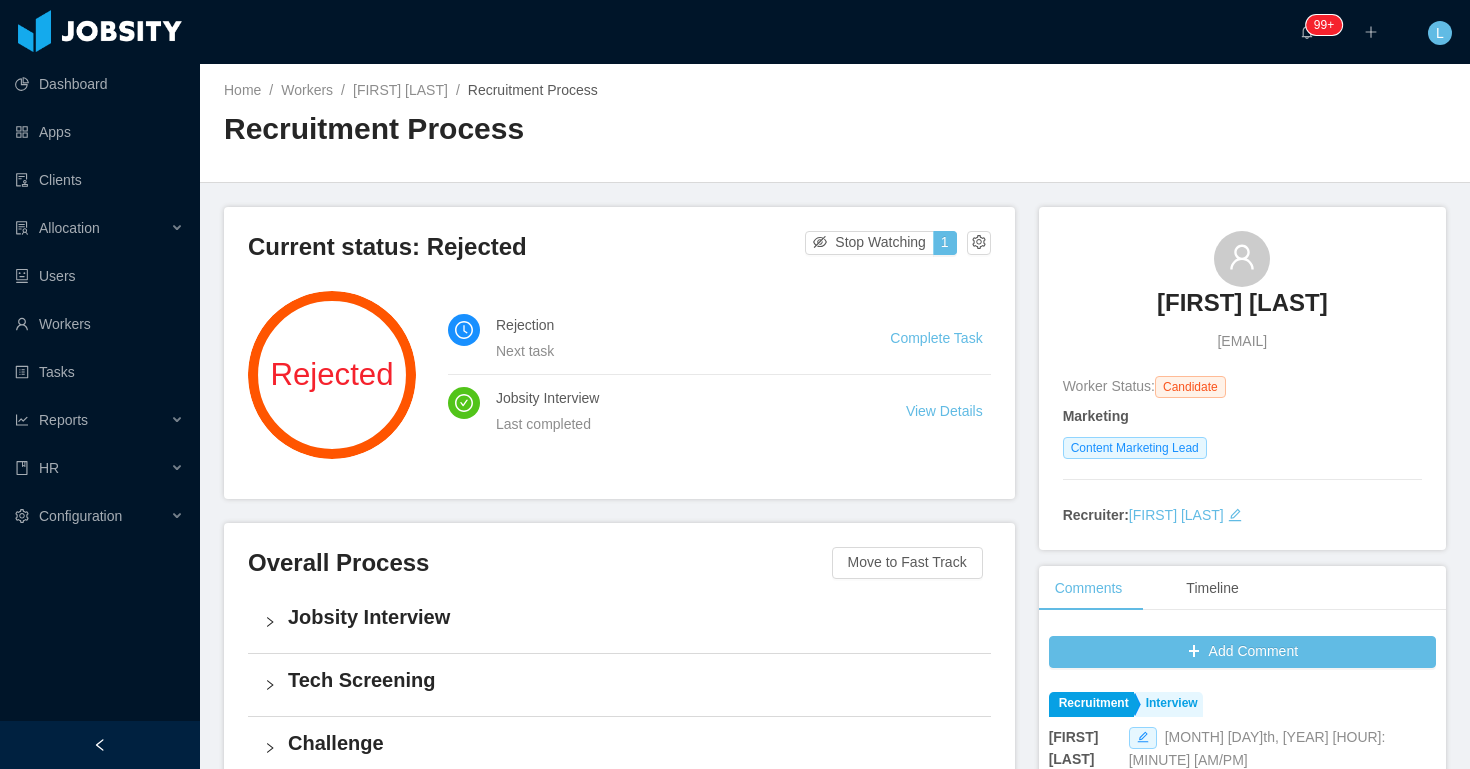 click on "ricardo.rueda91@gmail.com" at bounding box center (1242, 341) 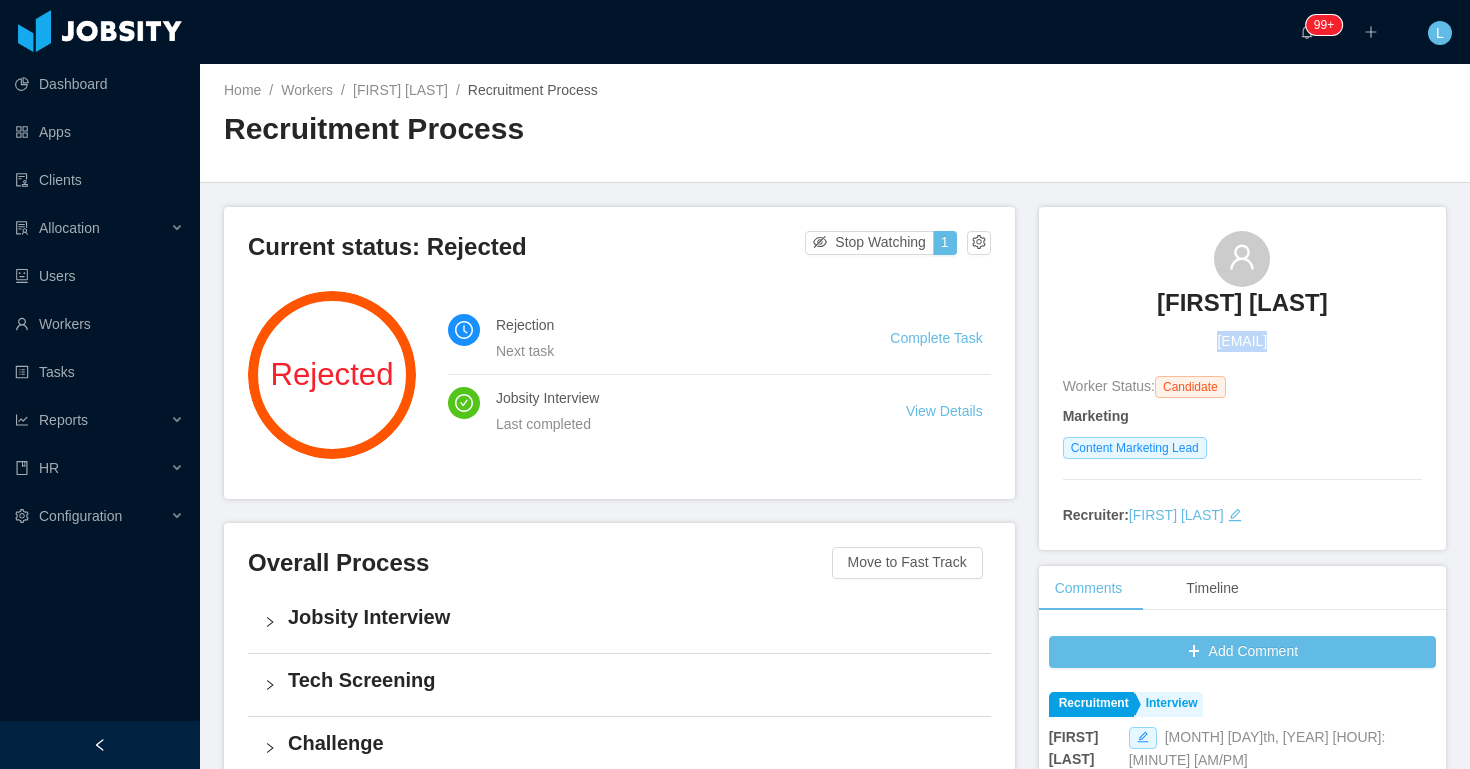 click on "ricardo.rueda91@gmail.com" at bounding box center [1242, 341] 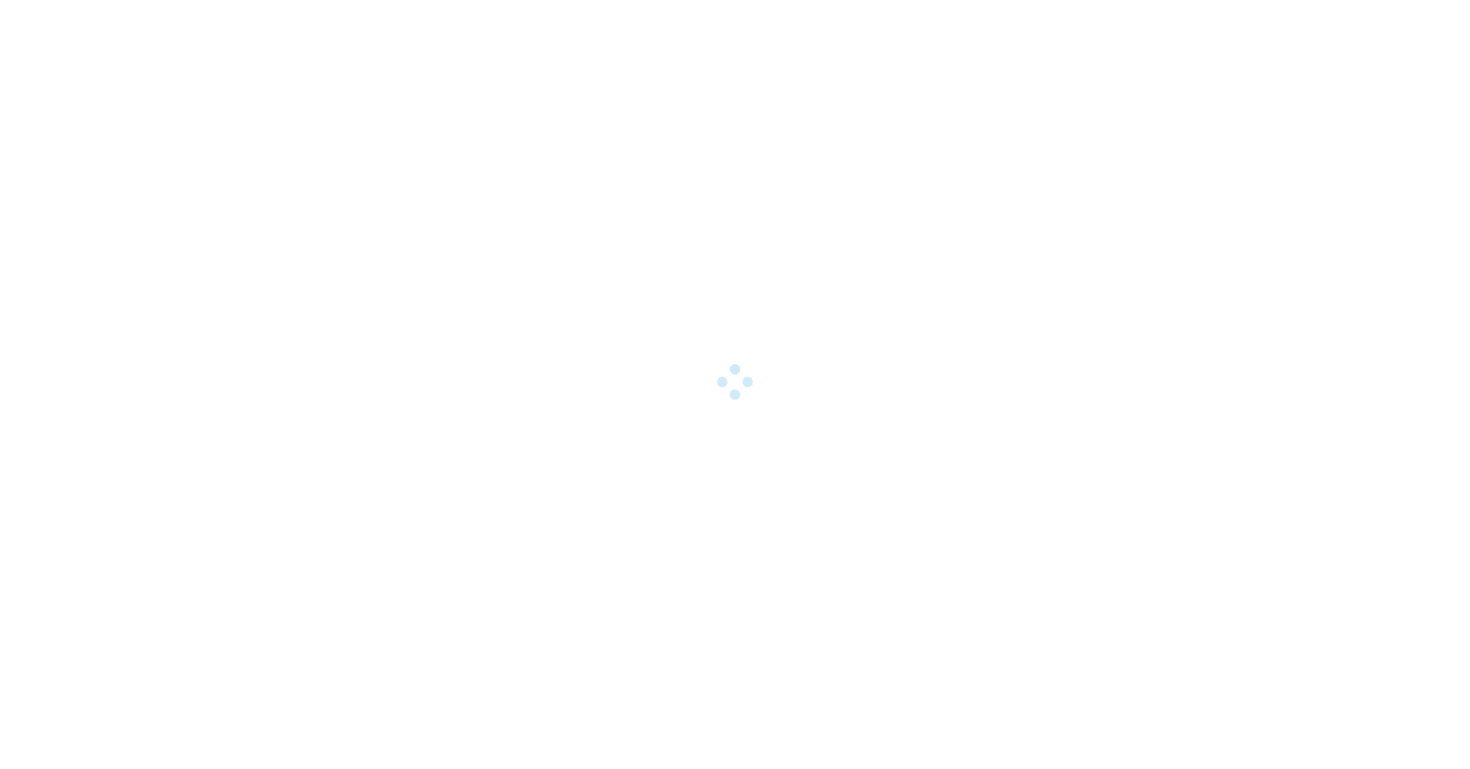 scroll, scrollTop: 0, scrollLeft: 0, axis: both 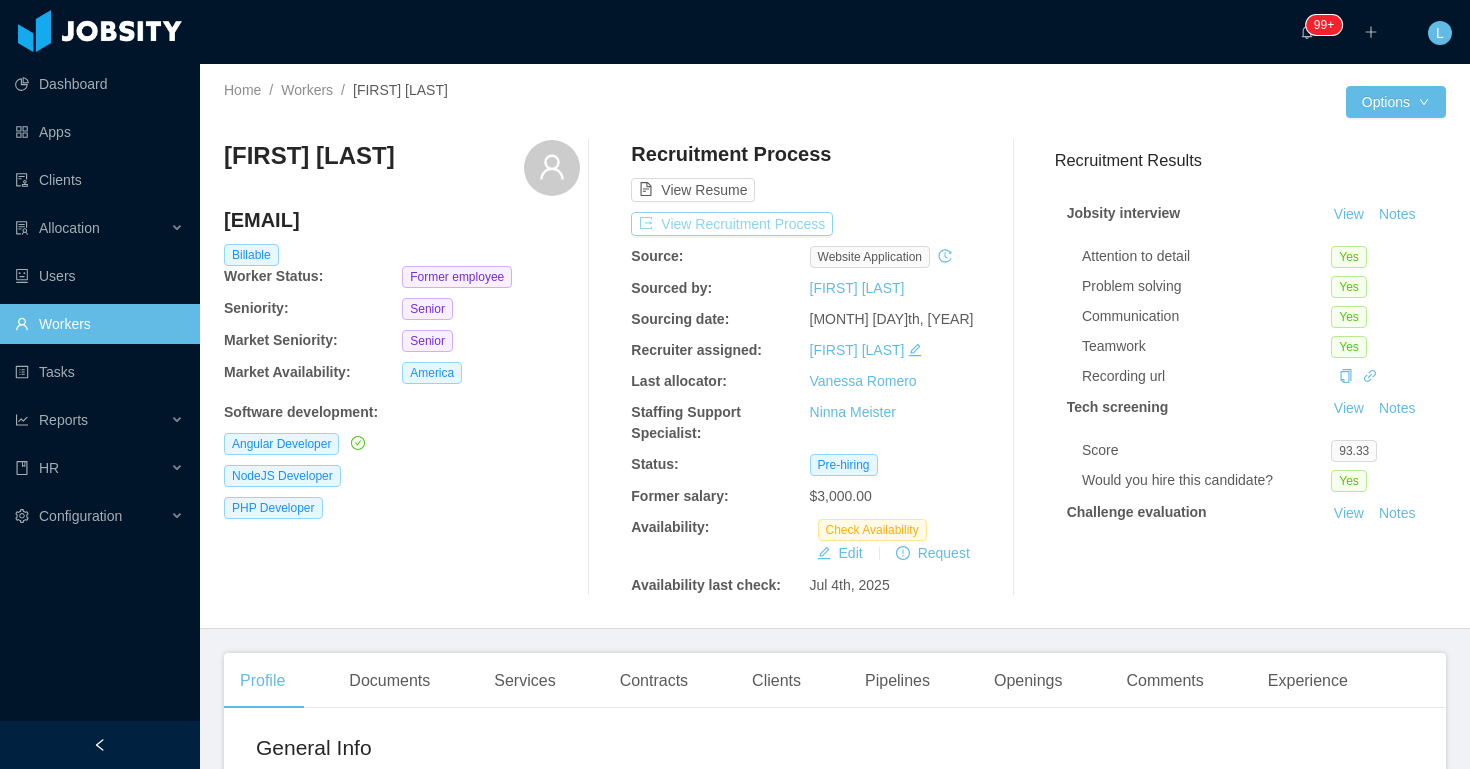 click on "View Recruitment Process" at bounding box center [732, 224] 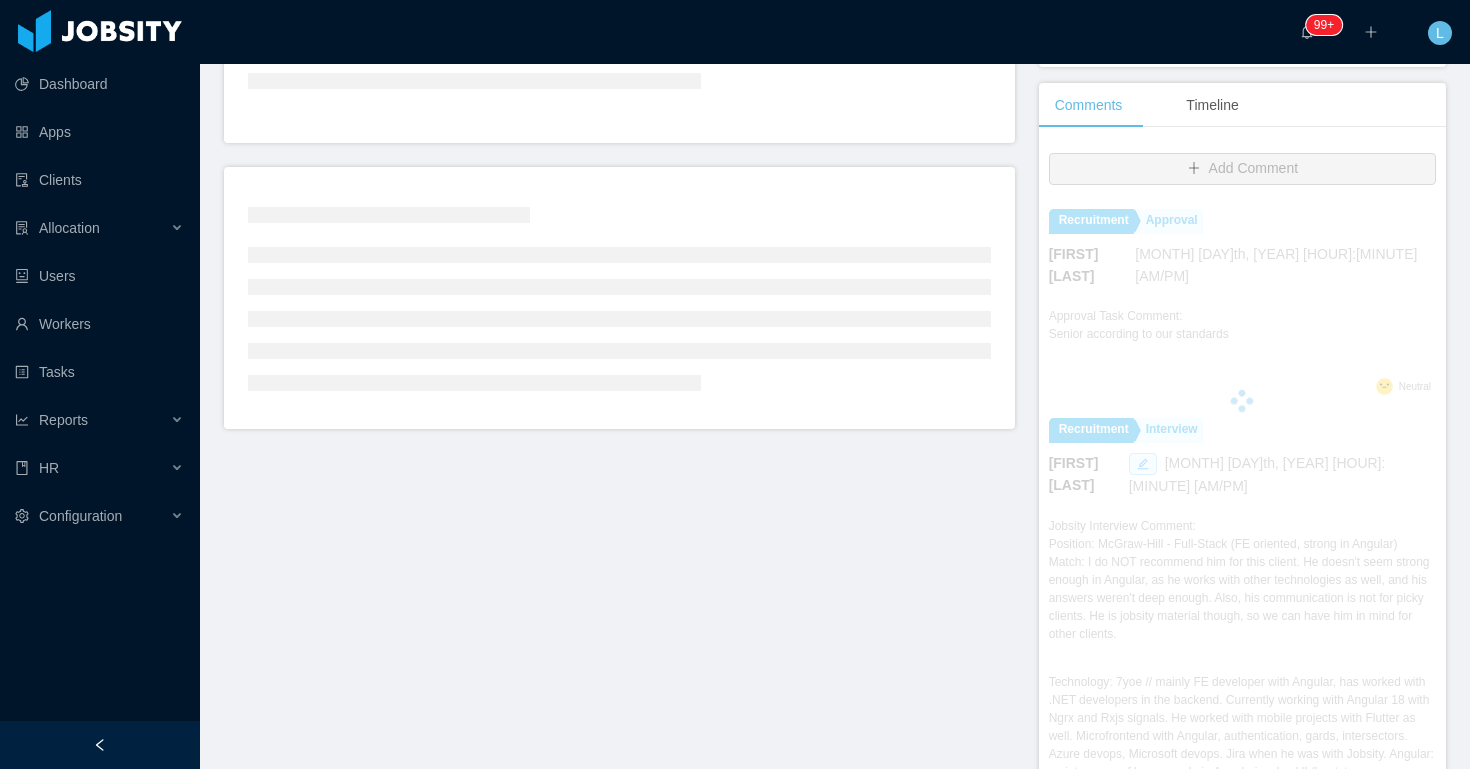 scroll, scrollTop: 0, scrollLeft: 0, axis: both 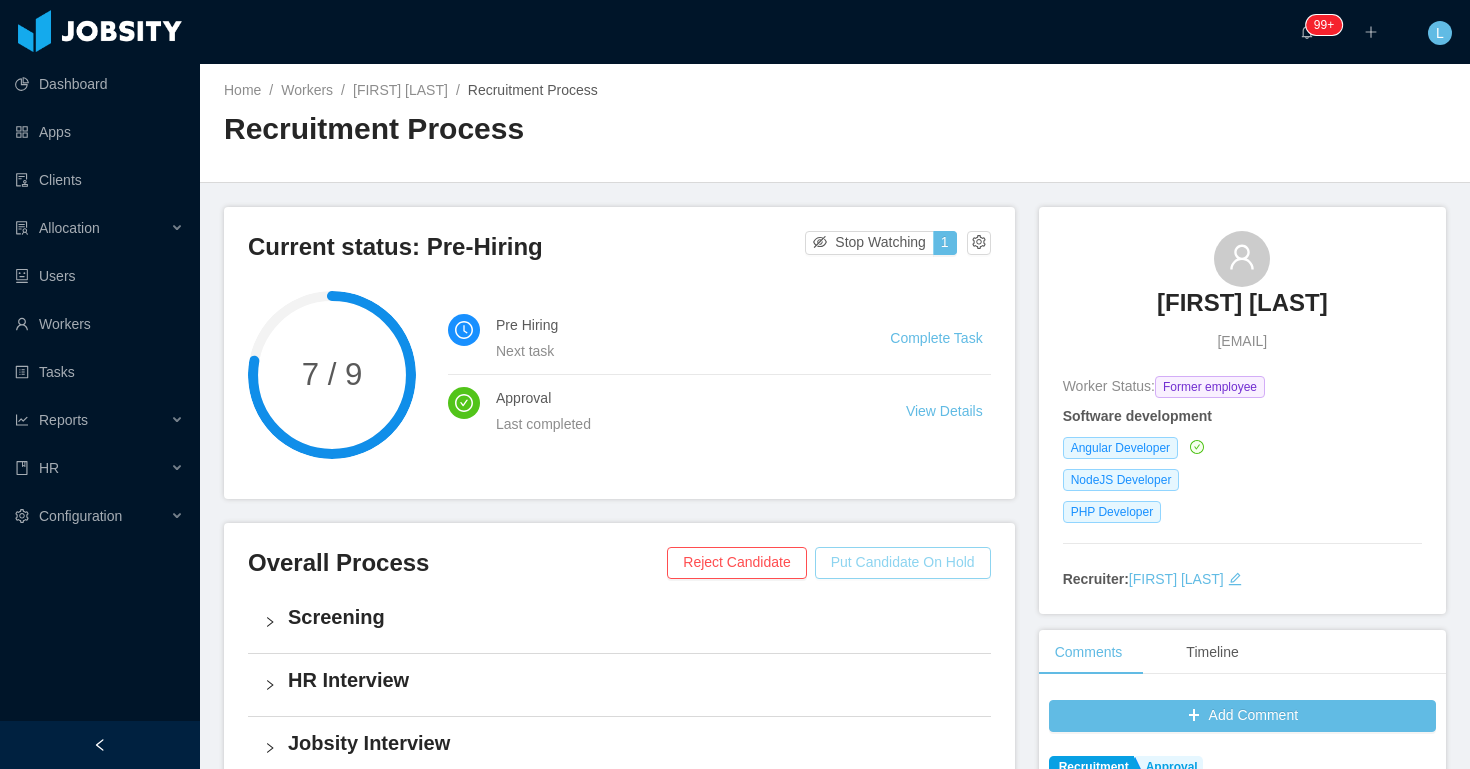 click on "Put Candidate On Hold" at bounding box center (903, 563) 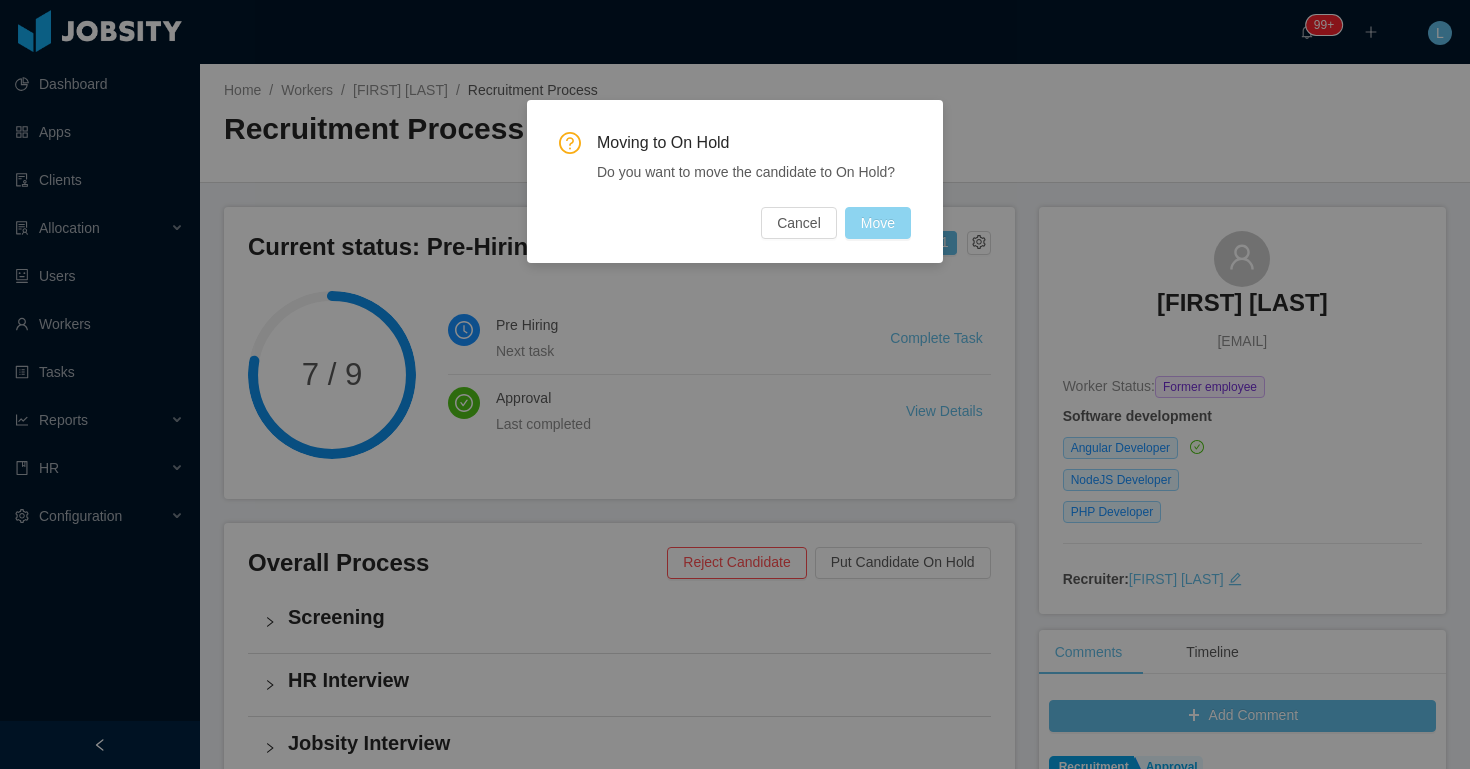 click on "Move" at bounding box center (878, 223) 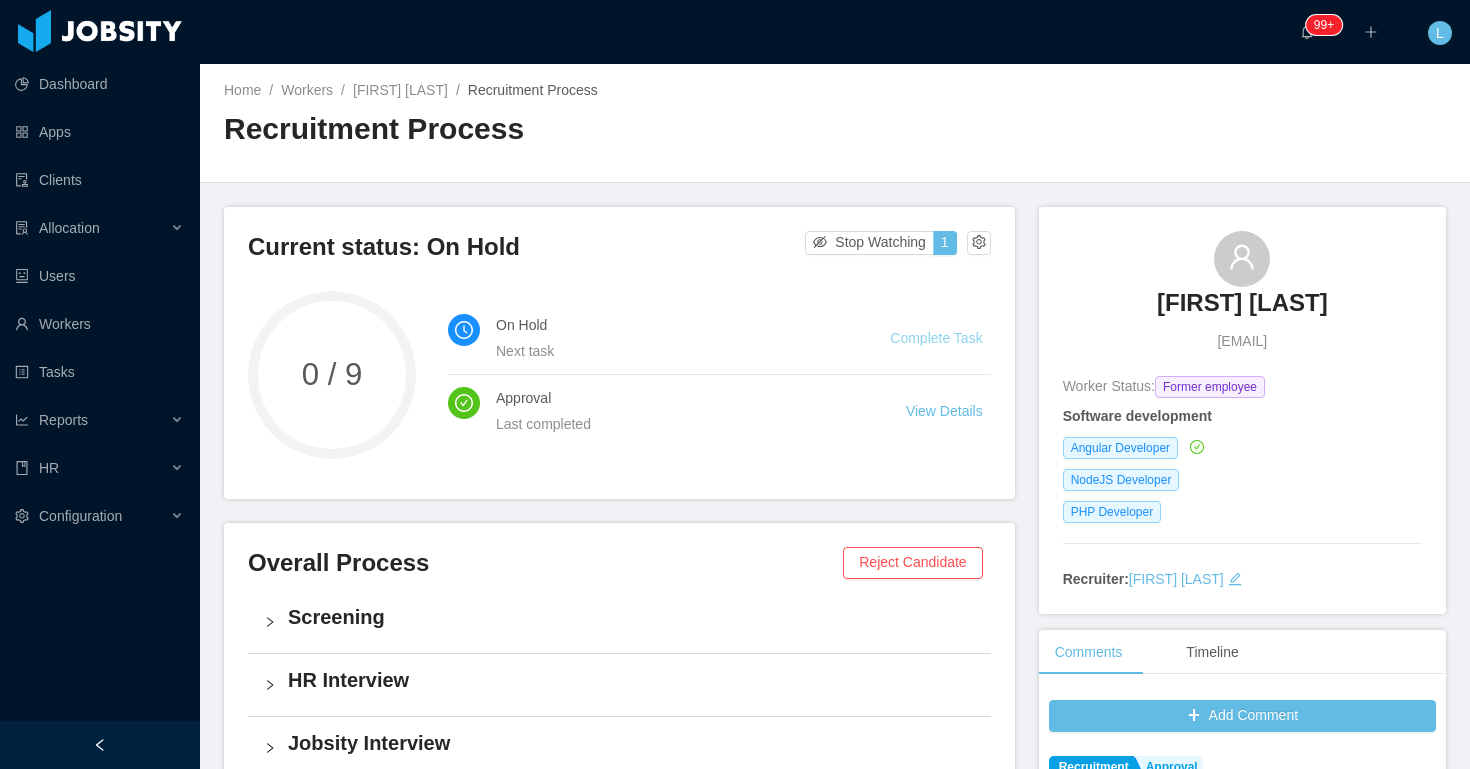 click on "Complete Task" at bounding box center [936, 338] 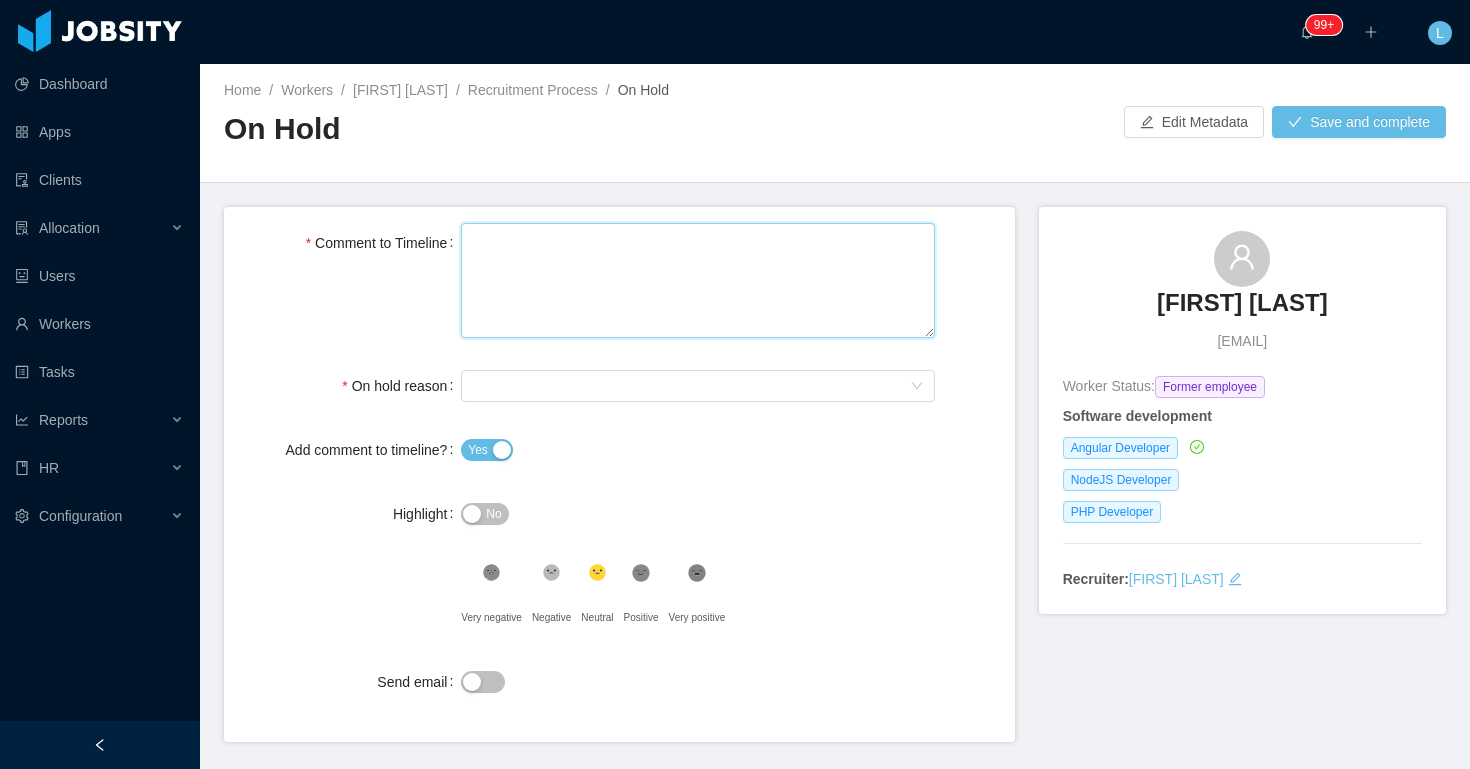 click on "Comment to Timeline" at bounding box center (698, 280) 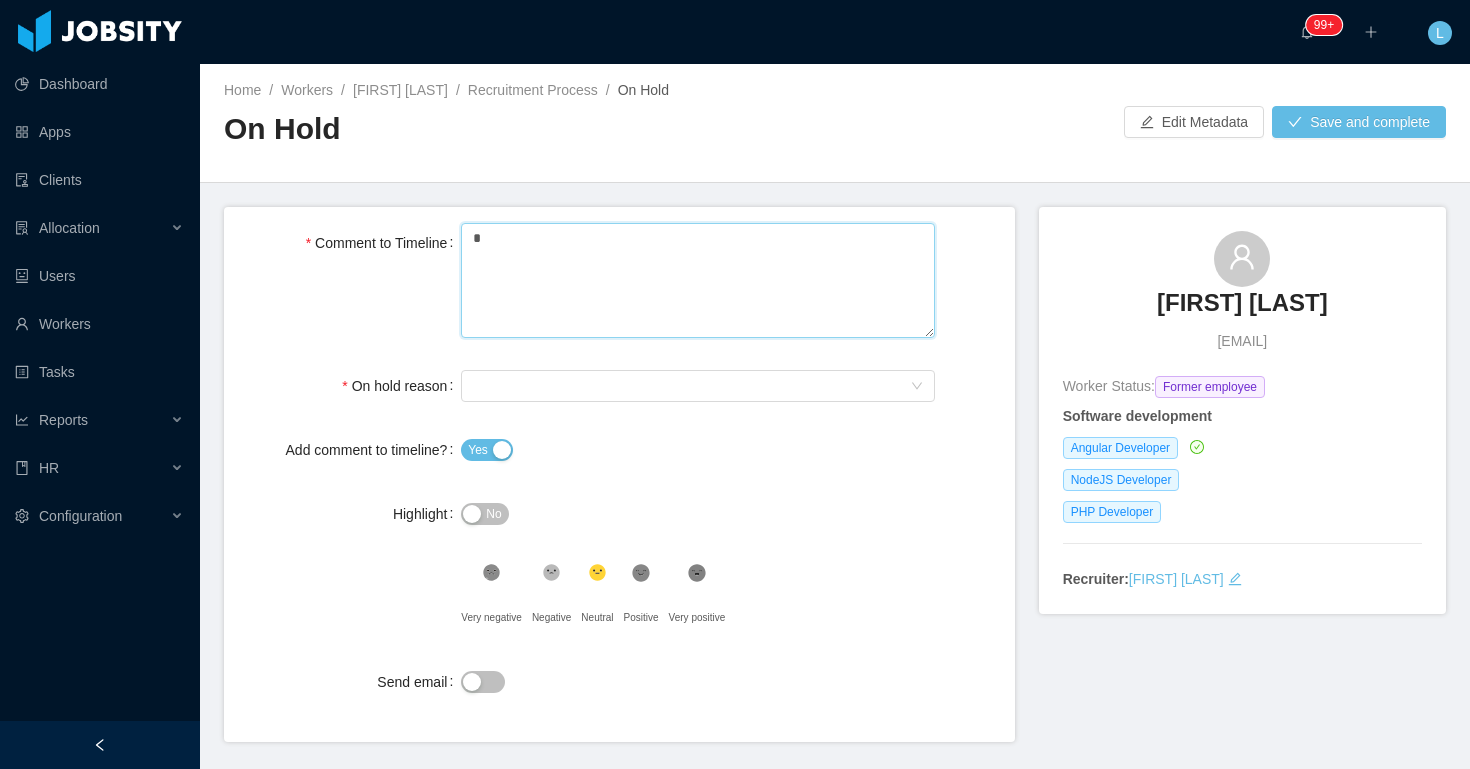 type 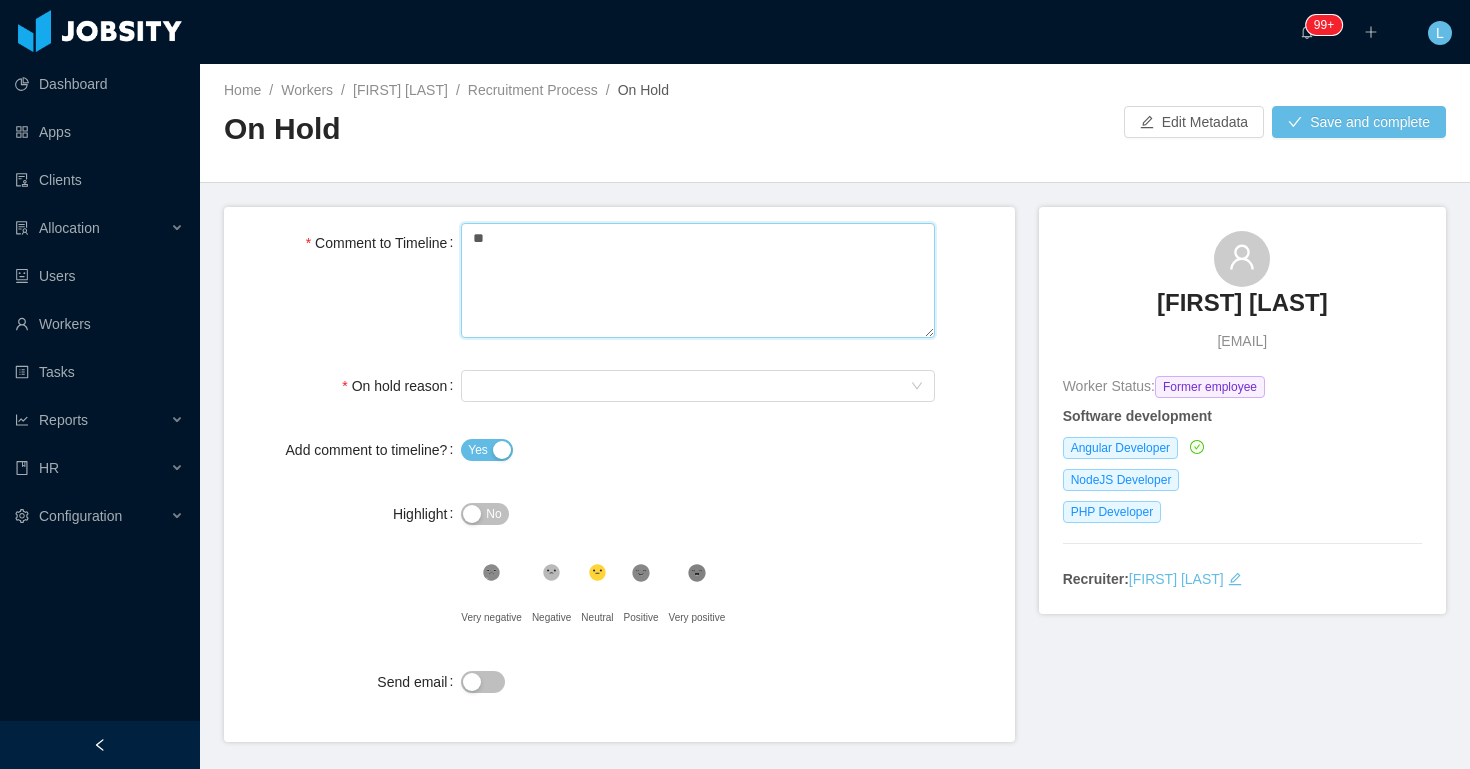 type 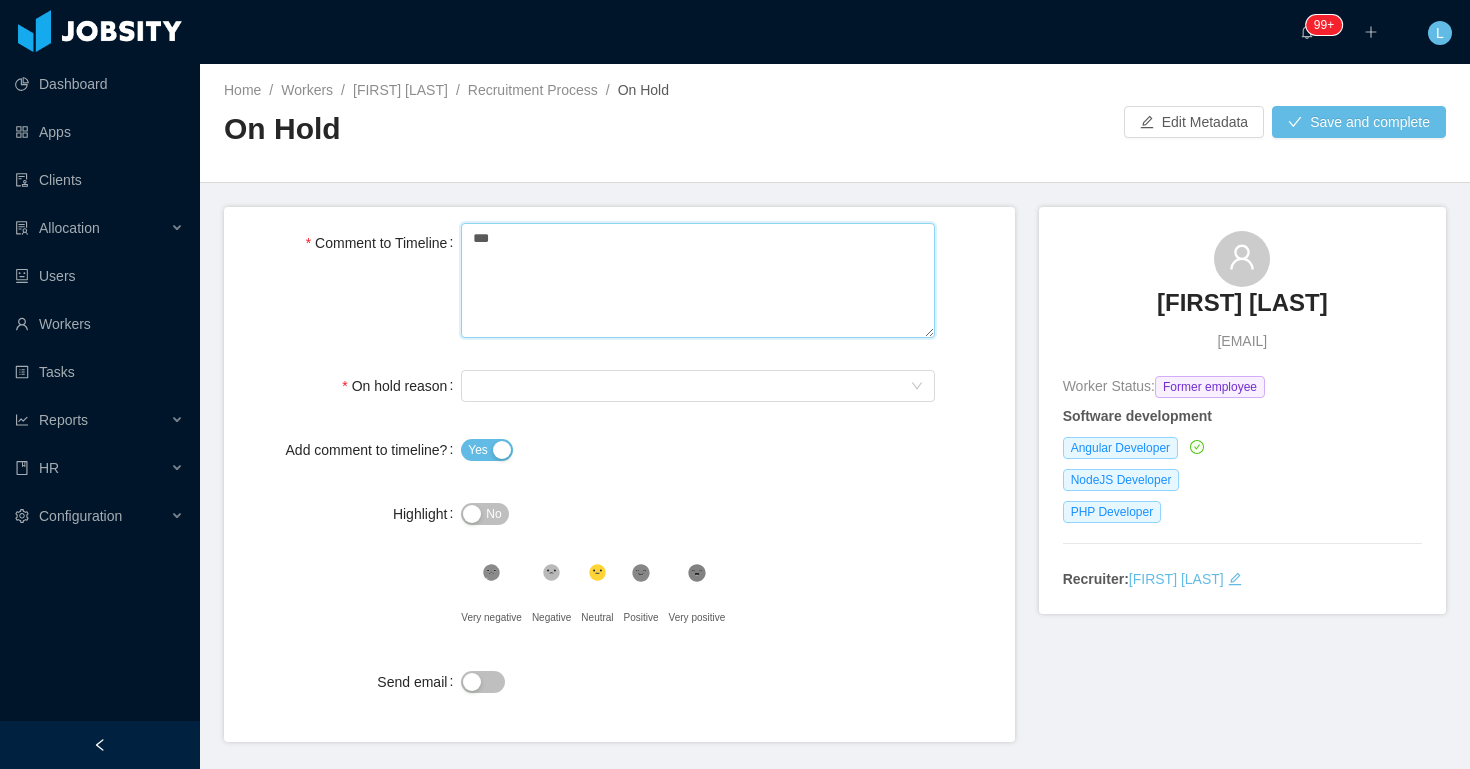 type on "****" 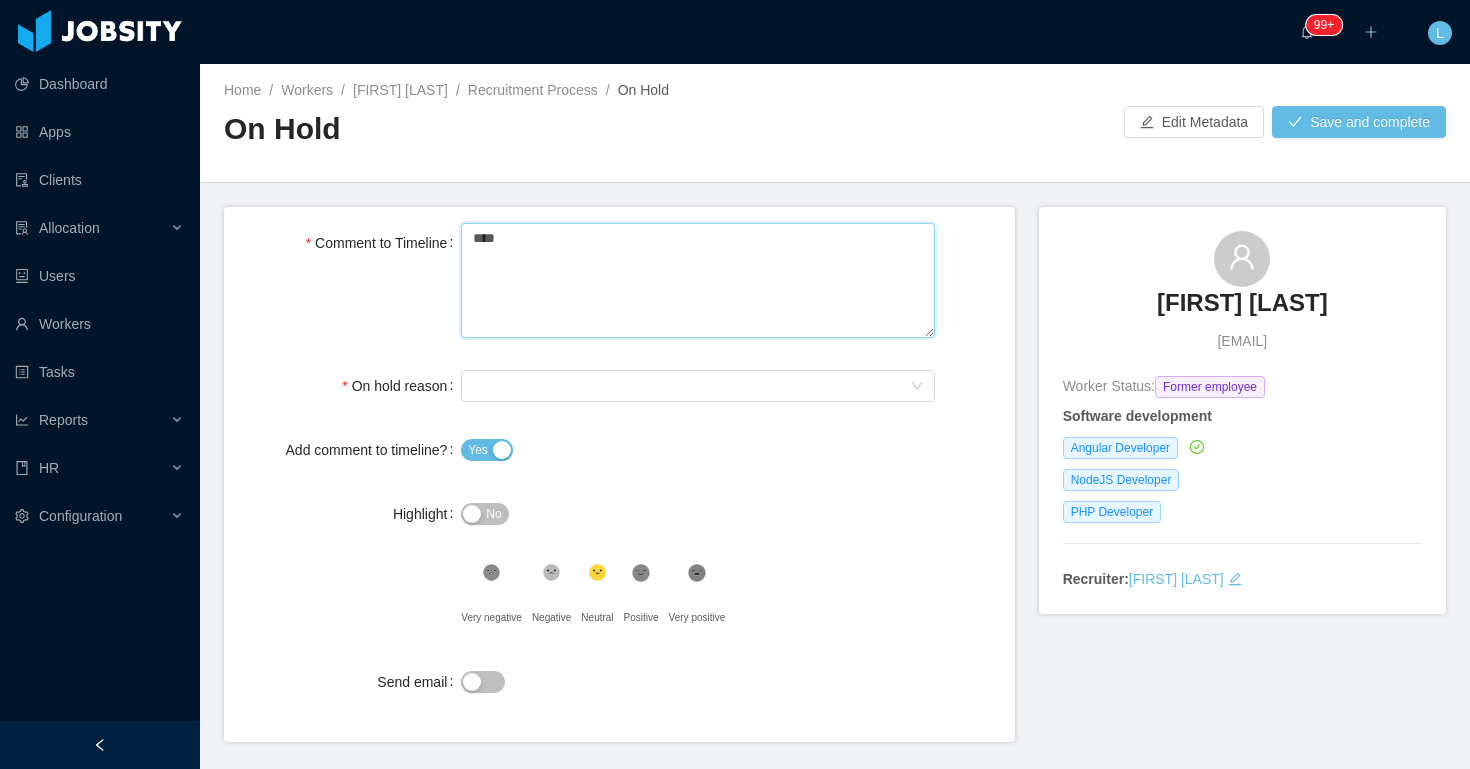 type 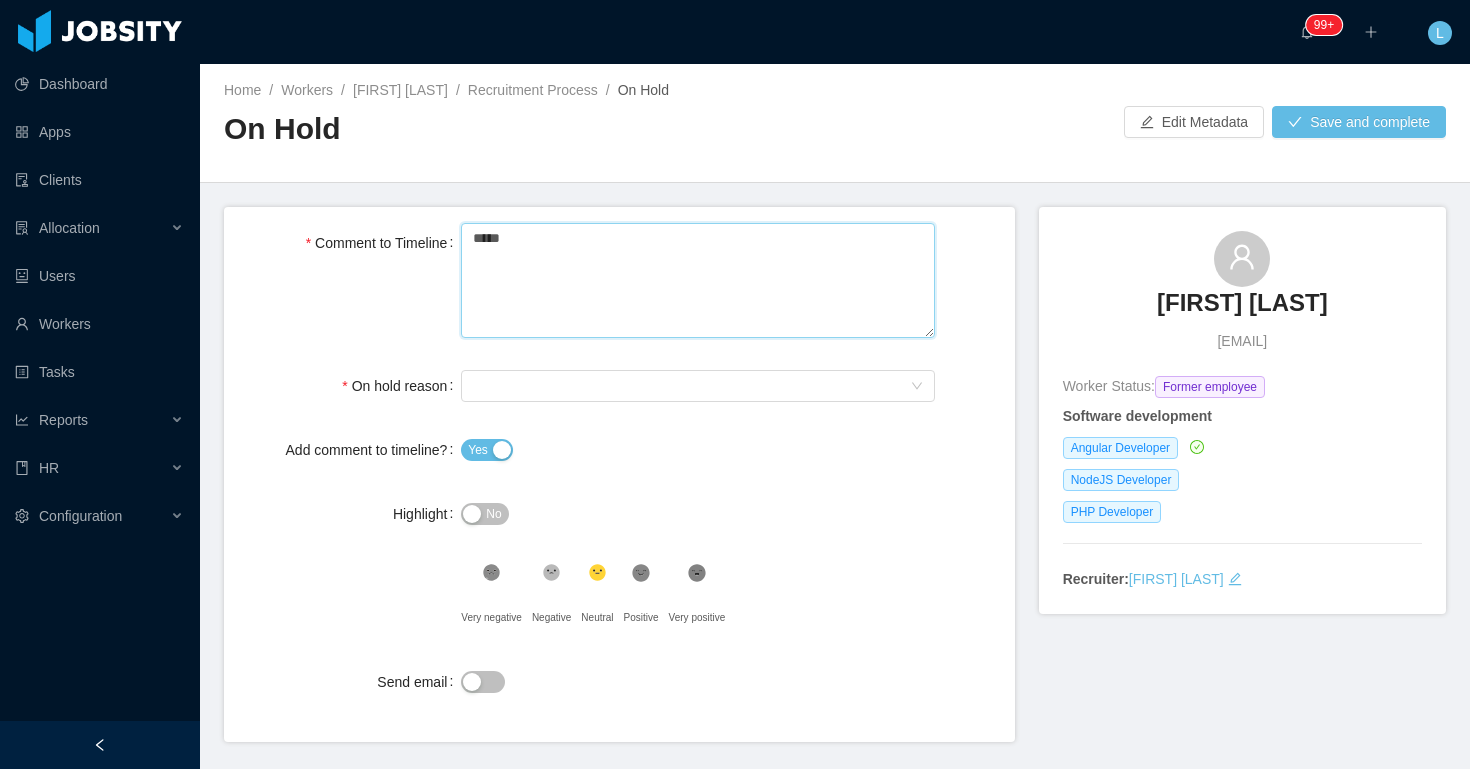 type on "******" 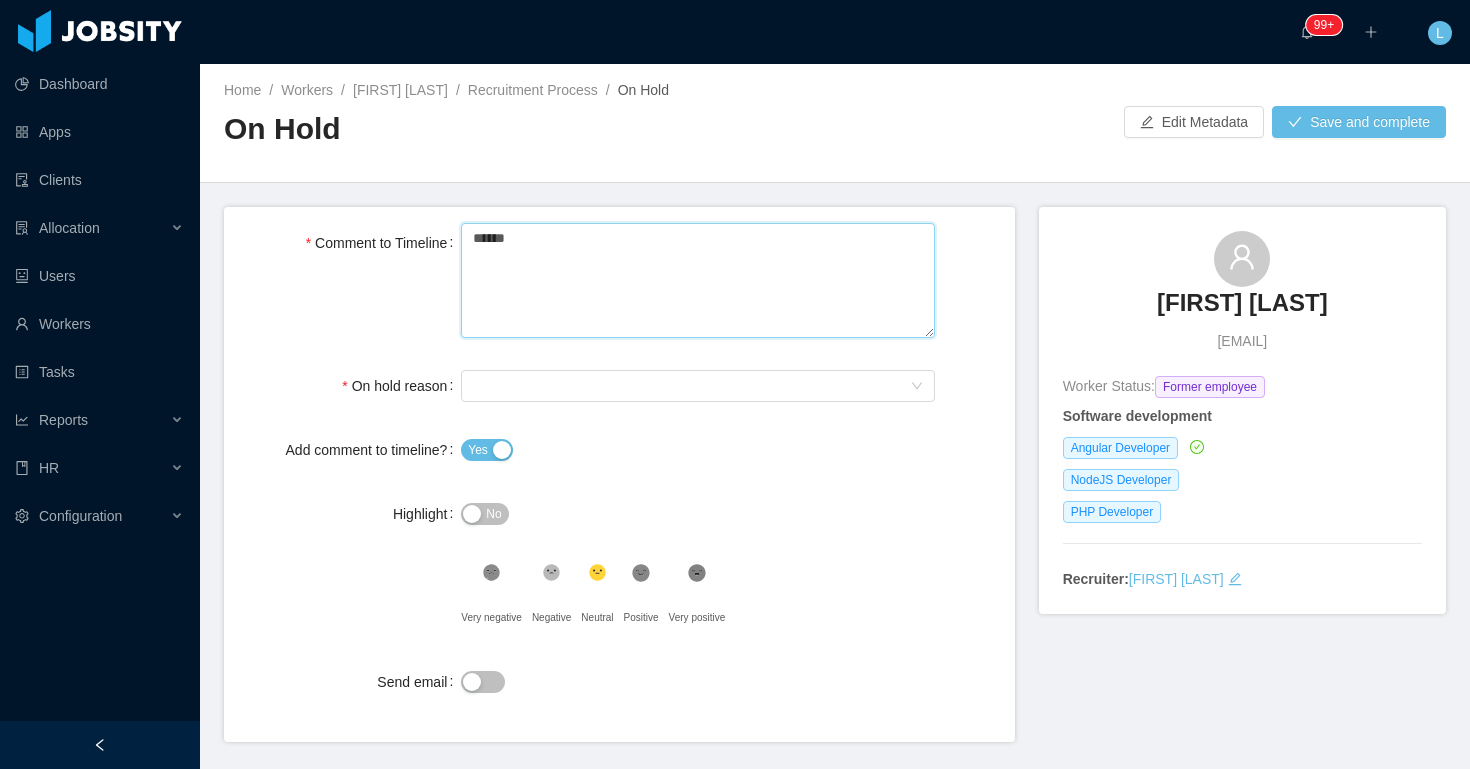 type 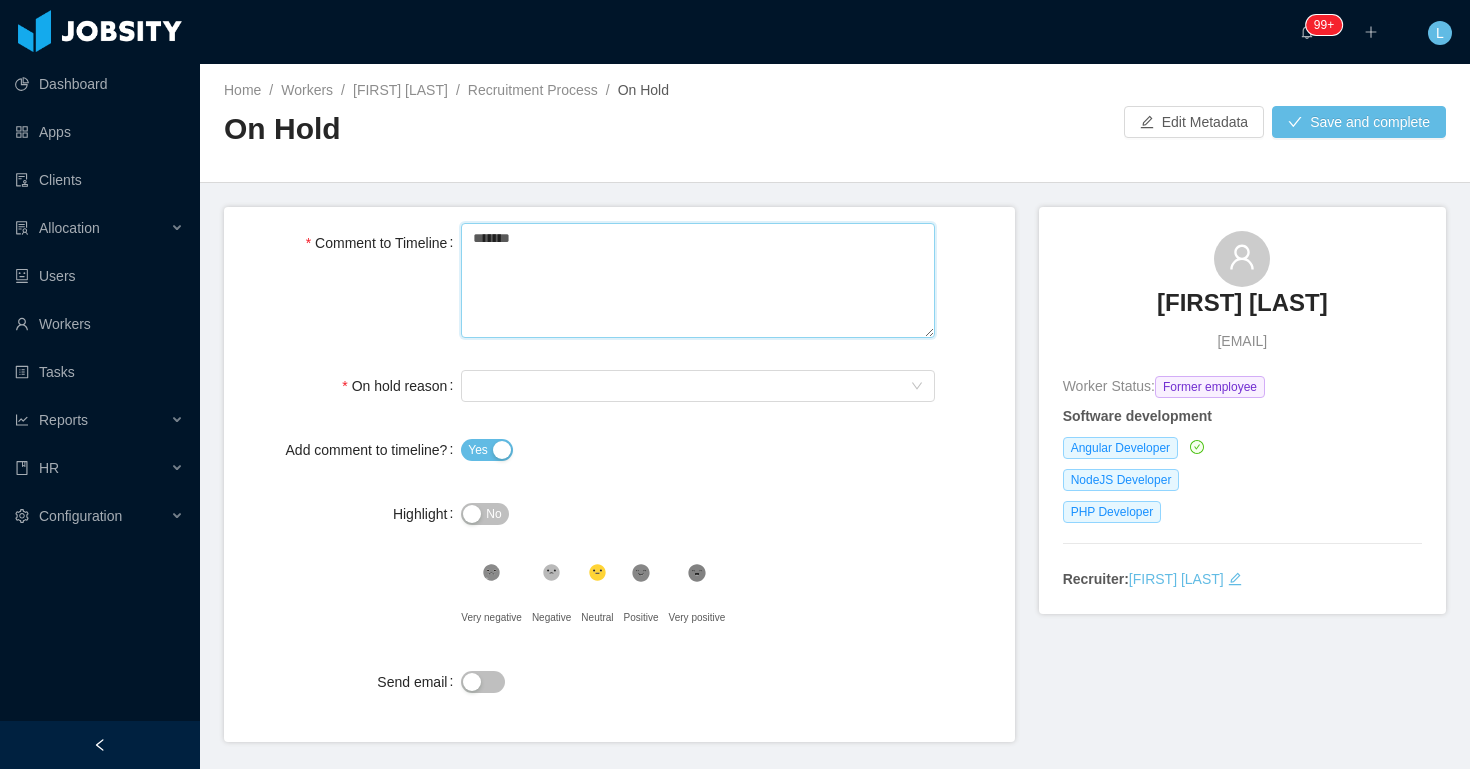 type 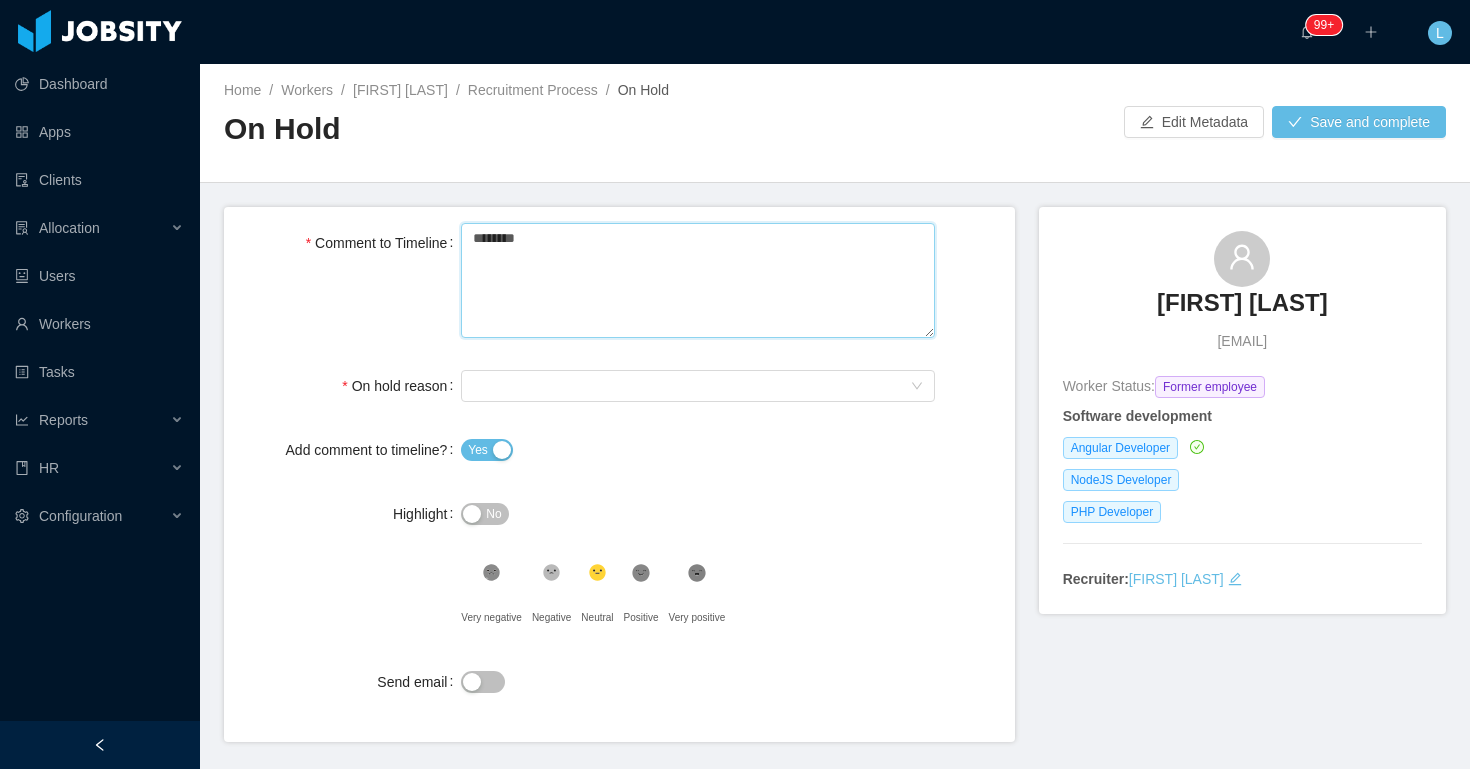 type 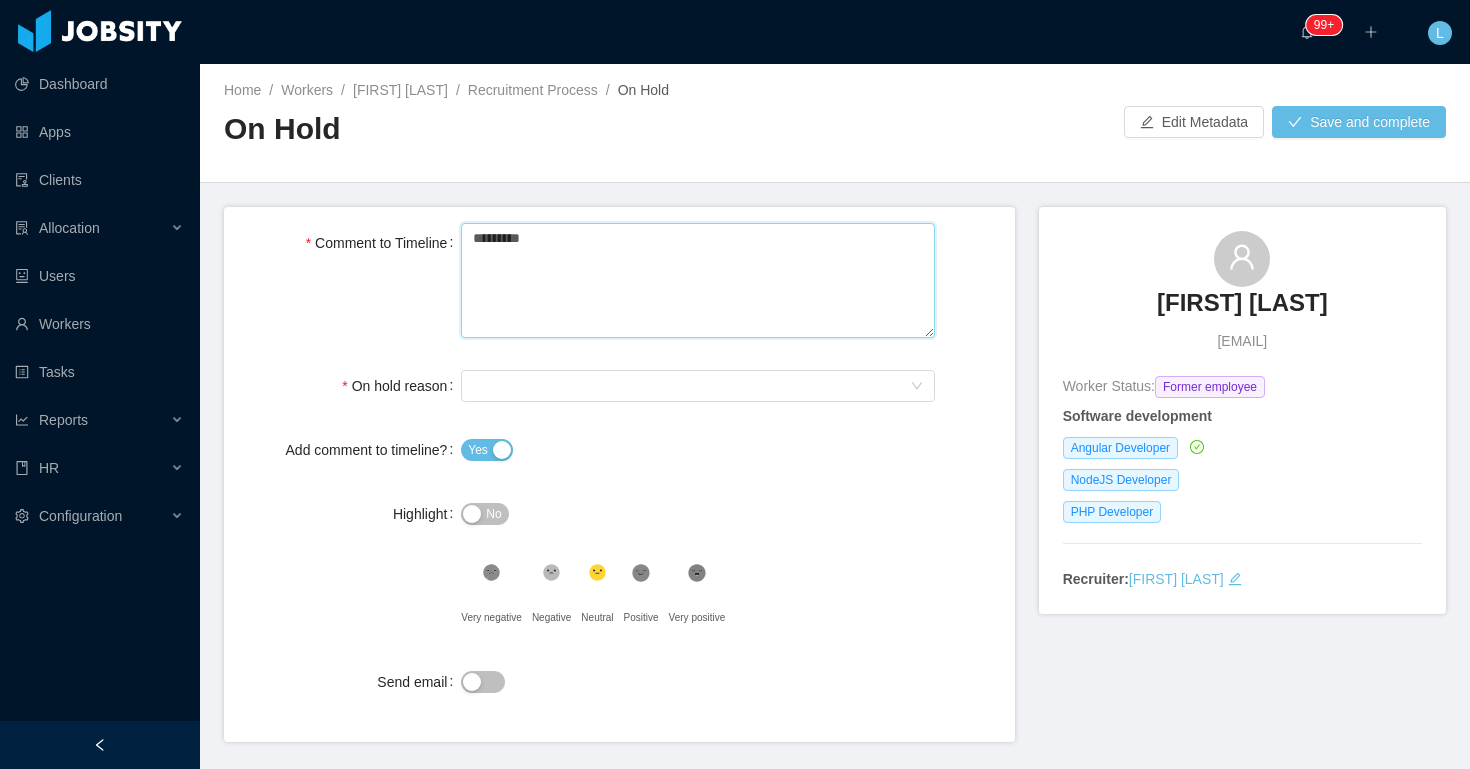 type 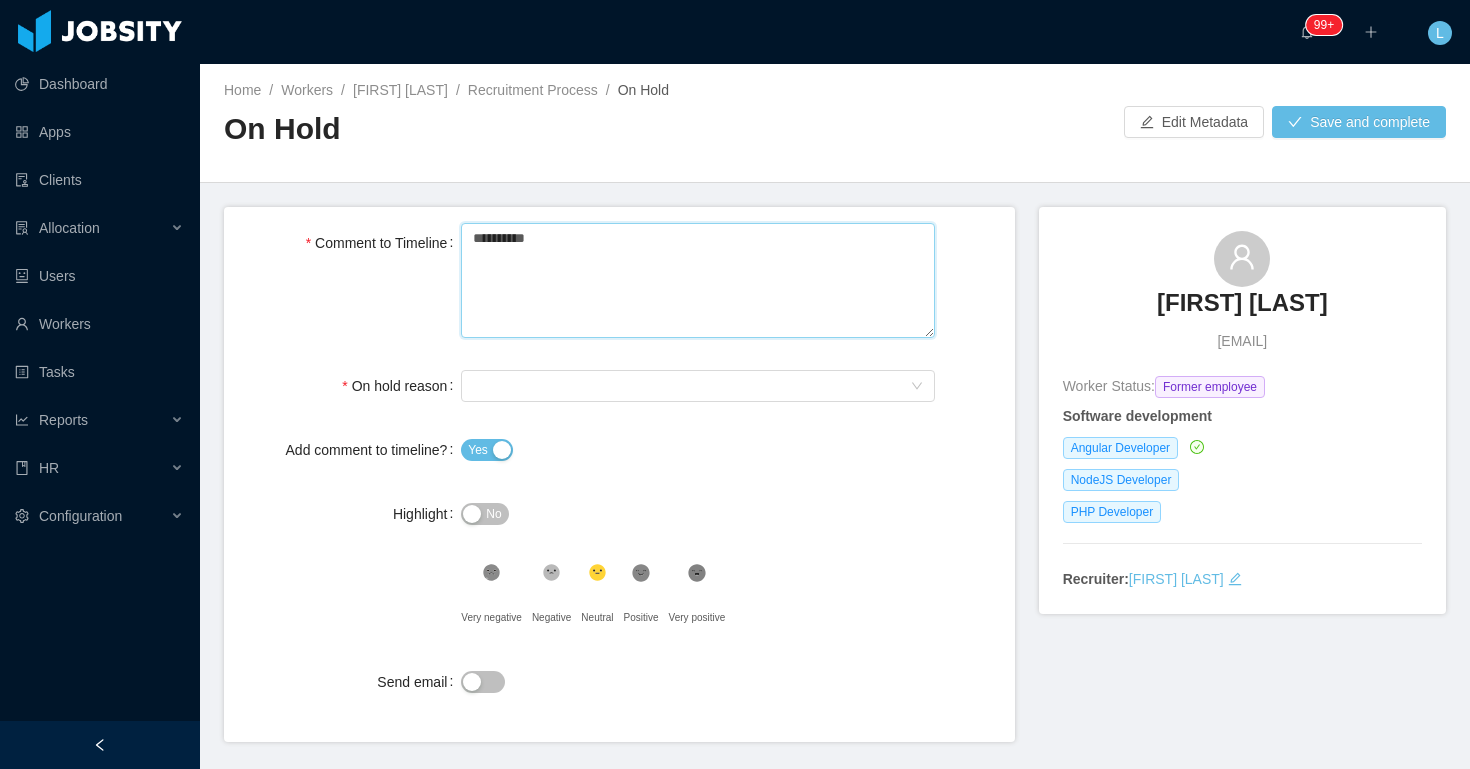 type 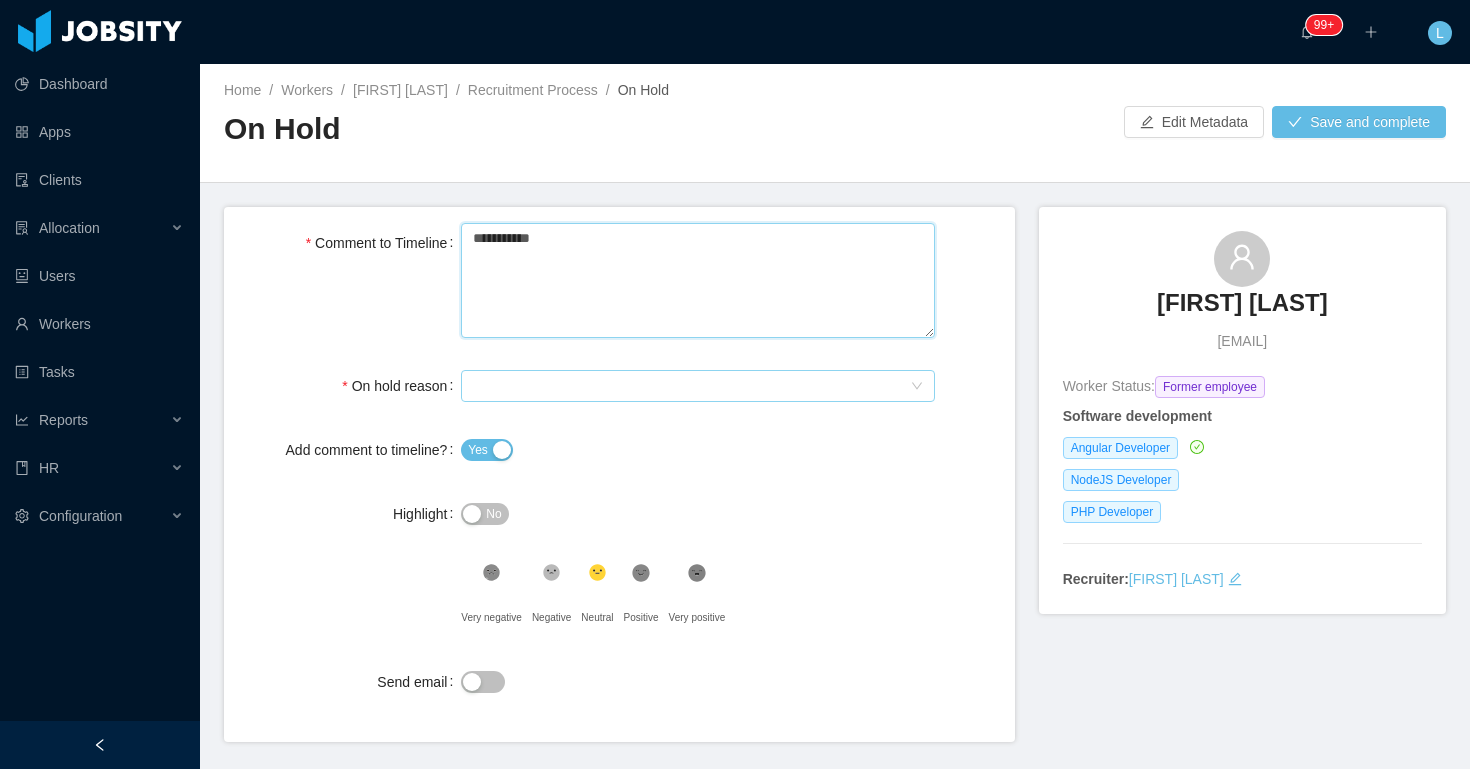 type on "**********" 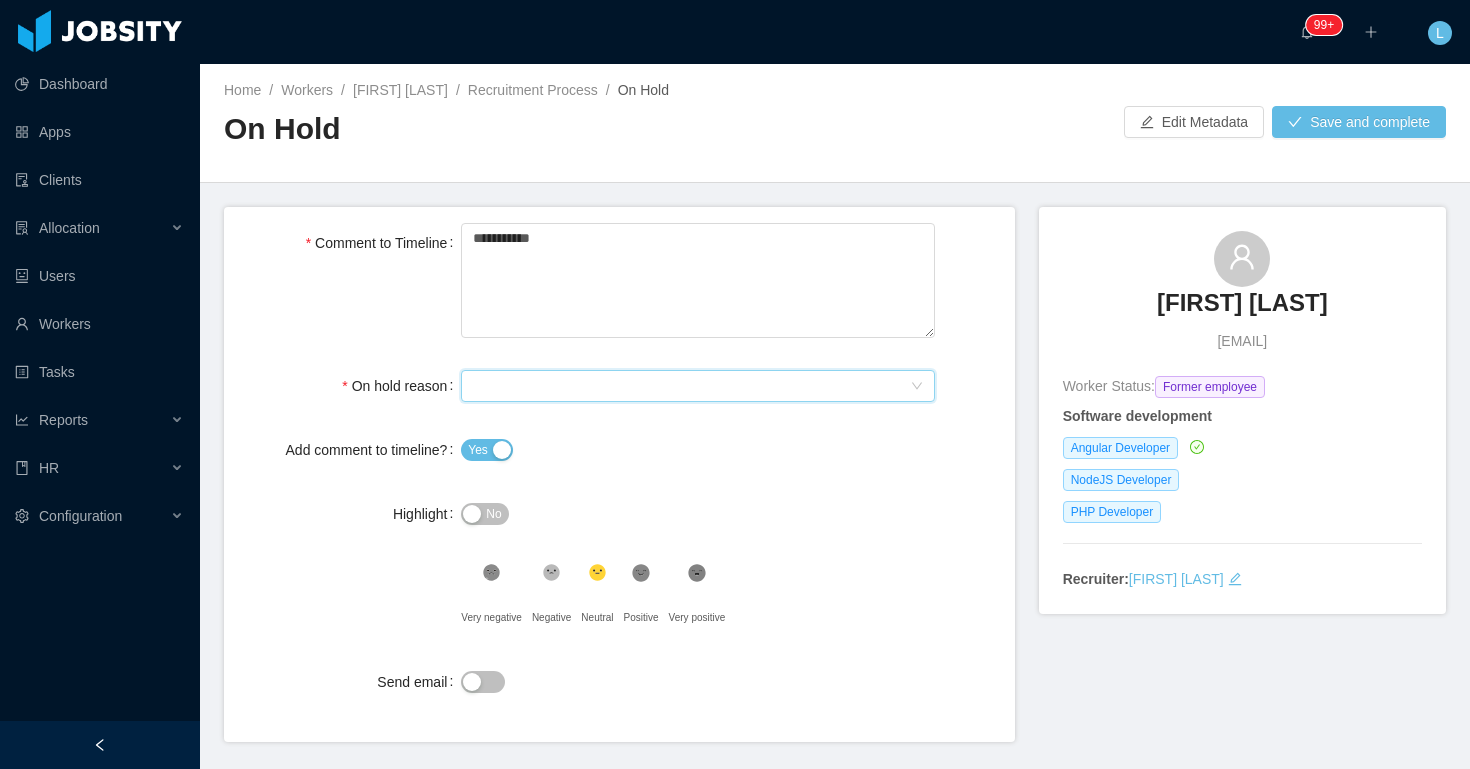 click on "Select On Hold reason" at bounding box center [691, 386] 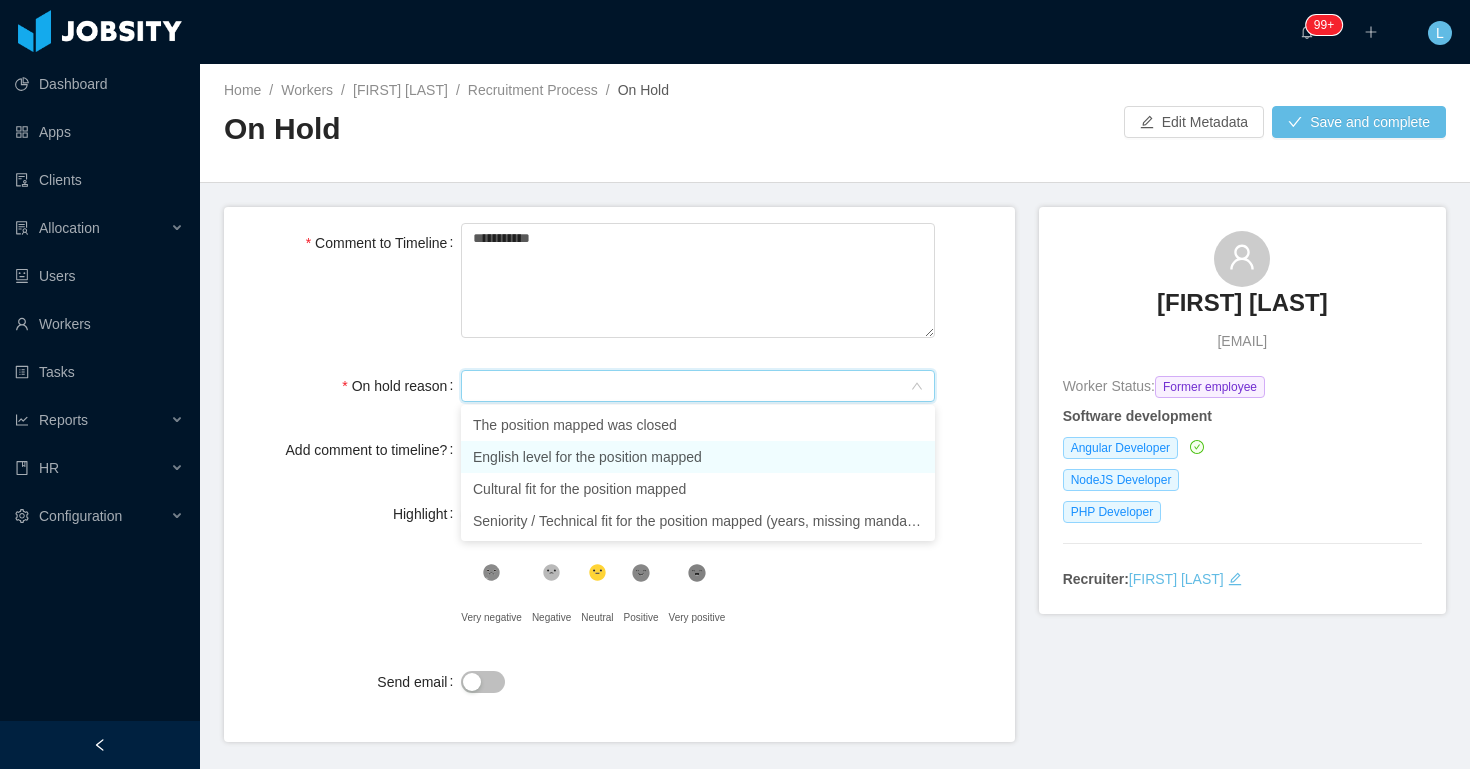 click on "English level for the position mapped" at bounding box center [698, 457] 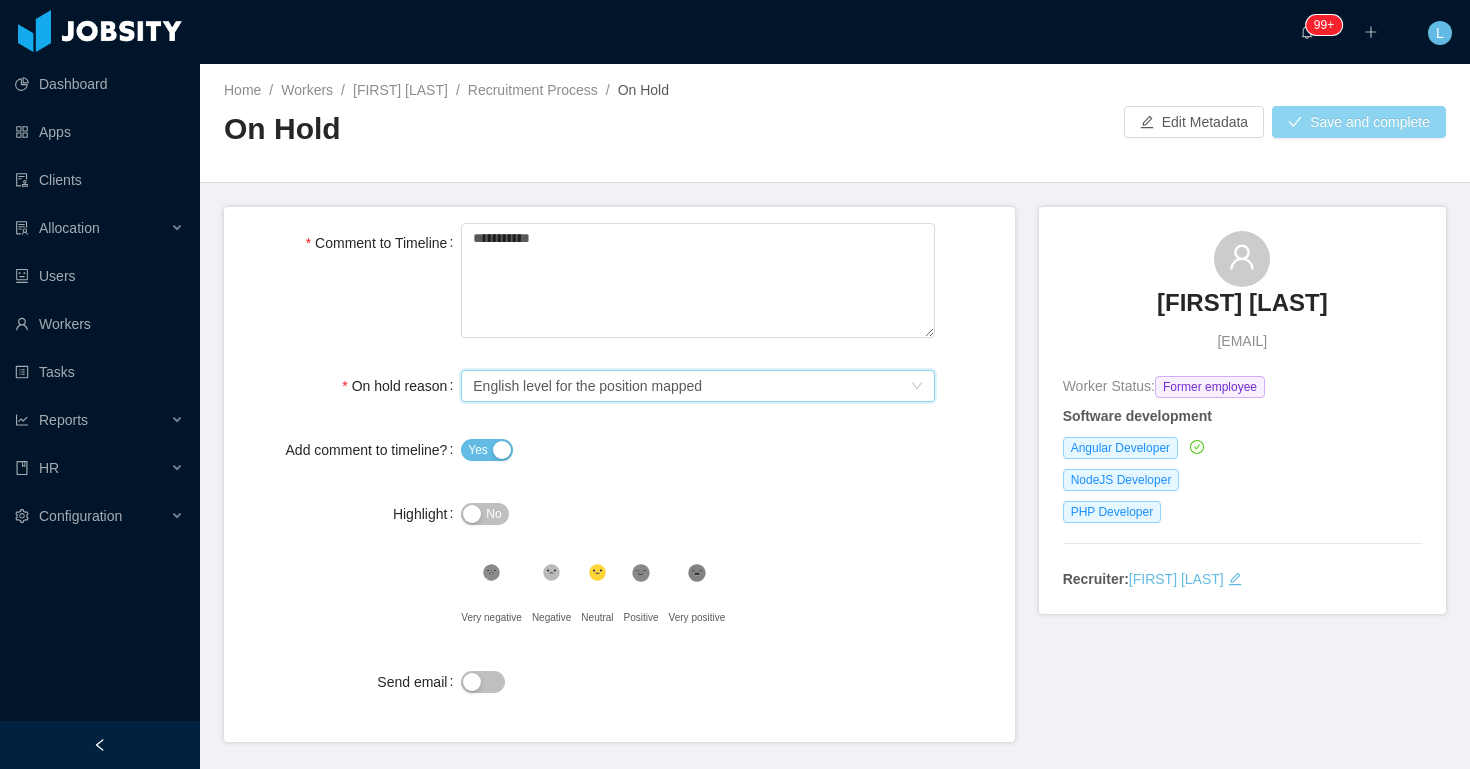 click on "Save and complete" at bounding box center (1359, 122) 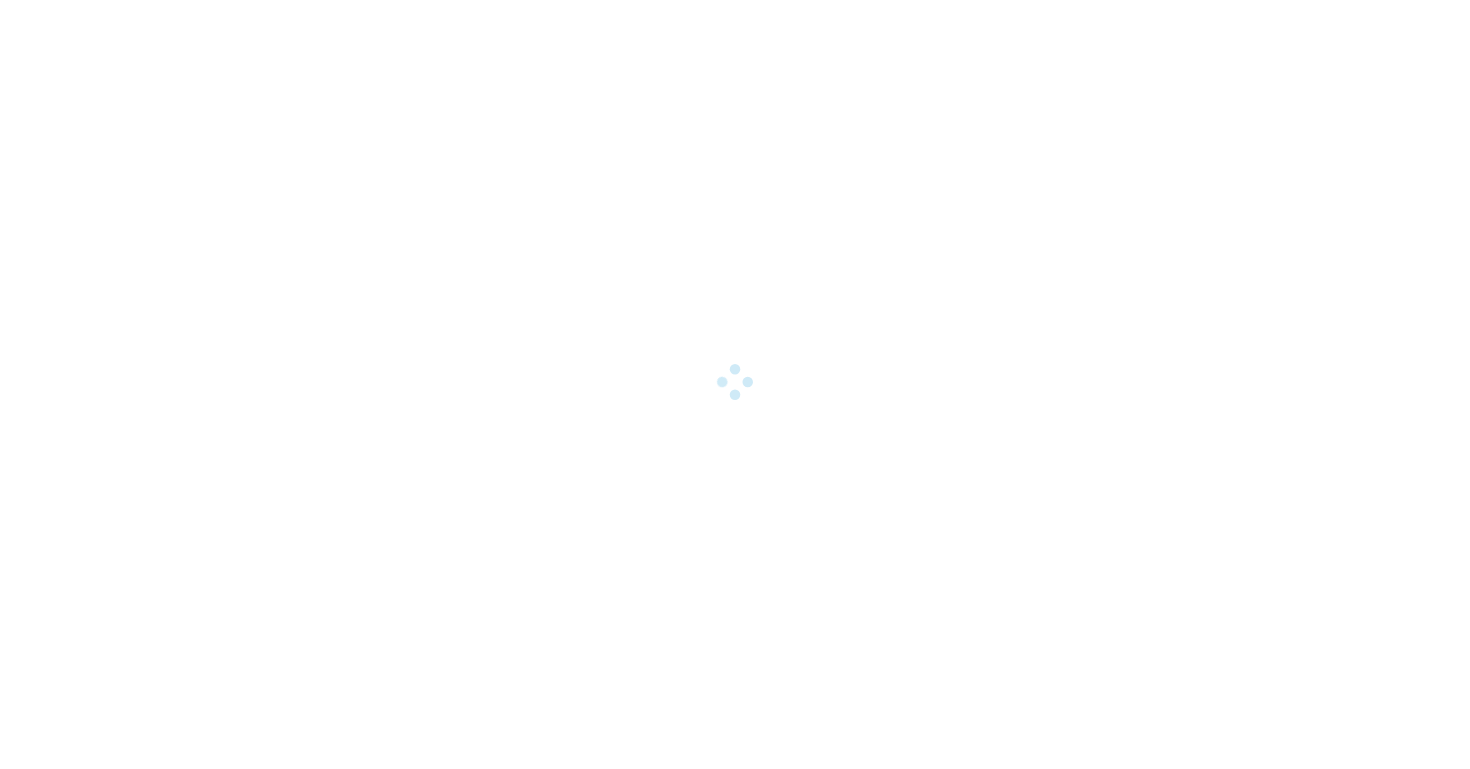 scroll, scrollTop: 0, scrollLeft: 0, axis: both 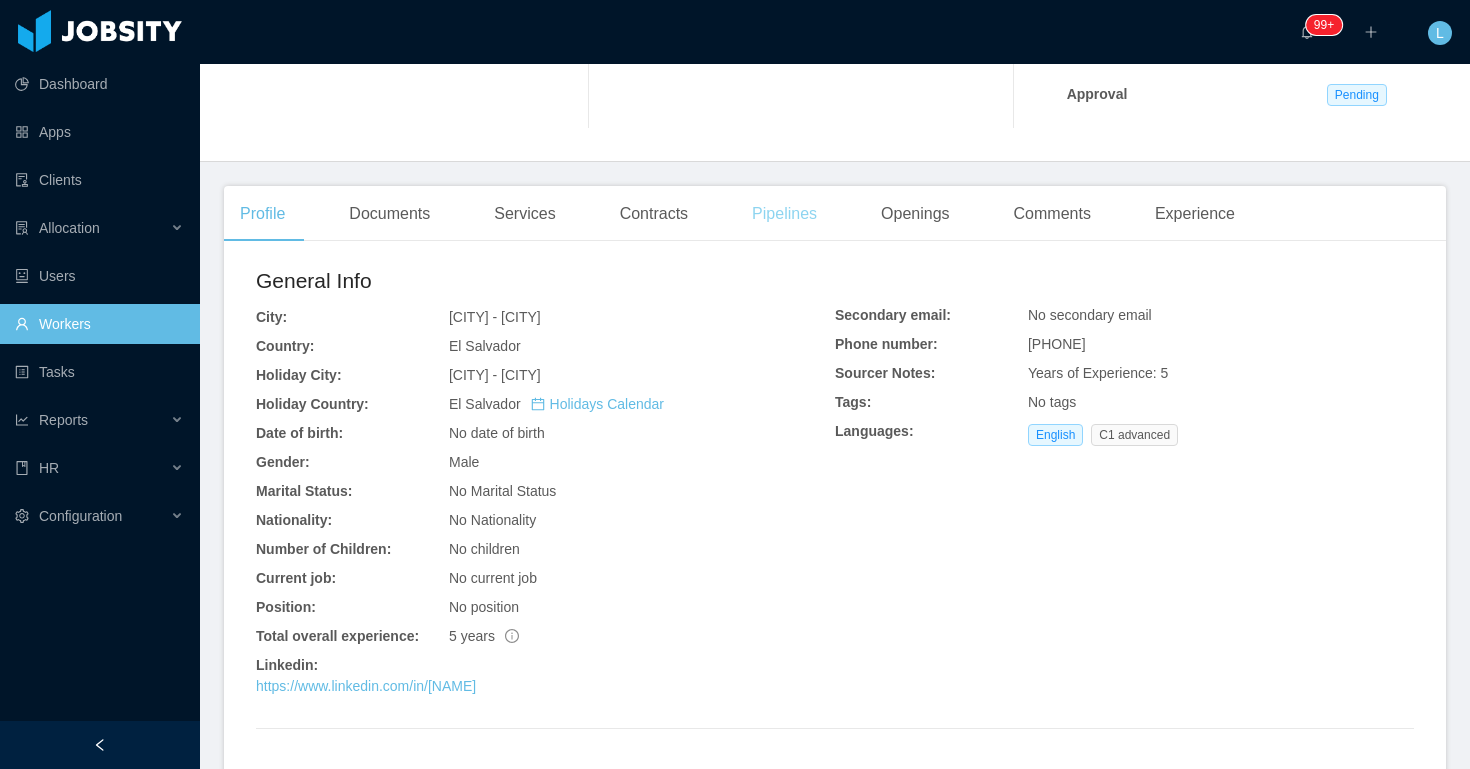 click on "Pipelines" at bounding box center [784, 214] 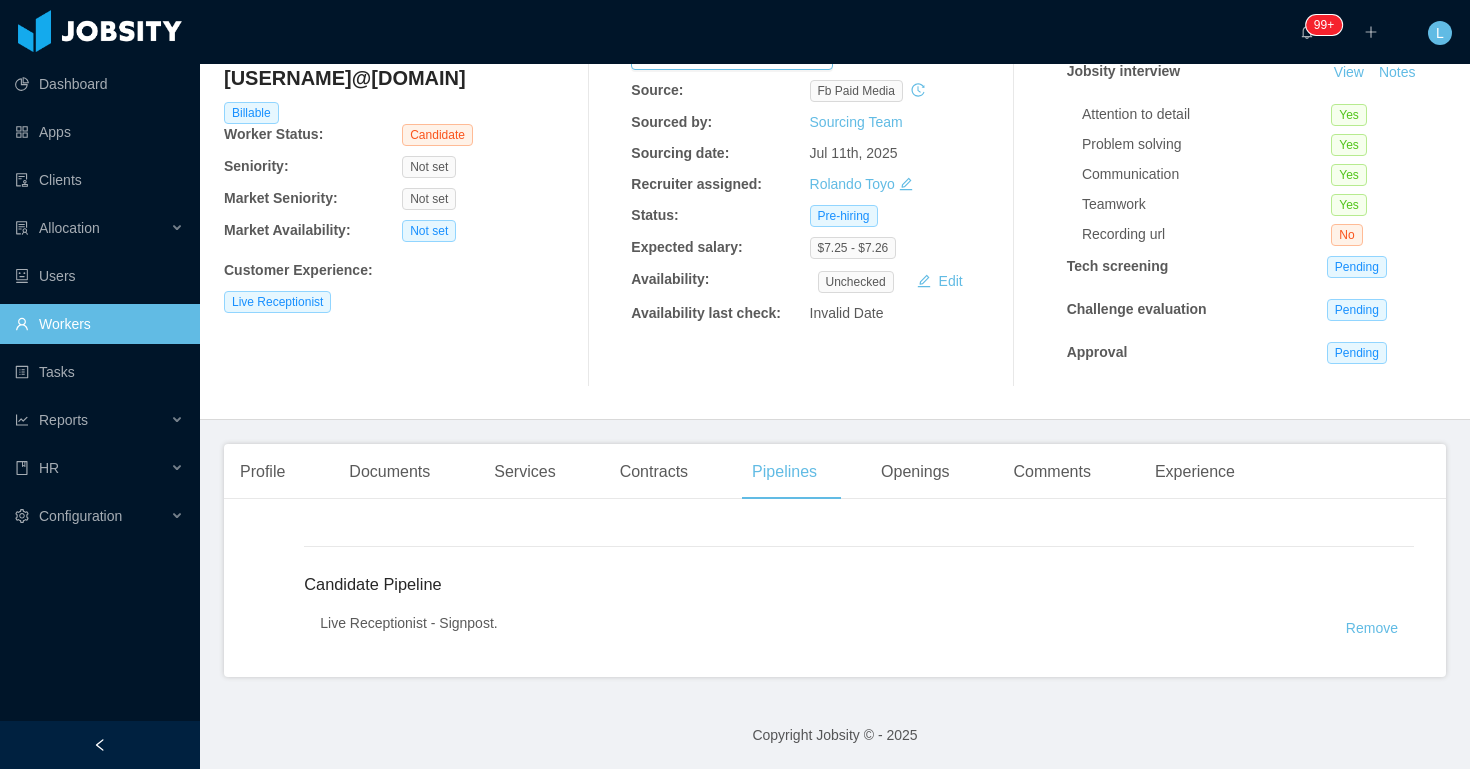 scroll, scrollTop: 0, scrollLeft: 0, axis: both 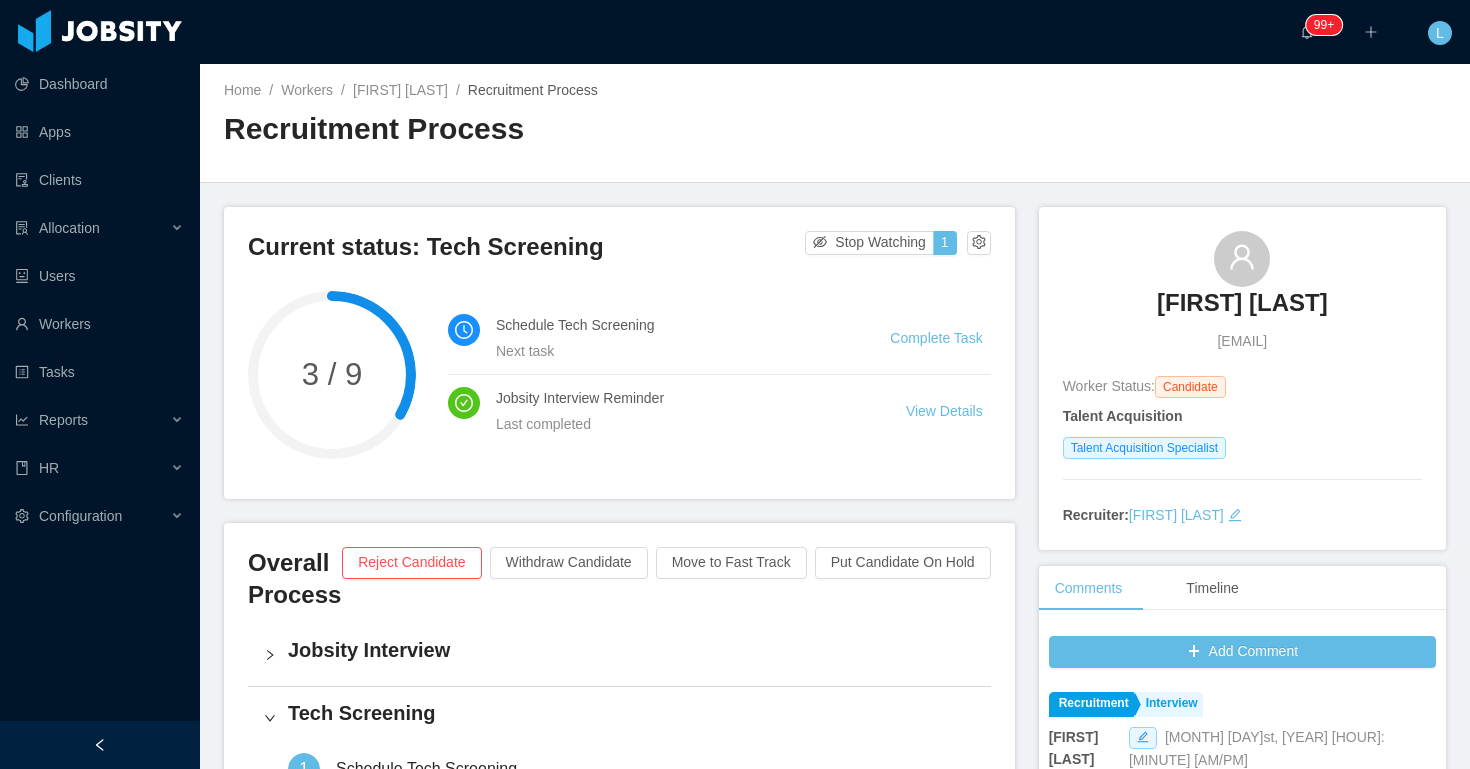click on "[EMAIL]" at bounding box center (1242, 341) 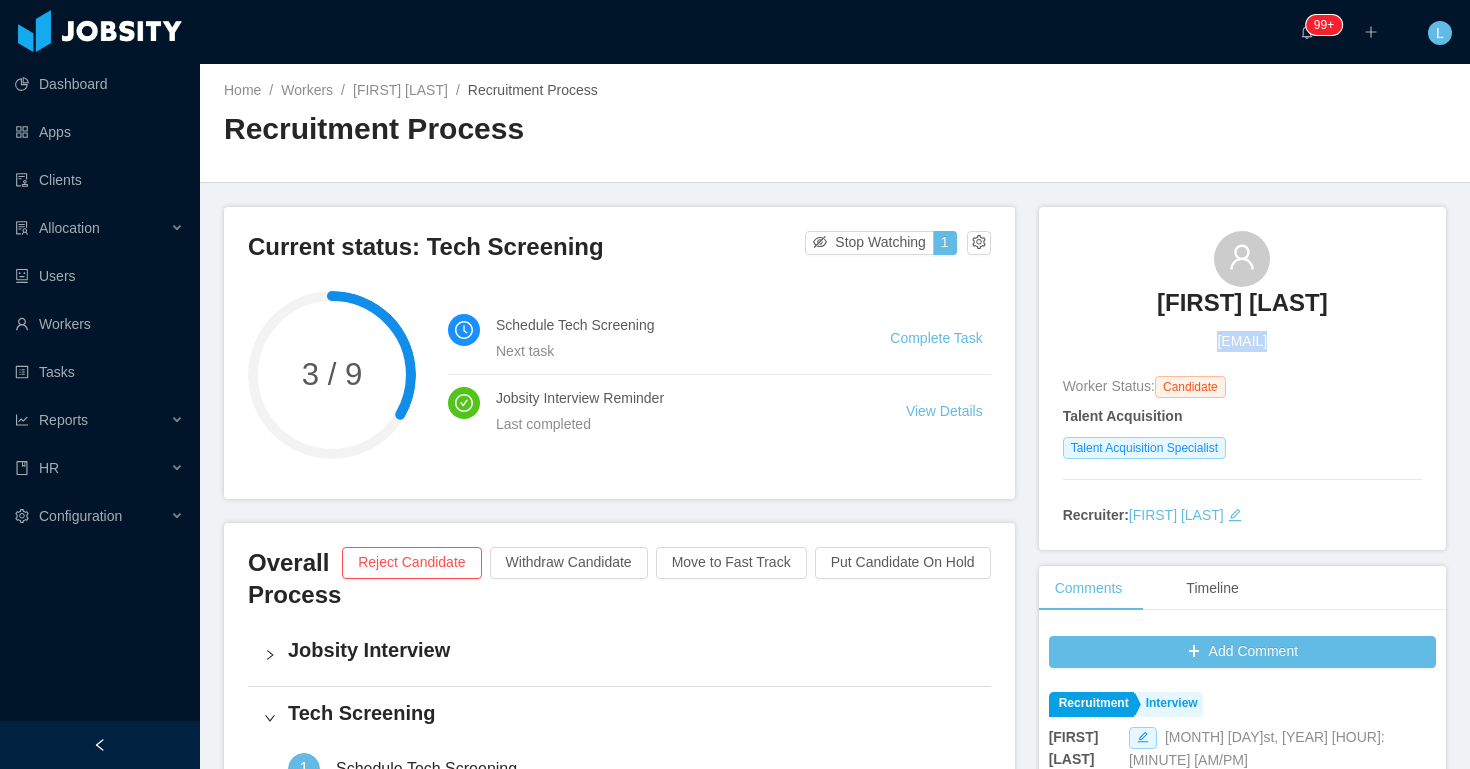 click on "[EMAIL]" at bounding box center (1242, 341) 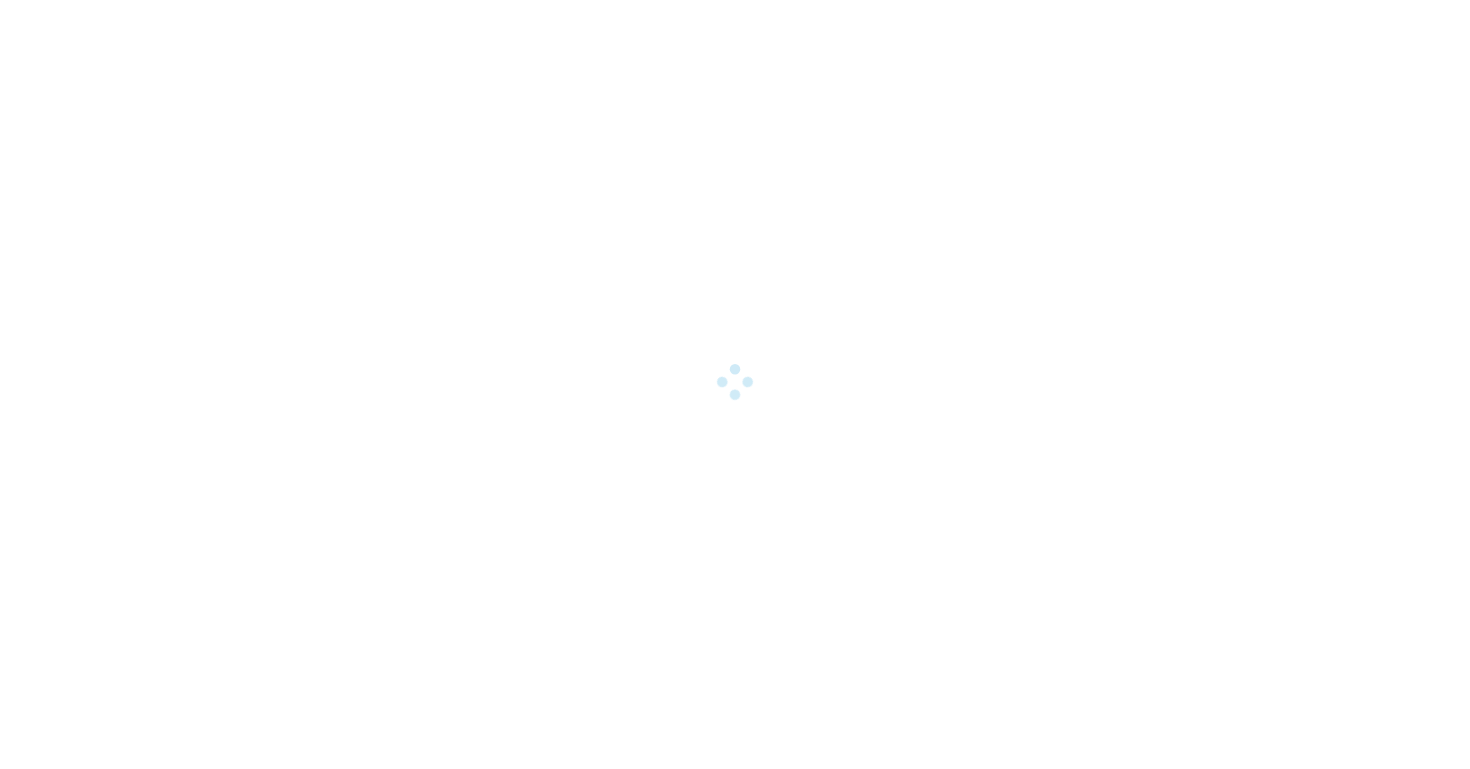 scroll, scrollTop: 0, scrollLeft: 0, axis: both 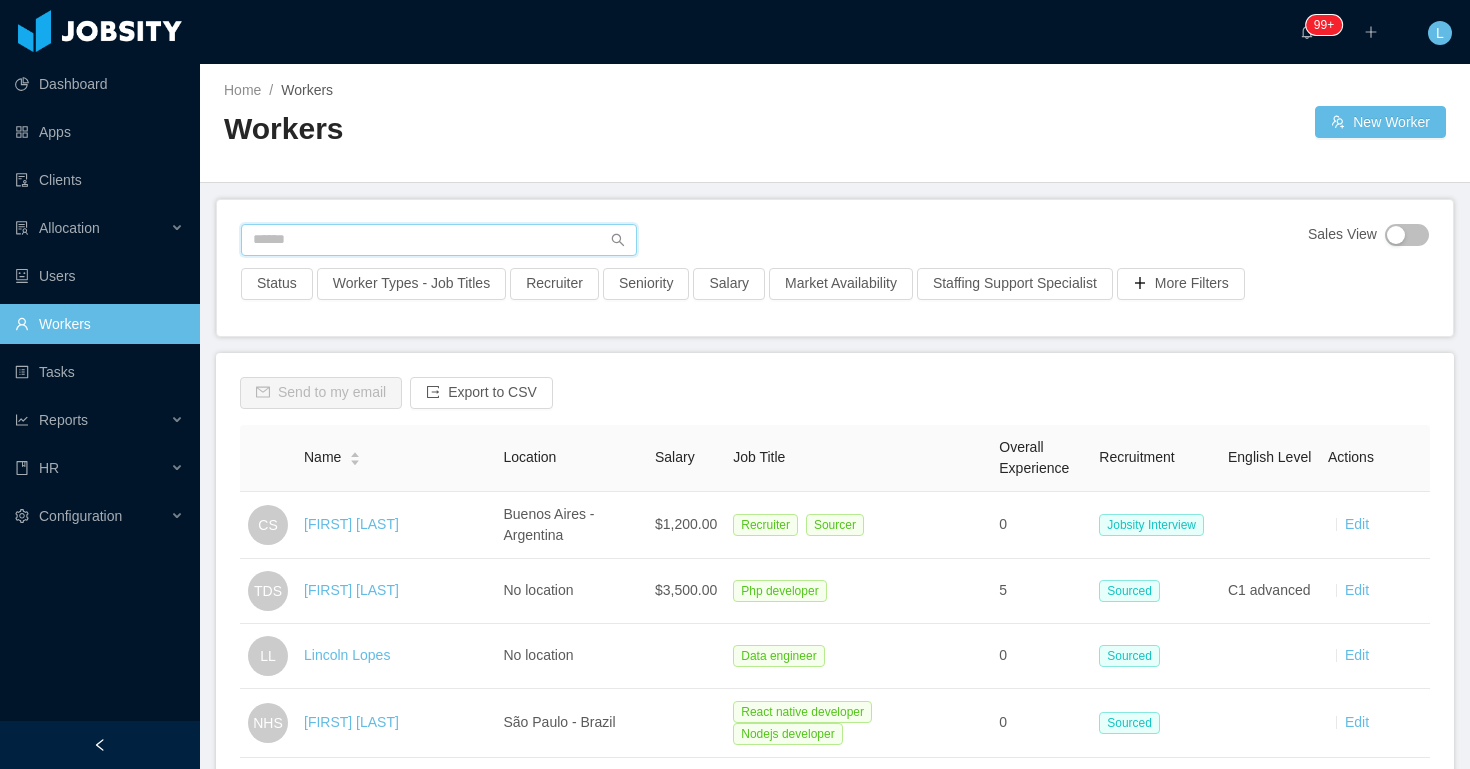 click at bounding box center (439, 240) 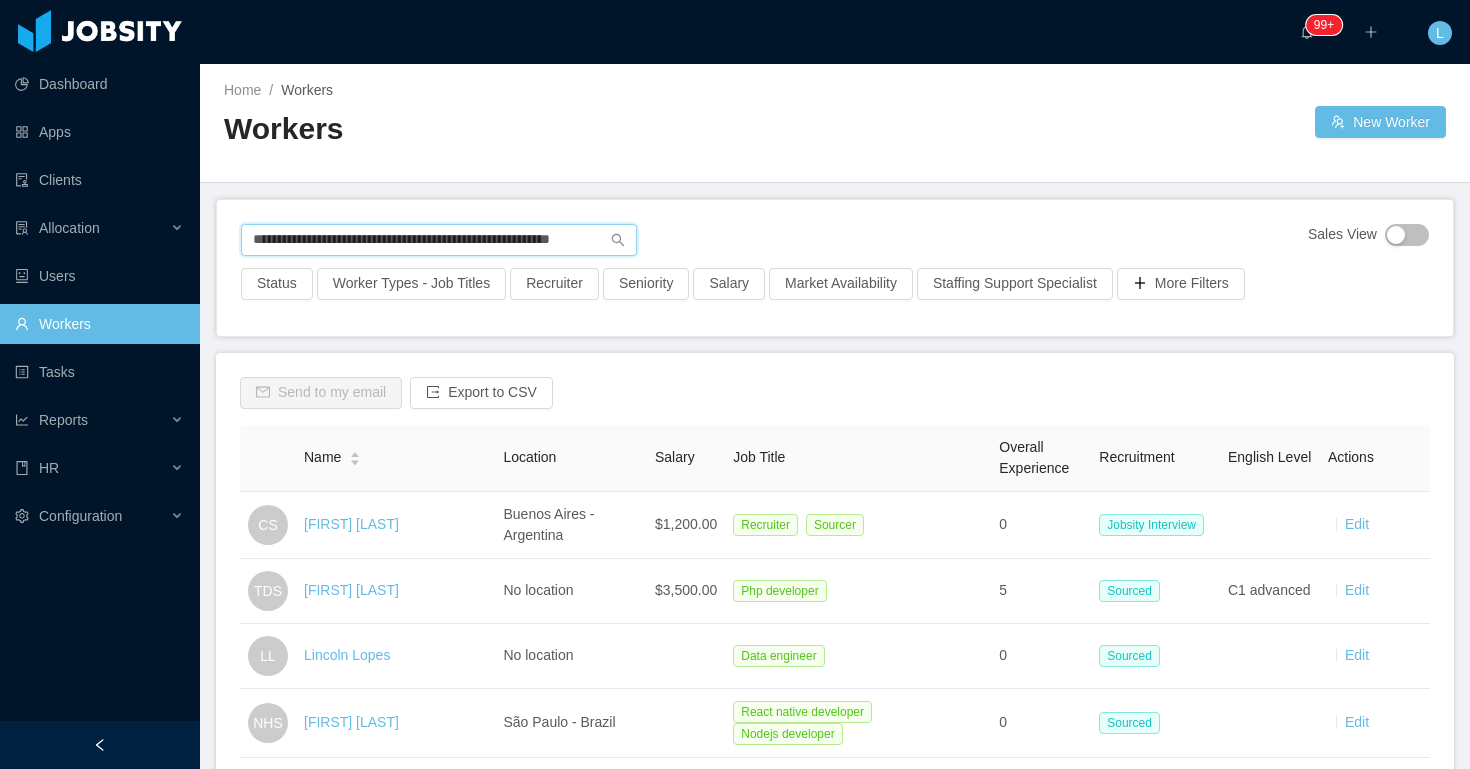 scroll, scrollTop: 0, scrollLeft: 27, axis: horizontal 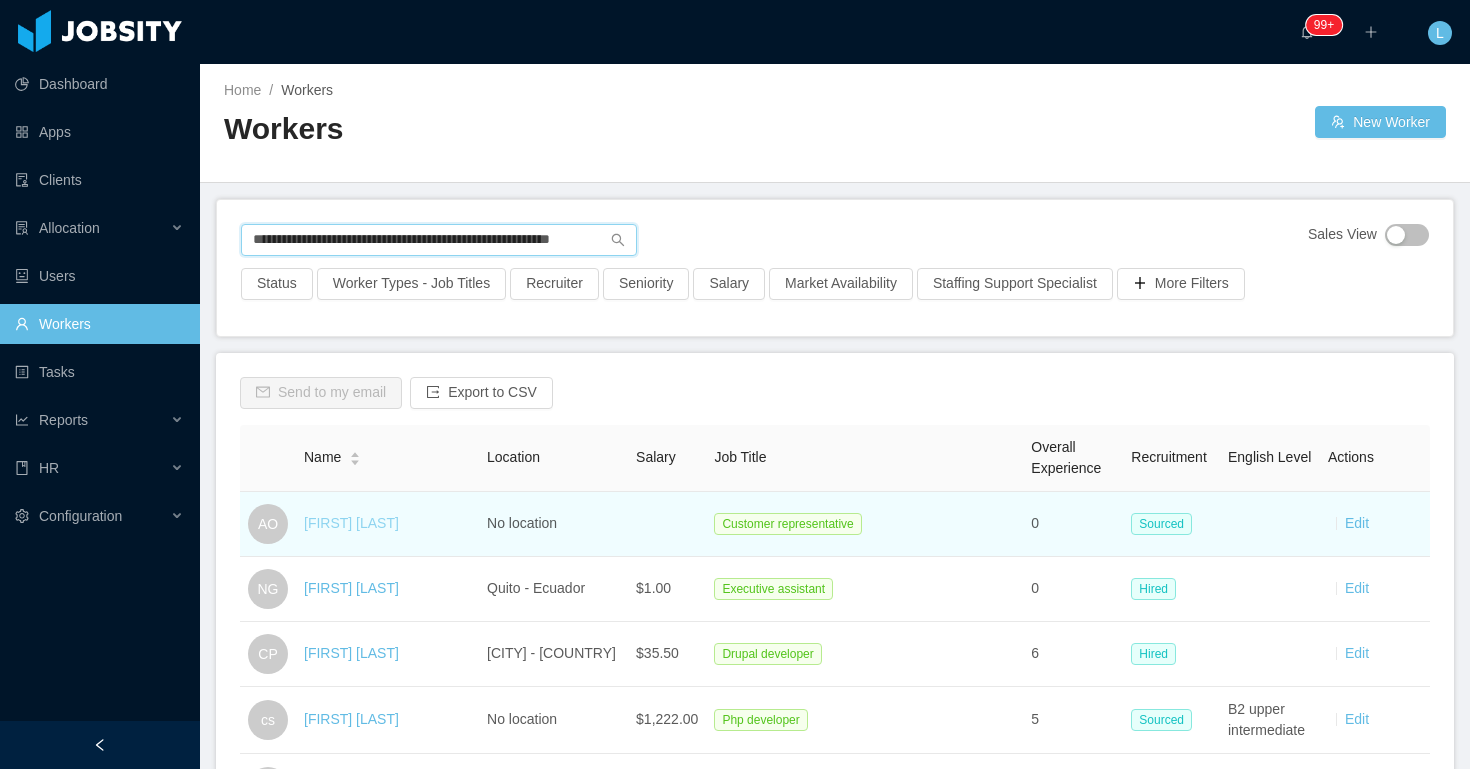 type on "**********" 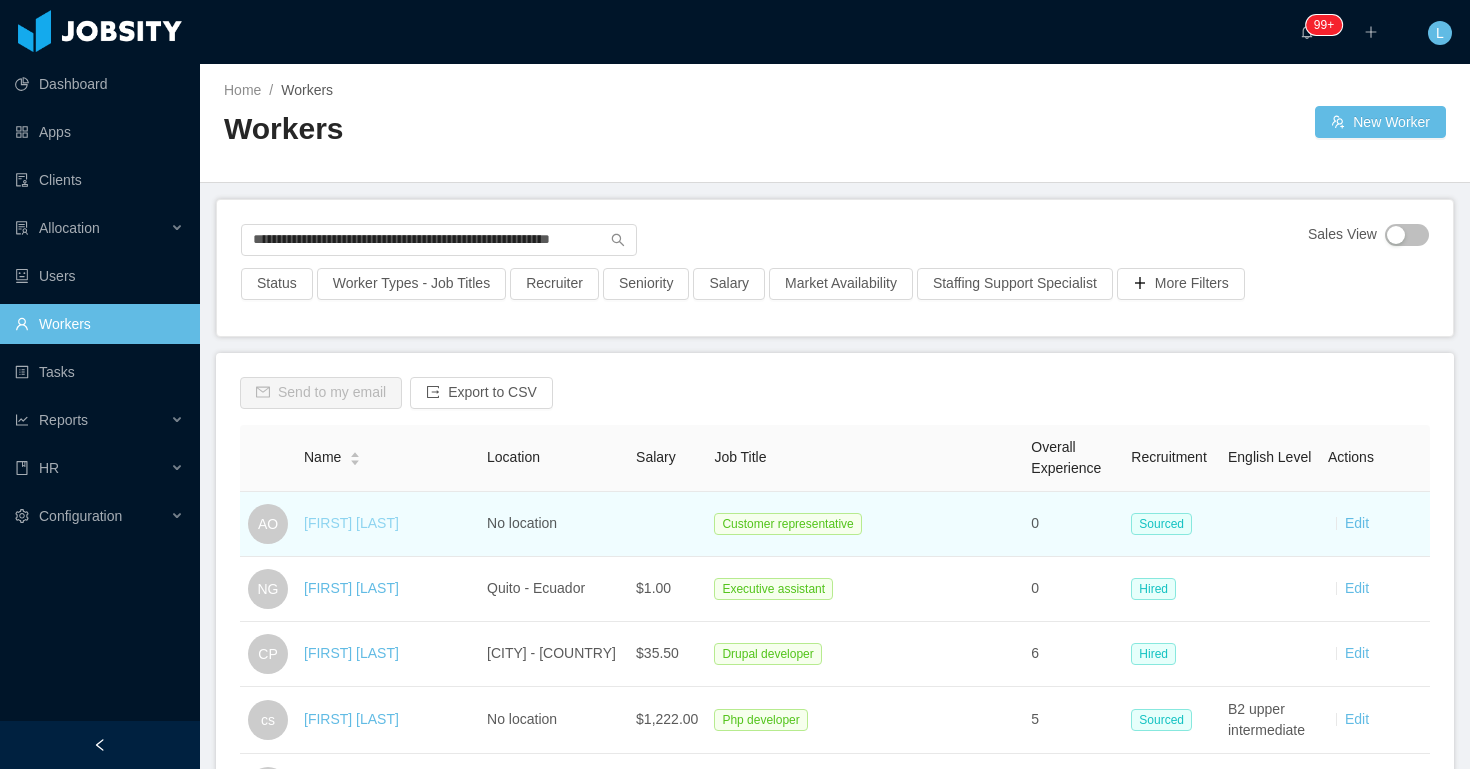 click on "[FIRST] [LAST]" at bounding box center (351, 523) 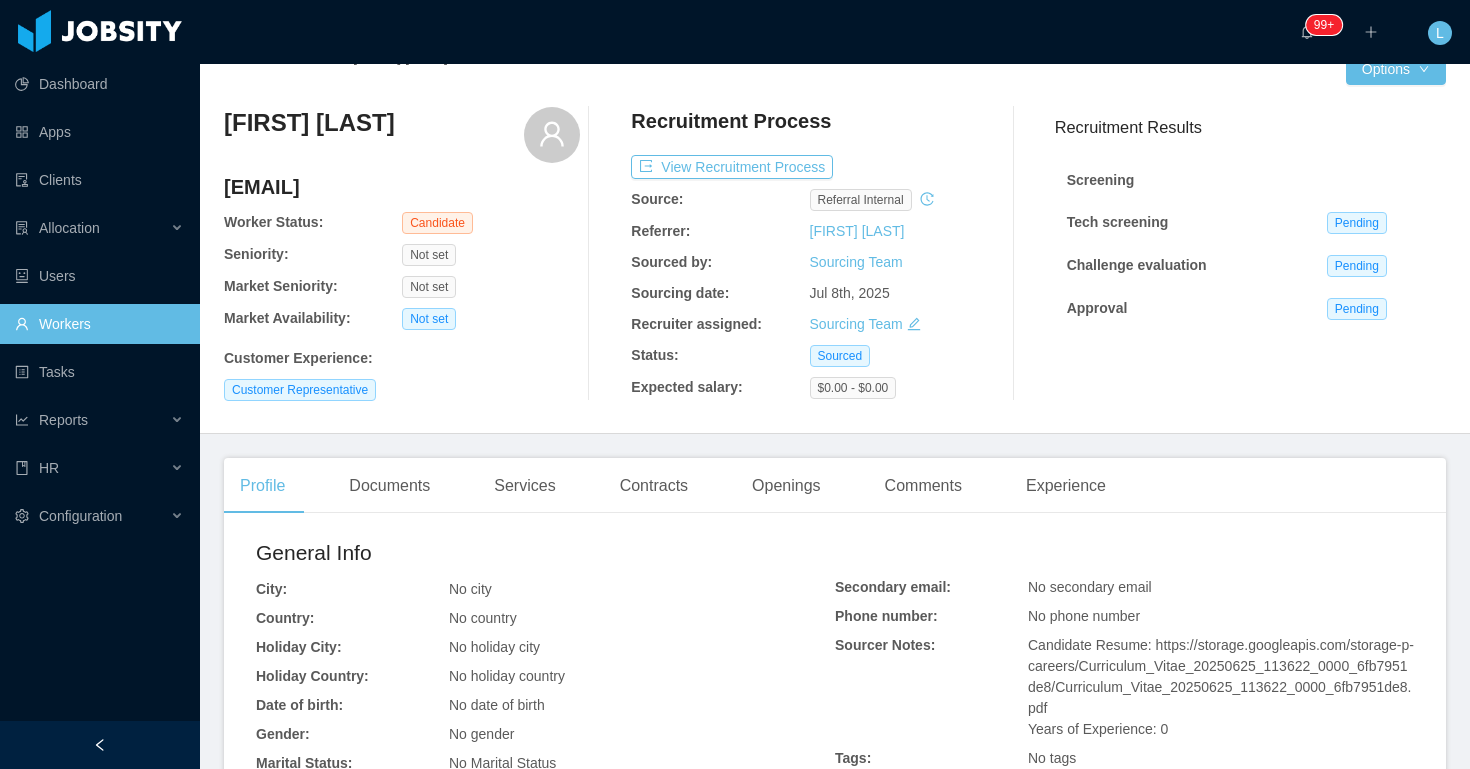 scroll, scrollTop: 34, scrollLeft: 0, axis: vertical 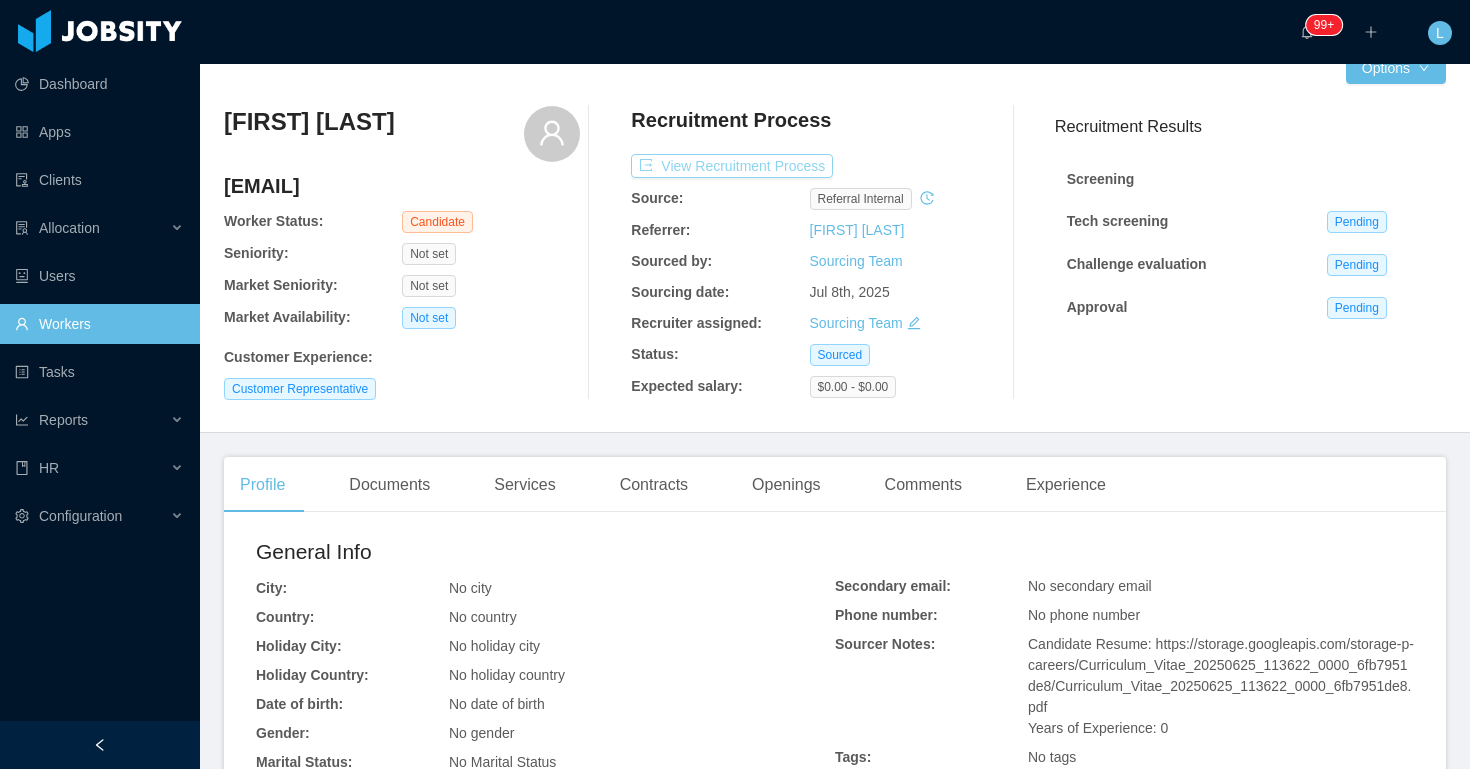 click on "View Recruitment Process" at bounding box center [732, 166] 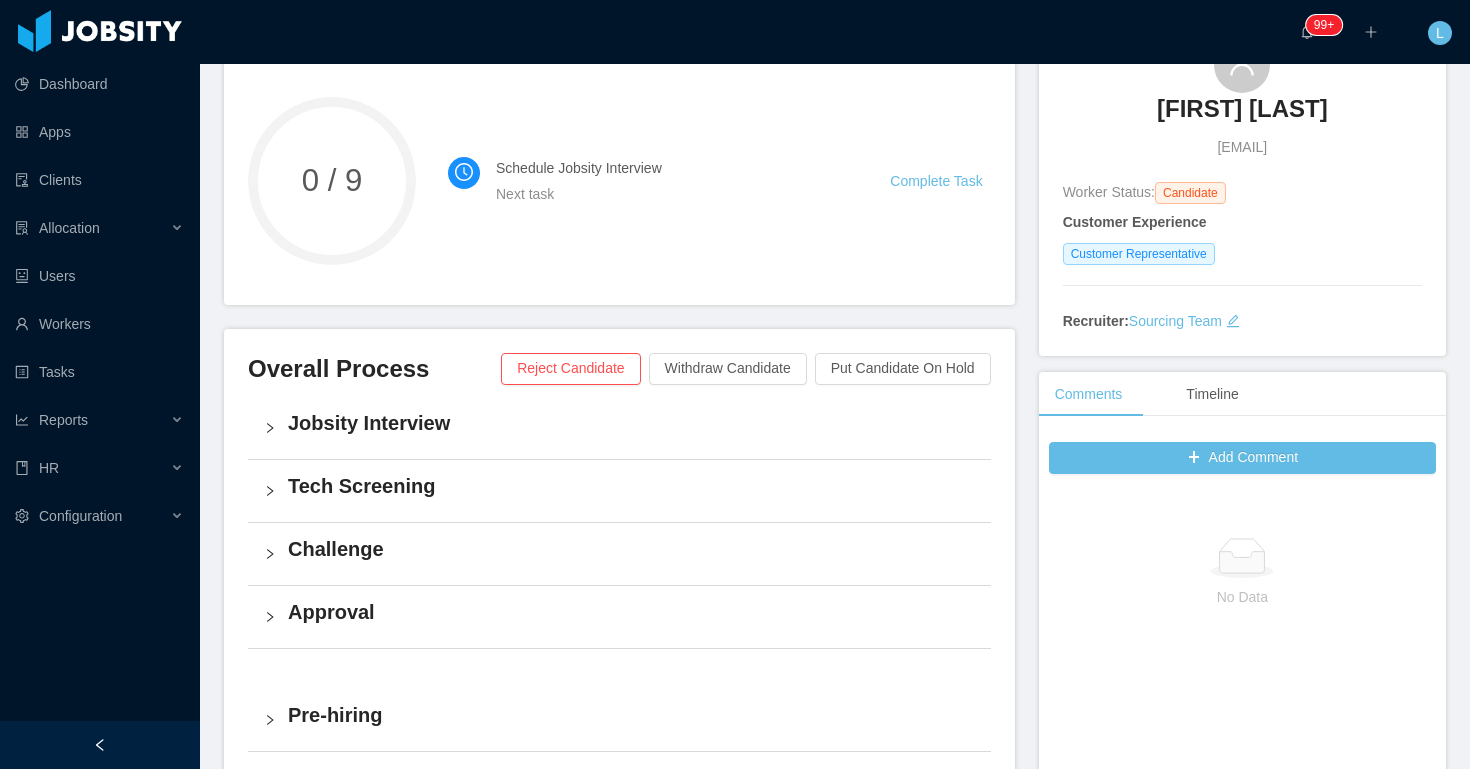 scroll, scrollTop: 0, scrollLeft: 0, axis: both 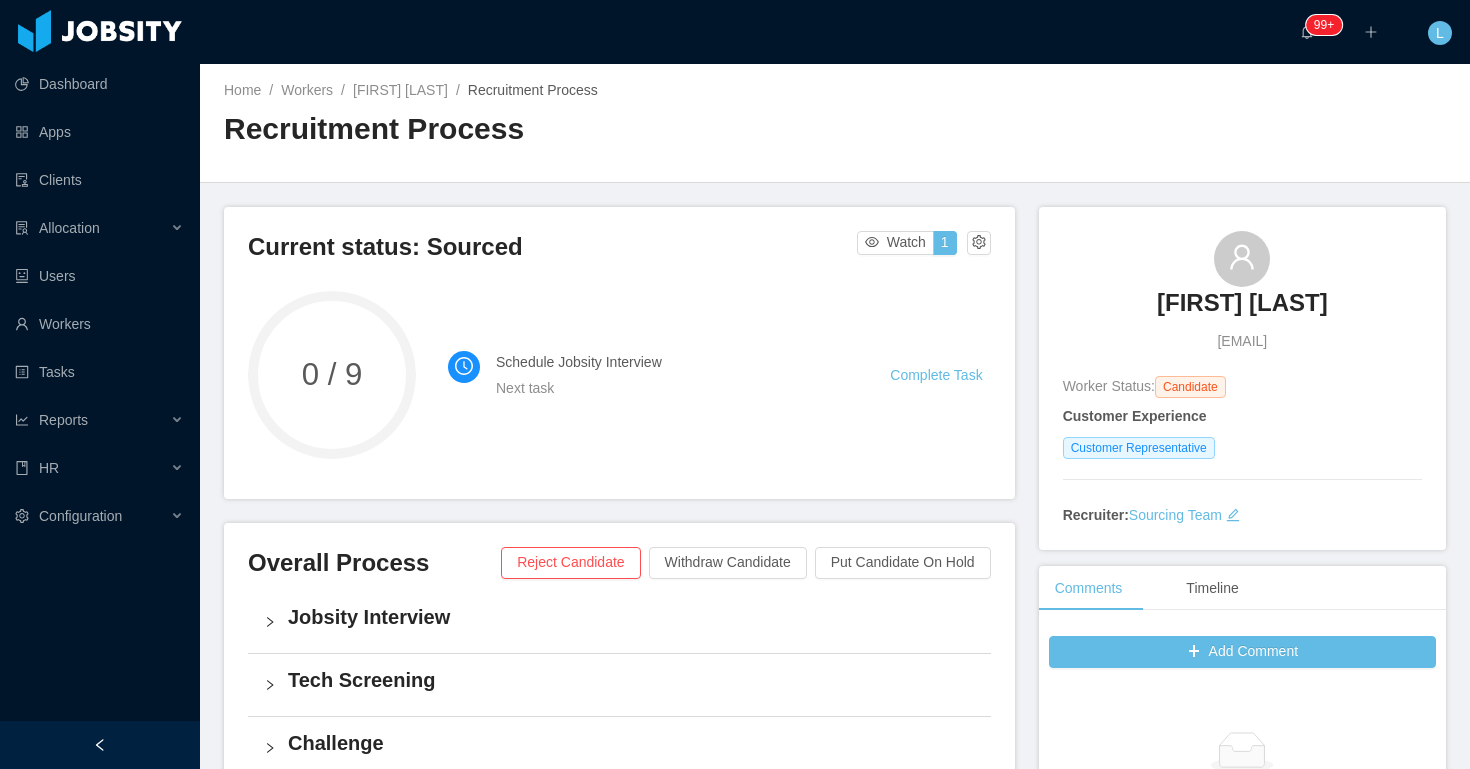 click on "[FIRST] [LAST] [EMAIL]" at bounding box center [1242, 291] 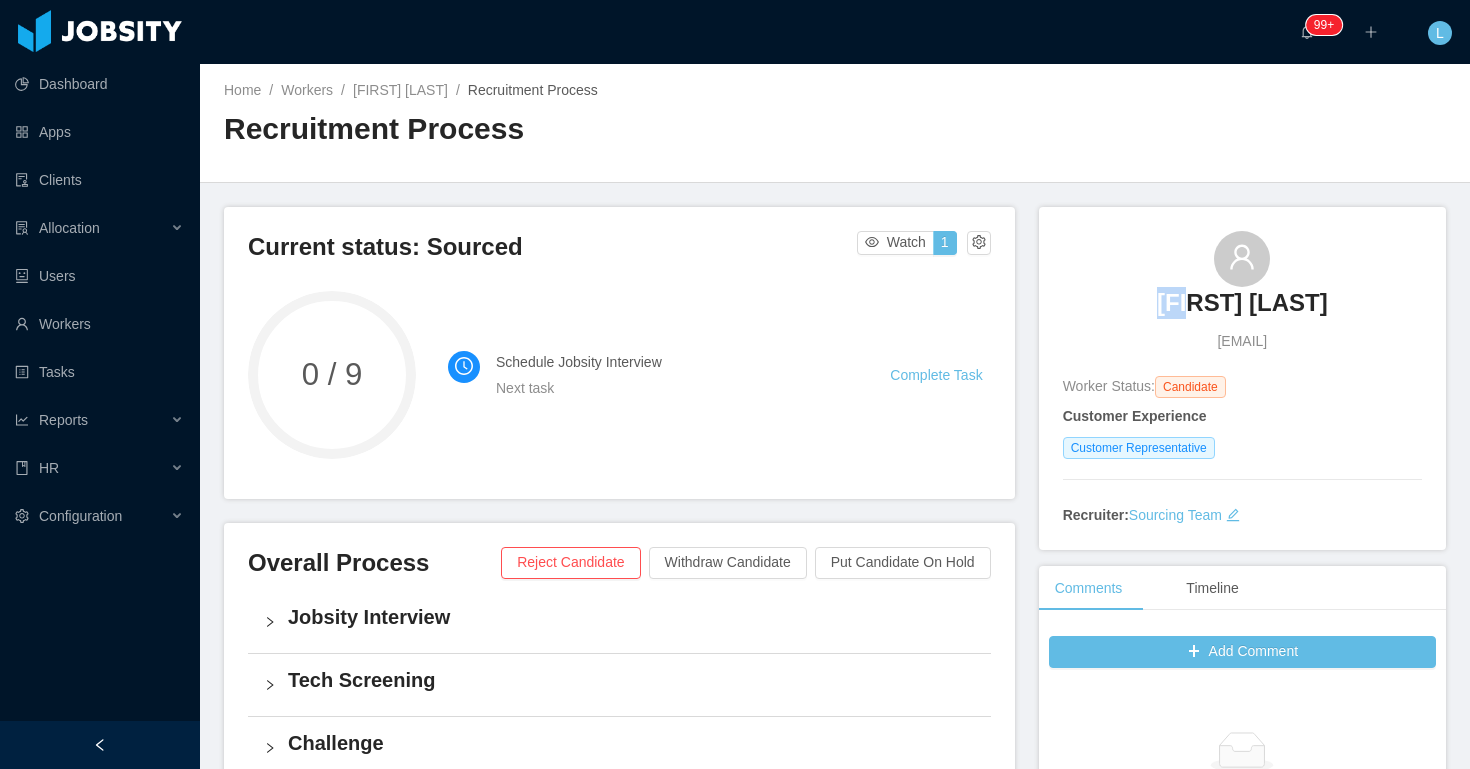click on "[FIRST] [LAST] [EMAIL]" at bounding box center [1242, 291] 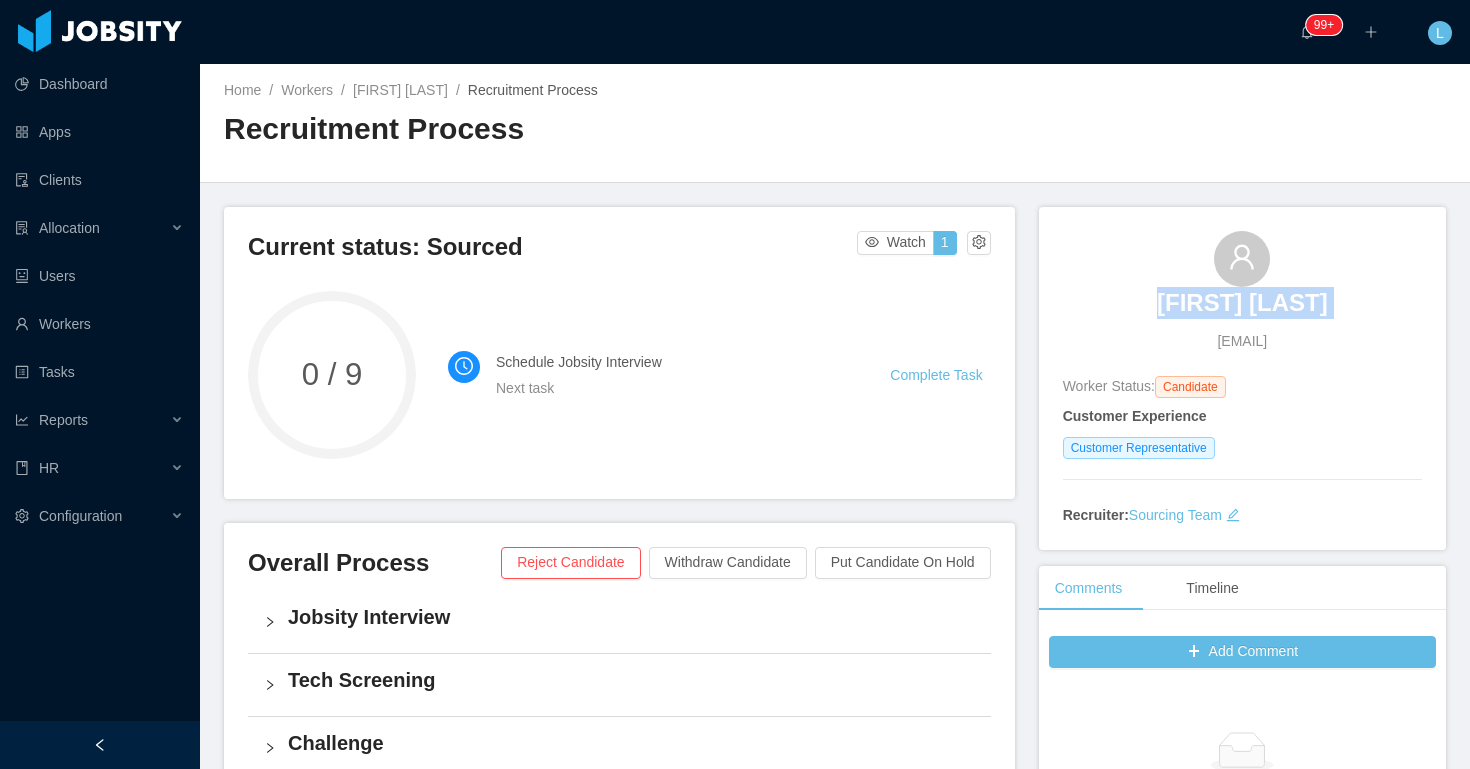 click on "[FIRST] [LAST] [EMAIL]" at bounding box center [1242, 291] 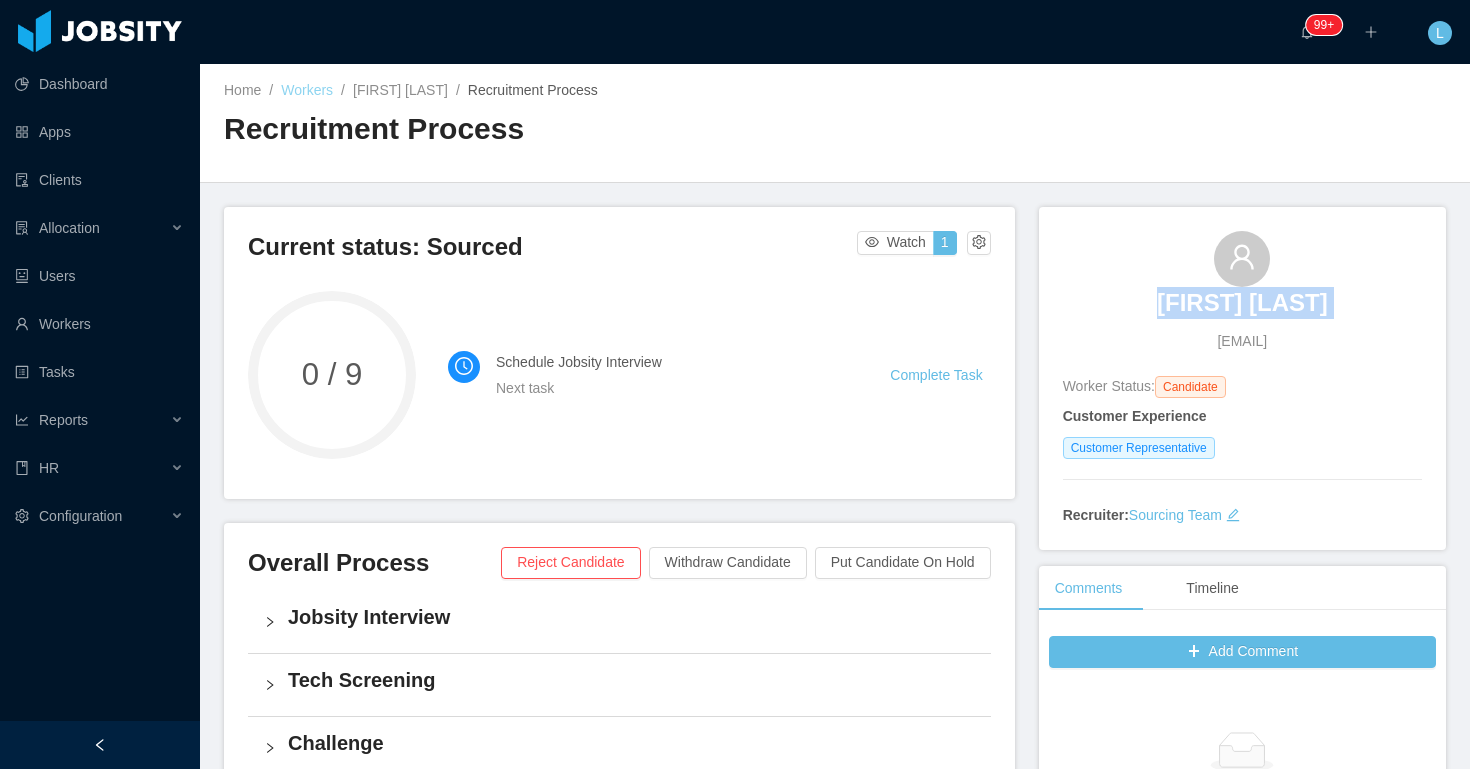 click on "Workers" at bounding box center (307, 90) 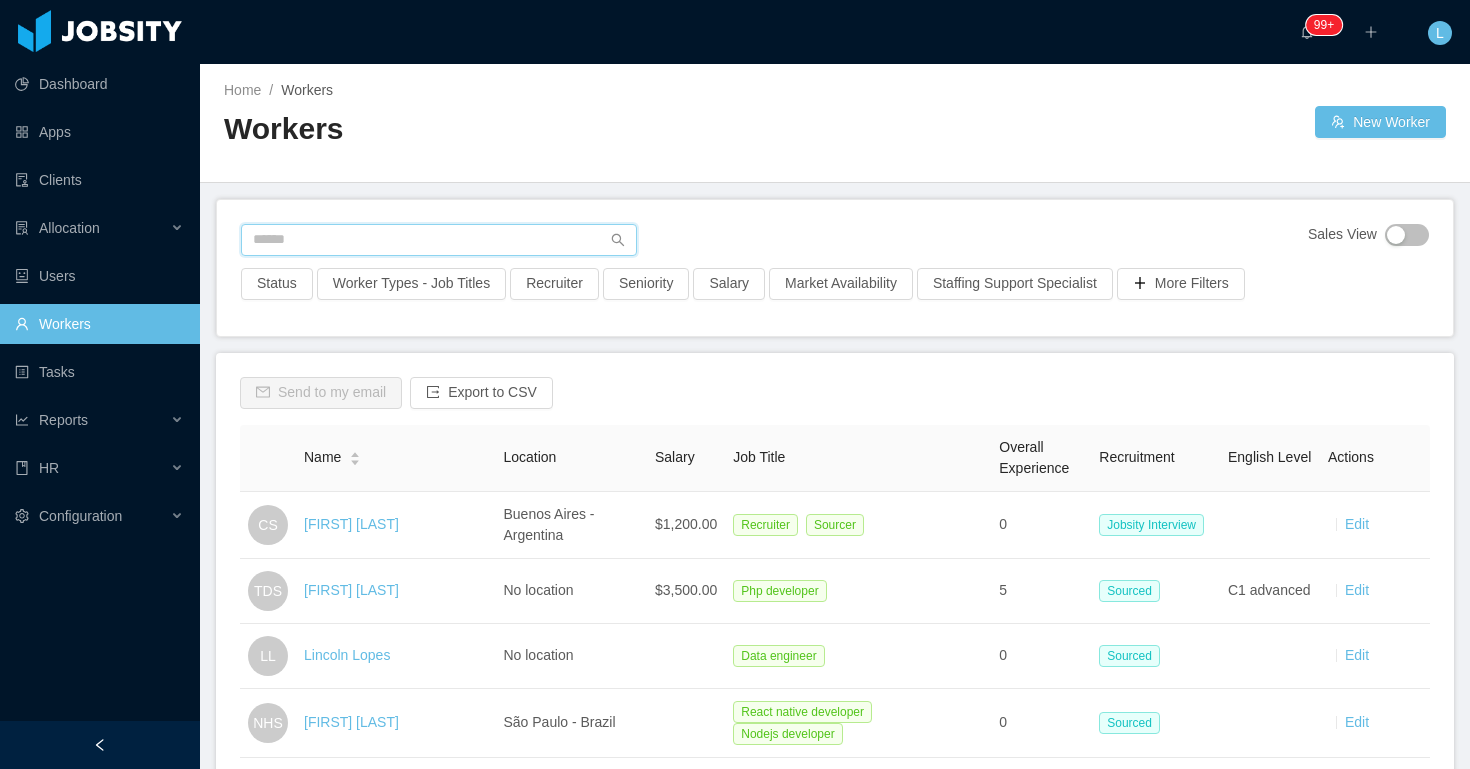click at bounding box center (439, 240) 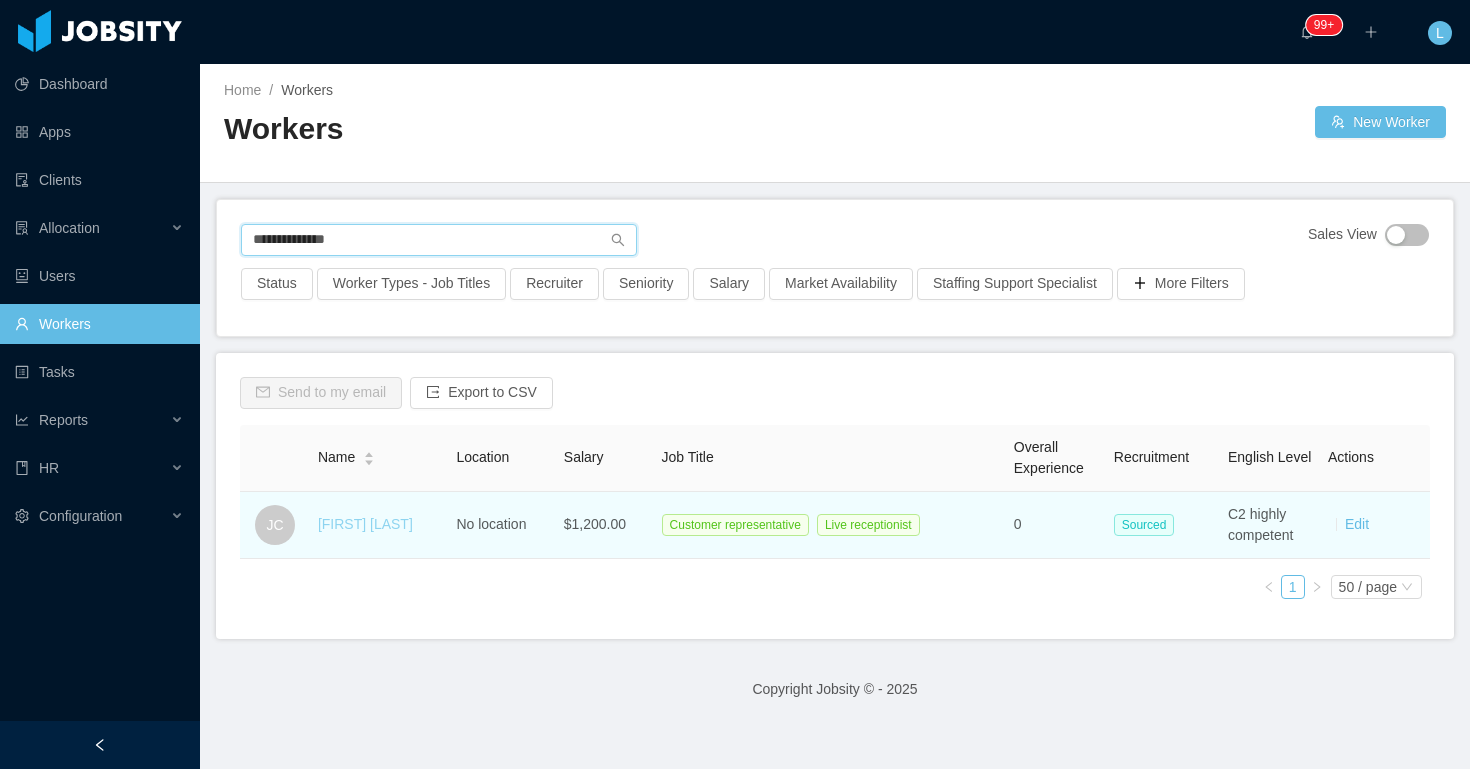 type on "**********" 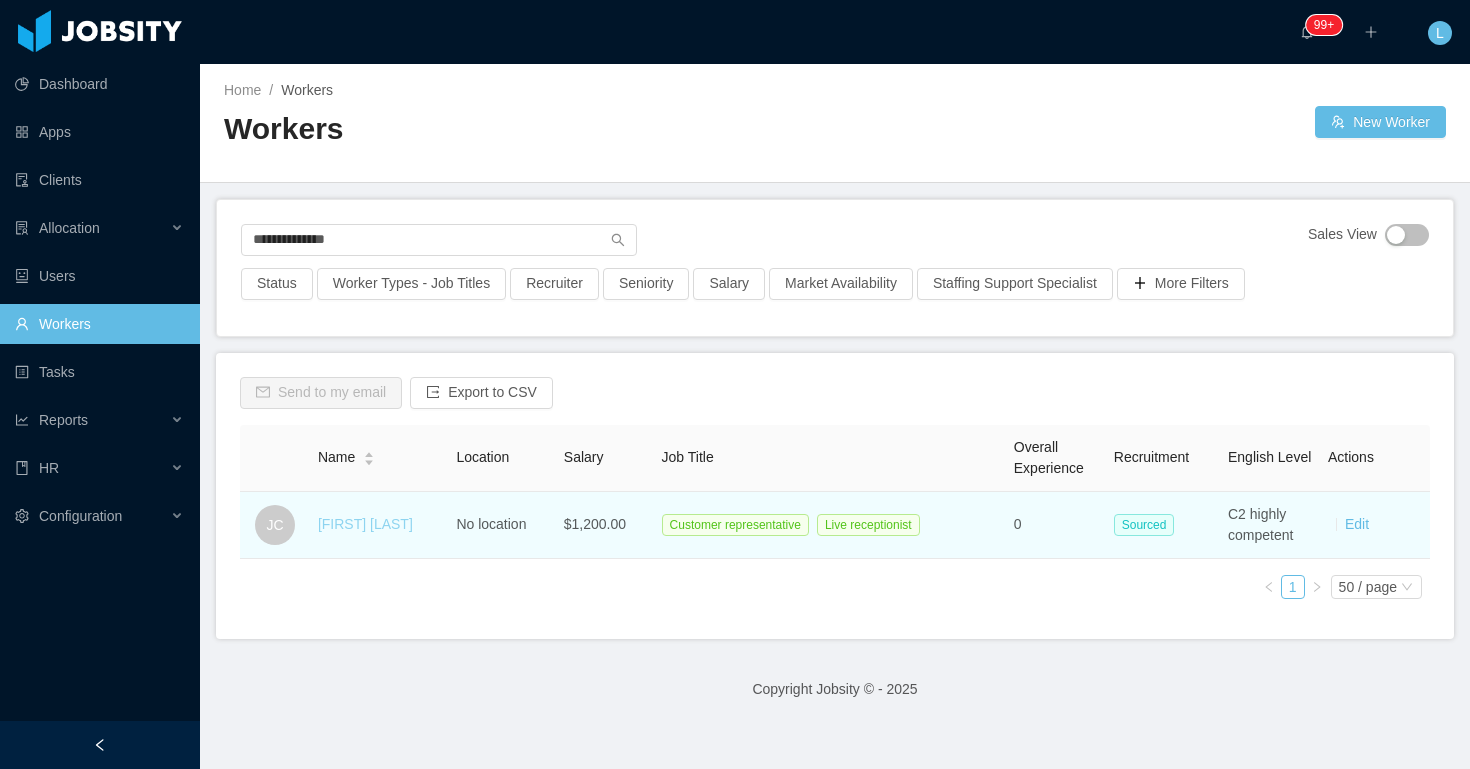 click on "Jared Cerritos" at bounding box center (365, 524) 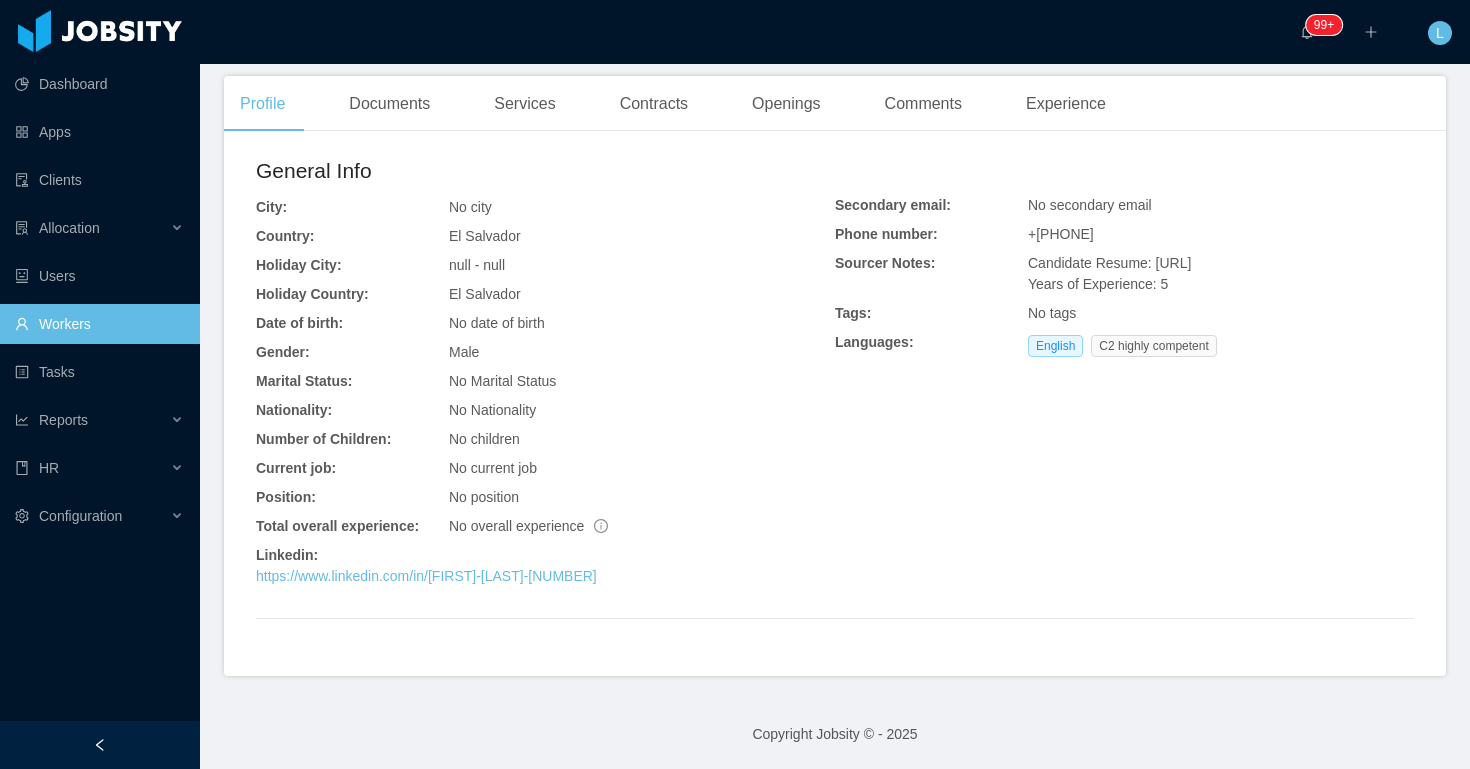 scroll, scrollTop: 0, scrollLeft: 0, axis: both 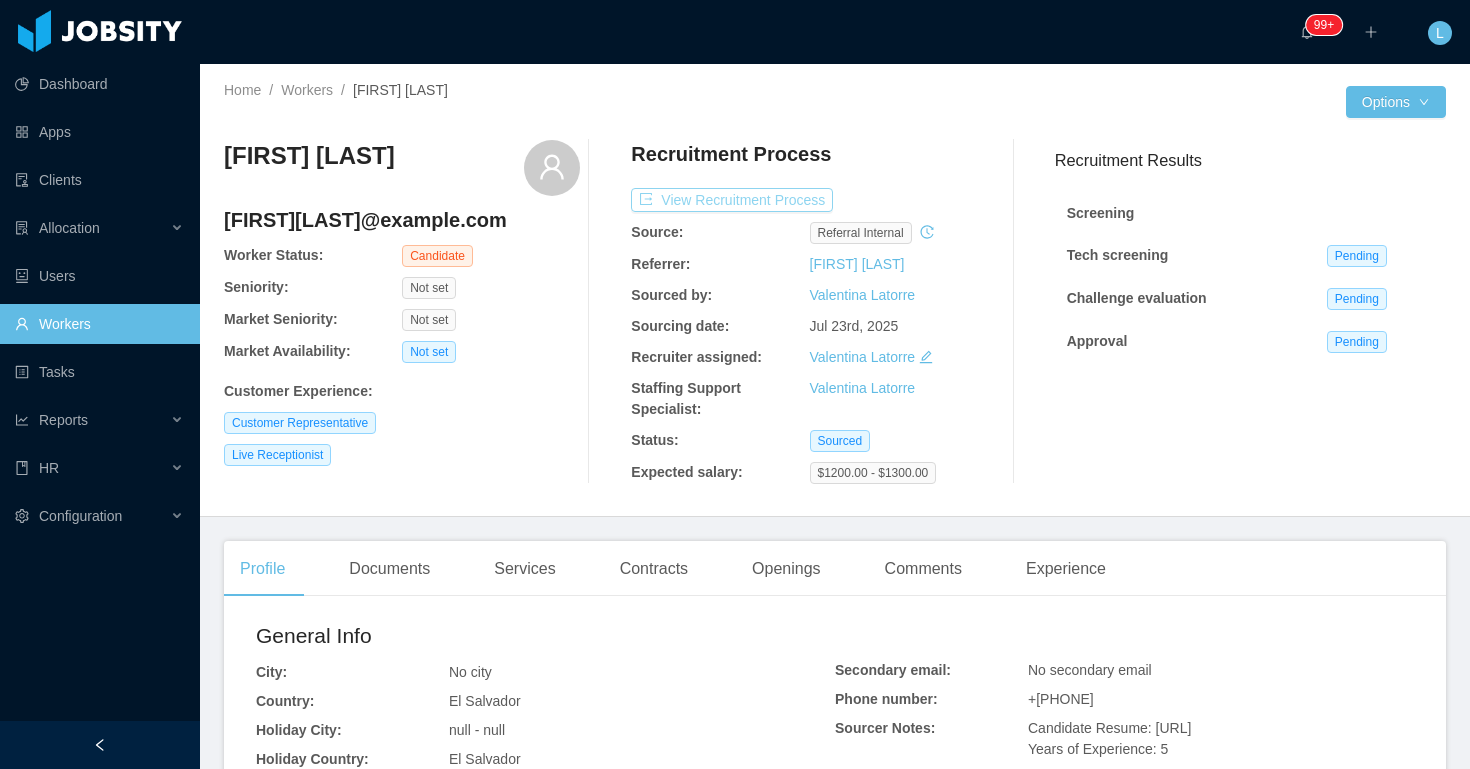 click on "View Recruitment Process" at bounding box center (732, 200) 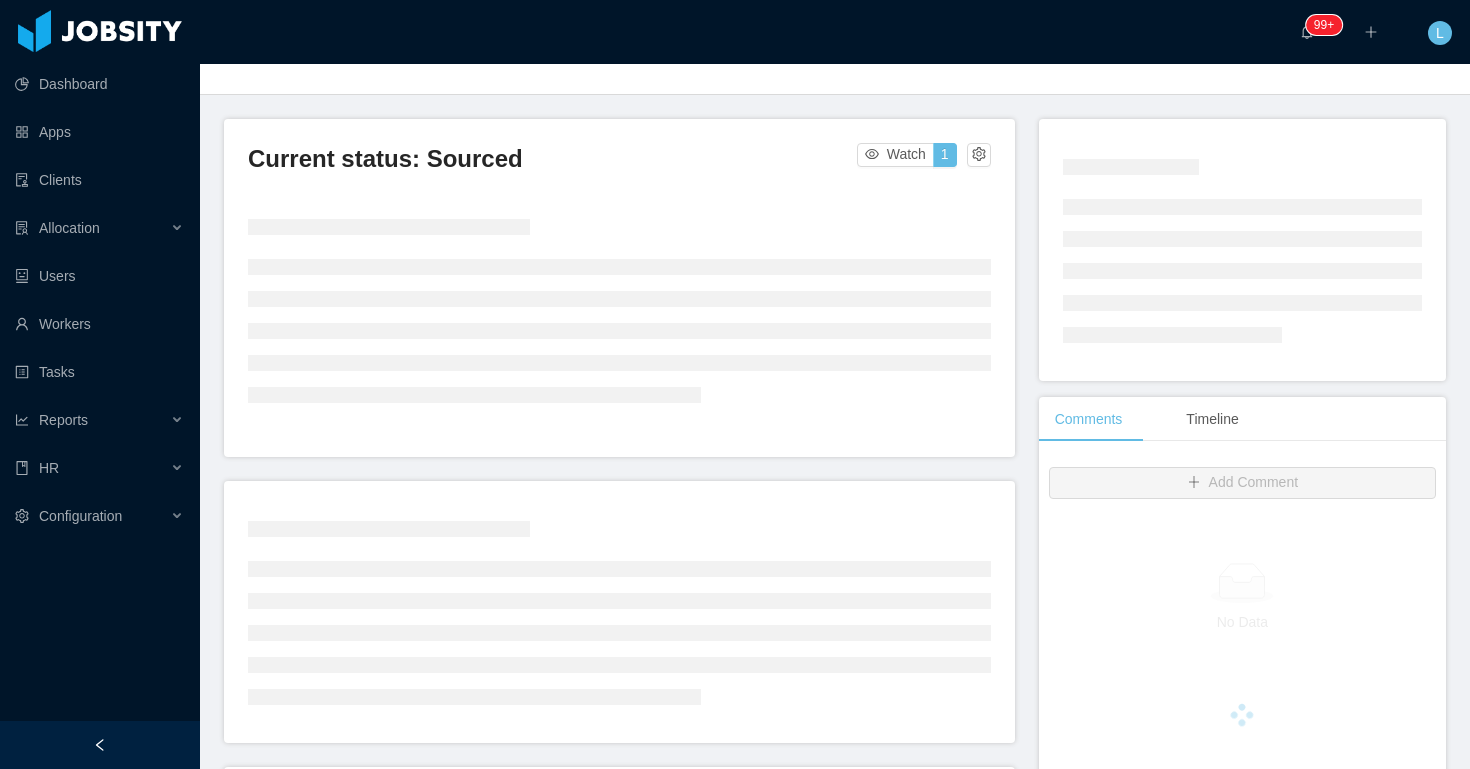 scroll, scrollTop: 0, scrollLeft: 0, axis: both 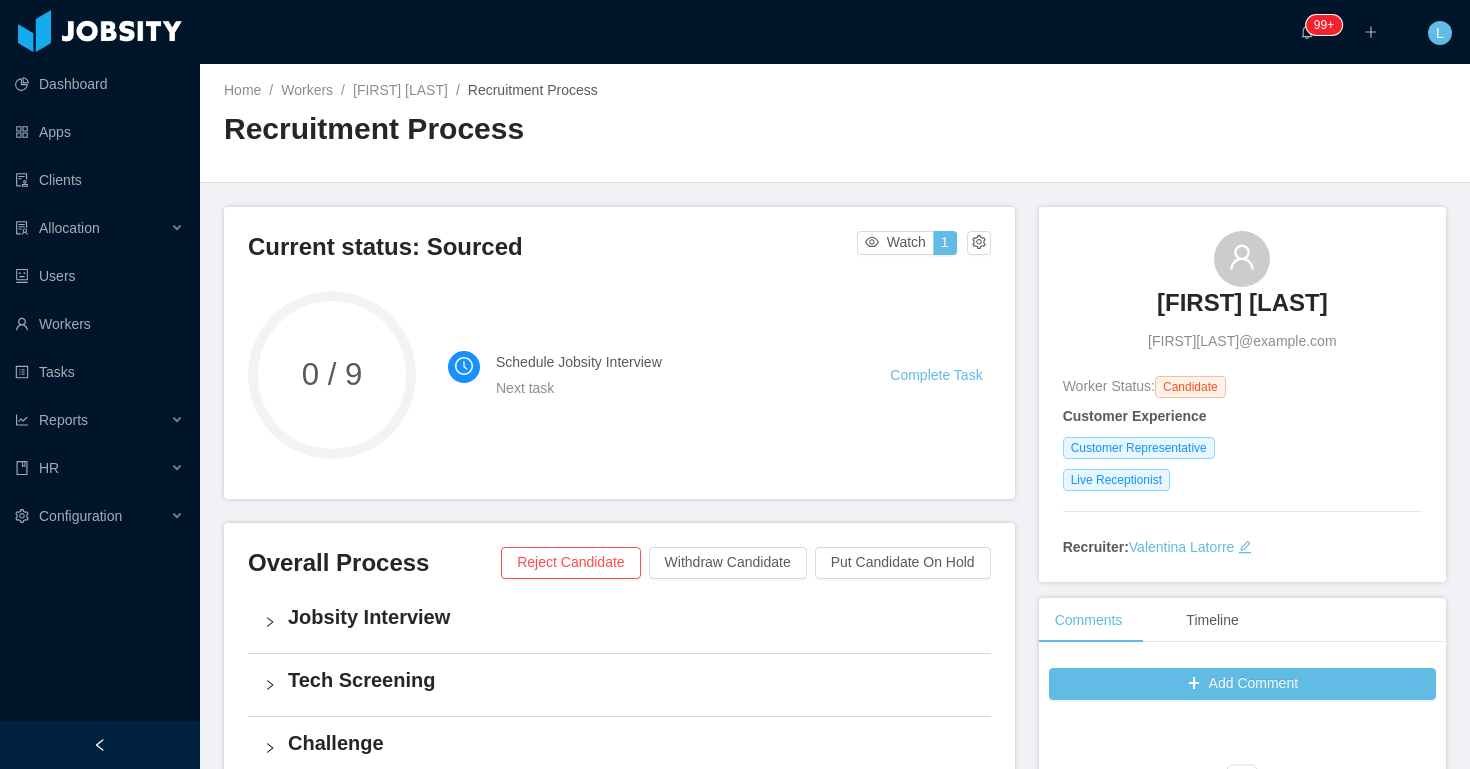 click on "jaredcerritos11@gmail.com" at bounding box center (1242, 341) 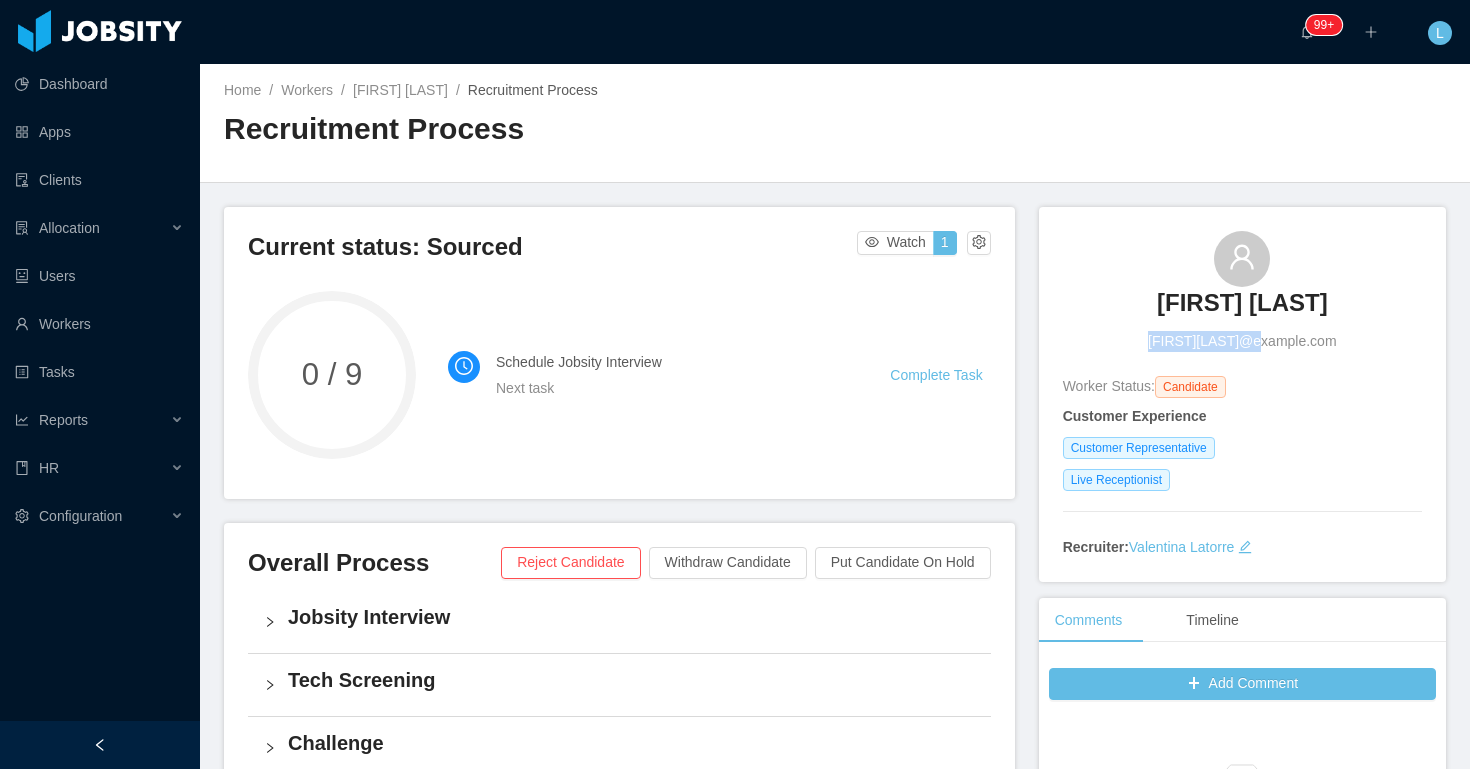 click on "jaredcerritos11@gmail.com" at bounding box center [1242, 341] 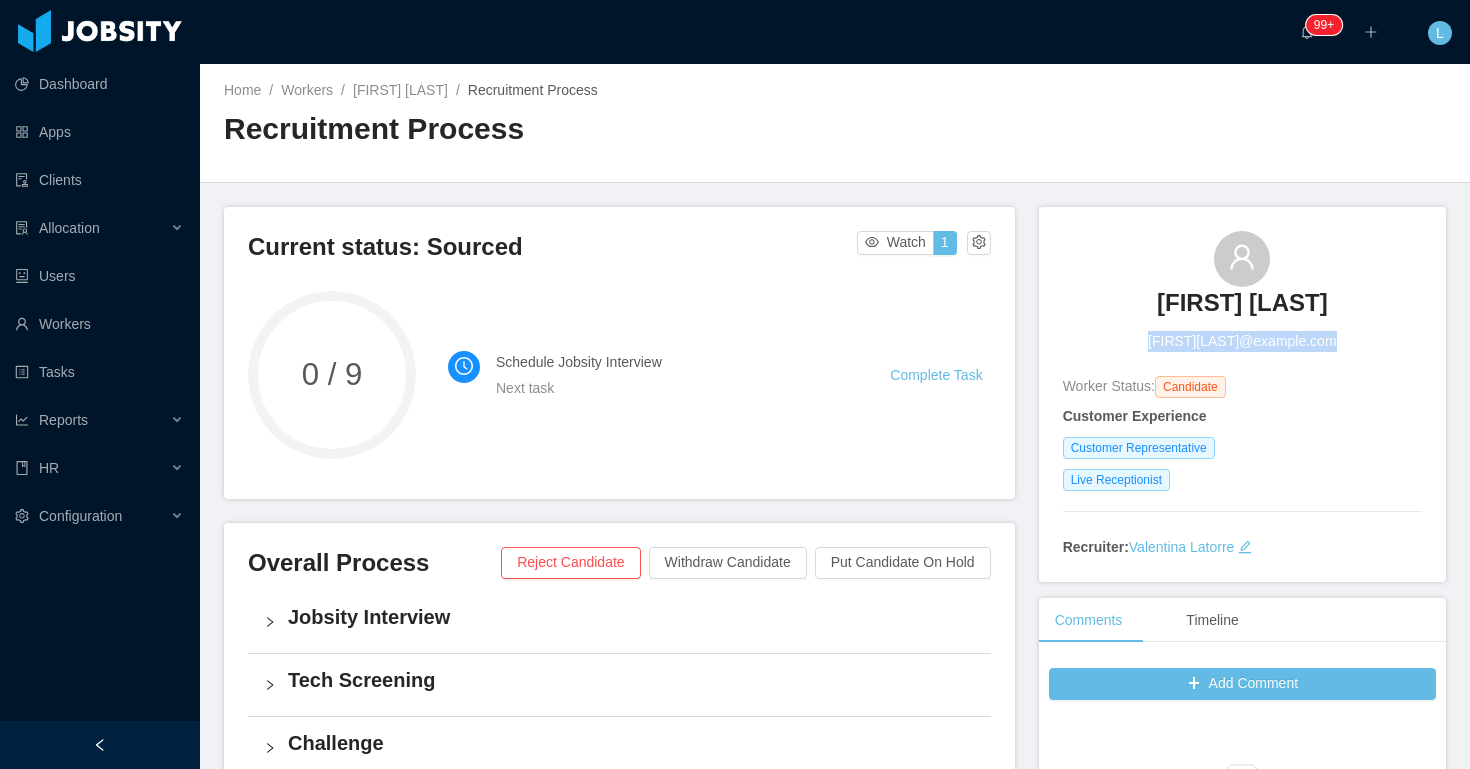 click on "jaredcerritos11@gmail.com" at bounding box center (1242, 341) 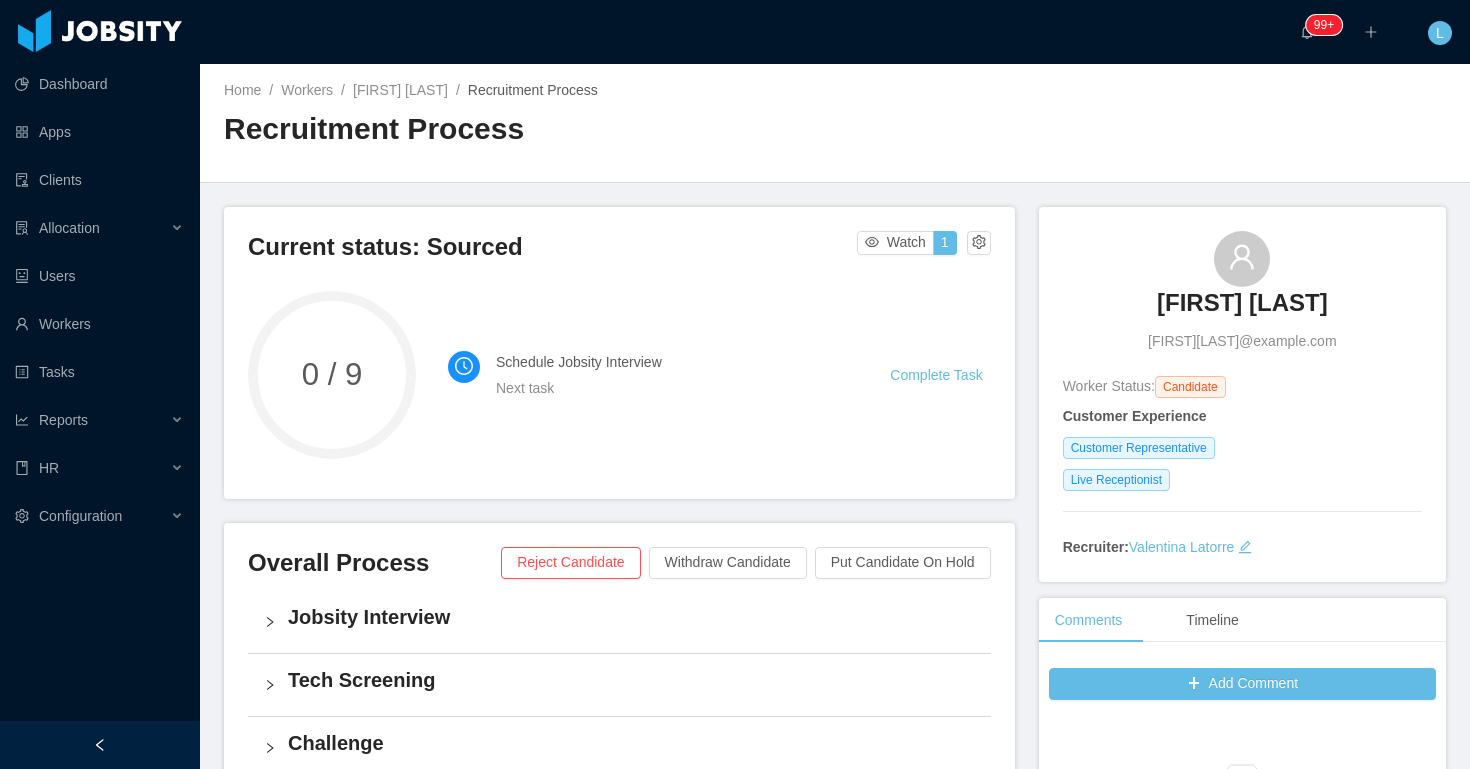 click on "Jared Cerritos jaredcerritos11@gmail.com" at bounding box center (1242, 291) 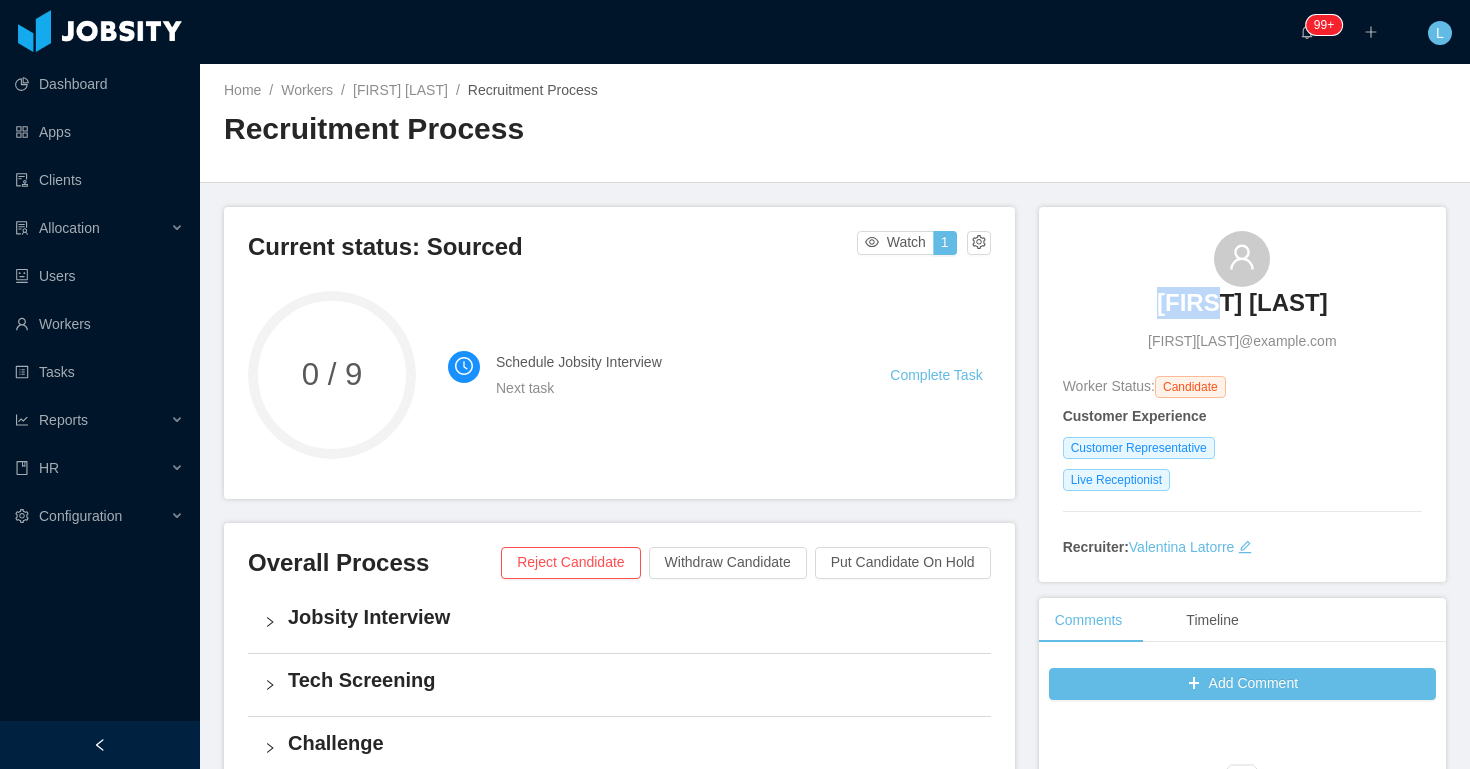 click on "Jared Cerritos jaredcerritos11@gmail.com" at bounding box center [1242, 291] 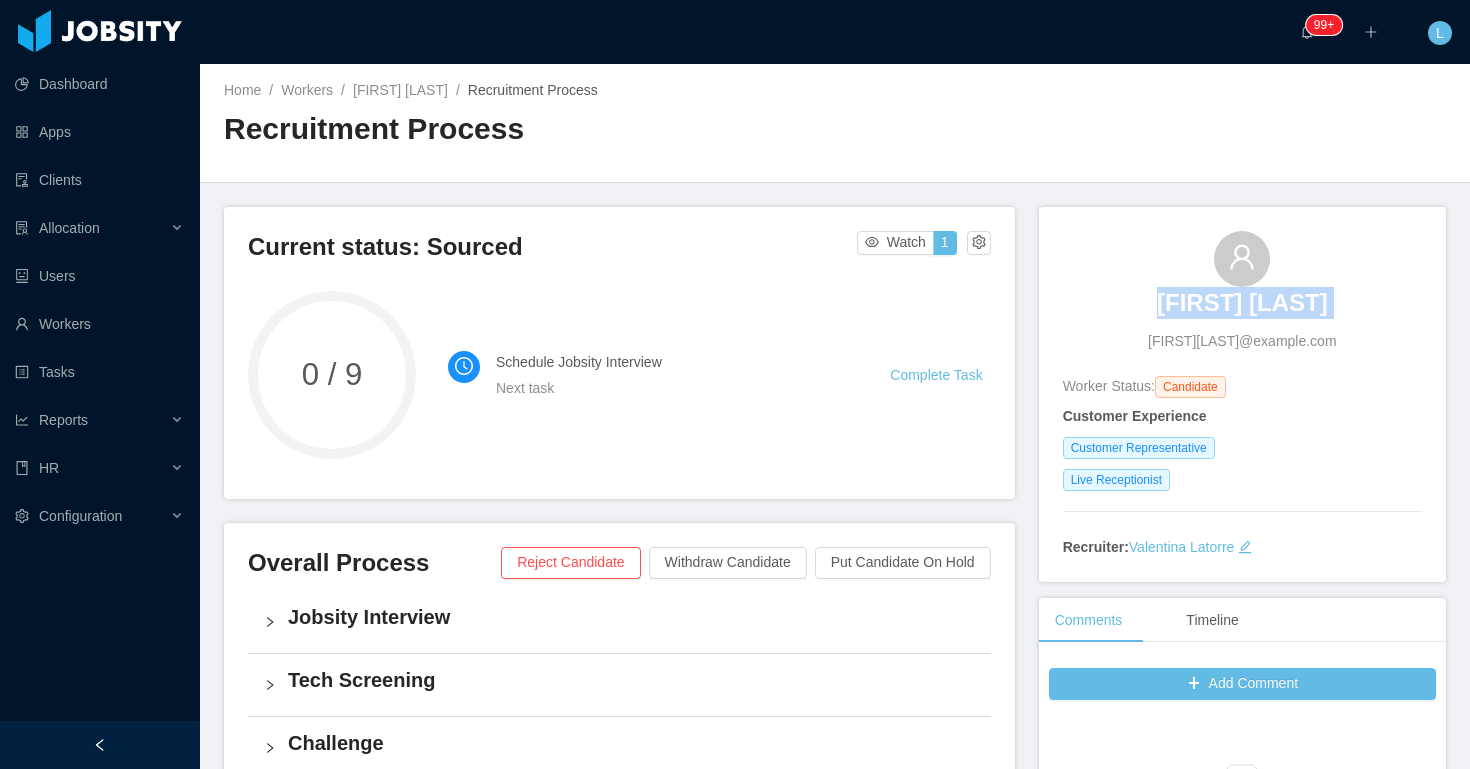 click on "Jared Cerritos jaredcerritos11@gmail.com" at bounding box center (1242, 291) 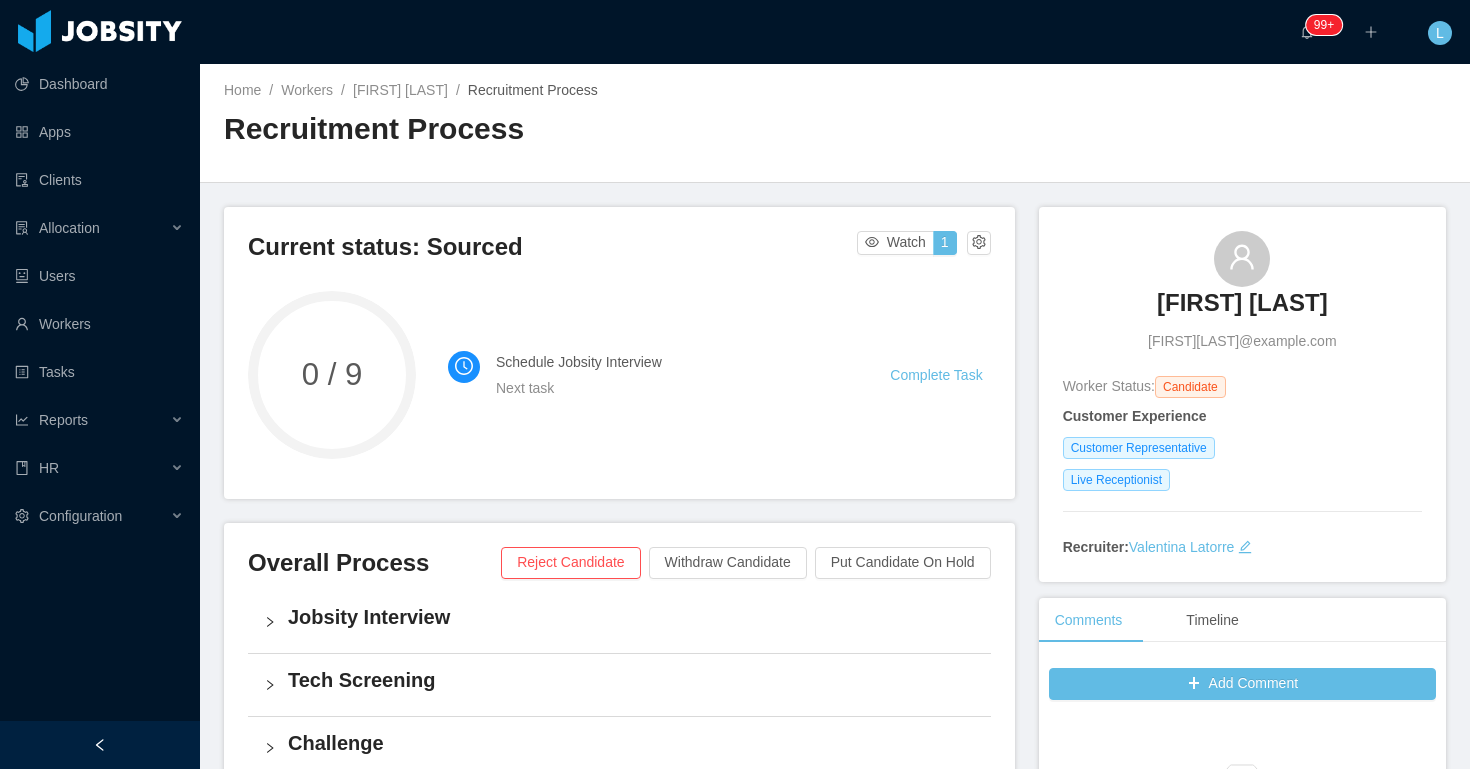 click on "Home / Workers / Jared Cerritos / Recruitment Process /" at bounding box center (529, 90) 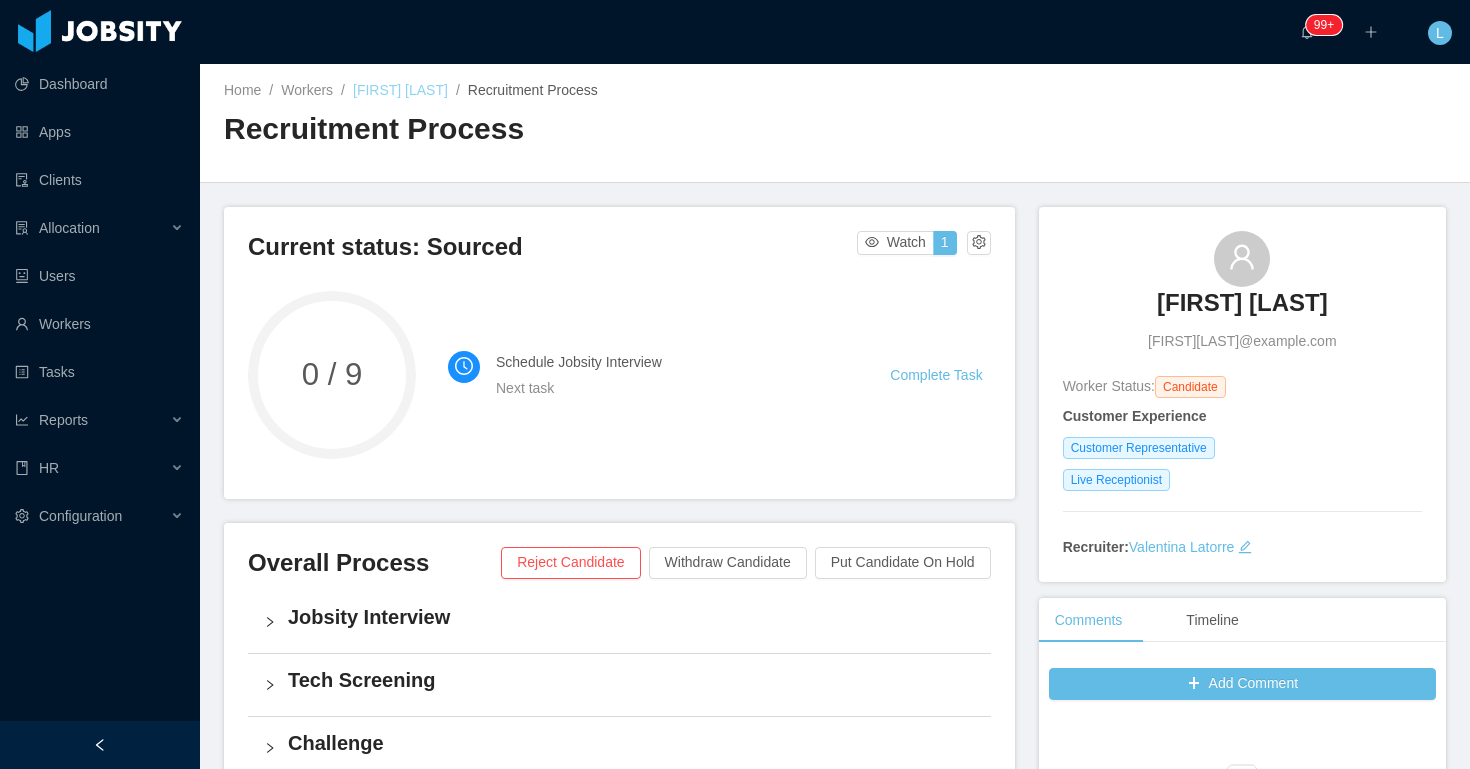 click on "Jared Cerritos" at bounding box center [400, 90] 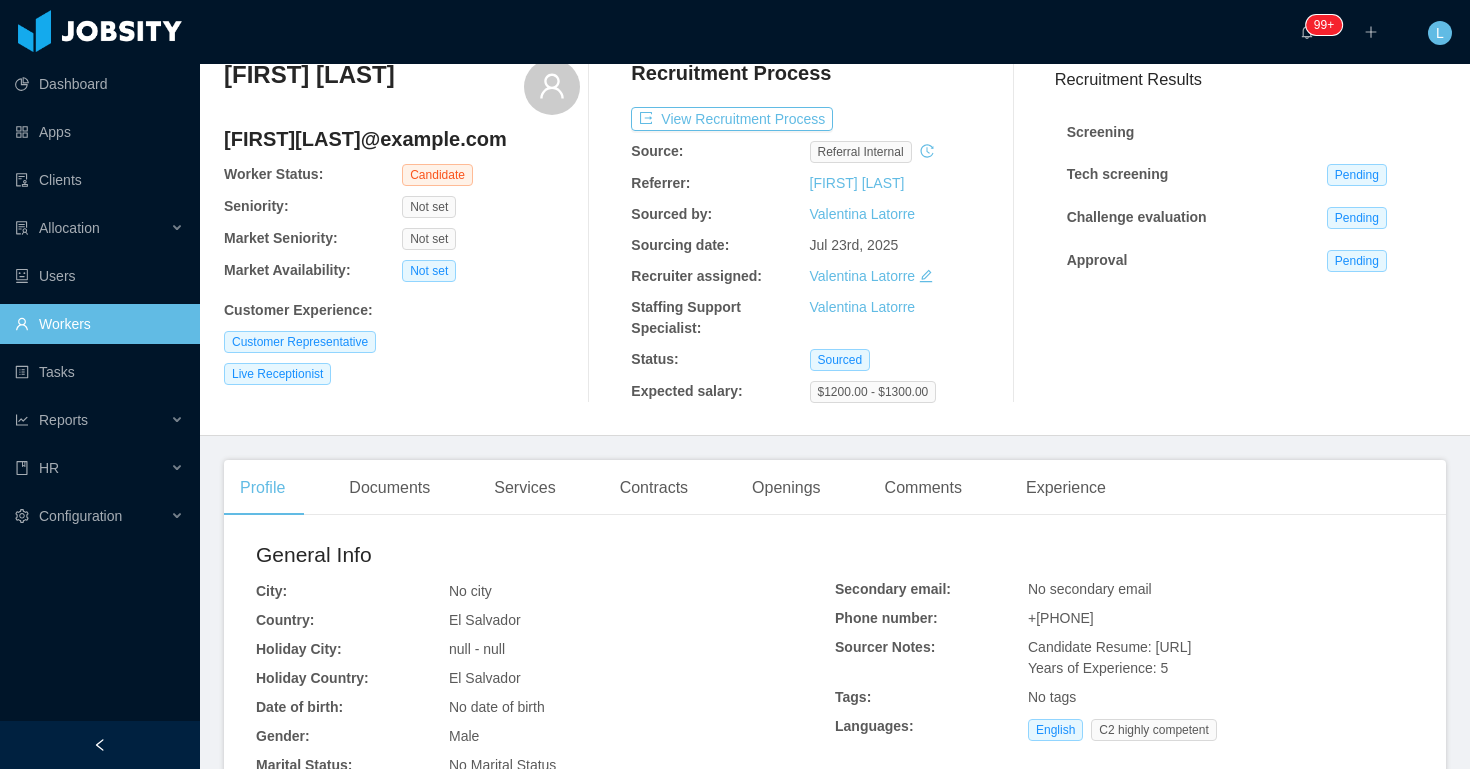 scroll, scrollTop: 0, scrollLeft: 0, axis: both 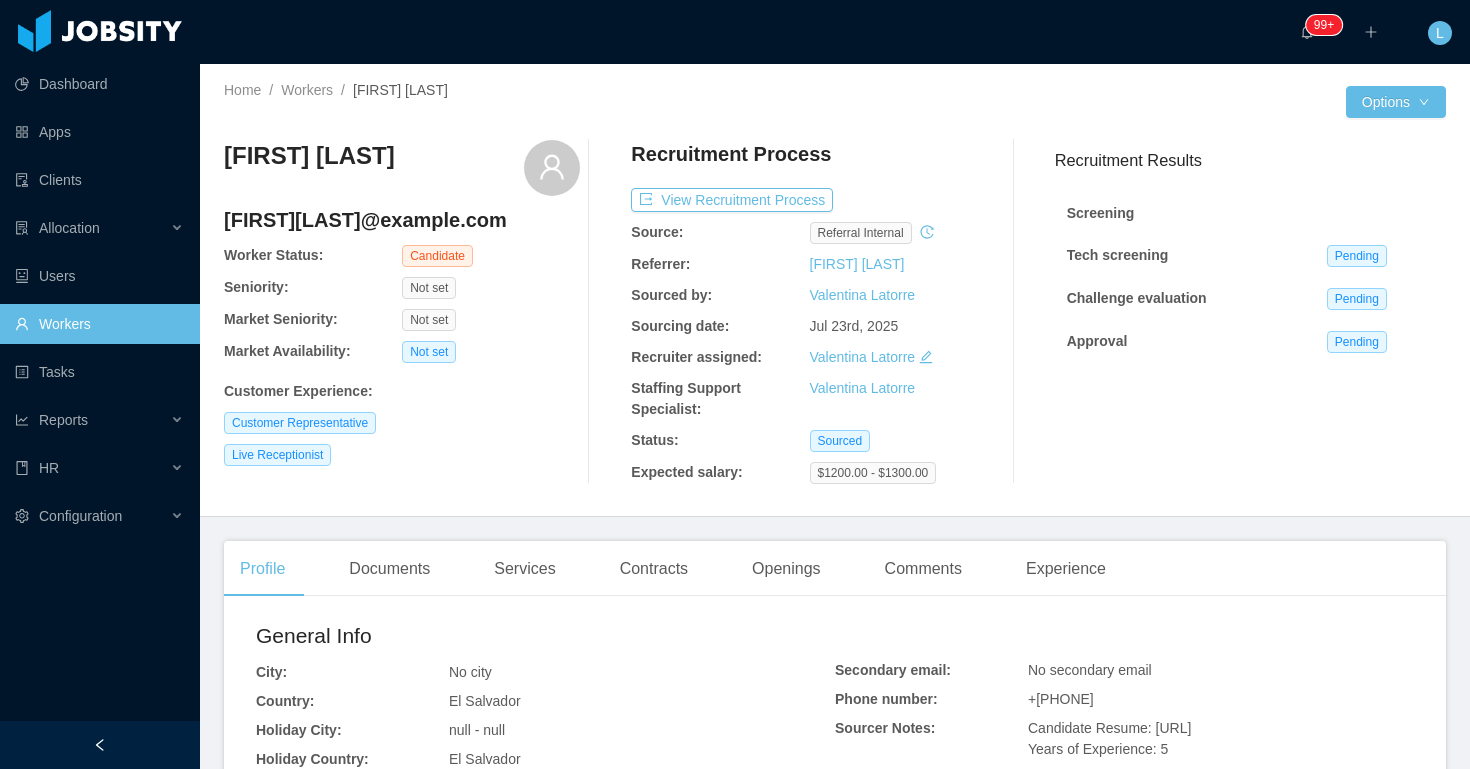 click on "Home / Workers / Jared Cerritos /" at bounding box center [529, 90] 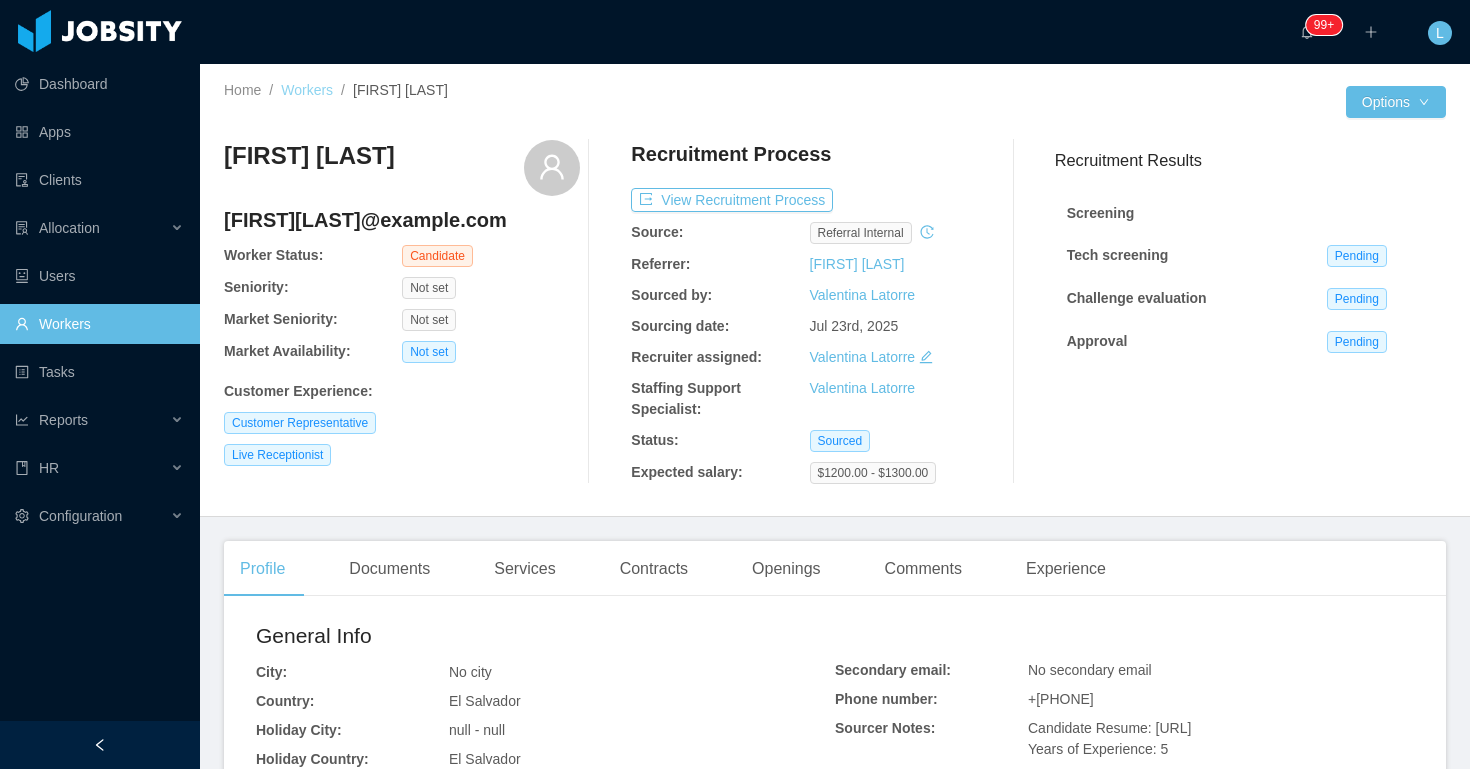 click on "Workers" at bounding box center (307, 90) 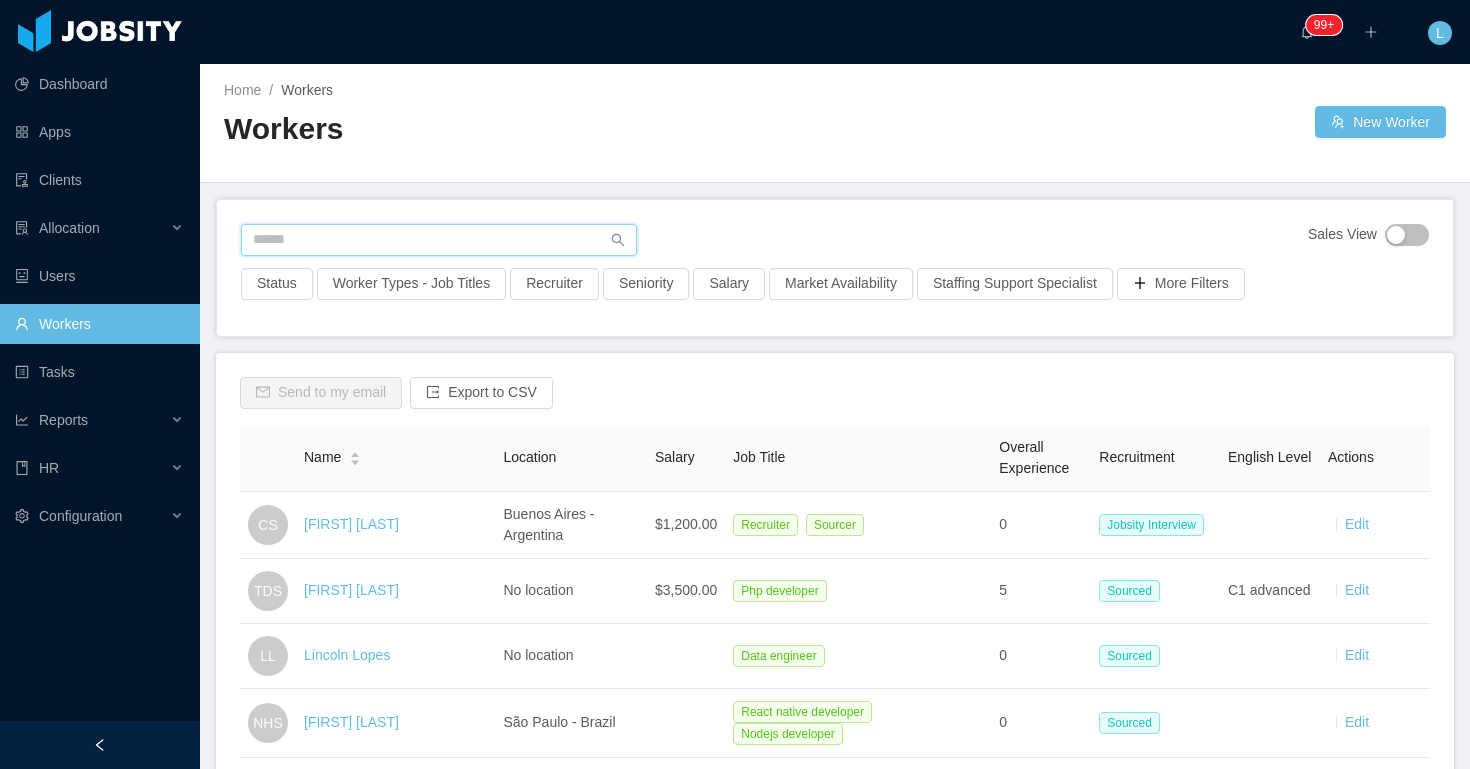 click at bounding box center [439, 240] 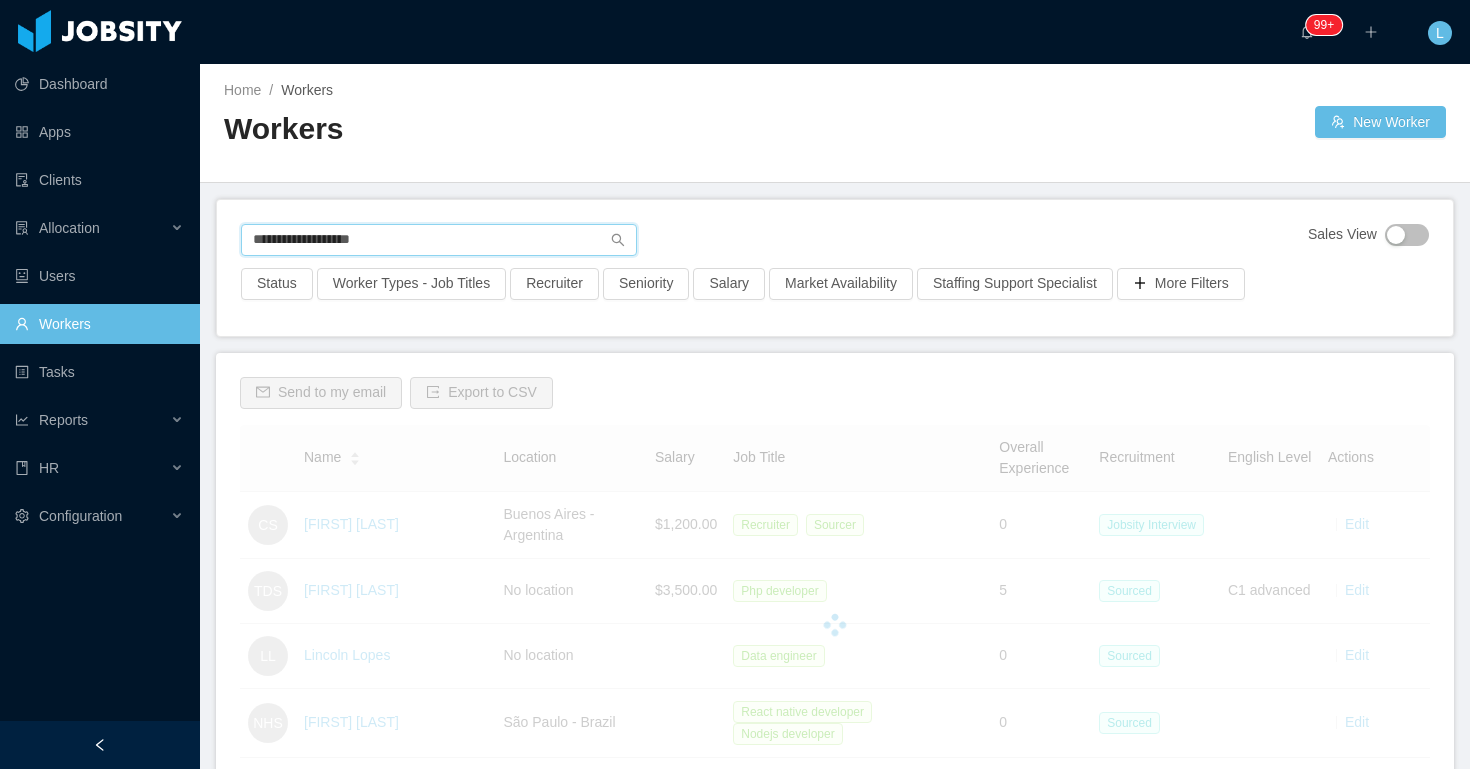 type on "**********" 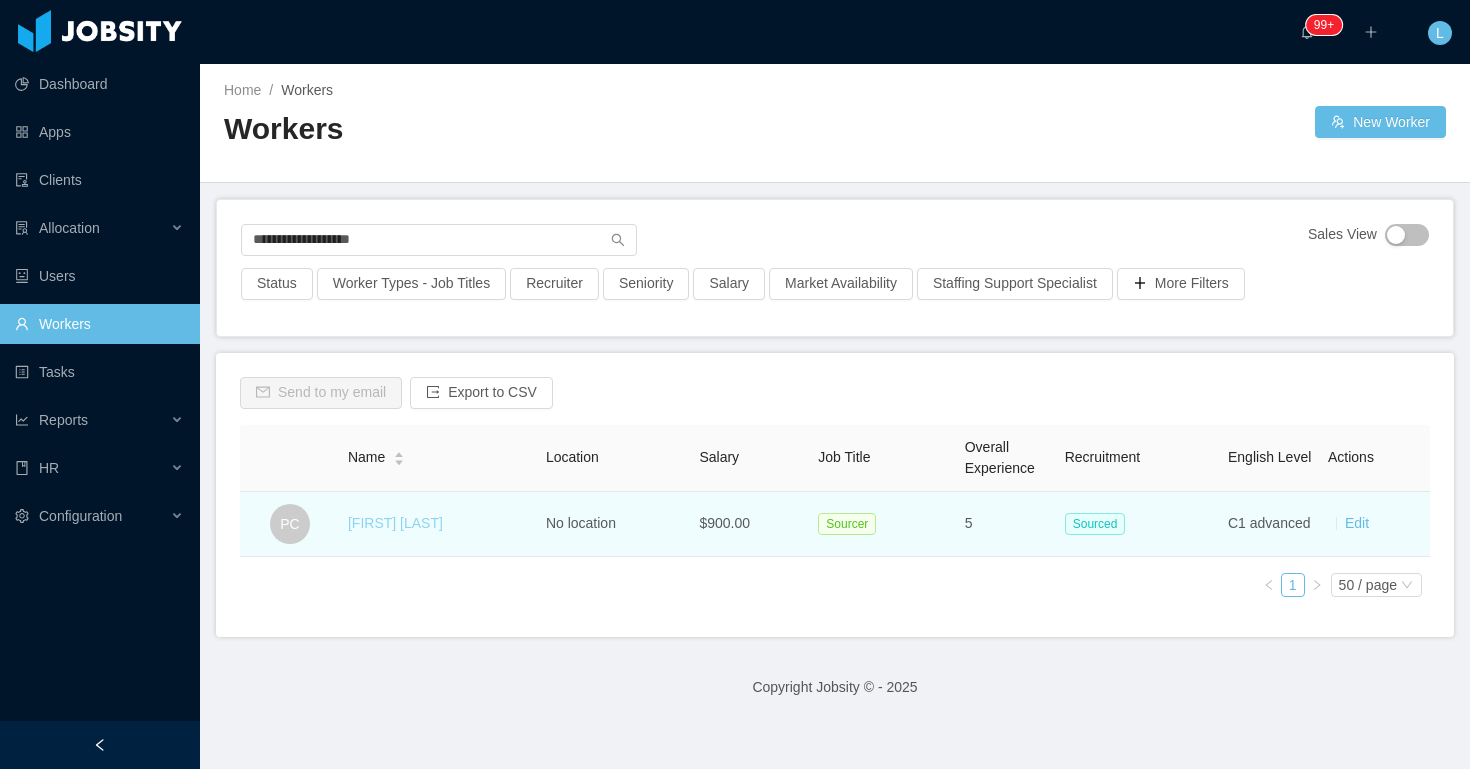 click on "Paulo Chávez" at bounding box center (395, 523) 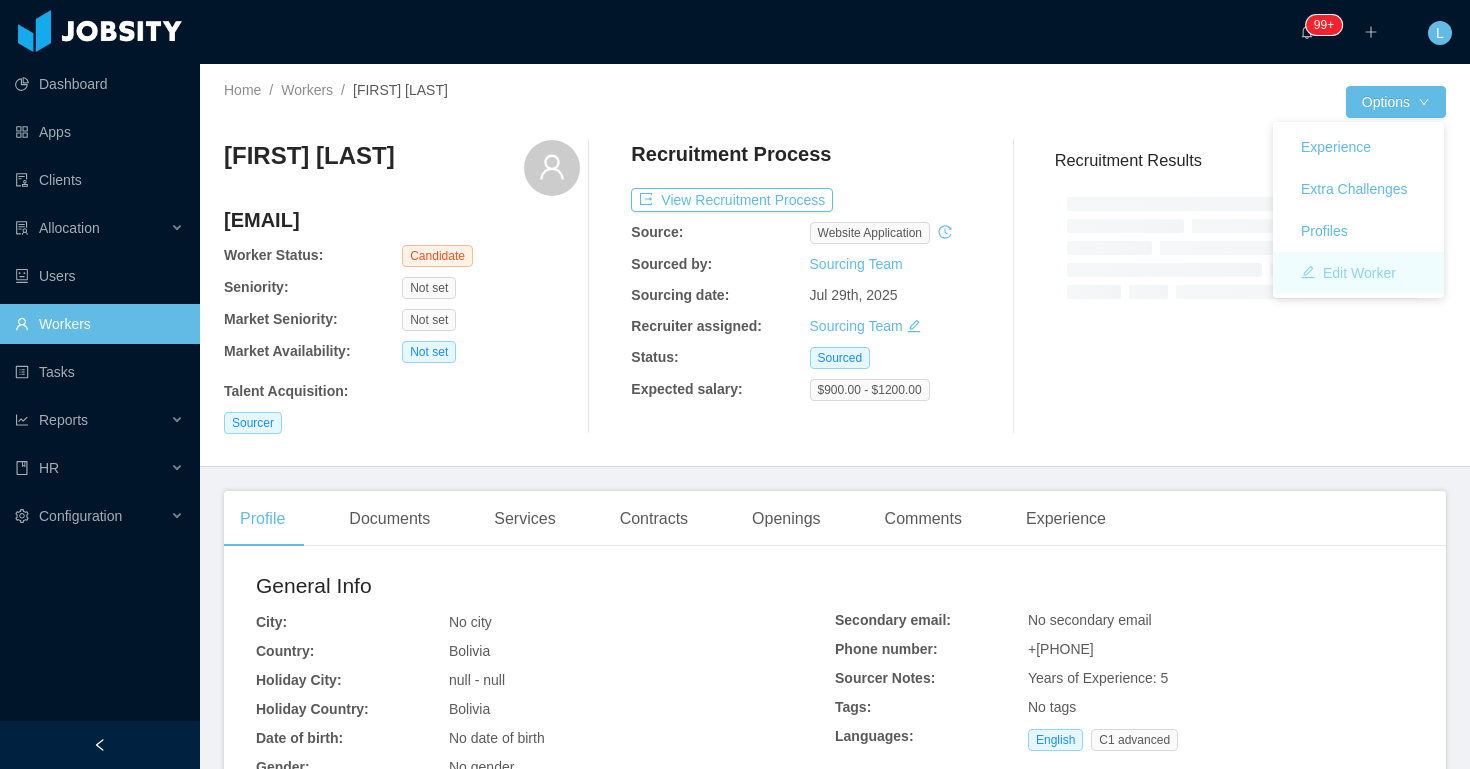 click on "Edit Worker" at bounding box center (1348, 273) 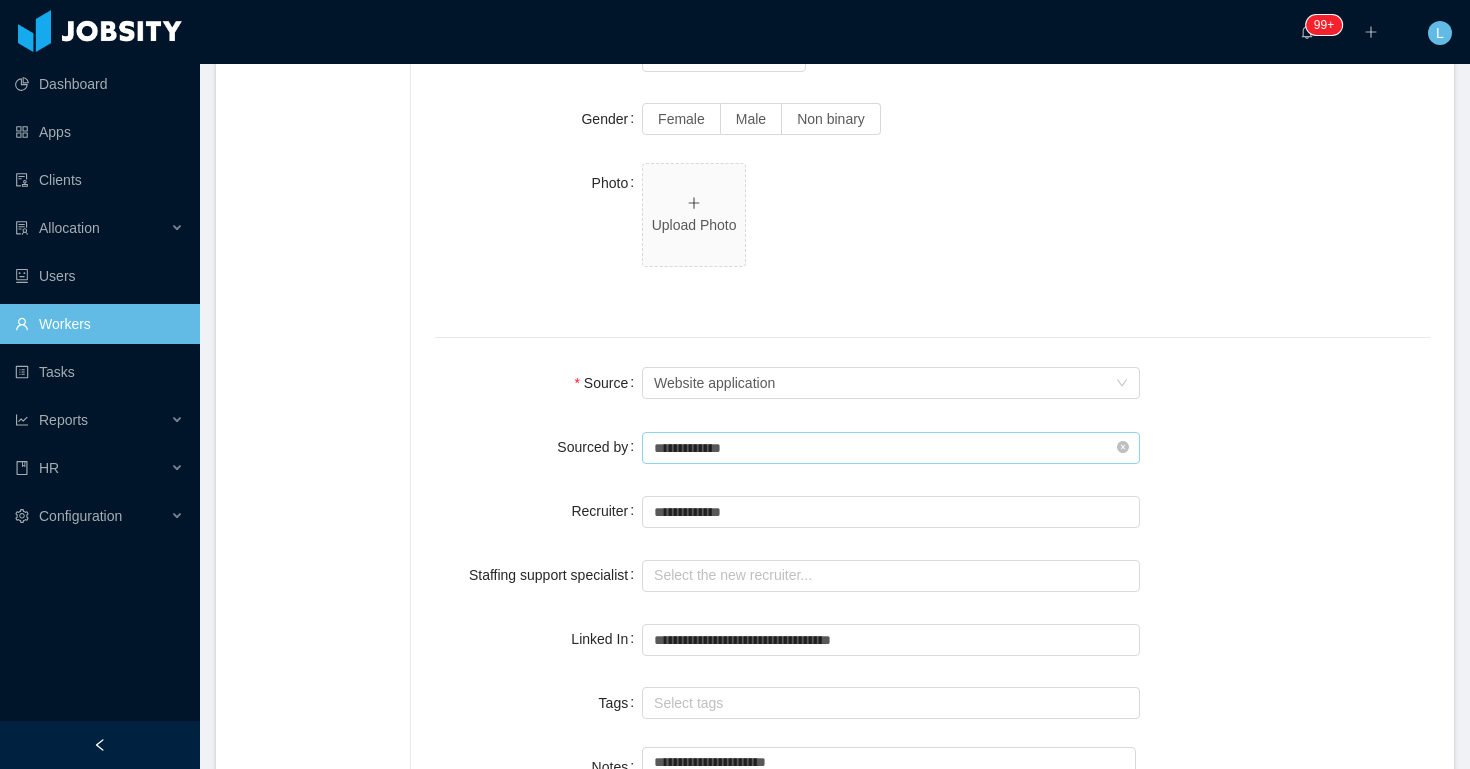 scroll, scrollTop: 1244, scrollLeft: 0, axis: vertical 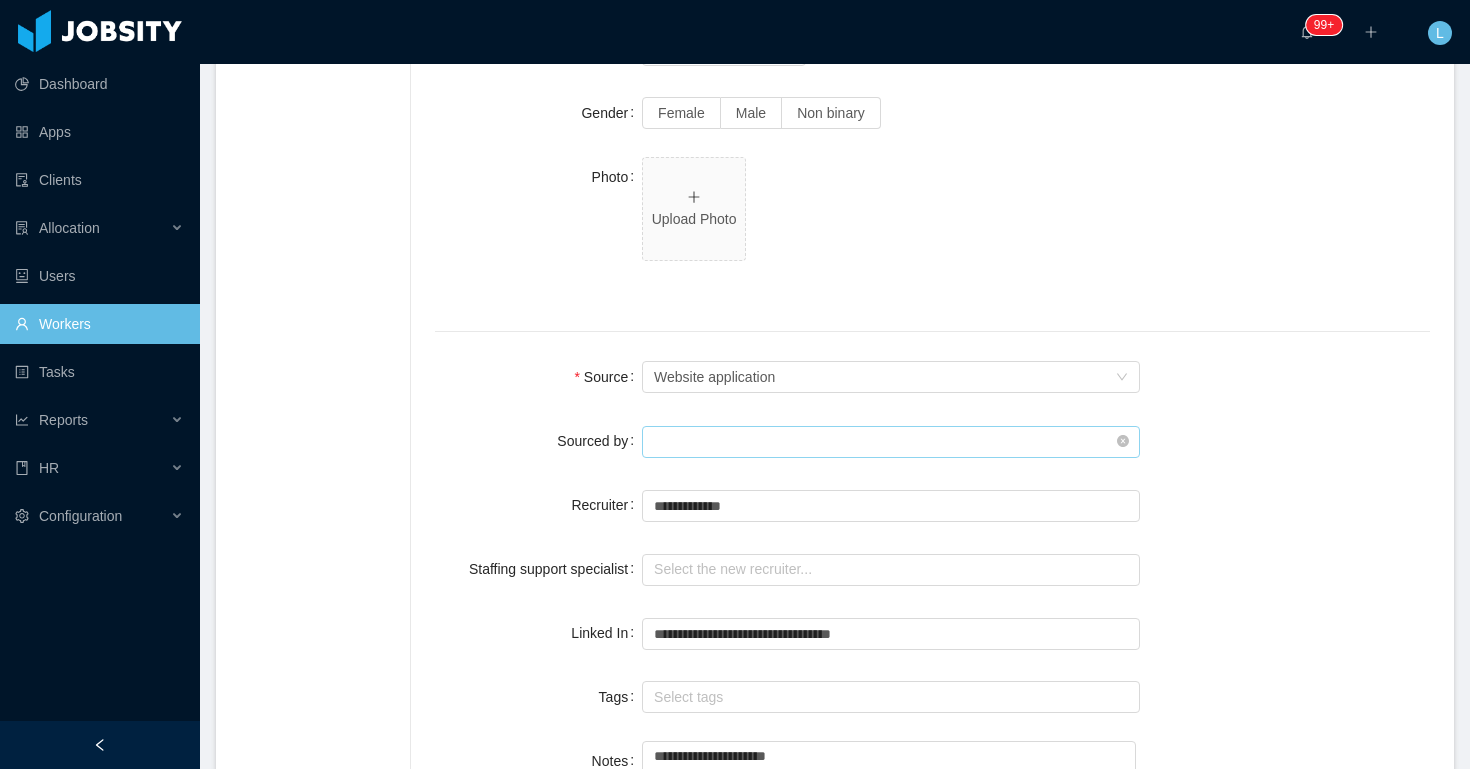 click at bounding box center [891, 442] 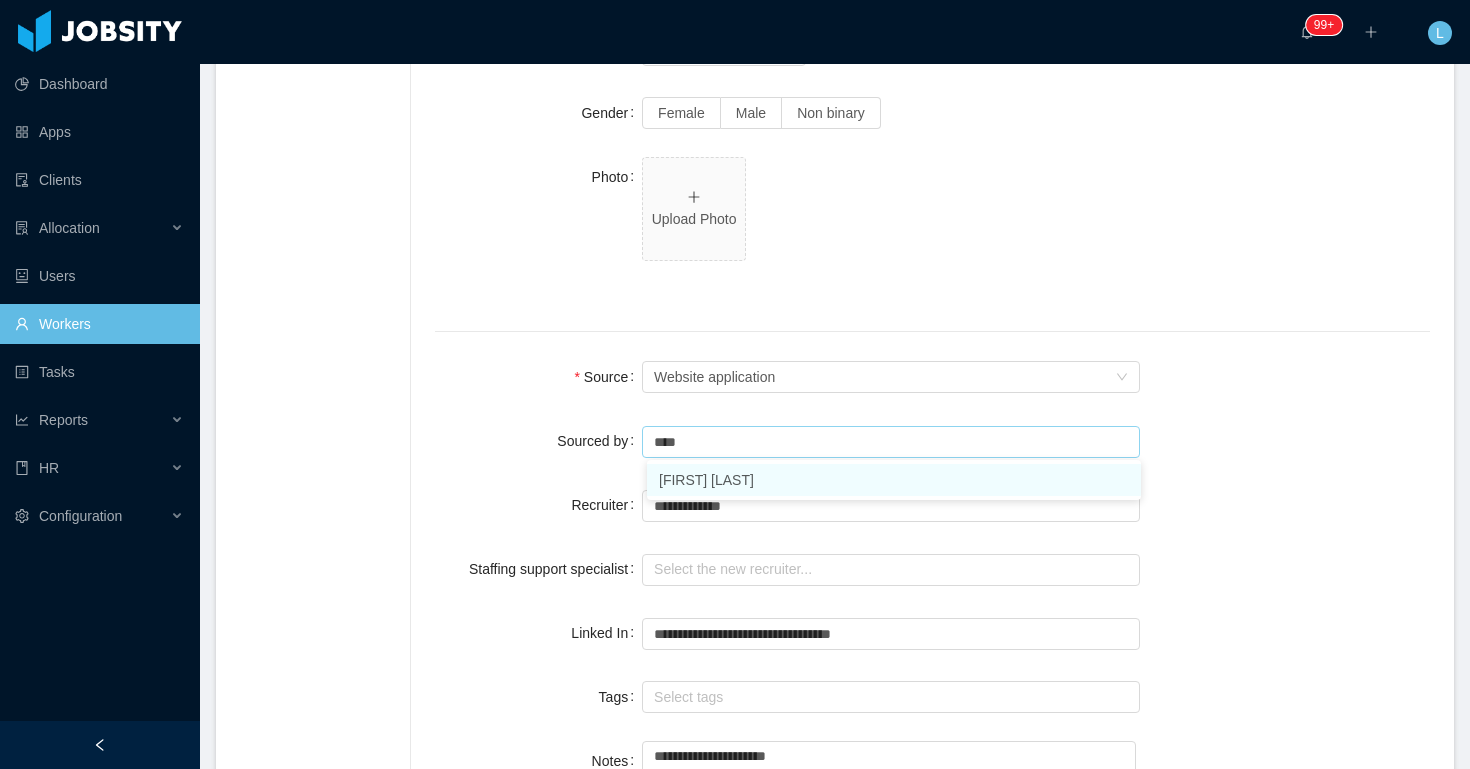 click on "Lourdes Sanchis" at bounding box center [894, 480] 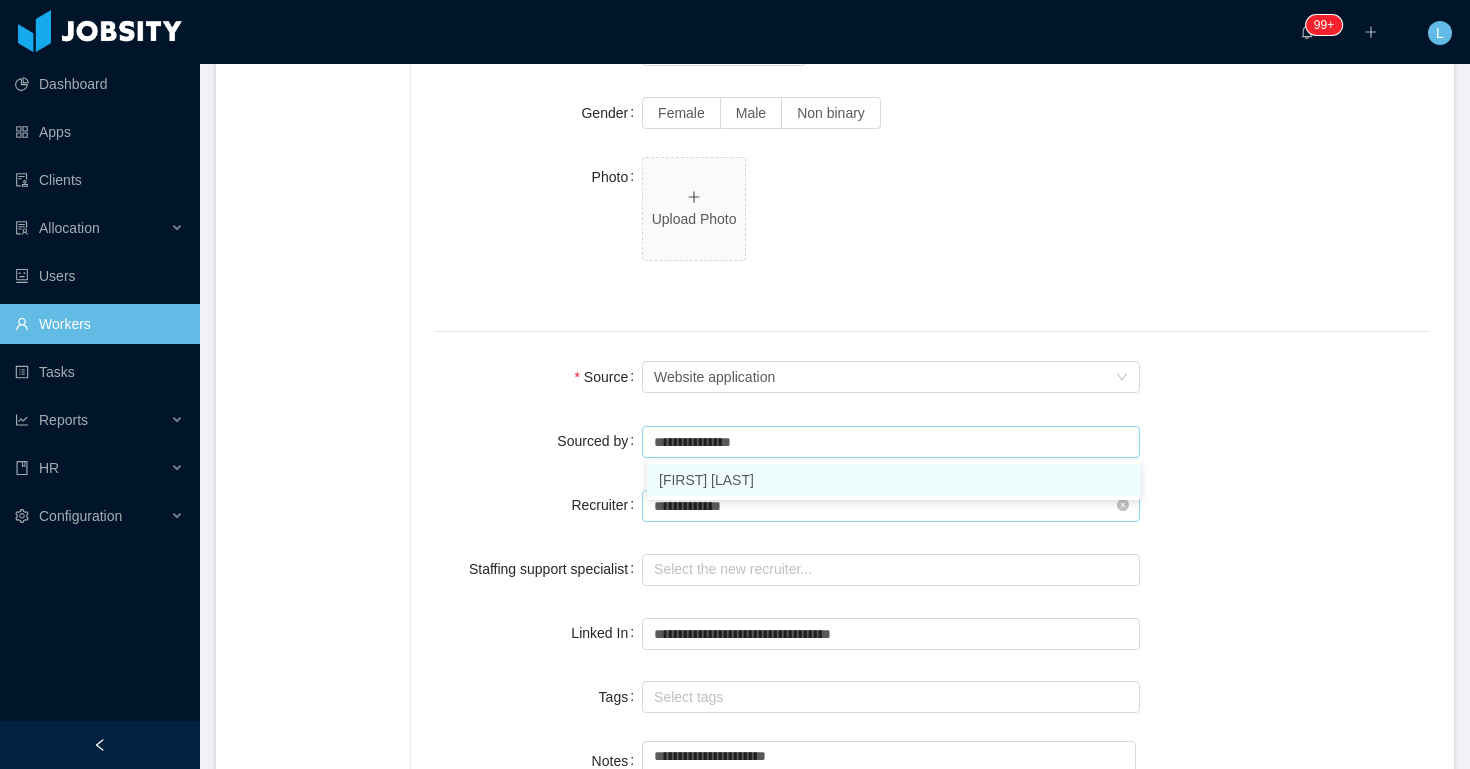 type on "**********" 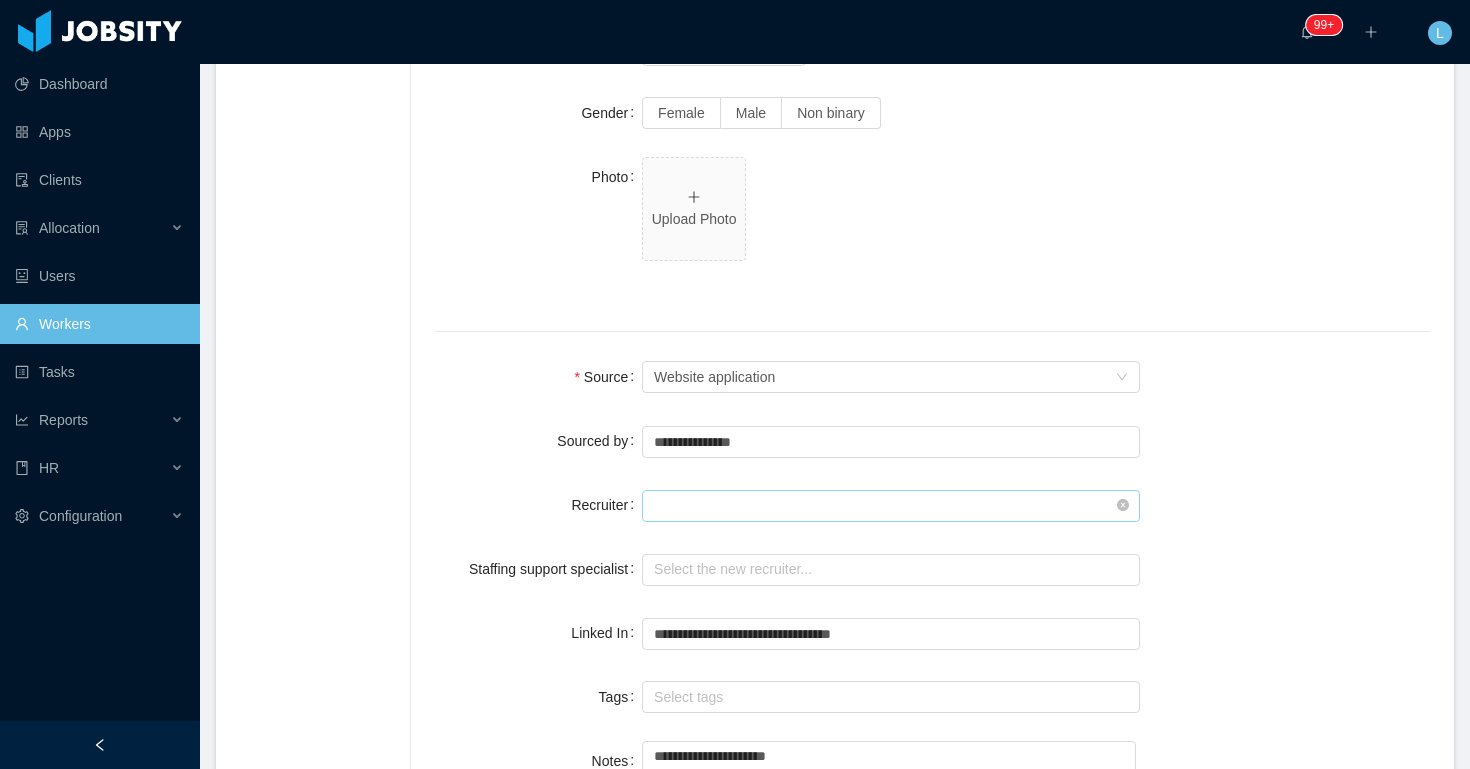 click at bounding box center [891, 506] 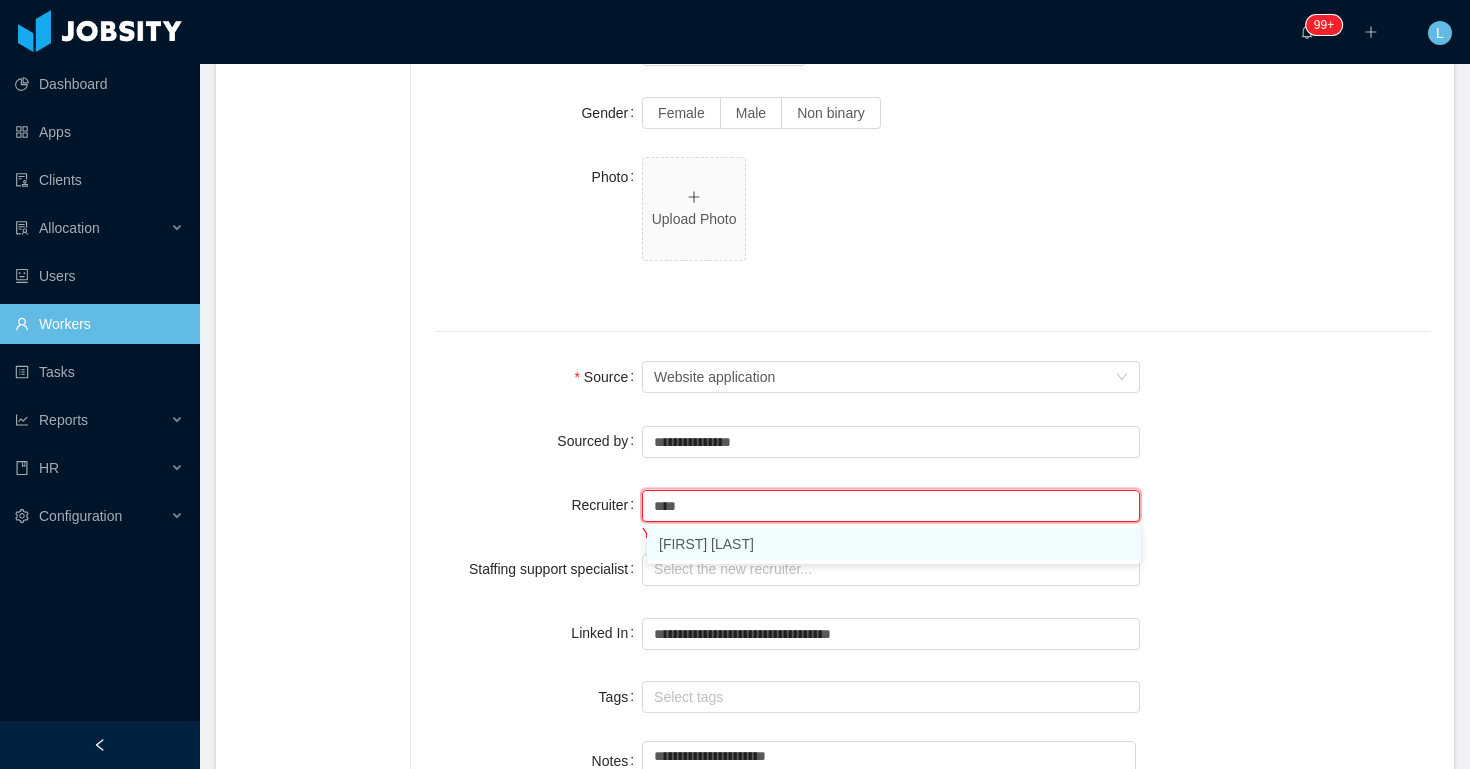 click on "Lourdes Sanchis" at bounding box center (894, 544) 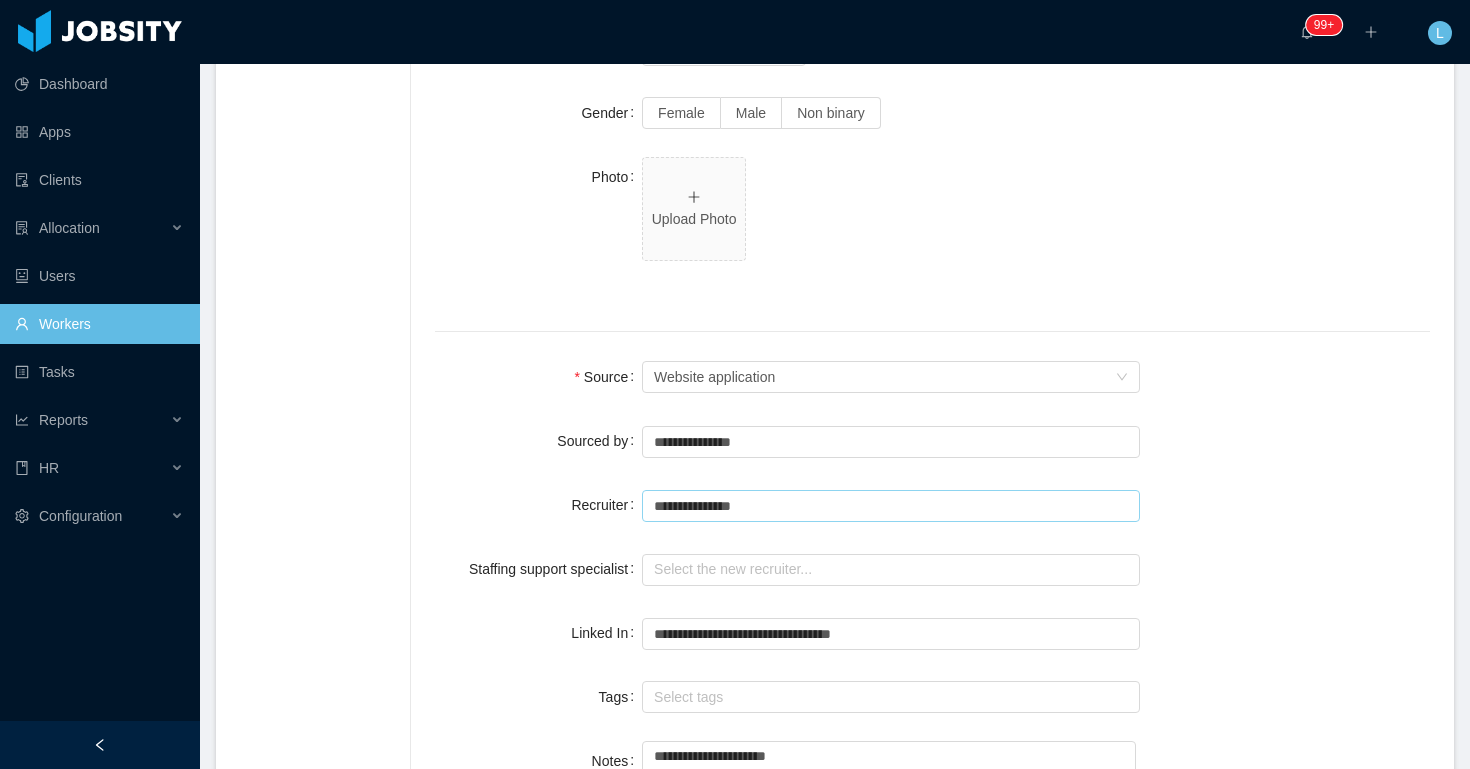 type on "**********" 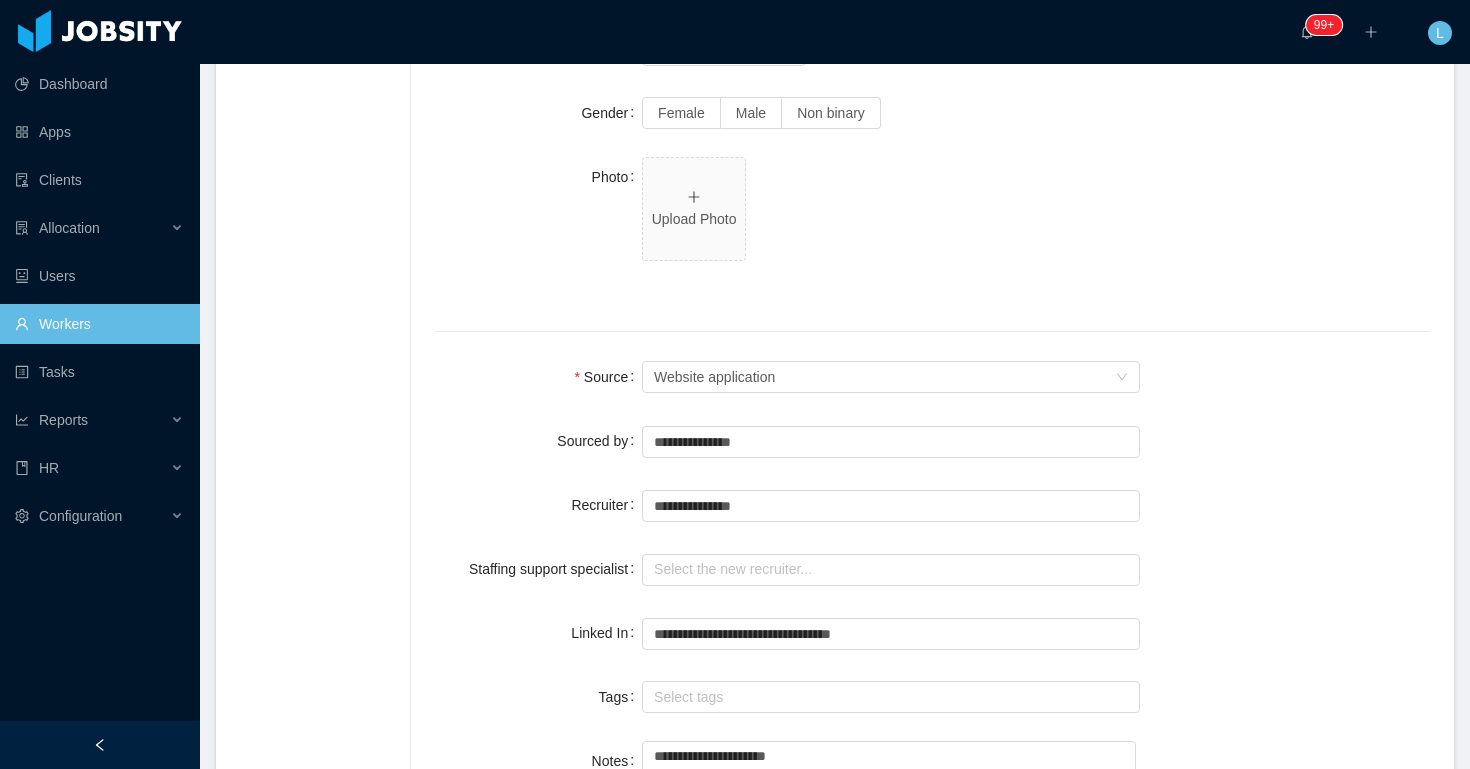 click on "**********" at bounding box center [932, -15] 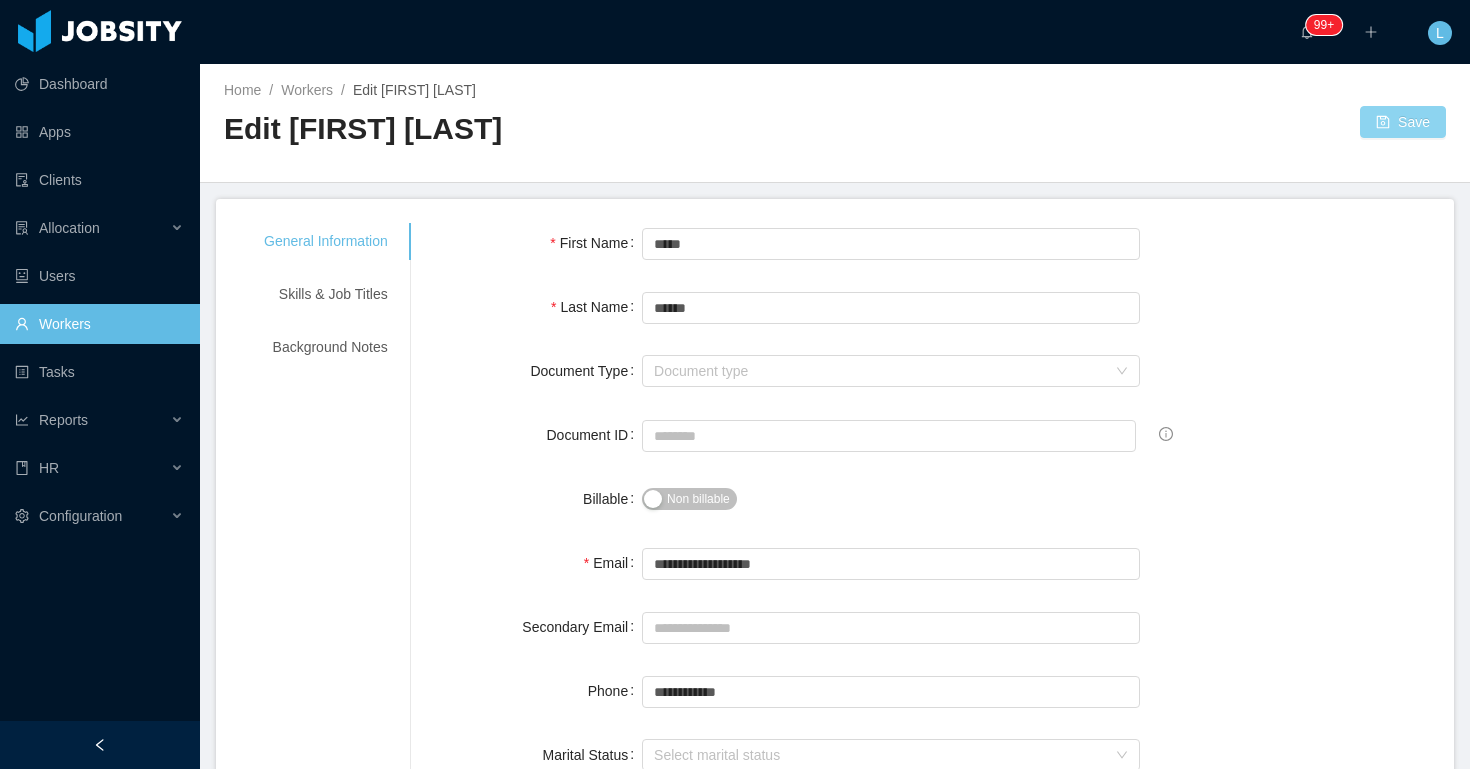 click on "Save" at bounding box center (1403, 122) 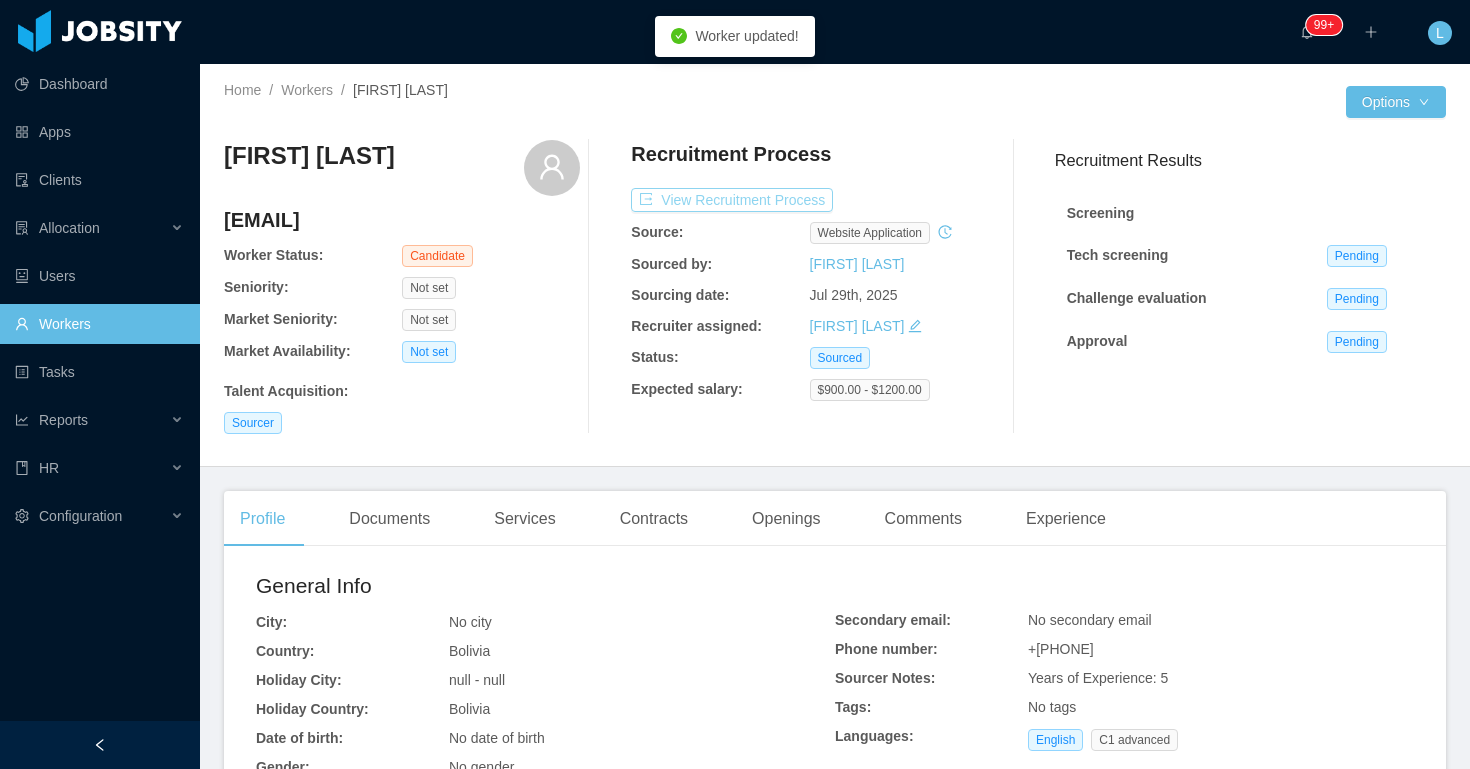 click on "View Recruitment Process" at bounding box center (732, 200) 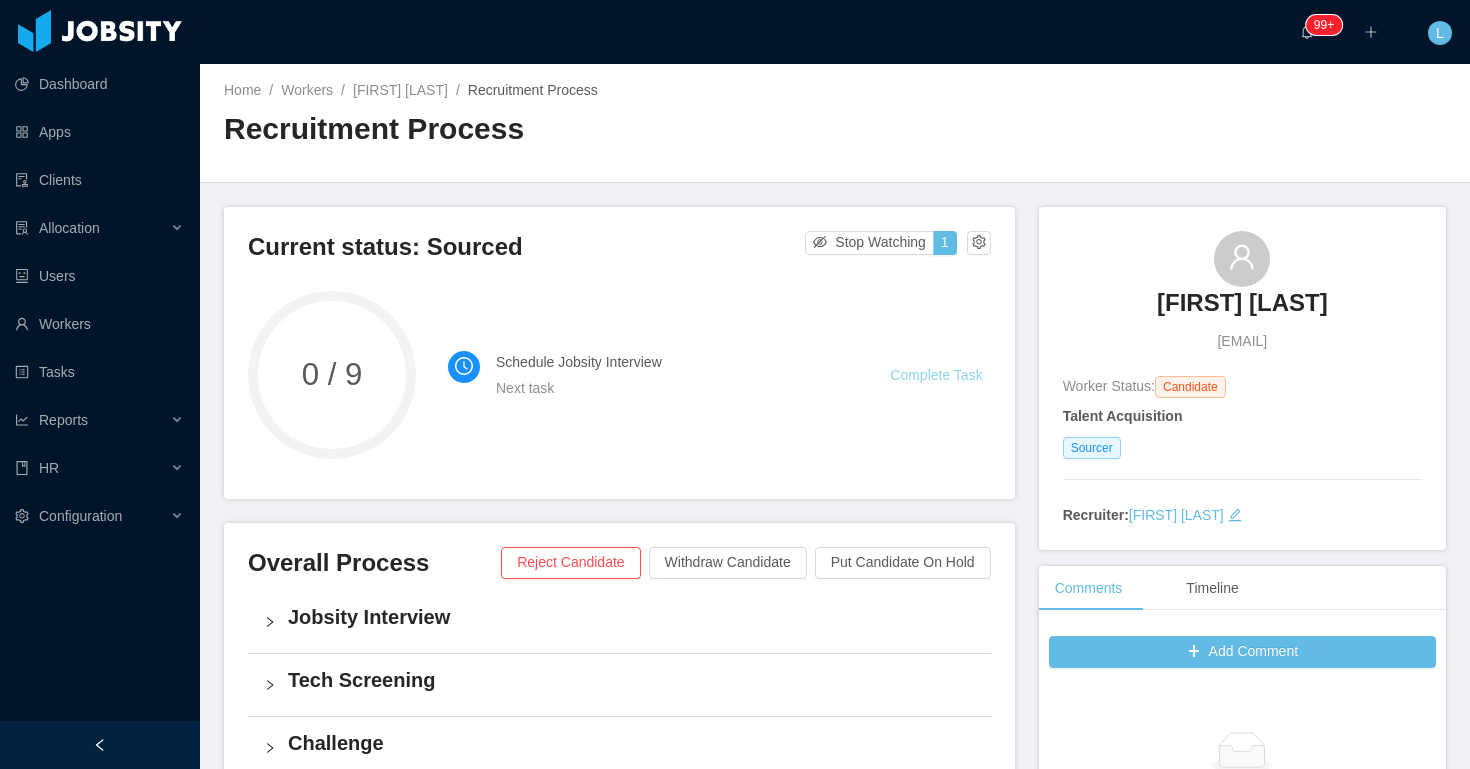 click on "Complete Task" at bounding box center (936, 375) 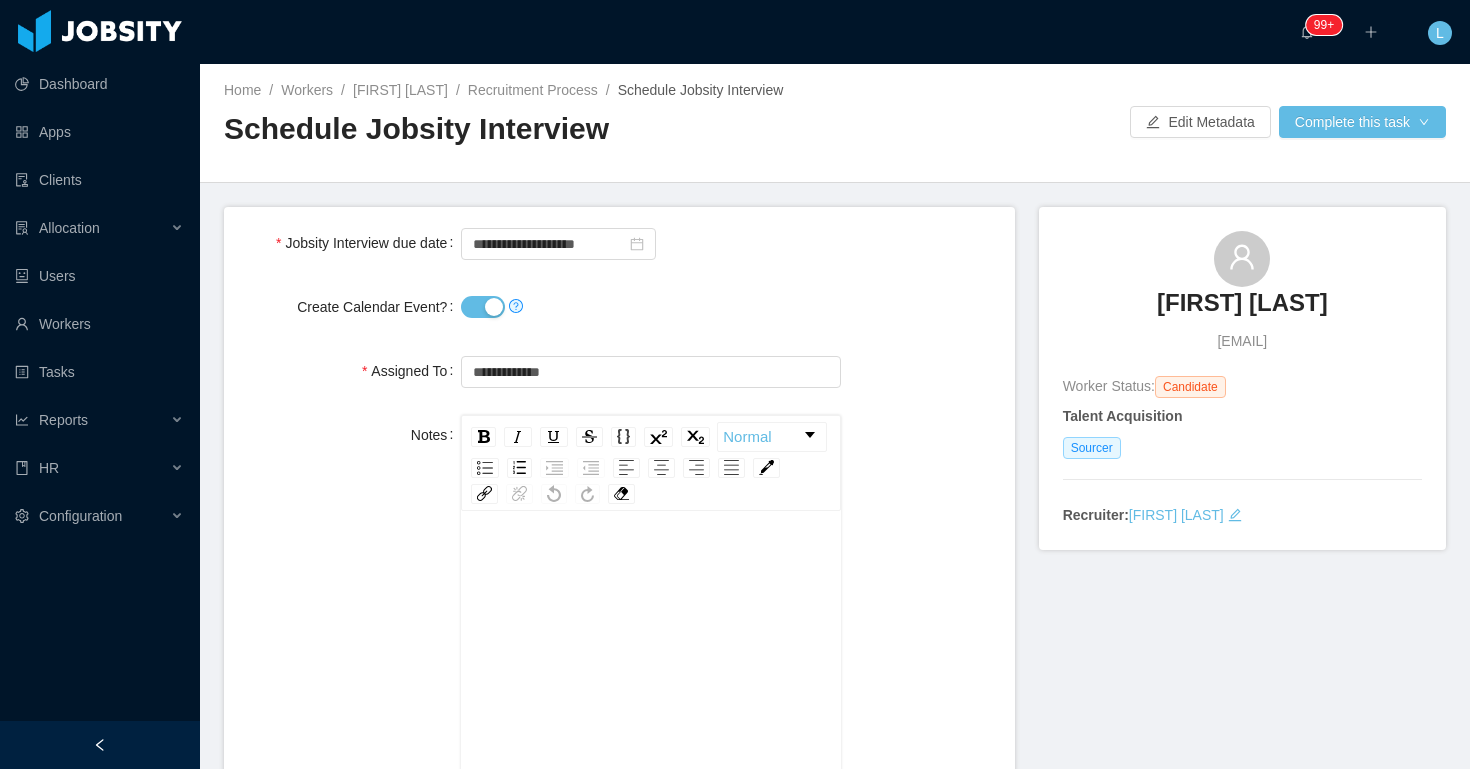 click on "Create Calendar Event?" at bounding box center (483, 307) 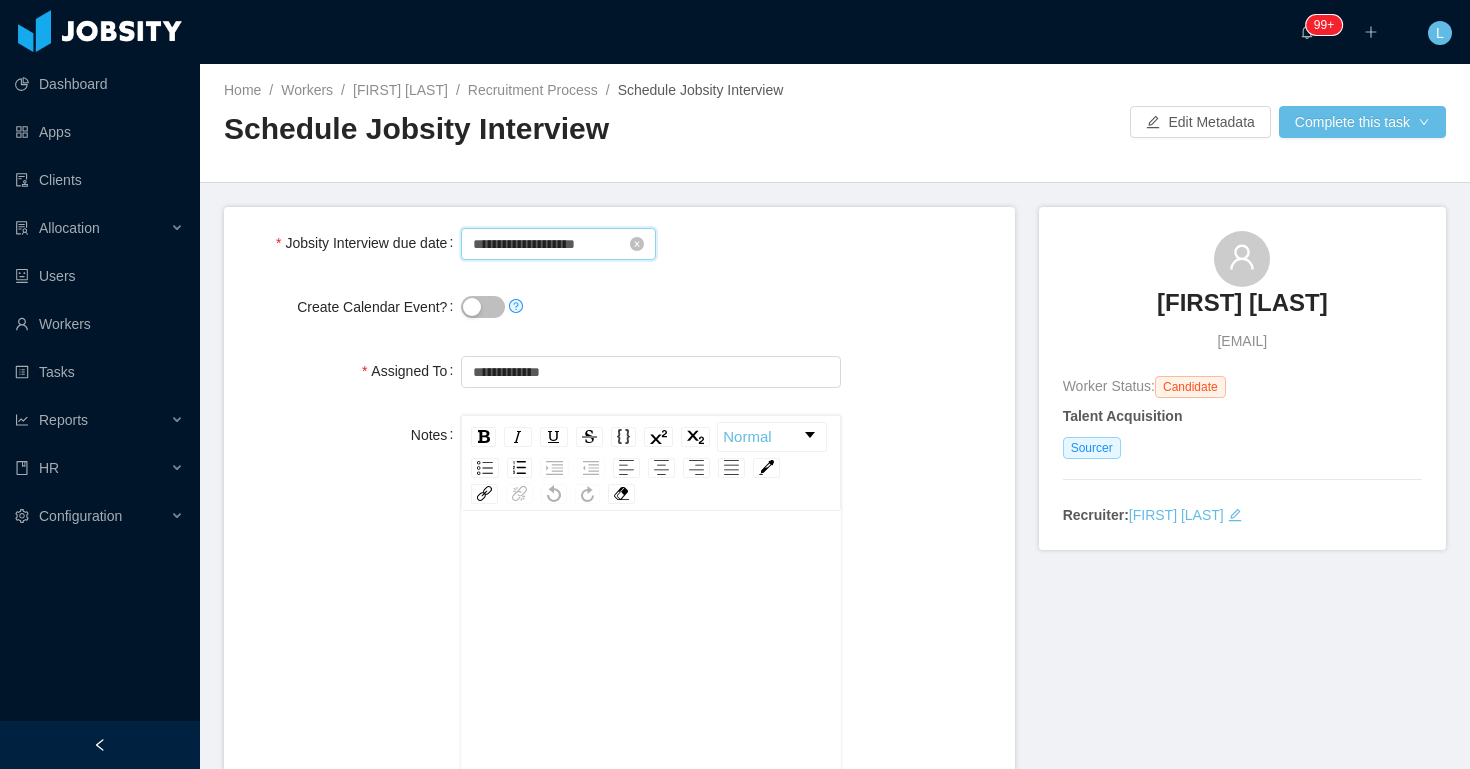 click on "**********" at bounding box center [558, 244] 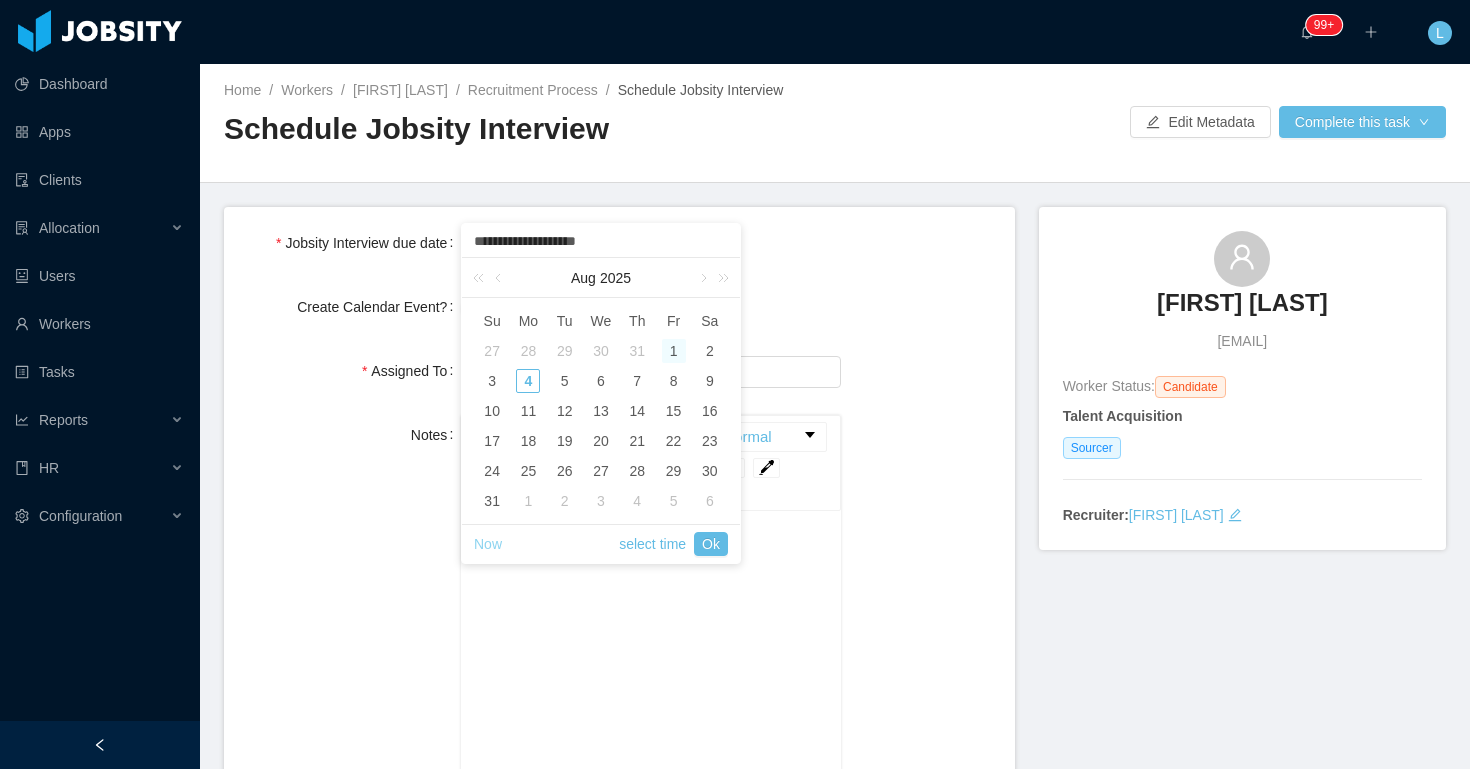 click on "Now" at bounding box center [488, 544] 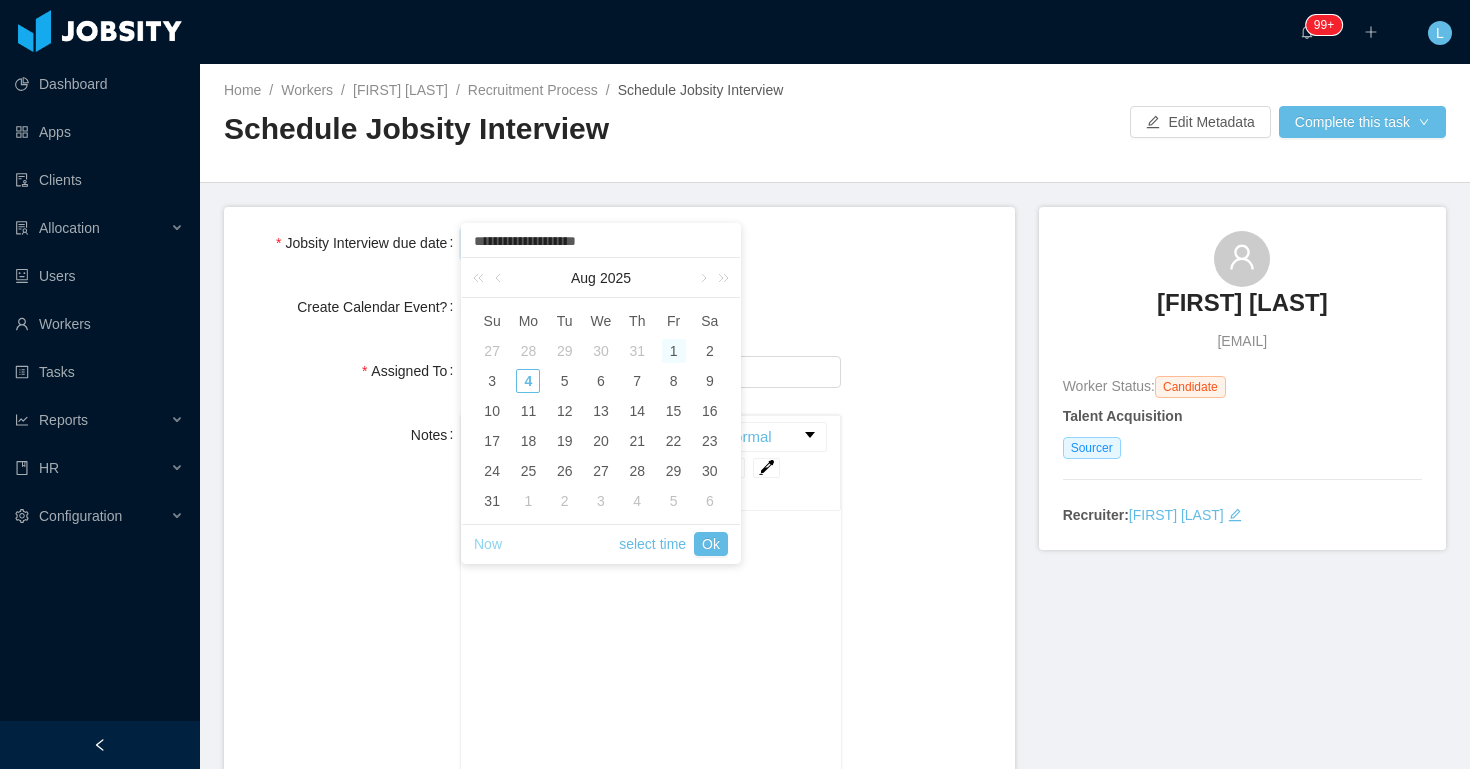 type on "**********" 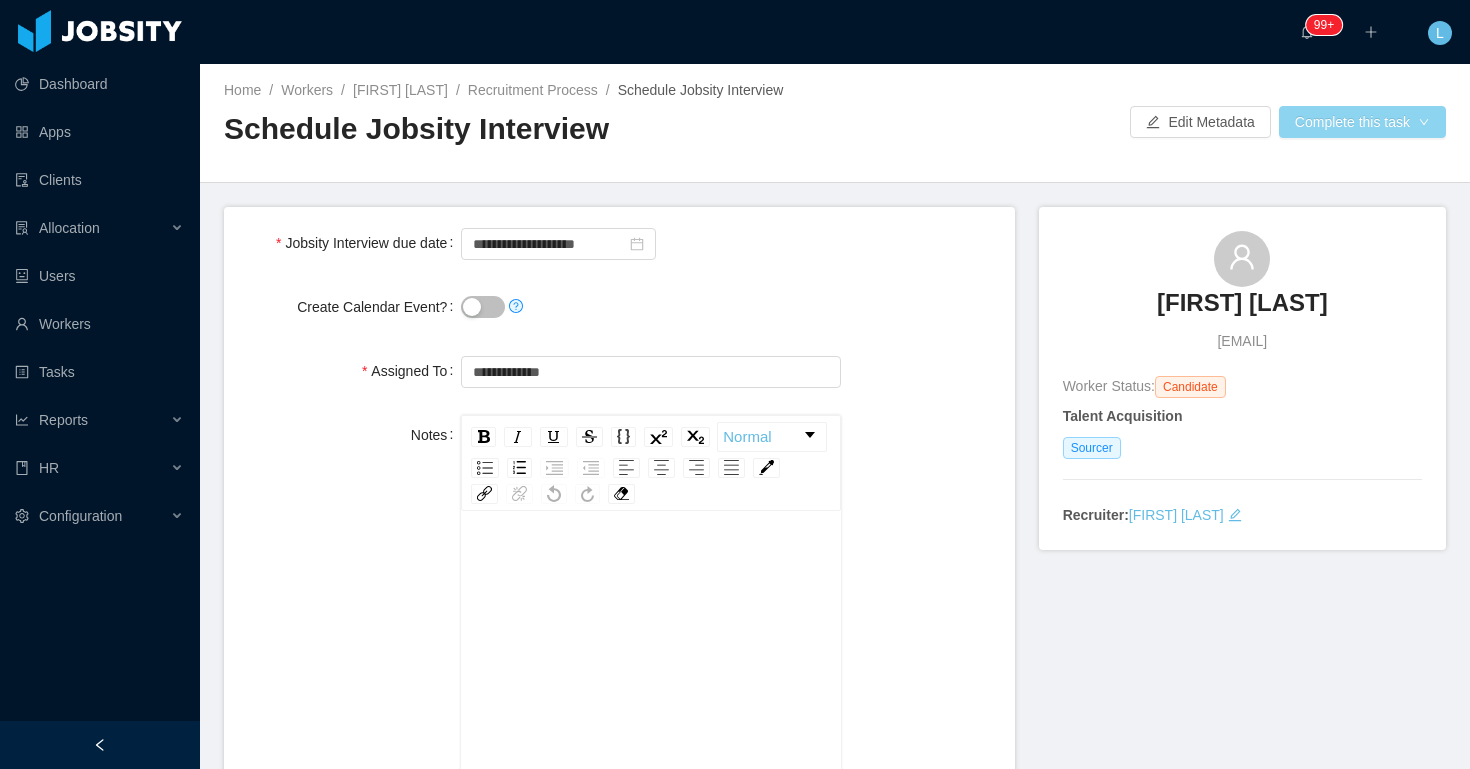 click on "Complete this task" at bounding box center (1362, 122) 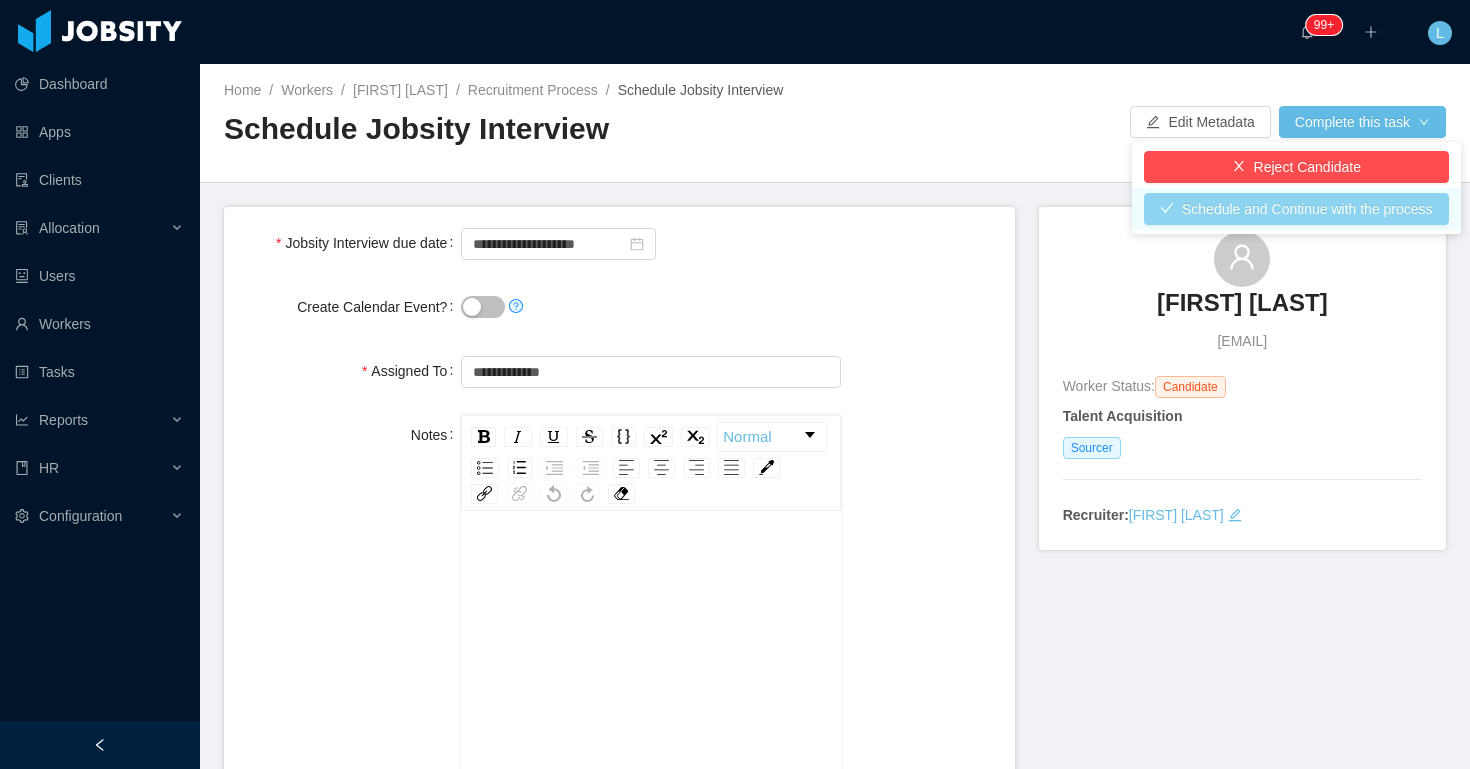 click on "Schedule and Continue with the process" at bounding box center [1296, 209] 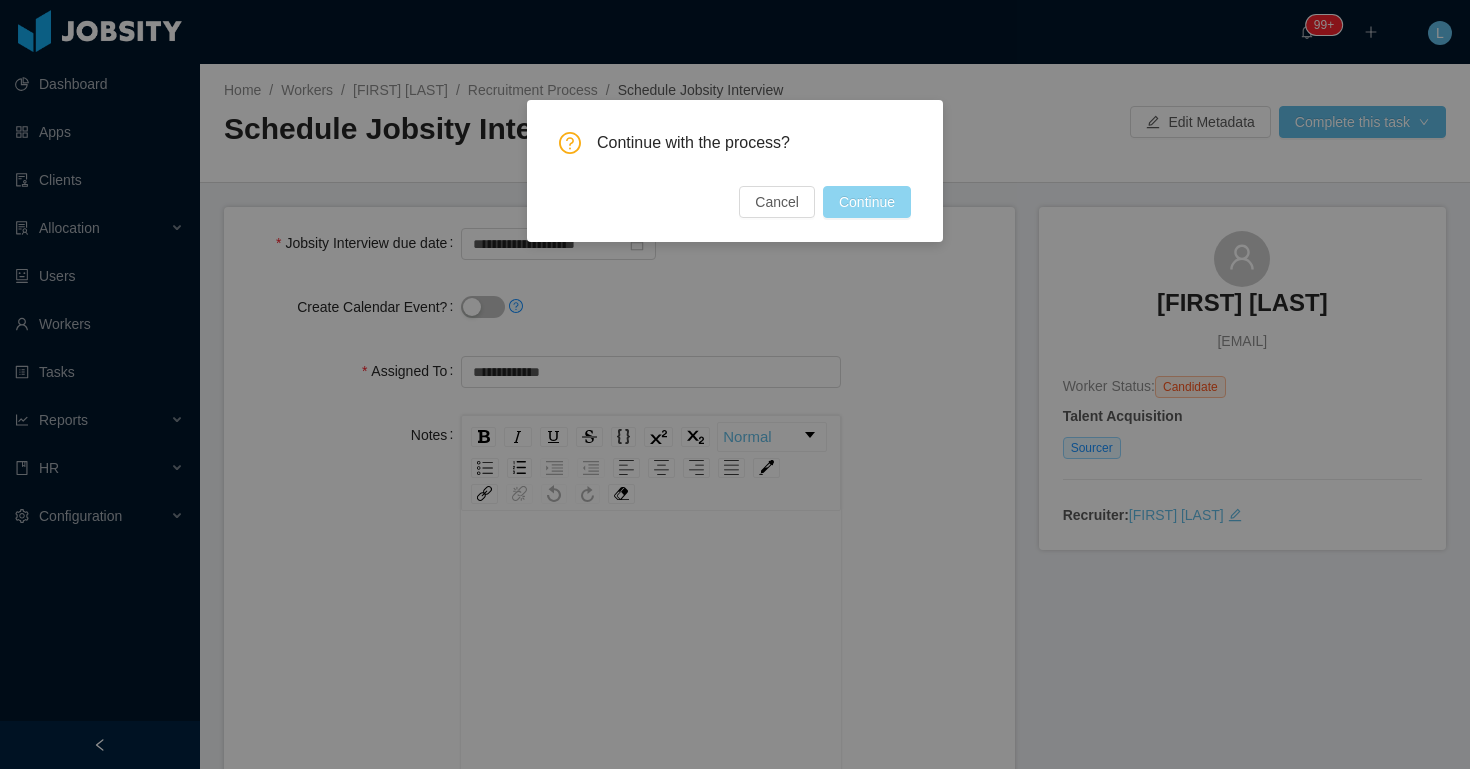 click on "Continue" at bounding box center (867, 202) 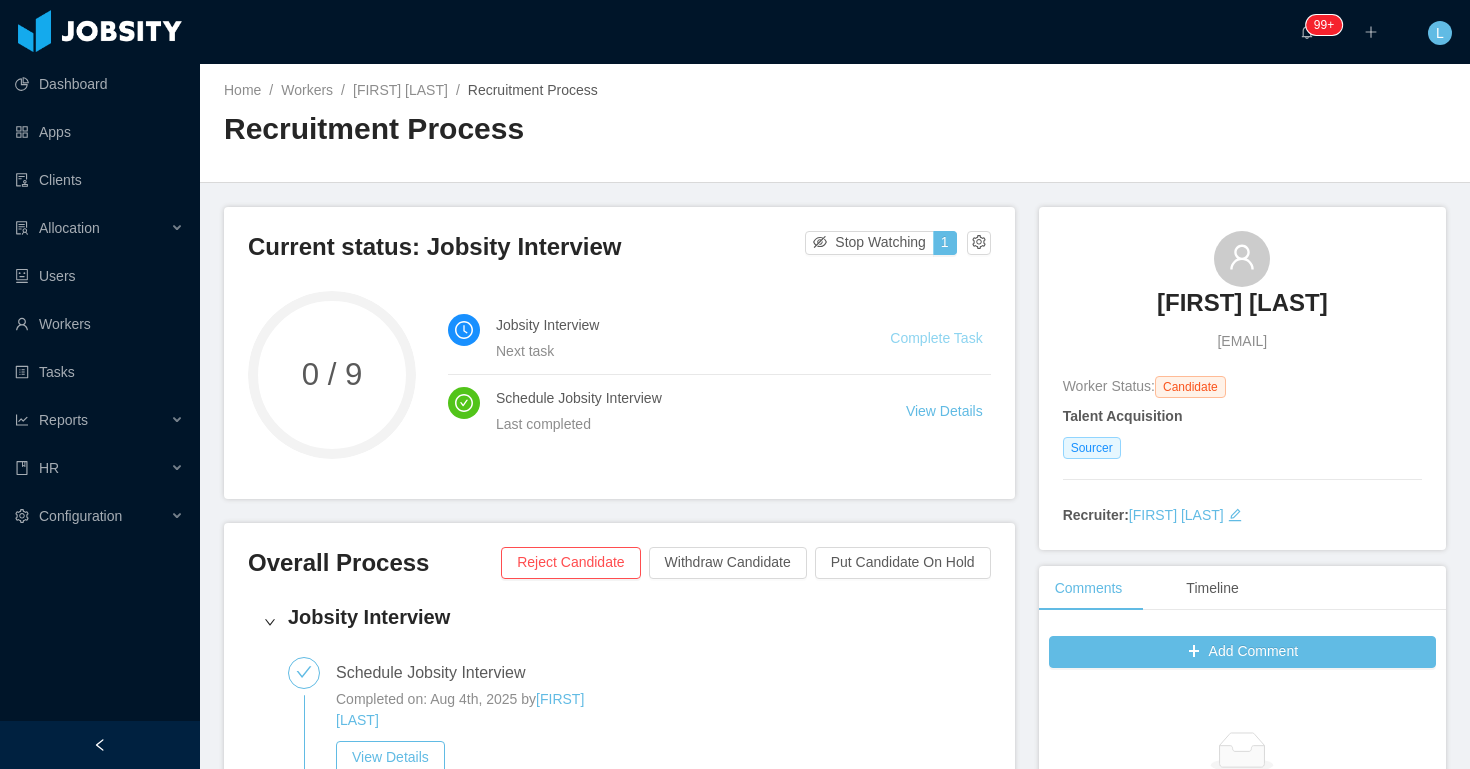click on "Complete Task" at bounding box center (936, 338) 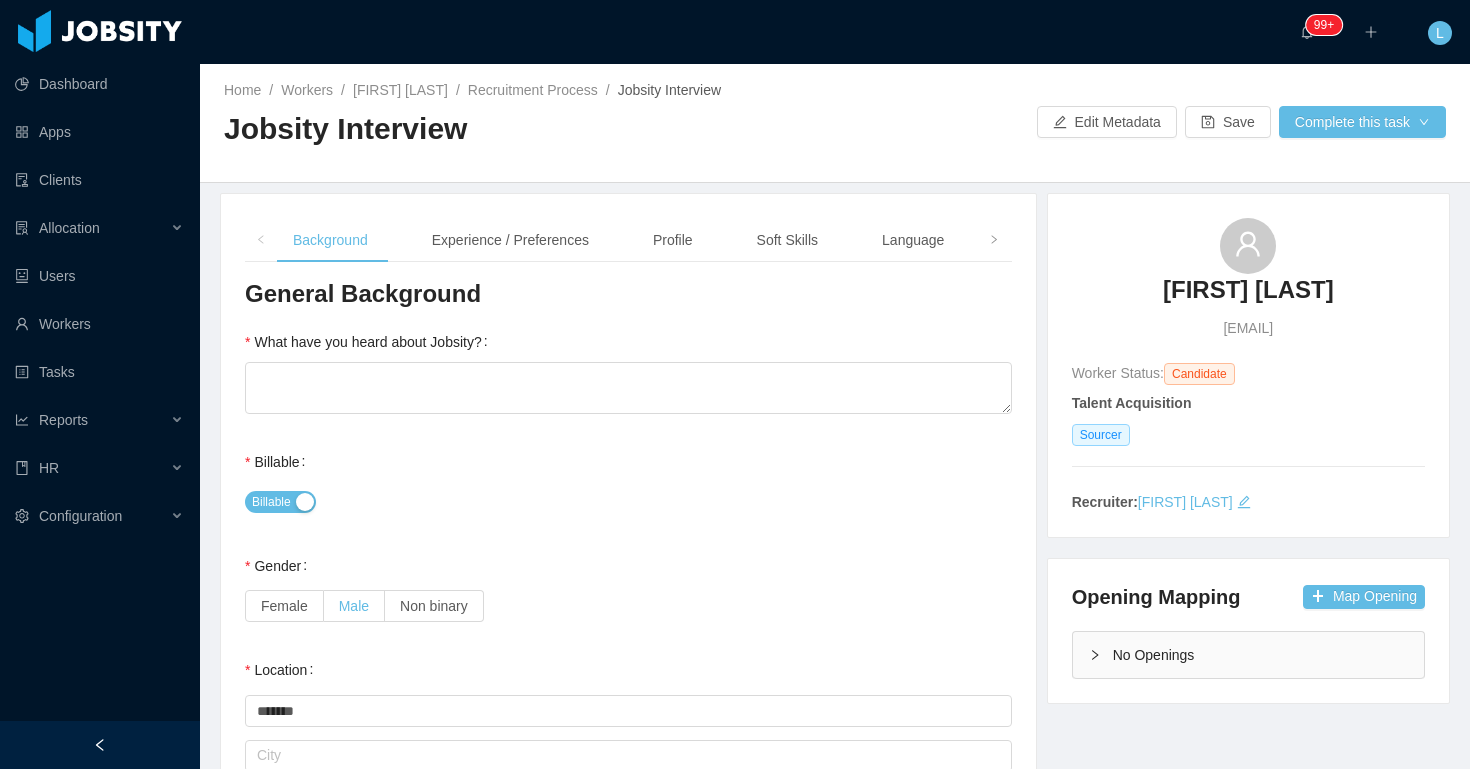 click on "Male" at bounding box center (354, 606) 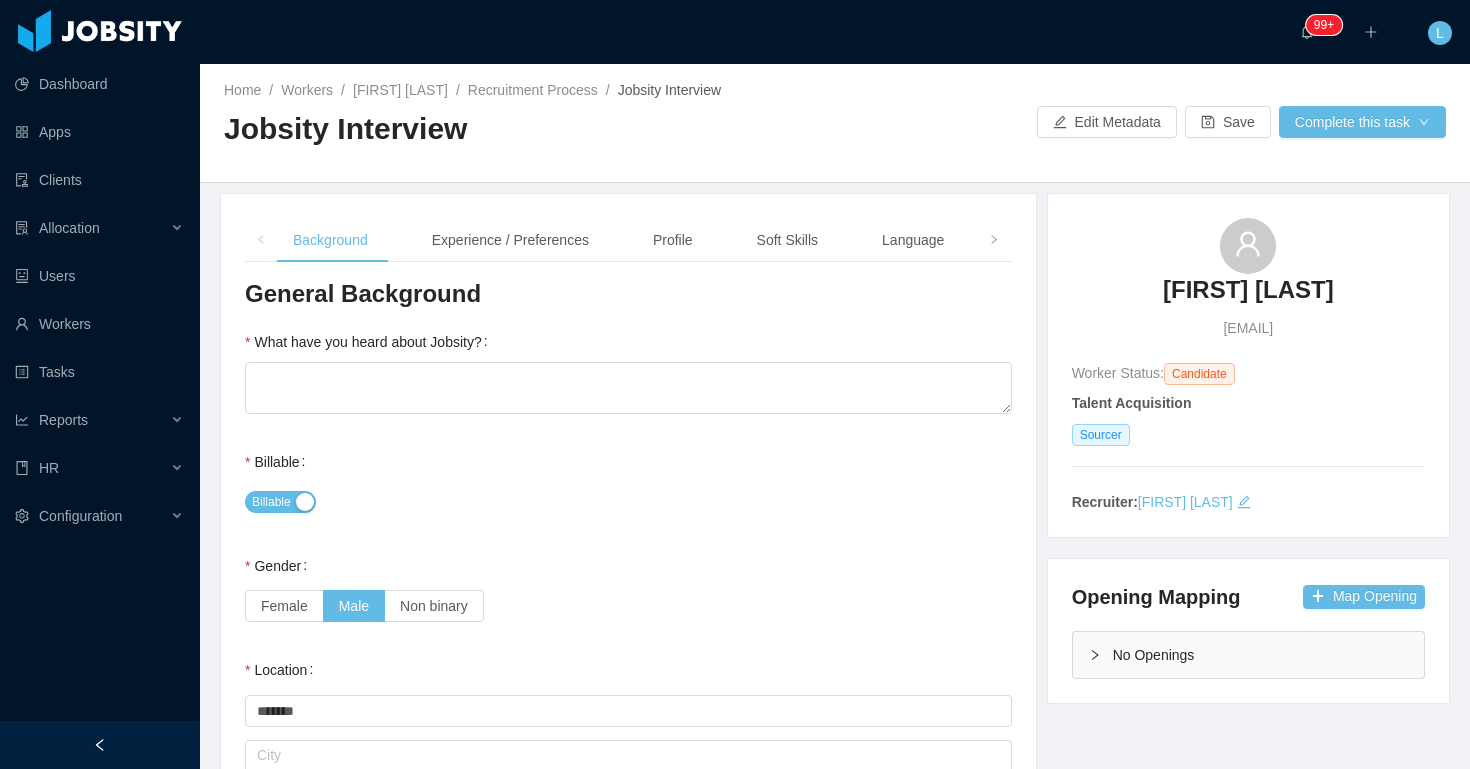 click on "General Background What have you heard about Jobsity? Billable Billable Gender Female Male Non binary Location Country ******* Bolivia   City   Marital Status Marital Status Number of Children * Nationality Country   Education + Add Overall Years of Experience Date of Birth" at bounding box center [628, 850] 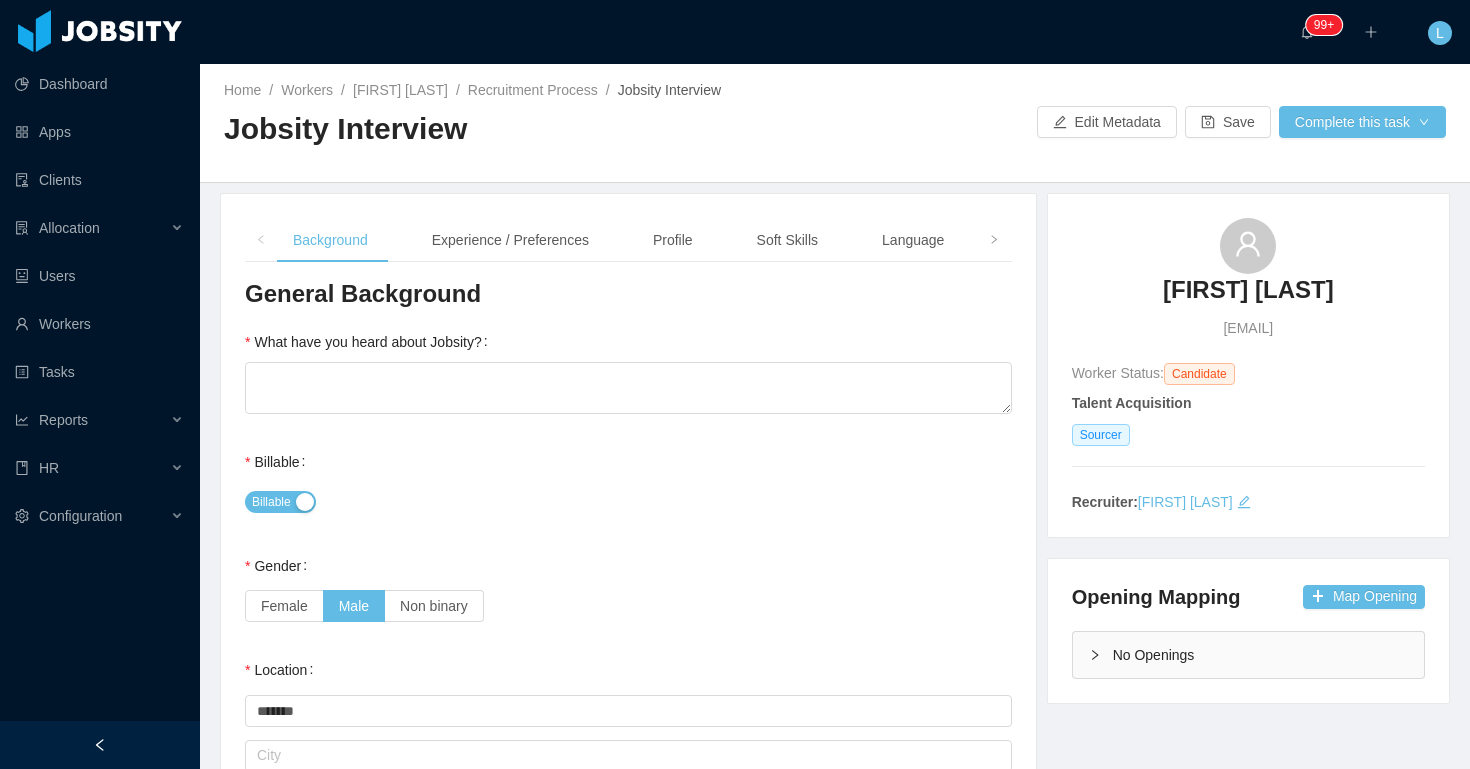 scroll, scrollTop: 258, scrollLeft: 0, axis: vertical 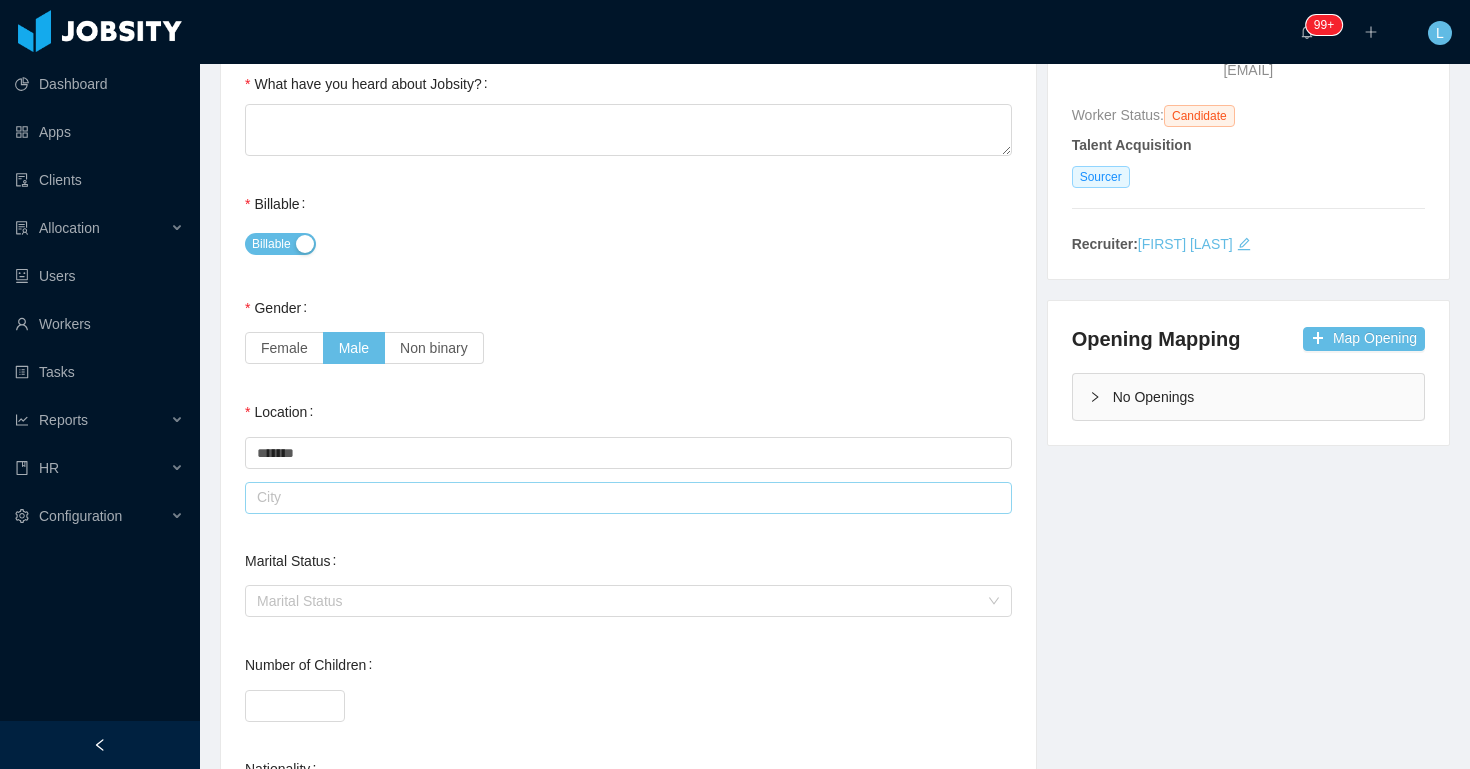 click at bounding box center [628, 498] 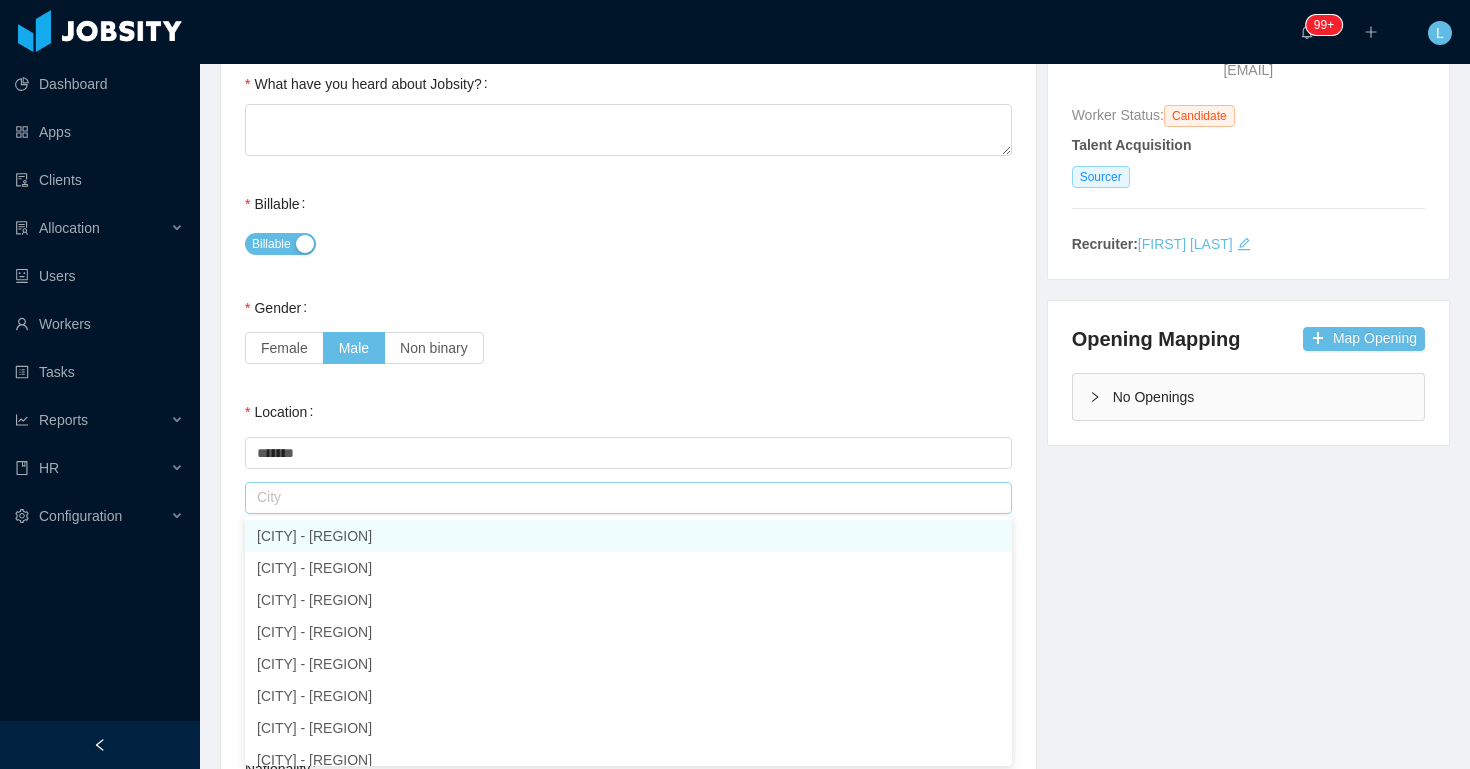 type on "*" 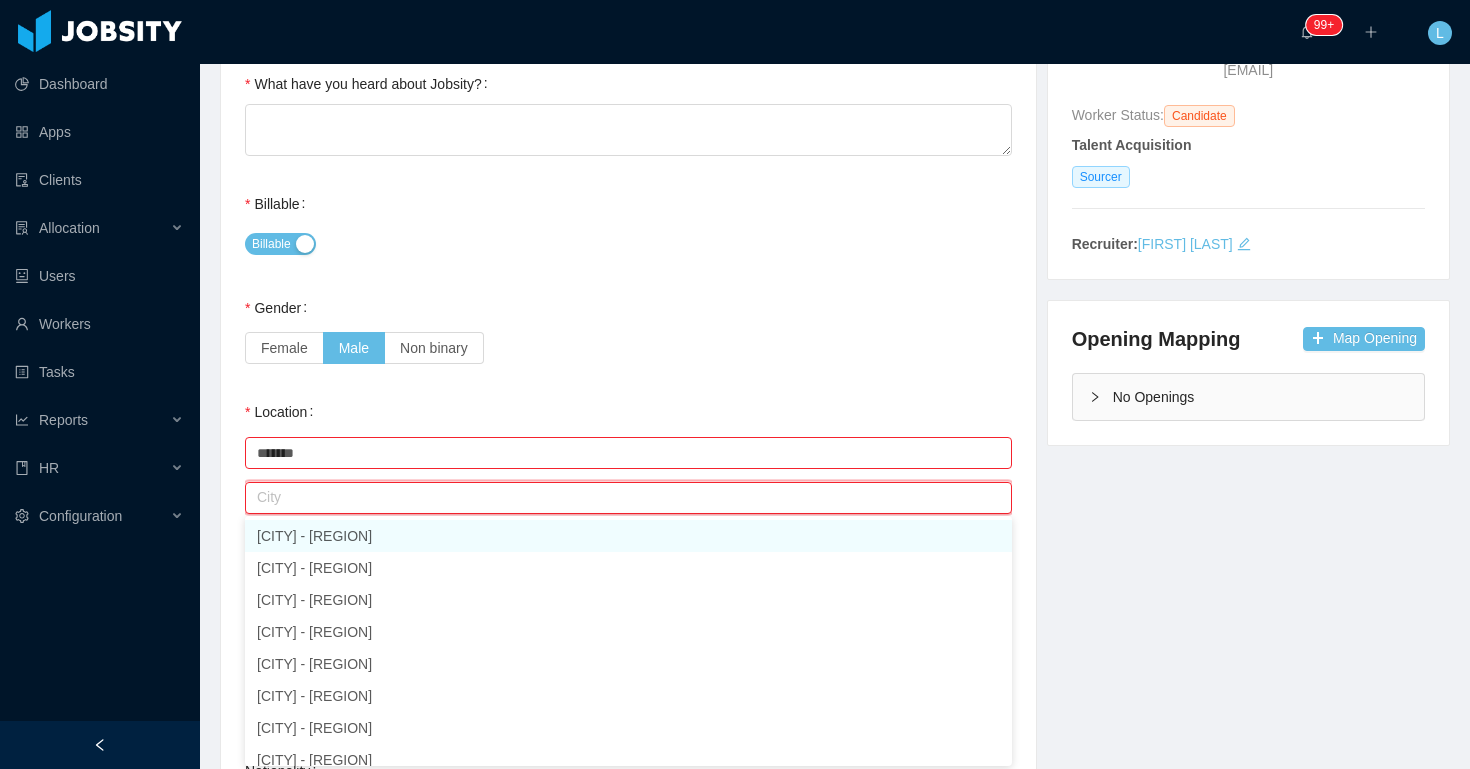 click on "Santa Cruz - Santa Cruz" at bounding box center (628, 536) 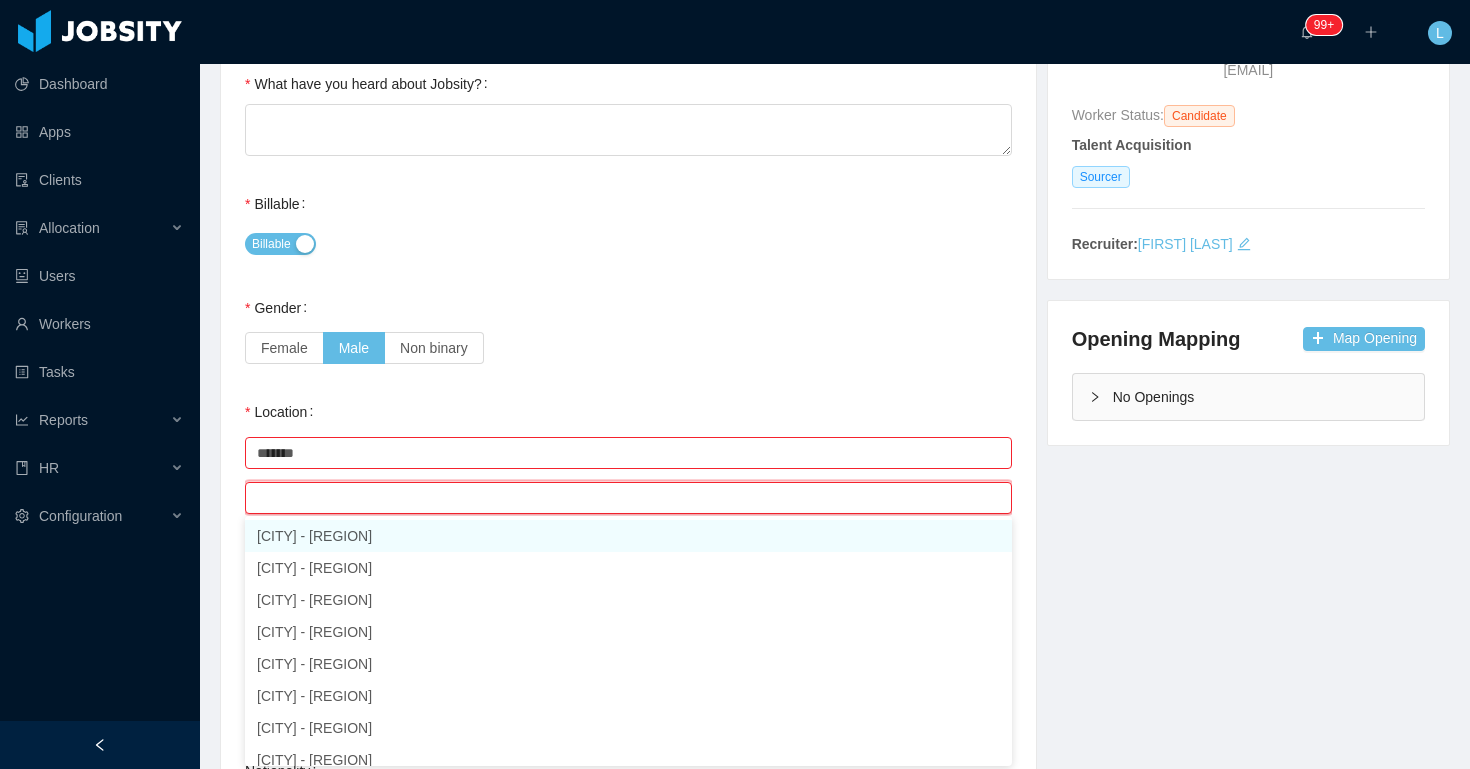 type on "**********" 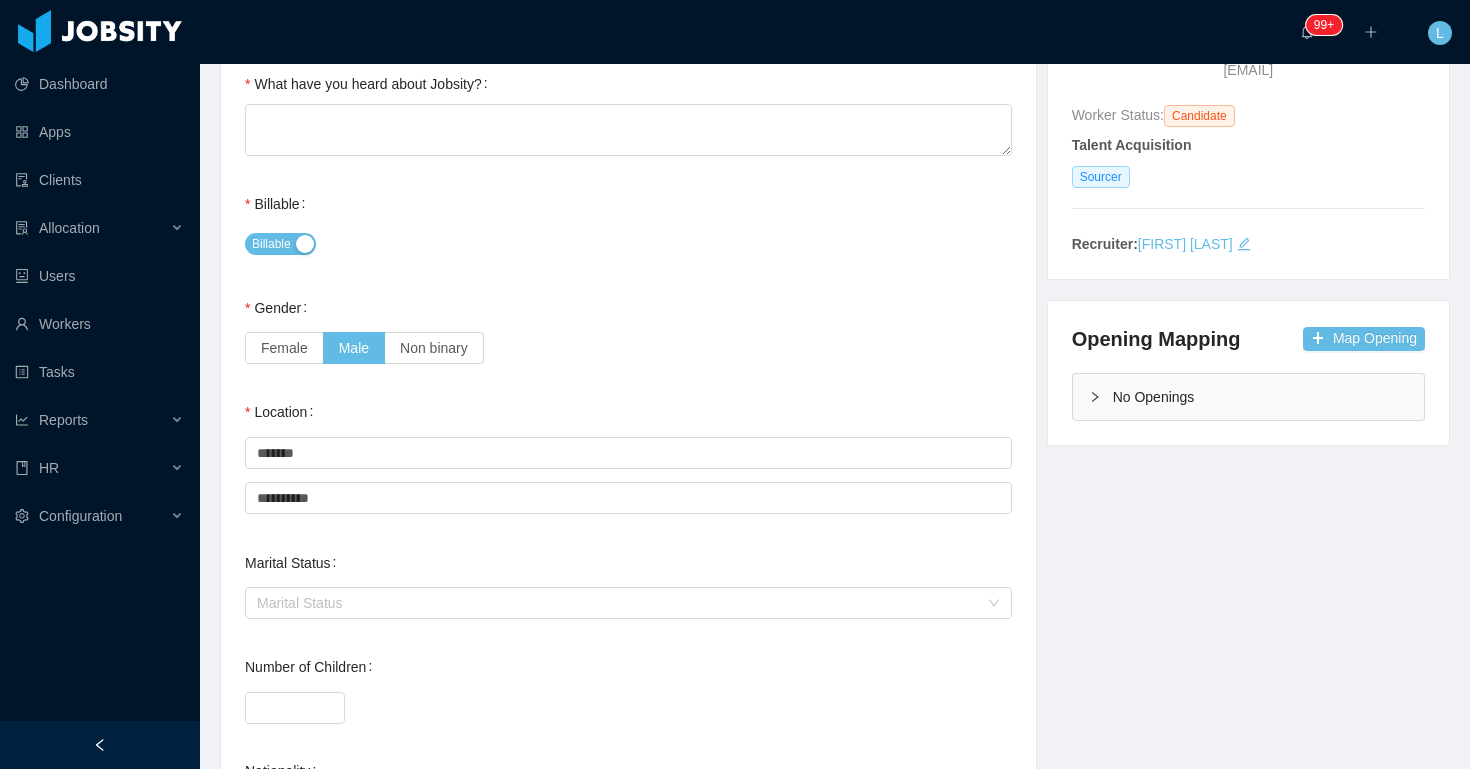 click on "Female Male Non binary" at bounding box center (628, 348) 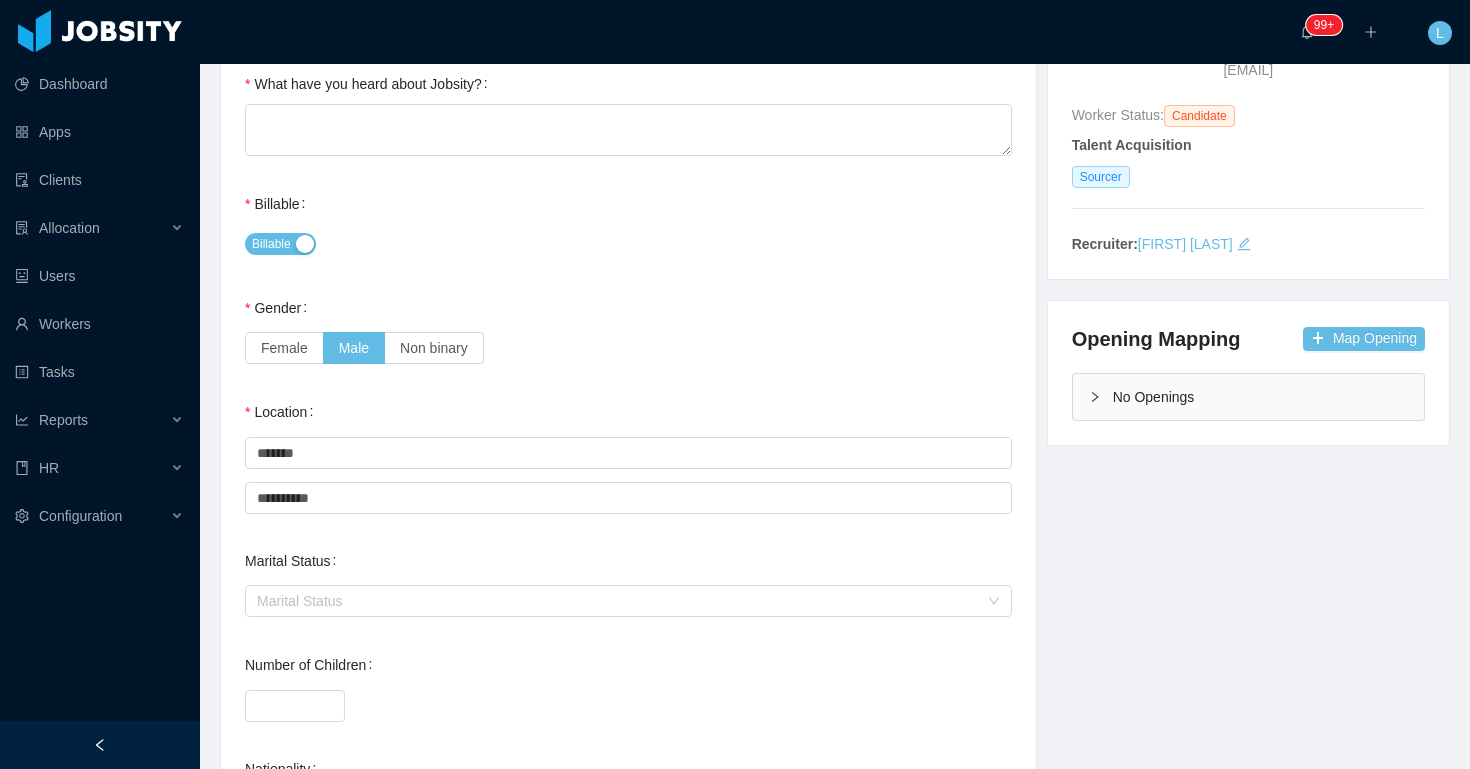 scroll, scrollTop: 748, scrollLeft: 0, axis: vertical 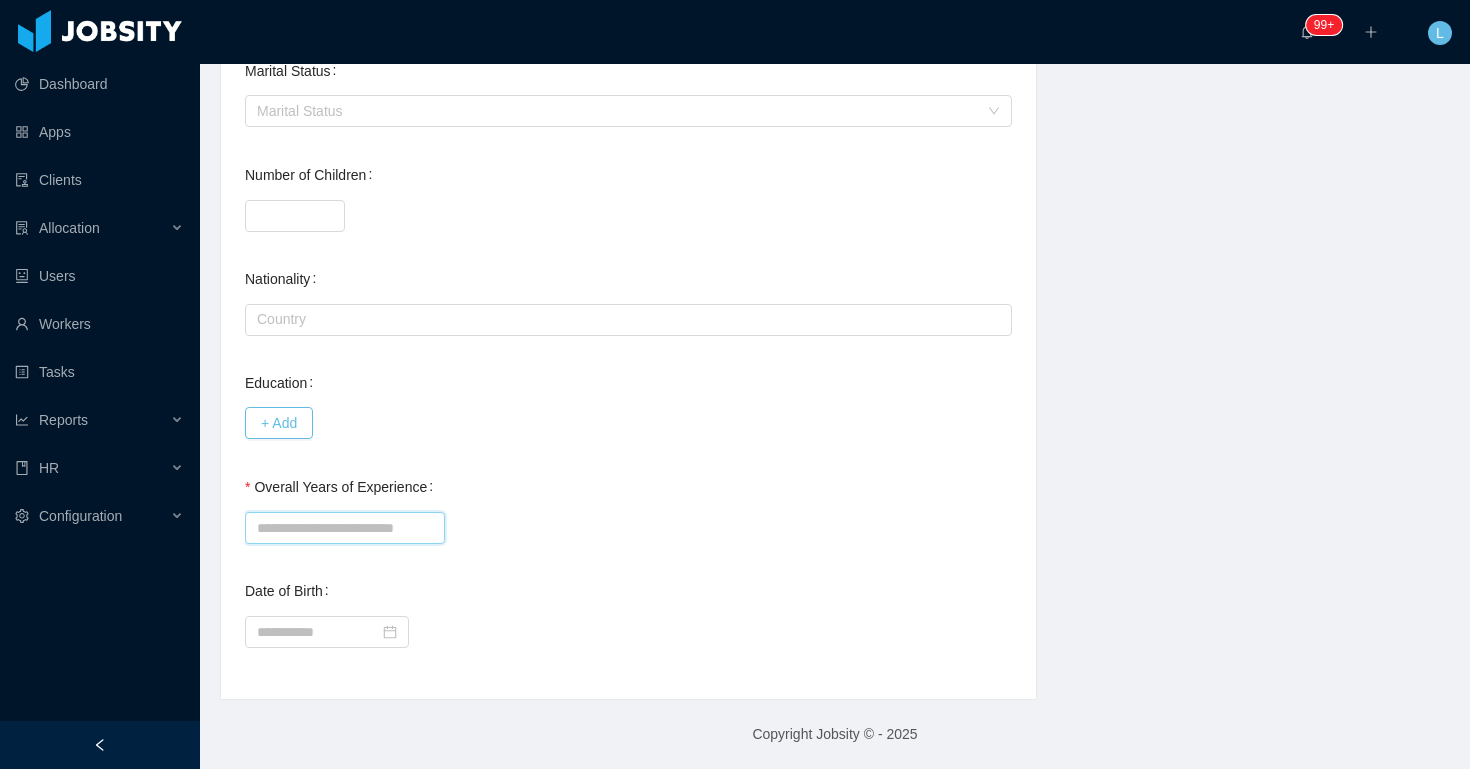 click on "Overall Years of Experience" at bounding box center (345, 528) 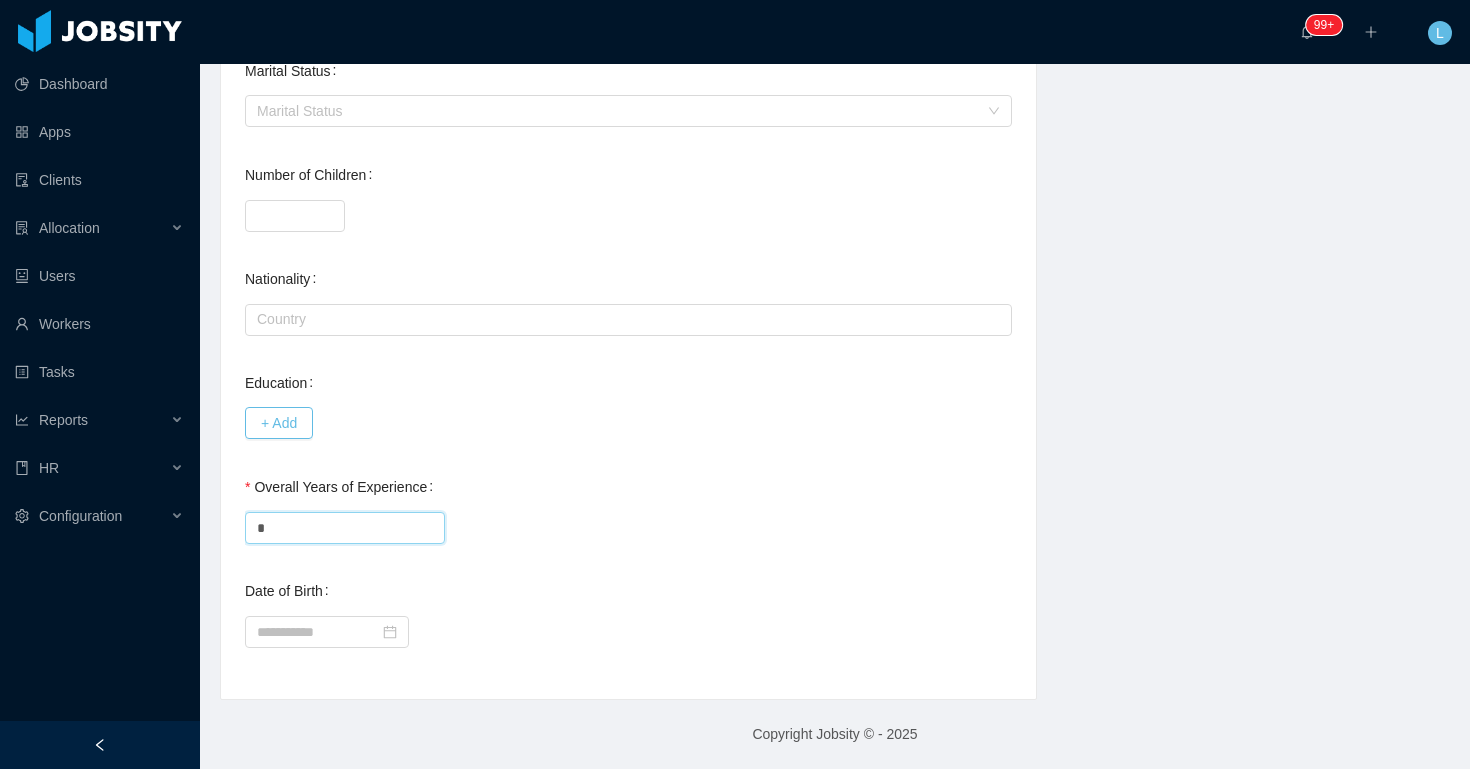 type on "*" 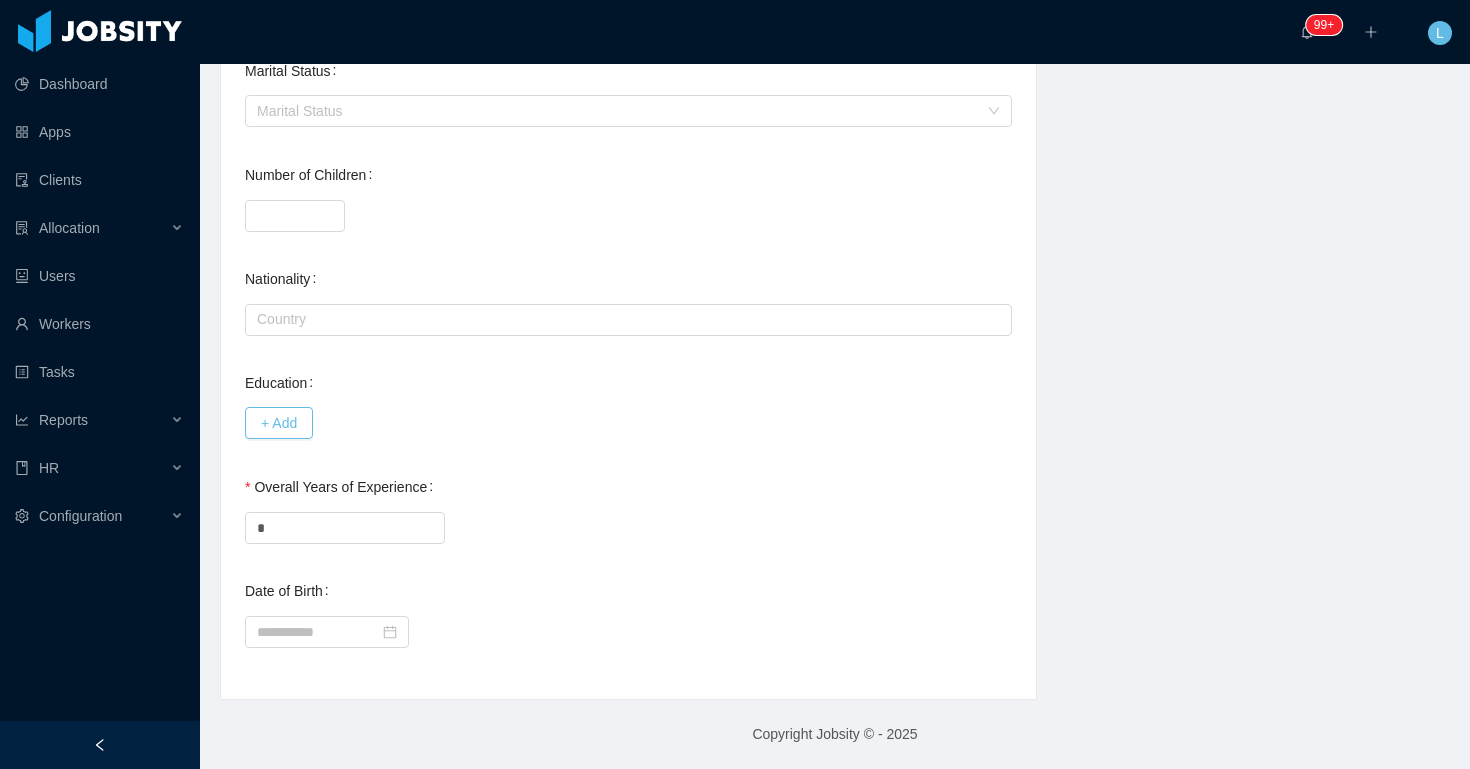 click on "Overall Years of Experience" at bounding box center (343, 487) 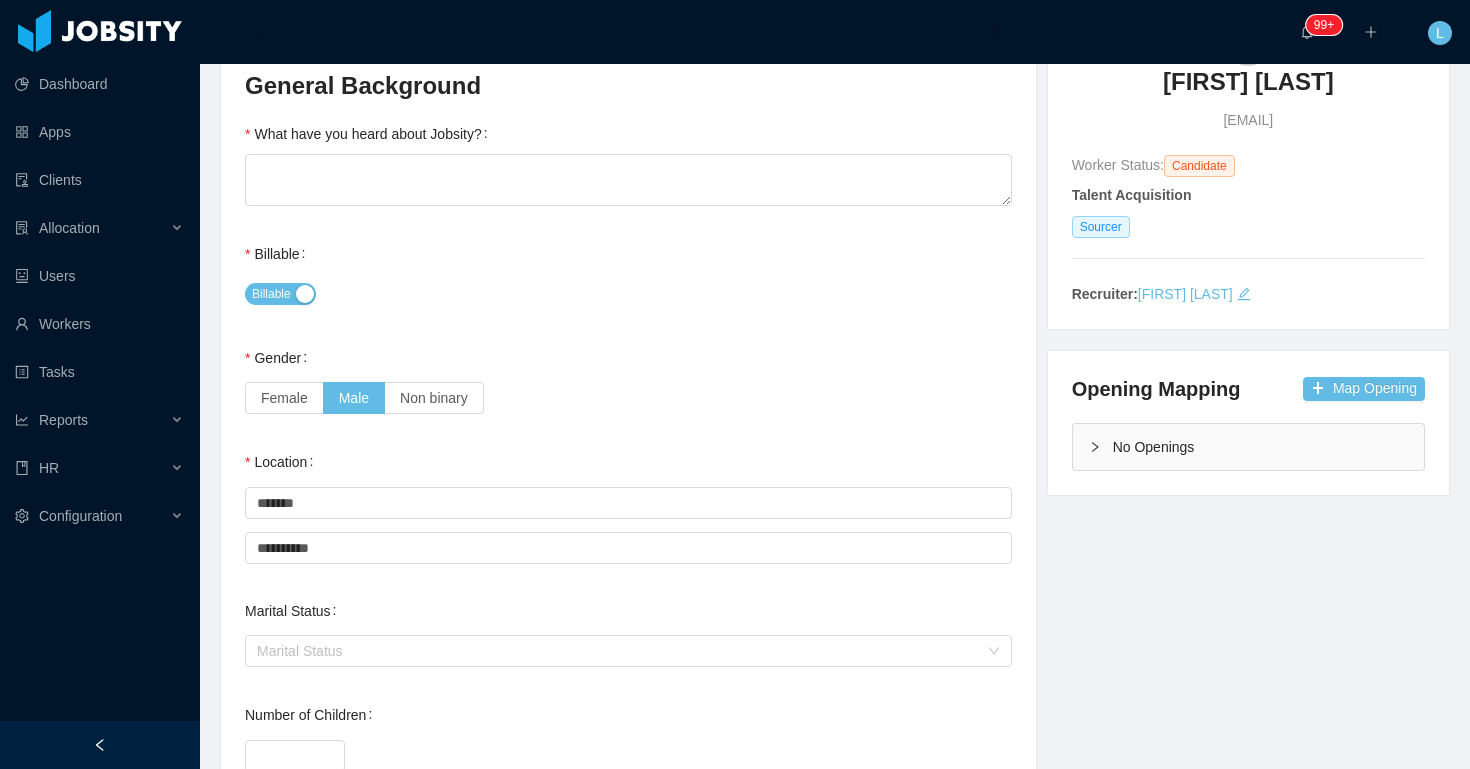 scroll, scrollTop: 0, scrollLeft: 0, axis: both 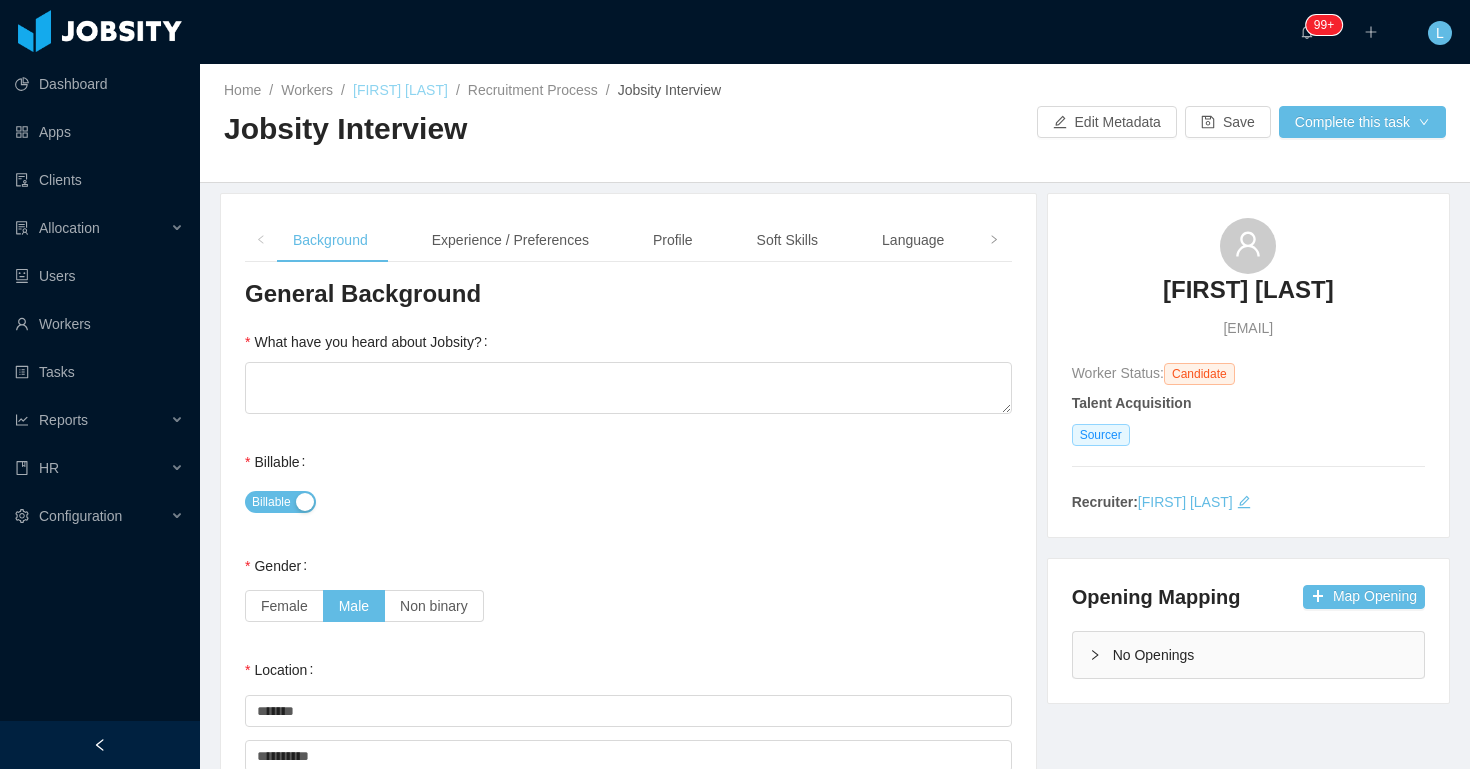 click on "Paulo Chávez" at bounding box center (400, 90) 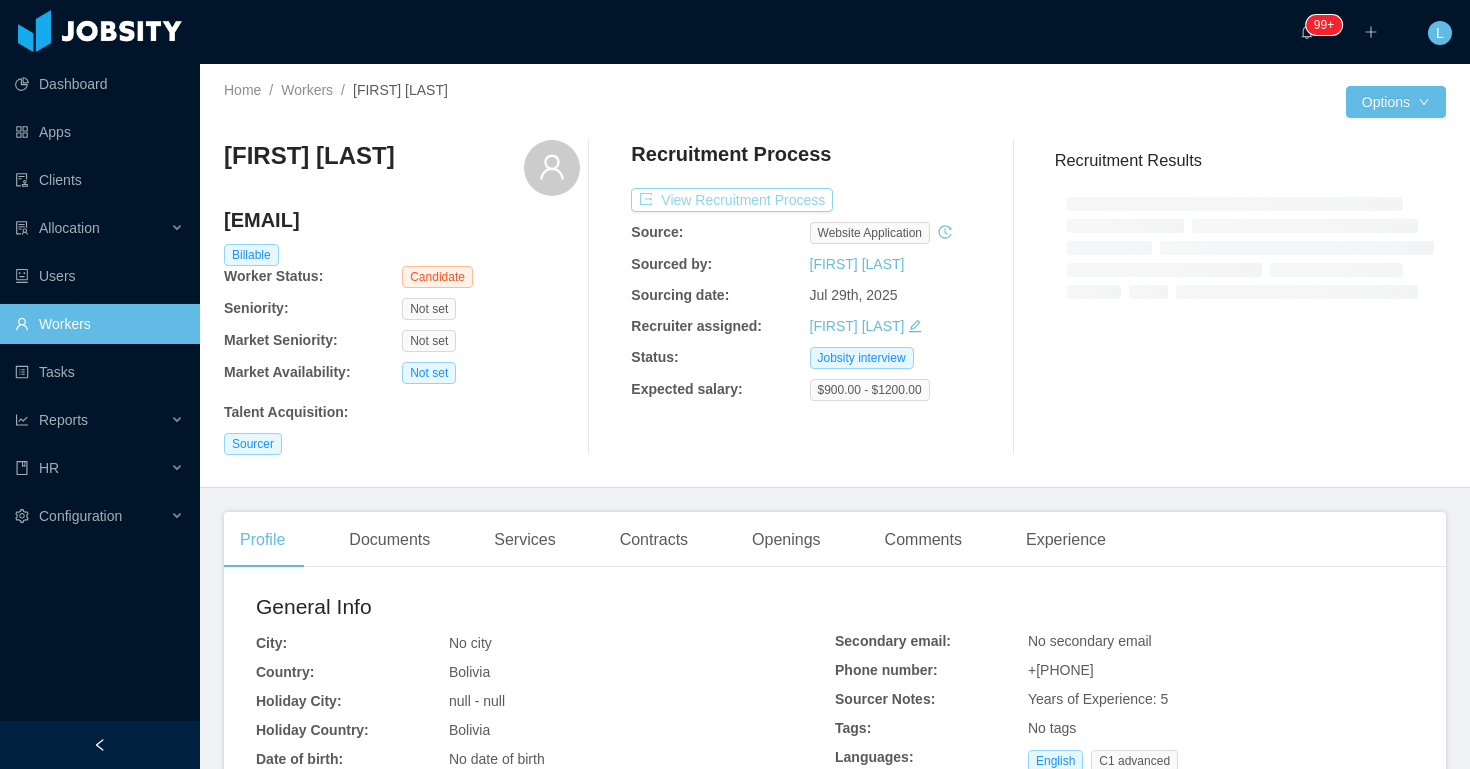 click on "View Recruitment Process" at bounding box center (732, 200) 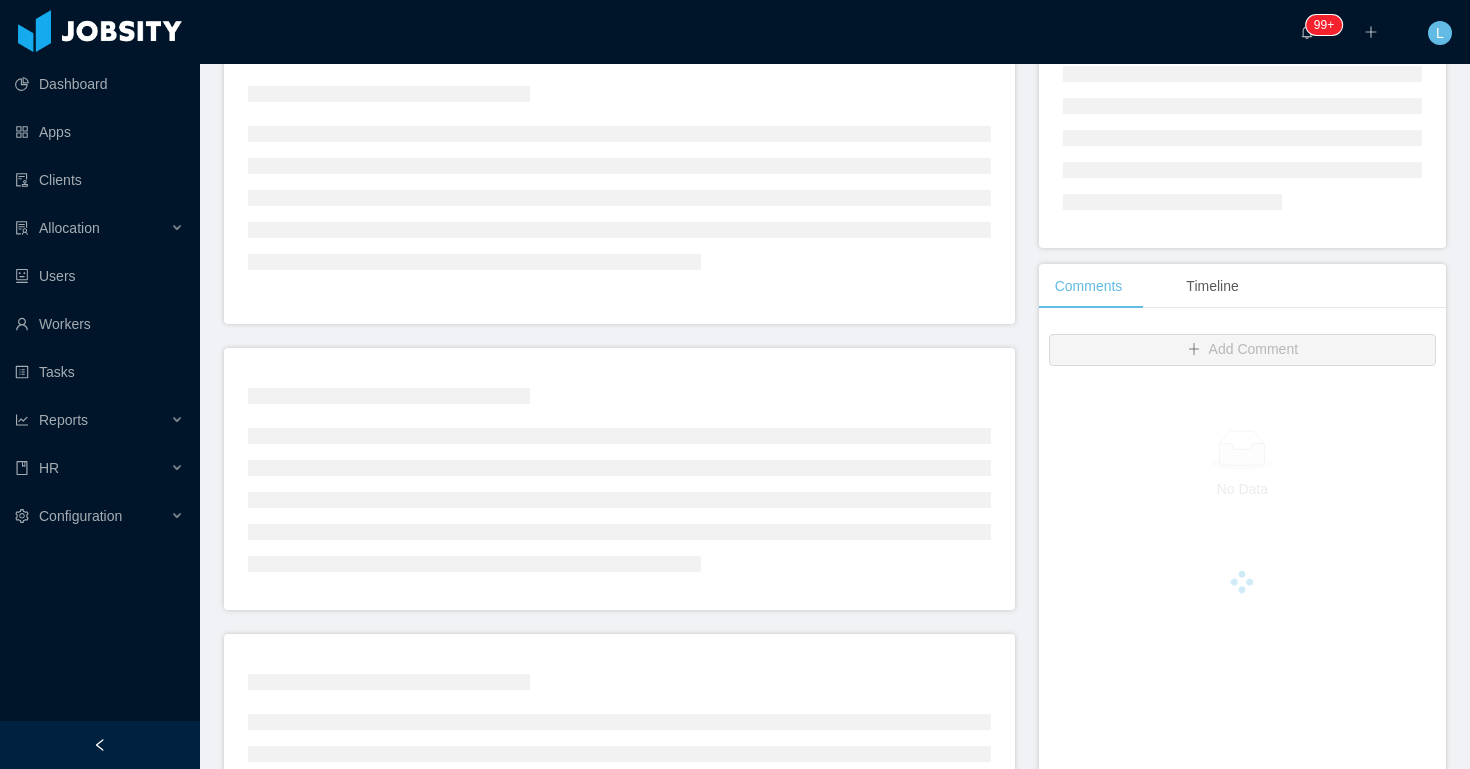 scroll, scrollTop: 222, scrollLeft: 0, axis: vertical 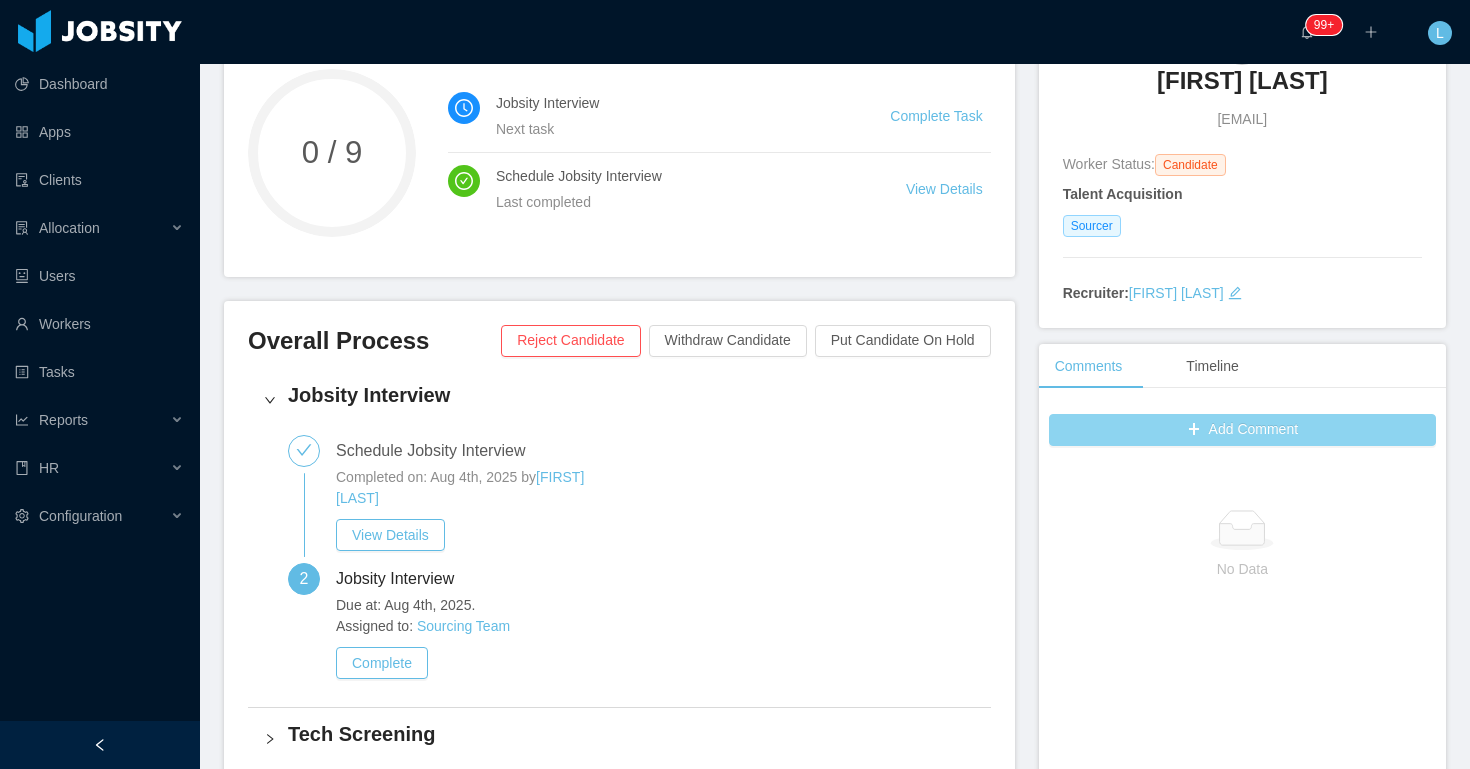 click on "Add Comment" at bounding box center [1242, 430] 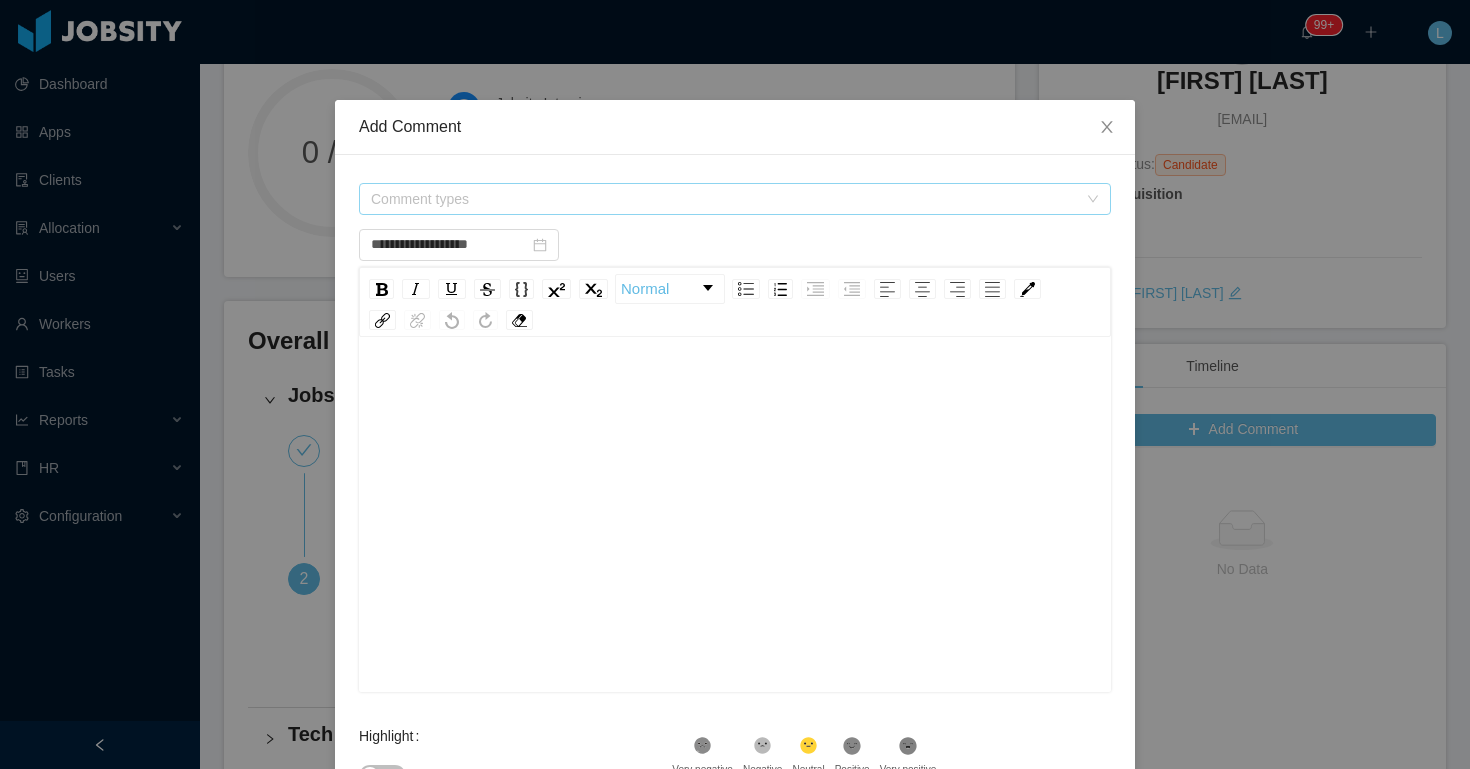 click on "Comment types" at bounding box center [724, 199] 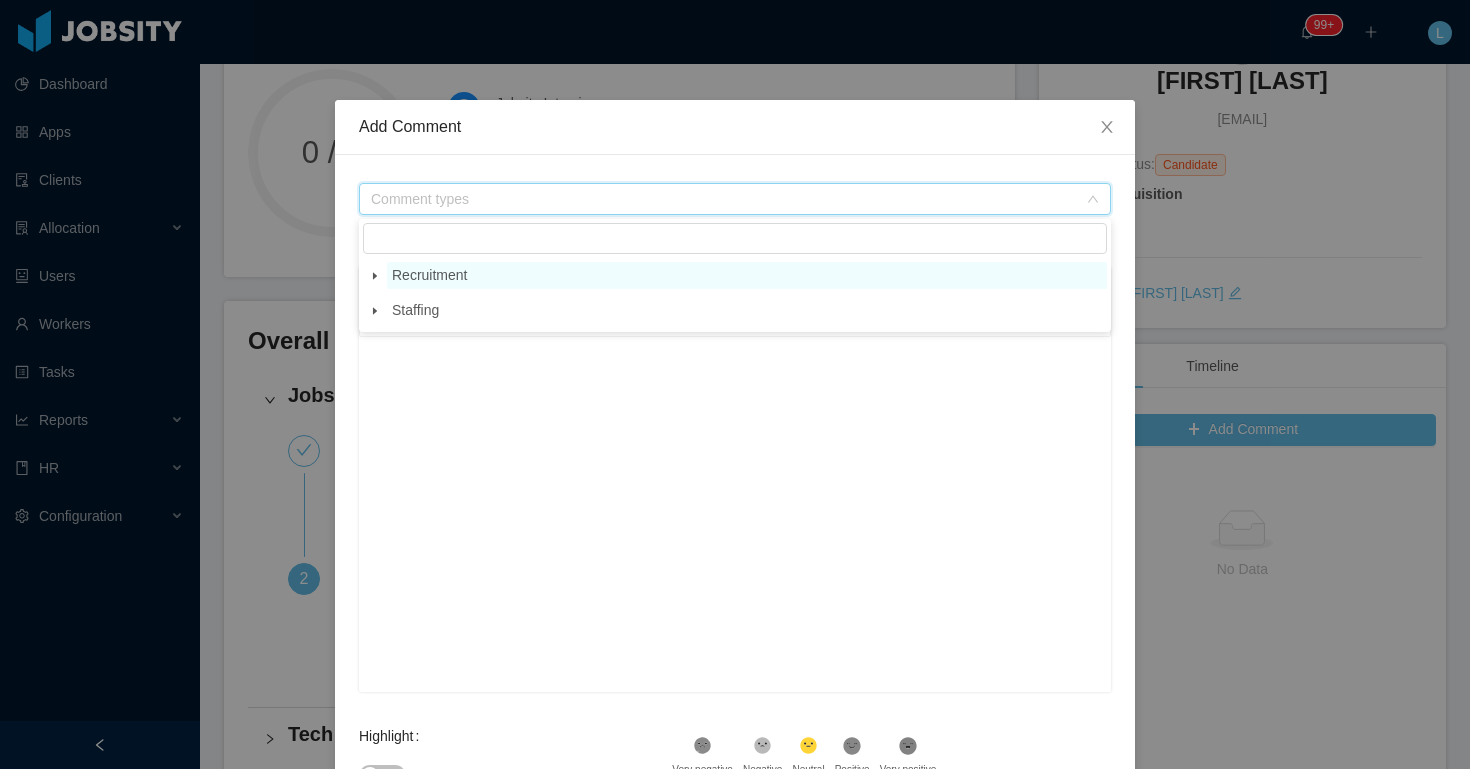 click on "Recruitment" at bounding box center [747, 275] 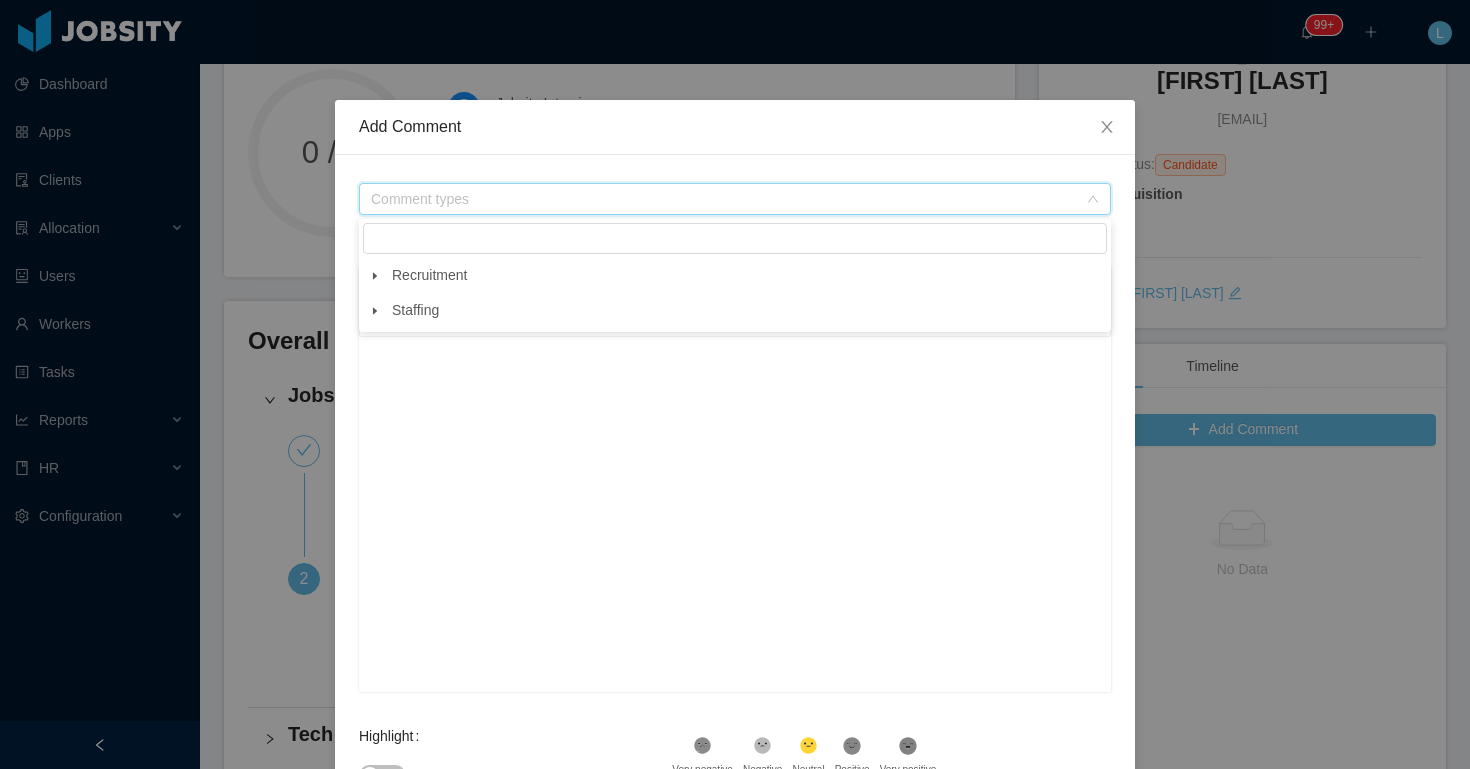 click 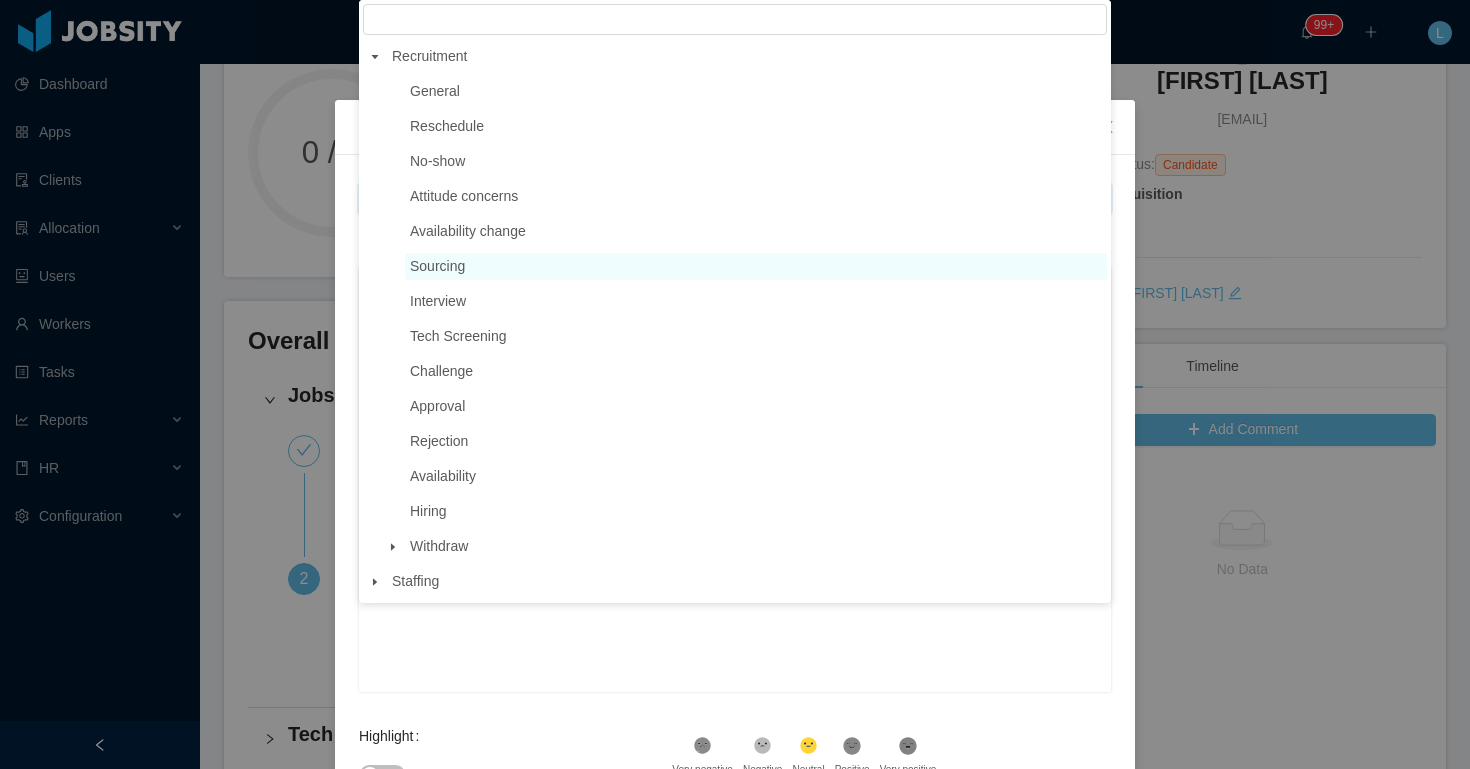 click on "Sourcing" at bounding box center (437, 266) 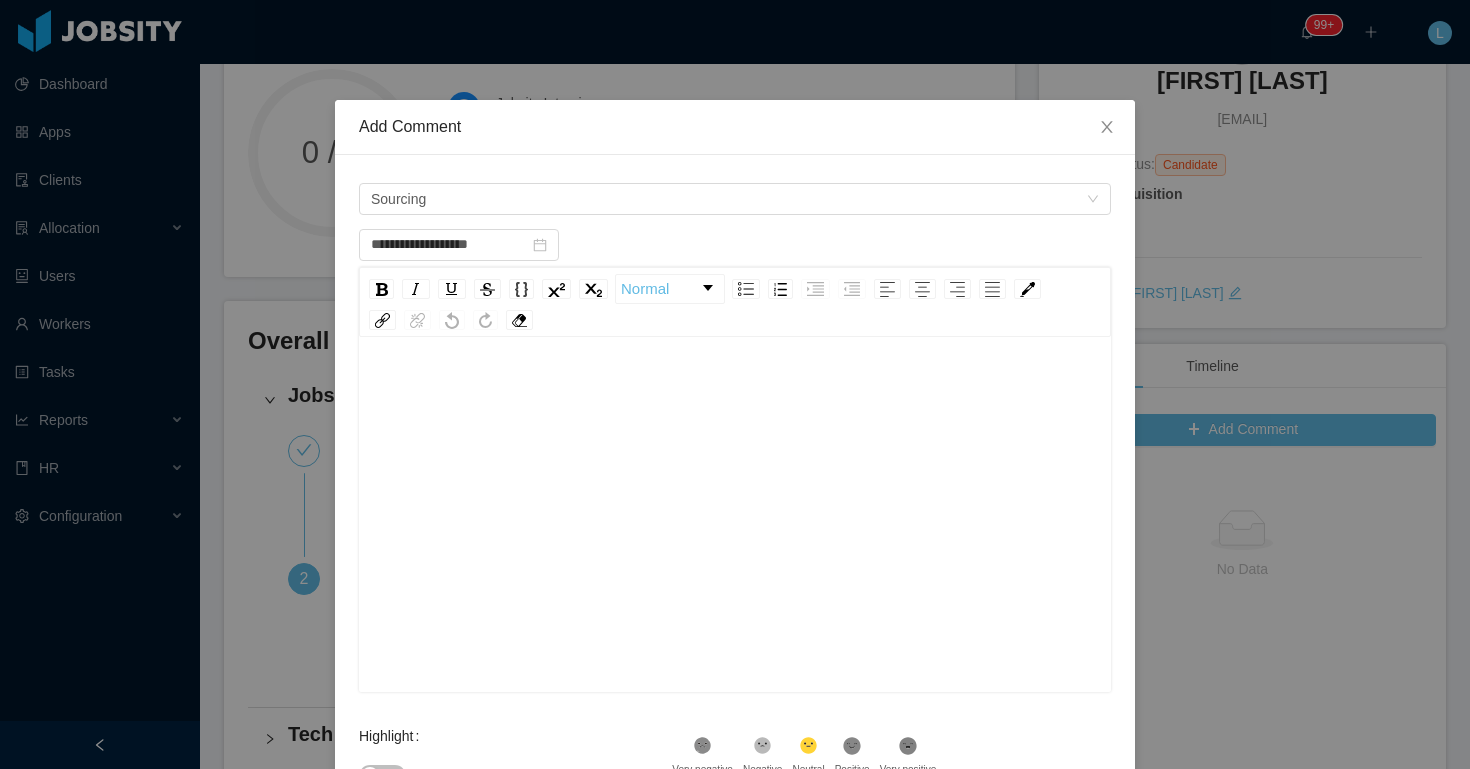 click at bounding box center [735, 546] 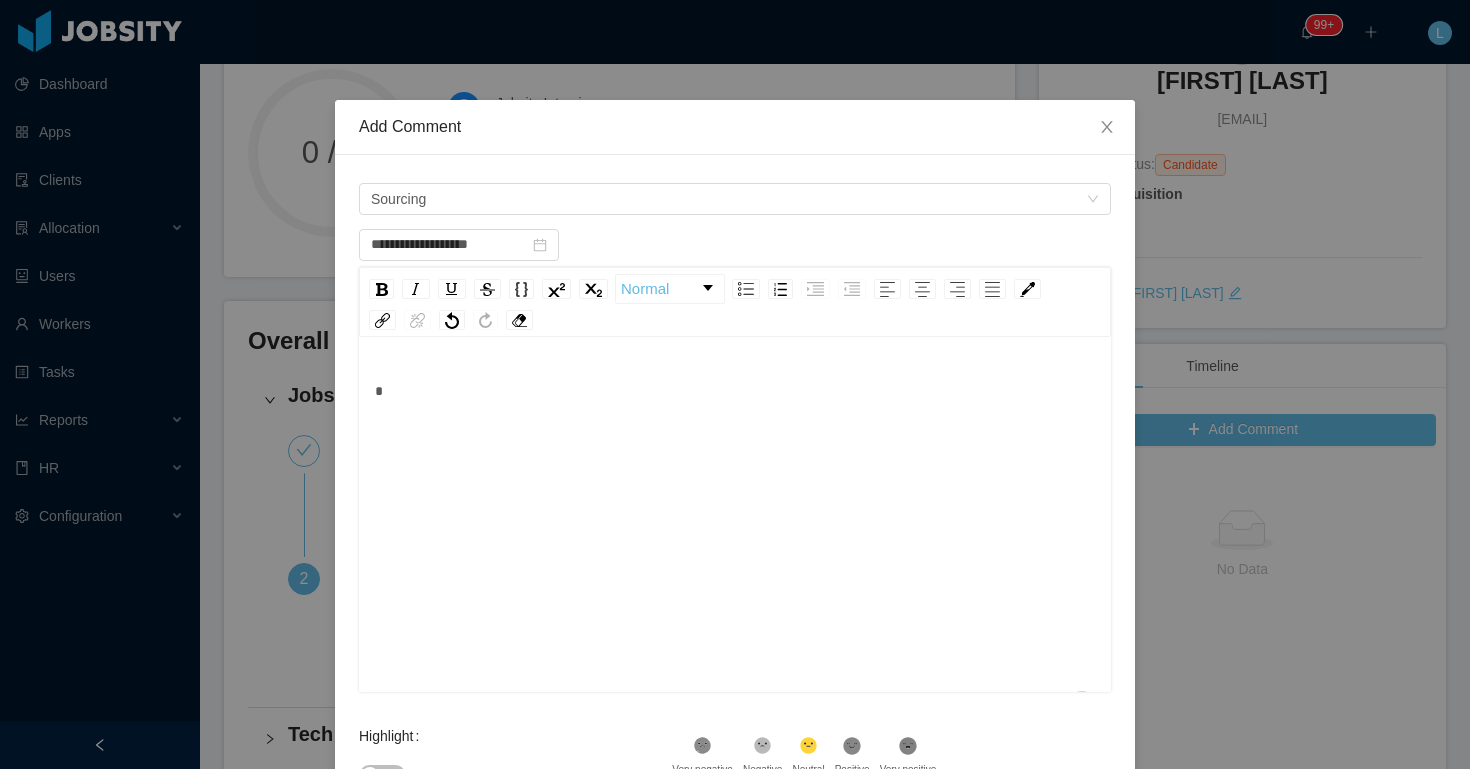 type 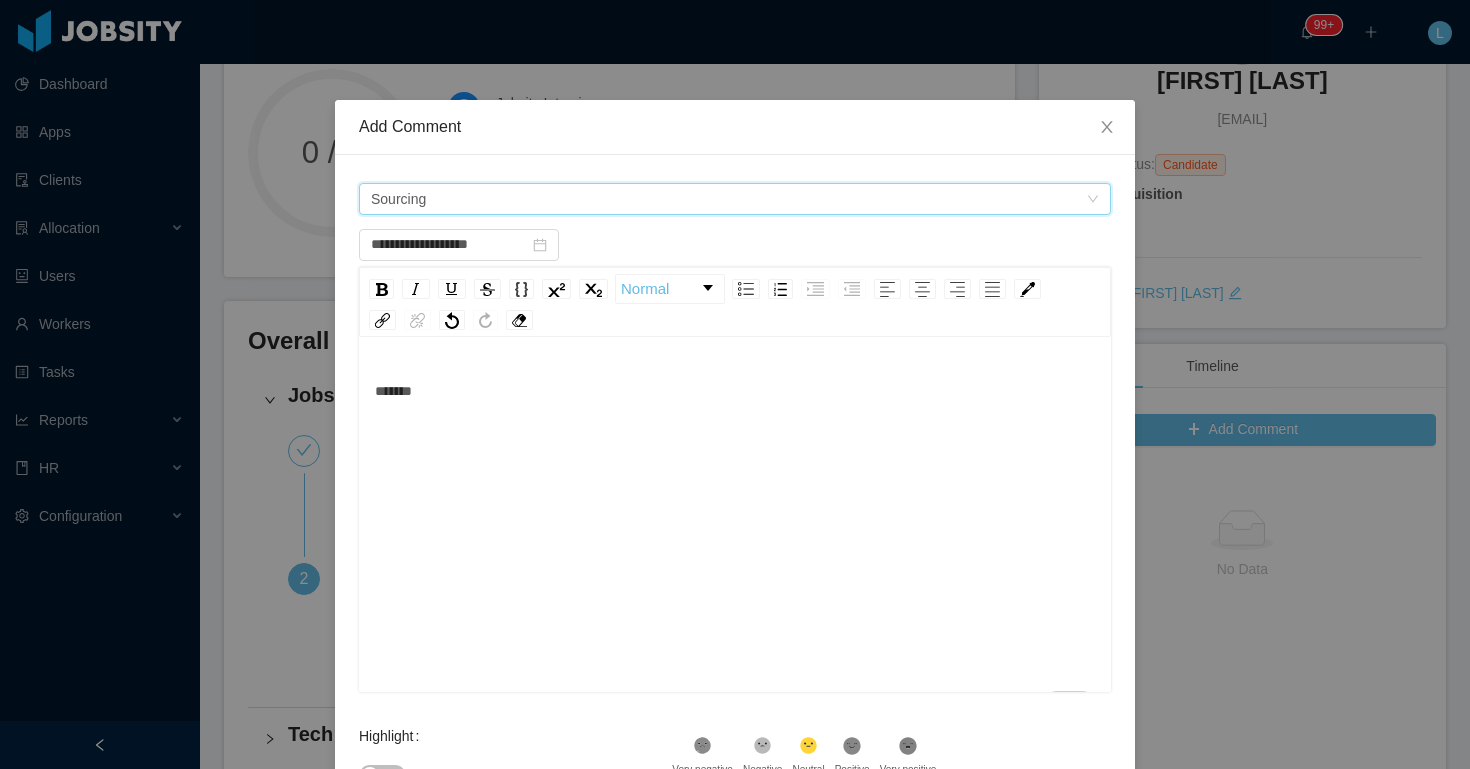 click on "Sourcing" at bounding box center (728, 199) 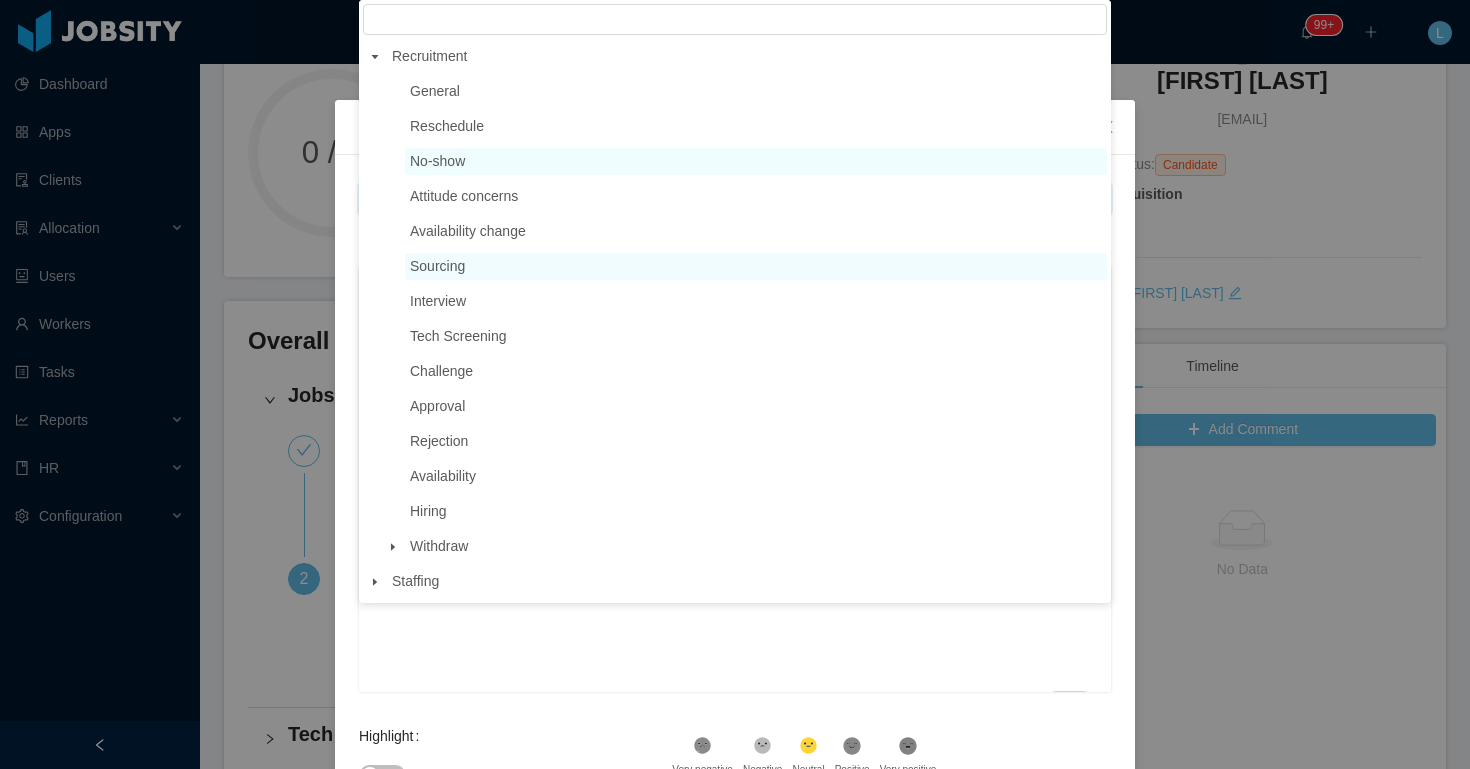 click on "No-show" at bounding box center [756, 161] 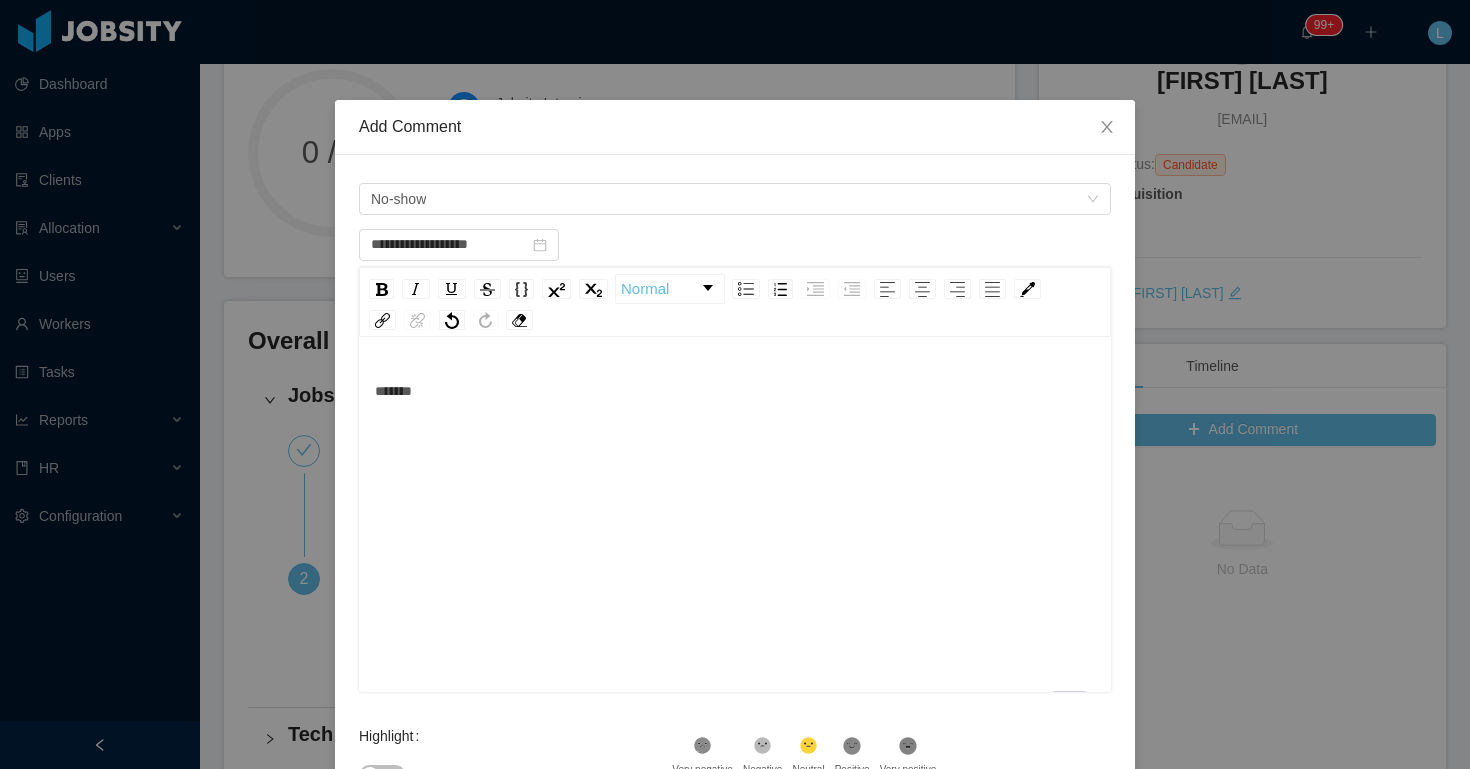 click on "******" at bounding box center [735, 546] 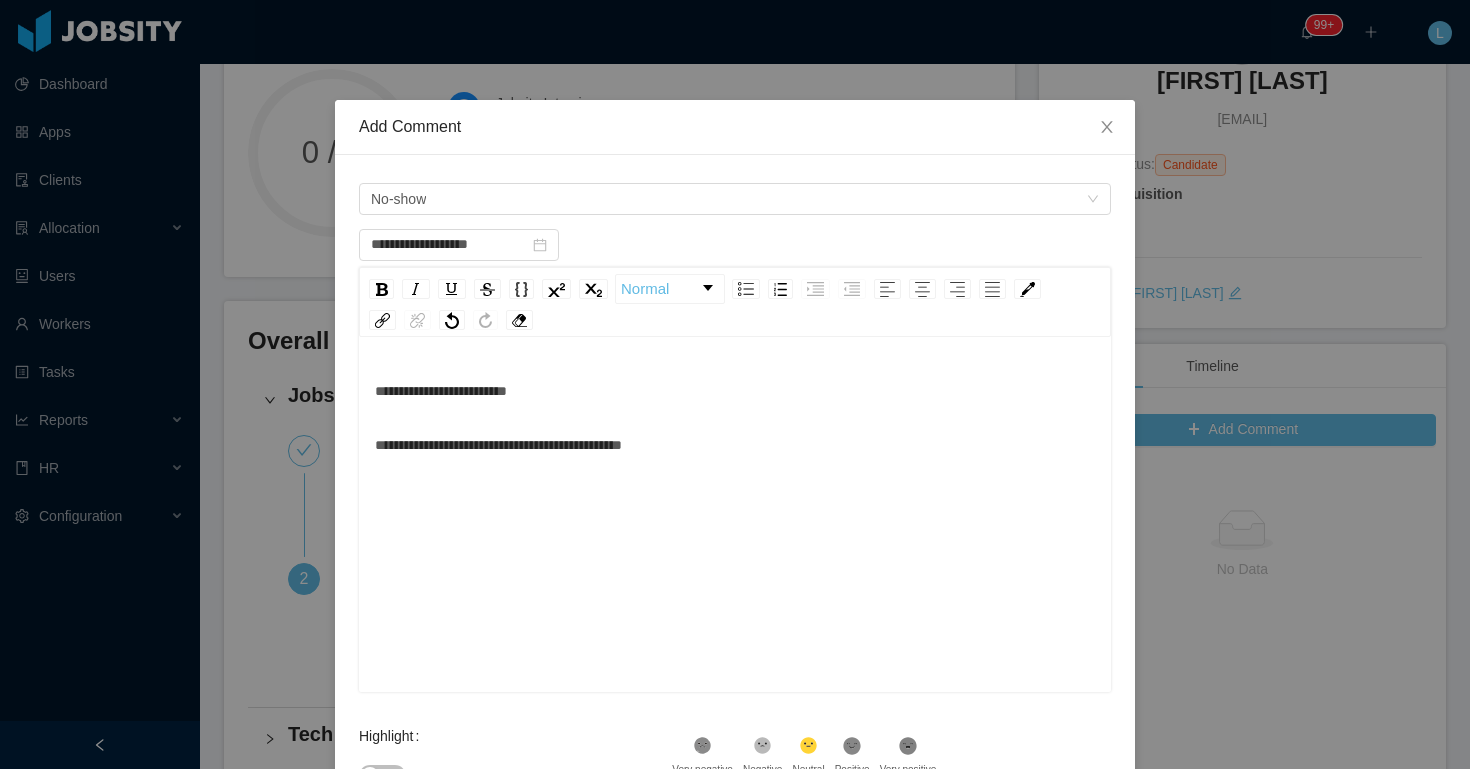 scroll, scrollTop: 44, scrollLeft: 0, axis: vertical 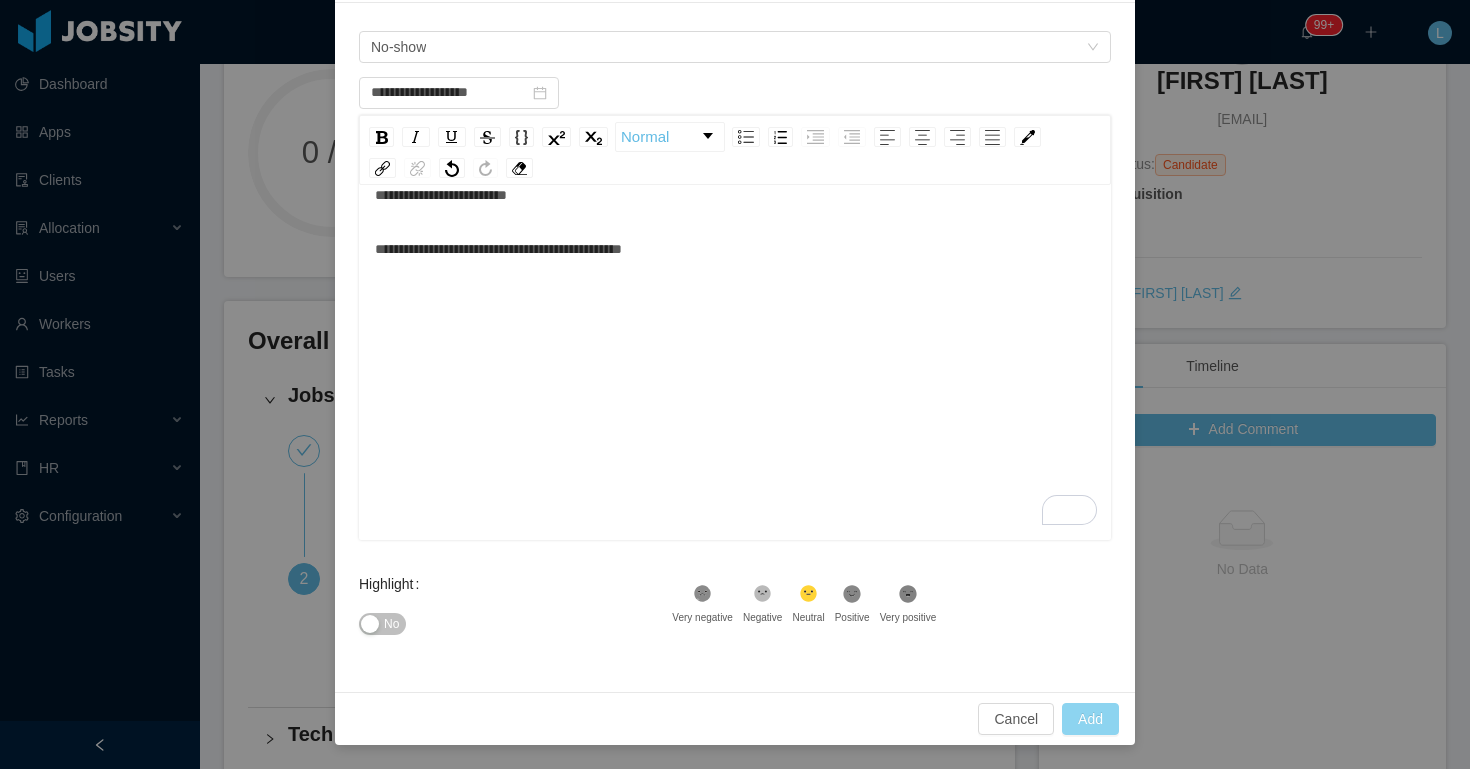 type on "**********" 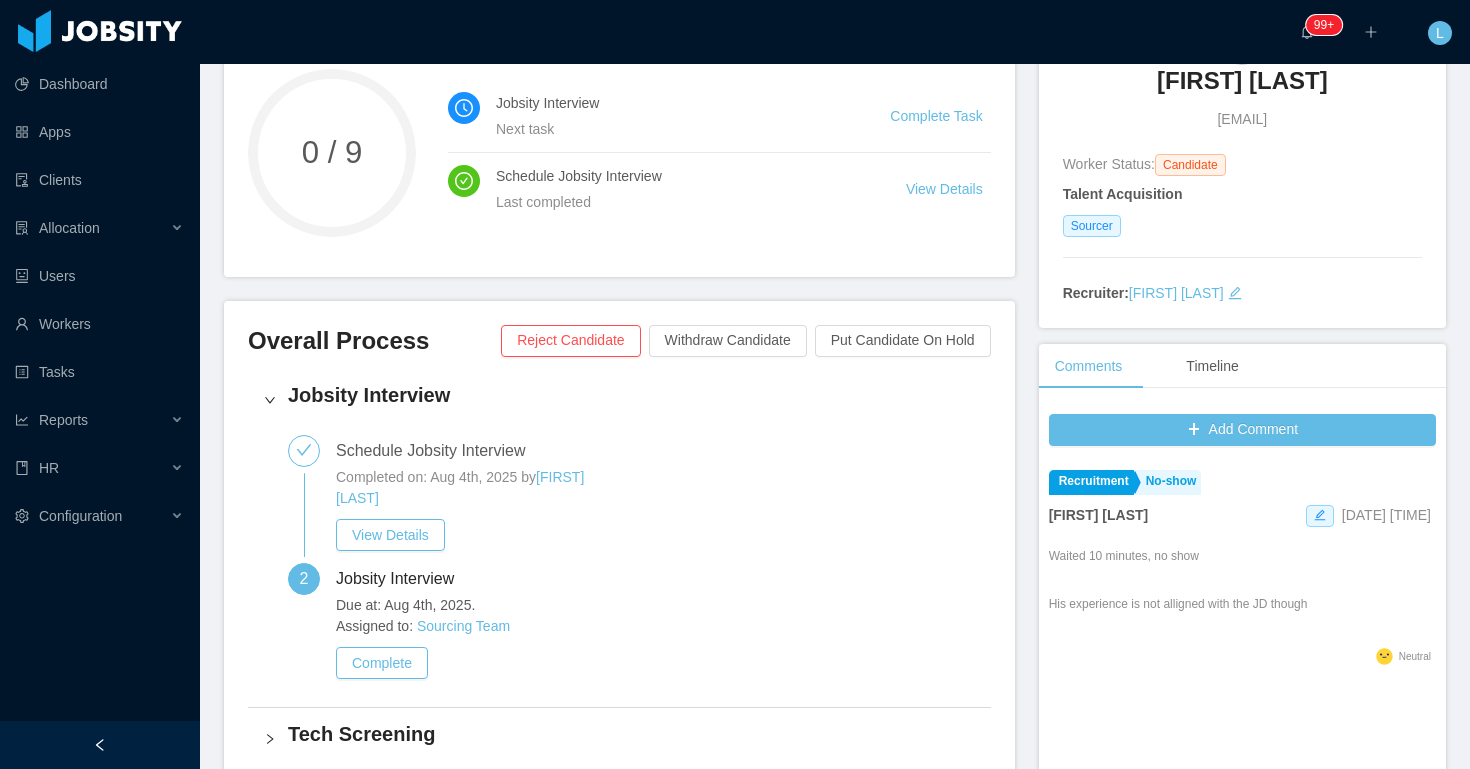 scroll, scrollTop: 0, scrollLeft: 0, axis: both 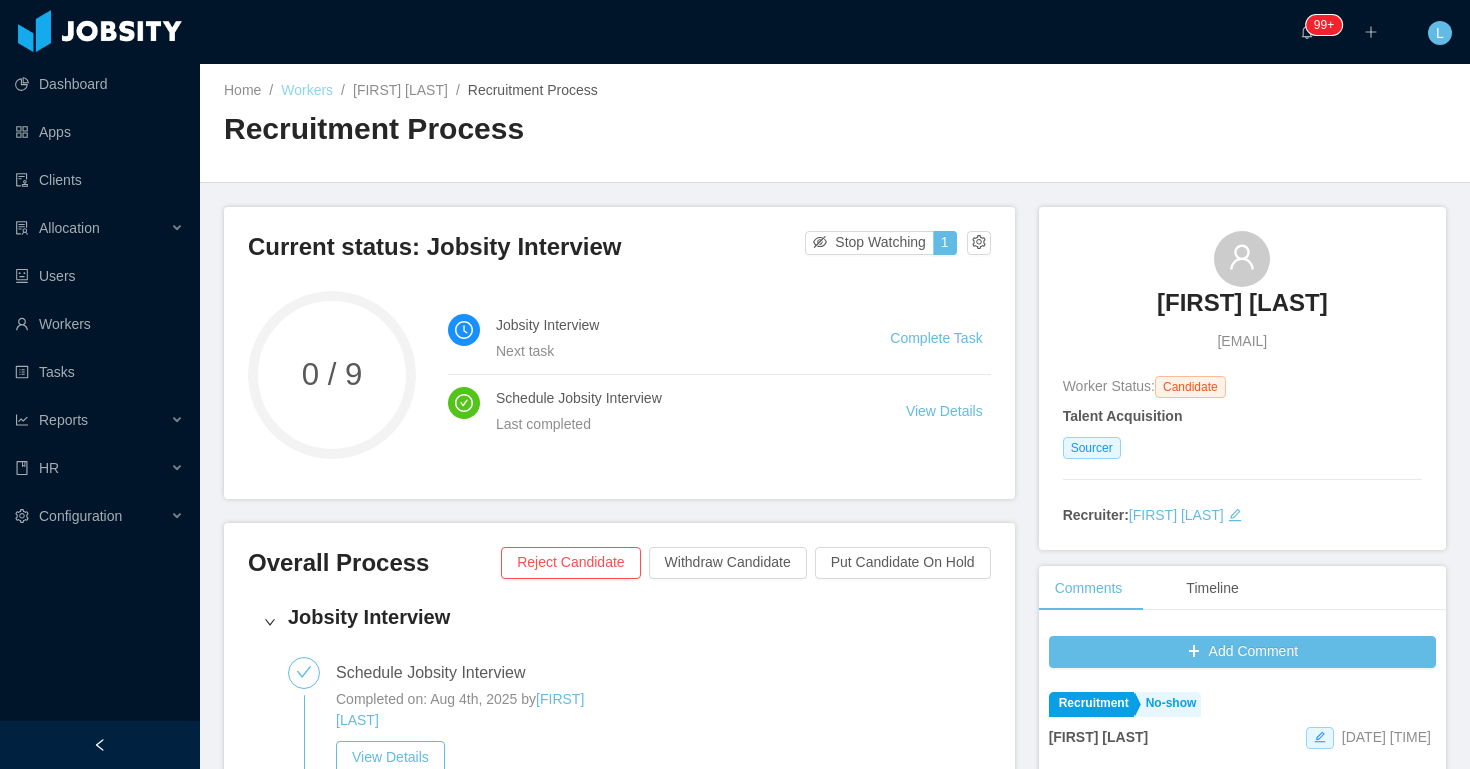 click on "Workers" at bounding box center [307, 90] 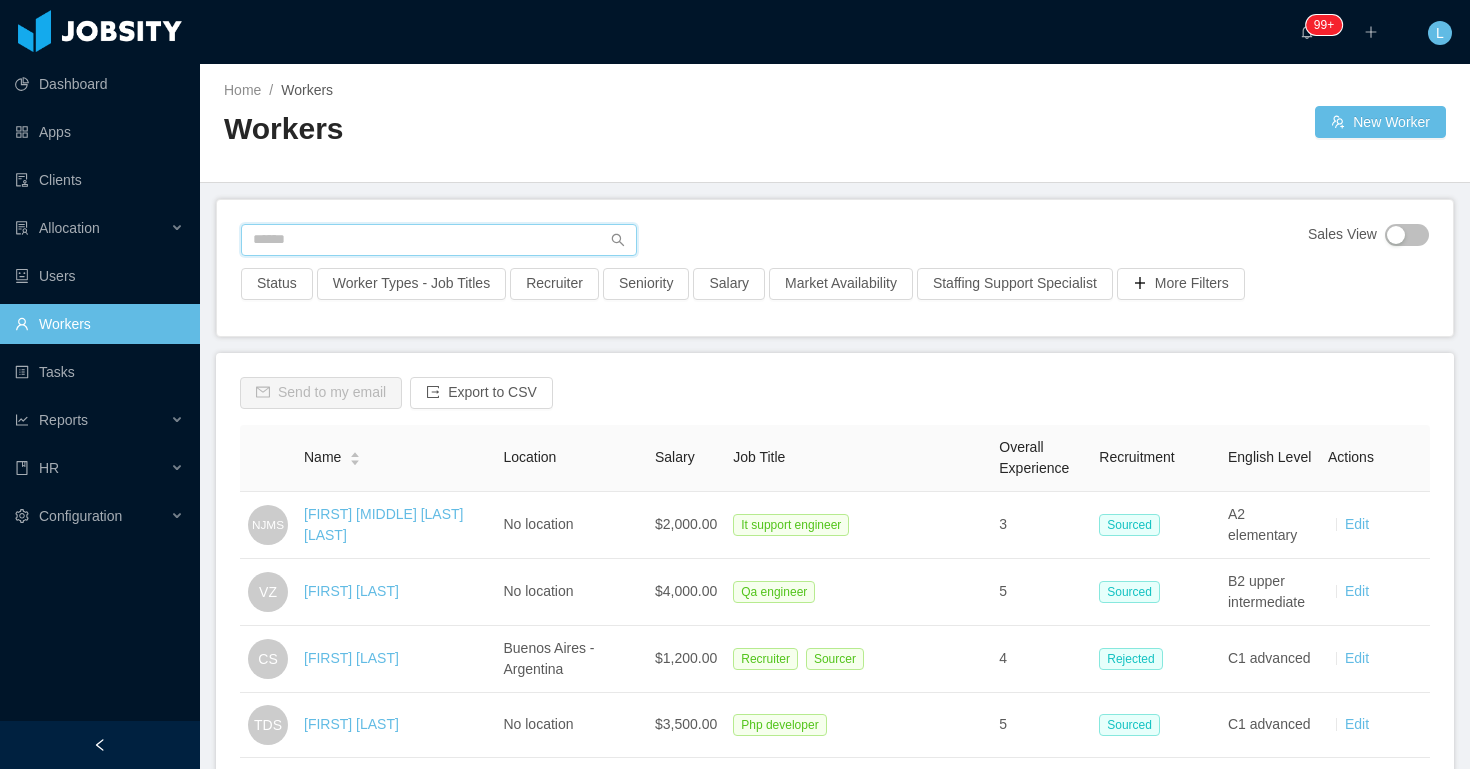 click at bounding box center (439, 240) 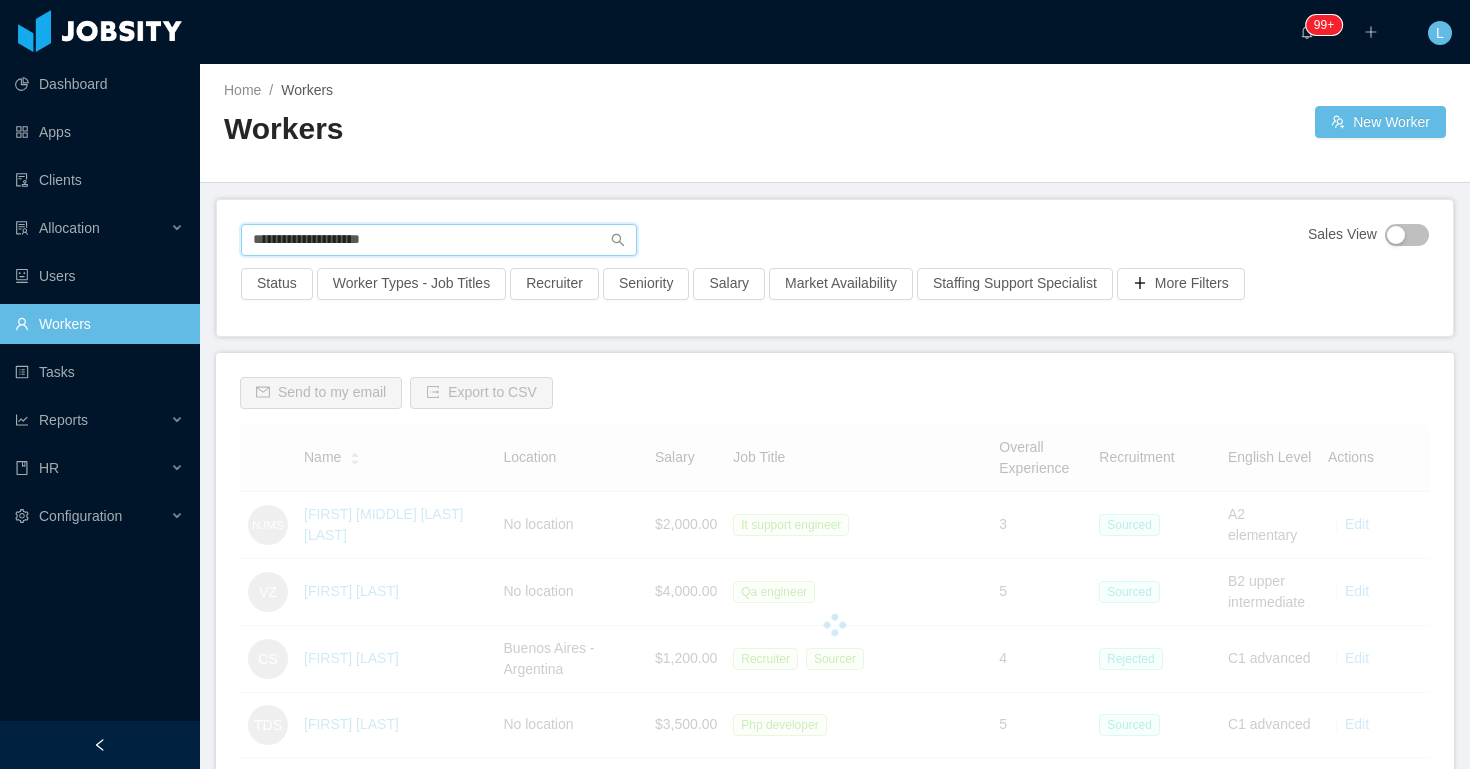 type on "**********" 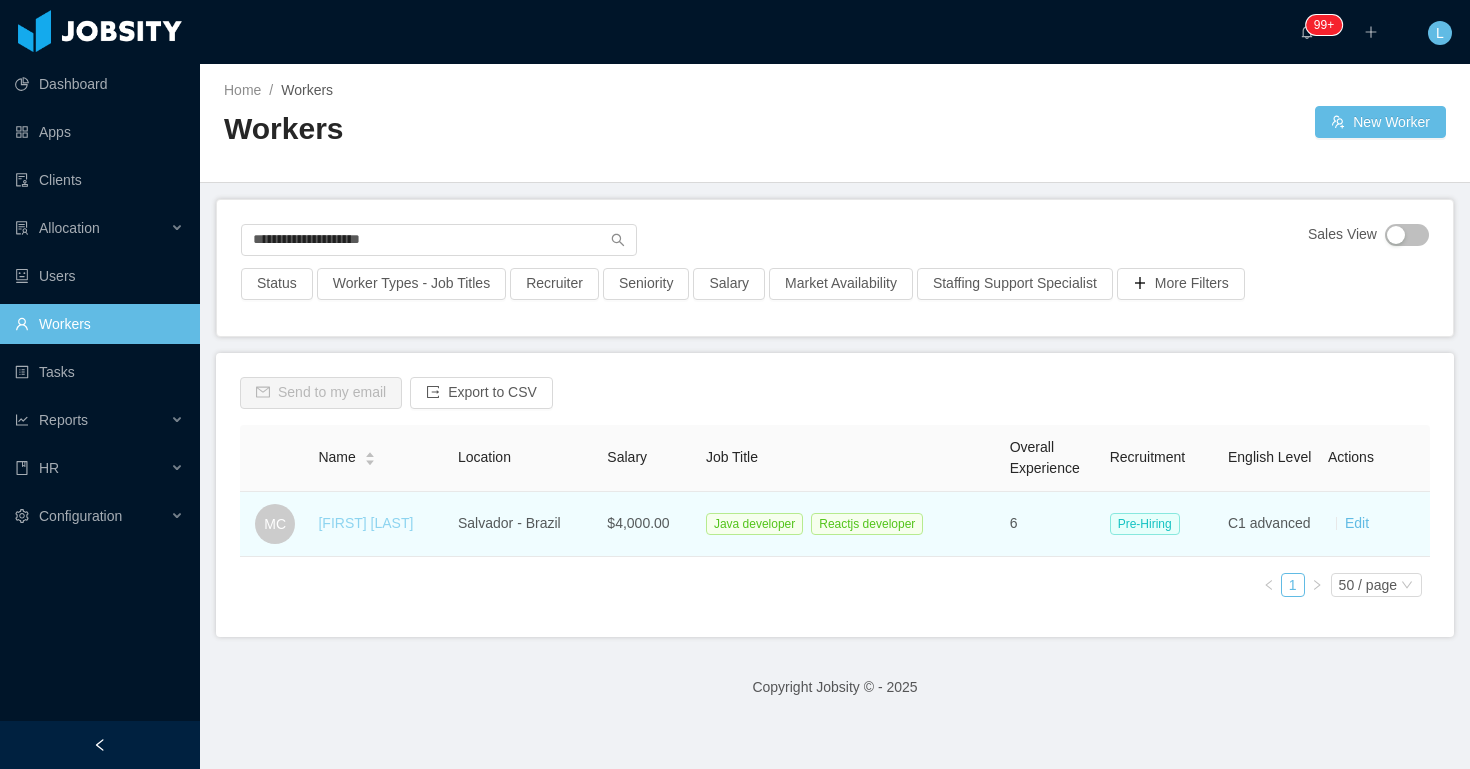 click on "Mateus Cesar" at bounding box center [365, 523] 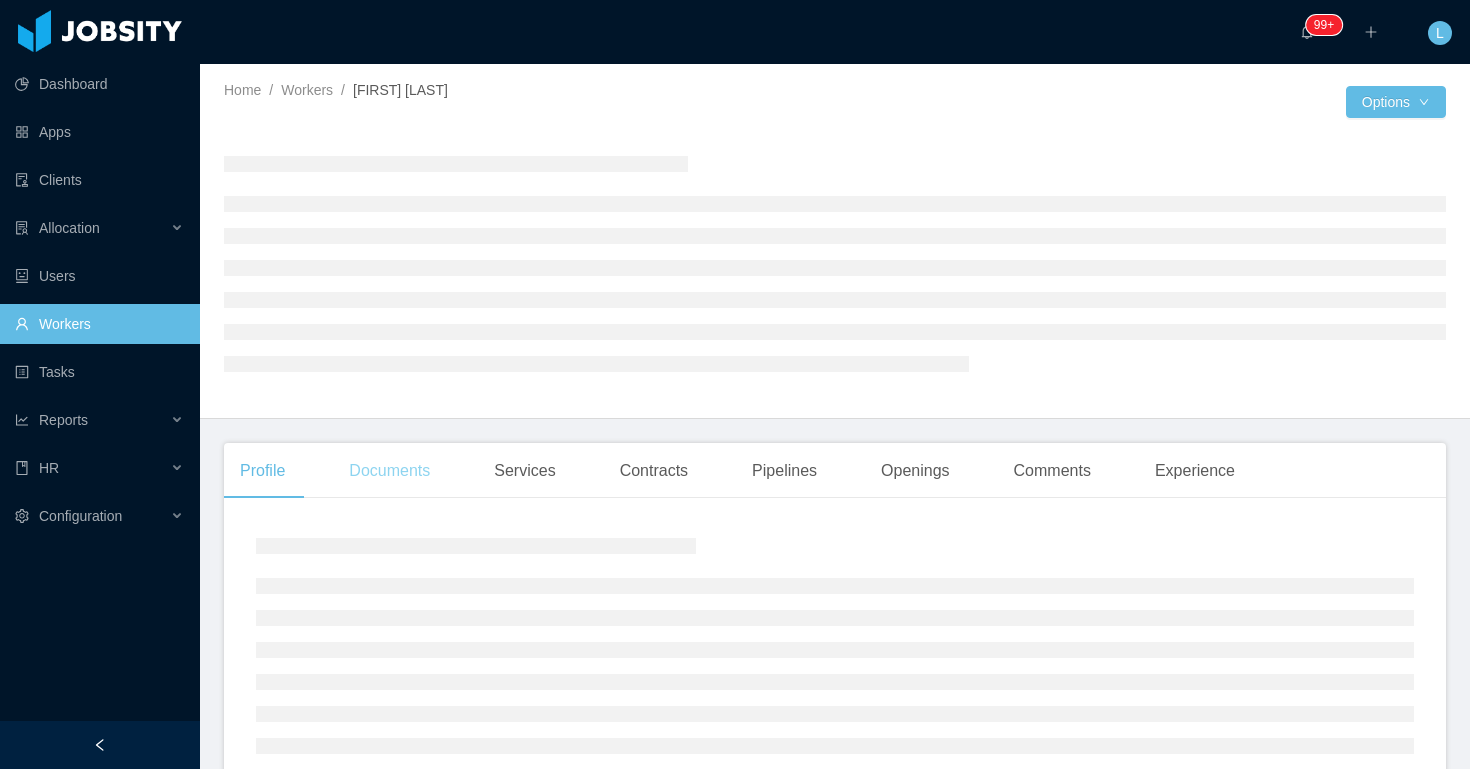 click on "Documents" at bounding box center [389, 471] 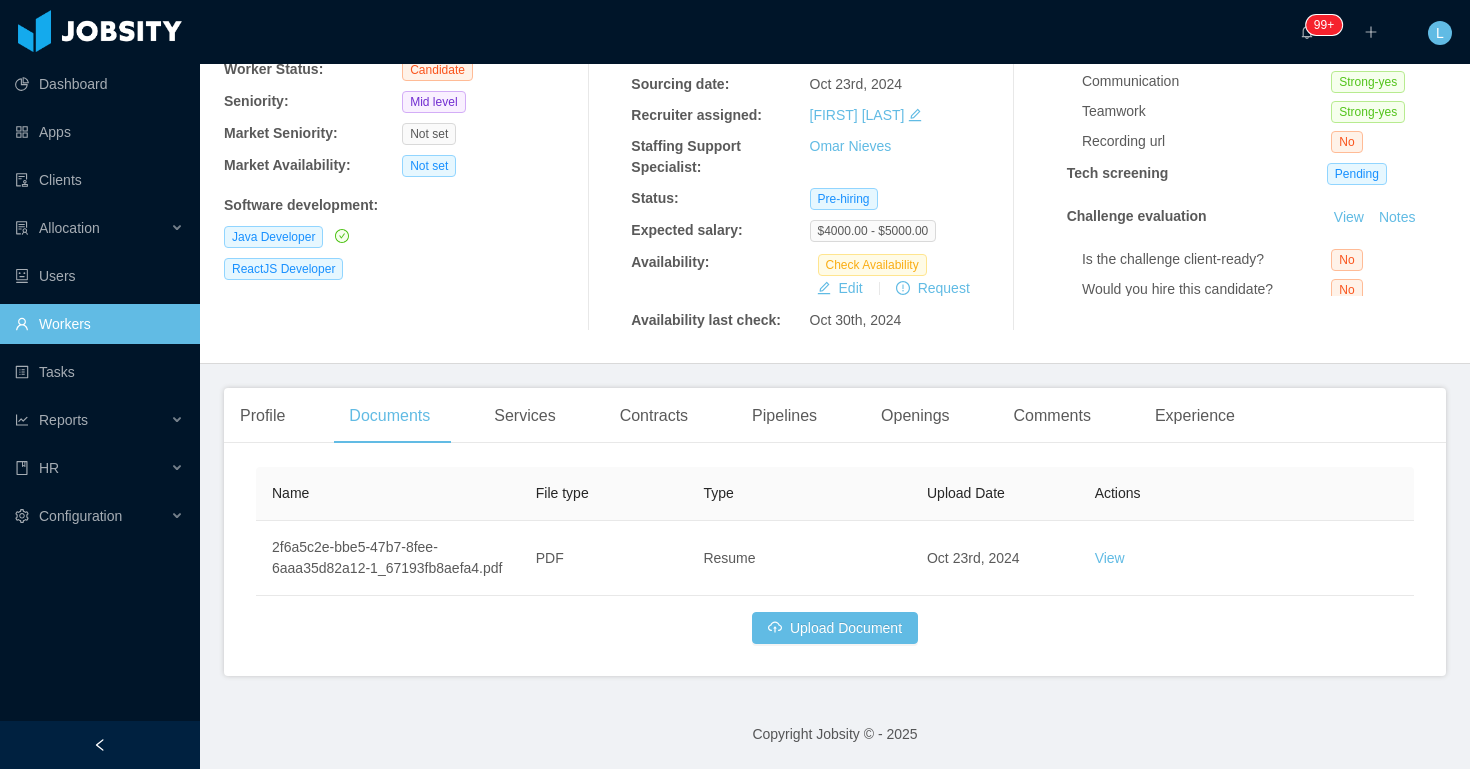 scroll, scrollTop: 250, scrollLeft: 0, axis: vertical 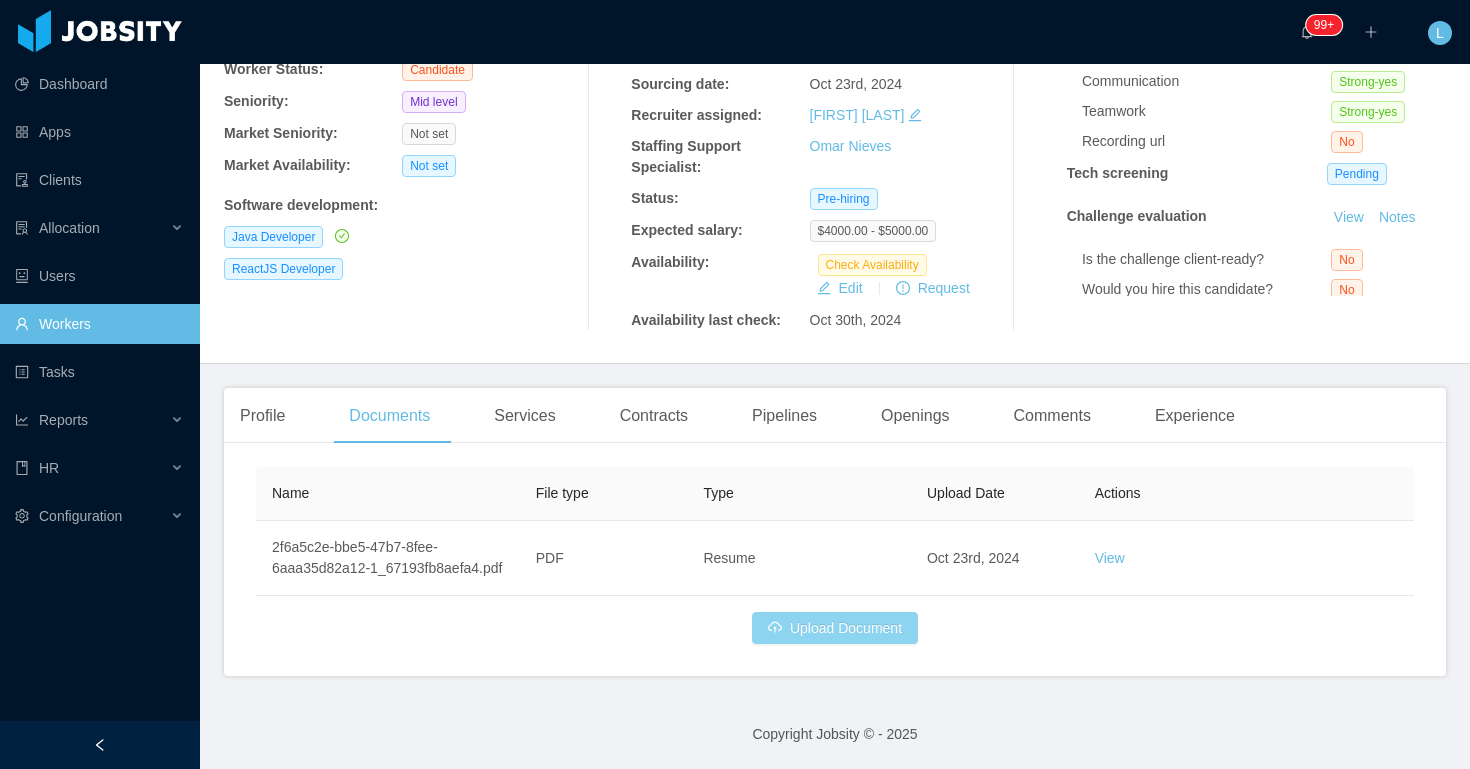 click on "Upload Document" at bounding box center (835, 628) 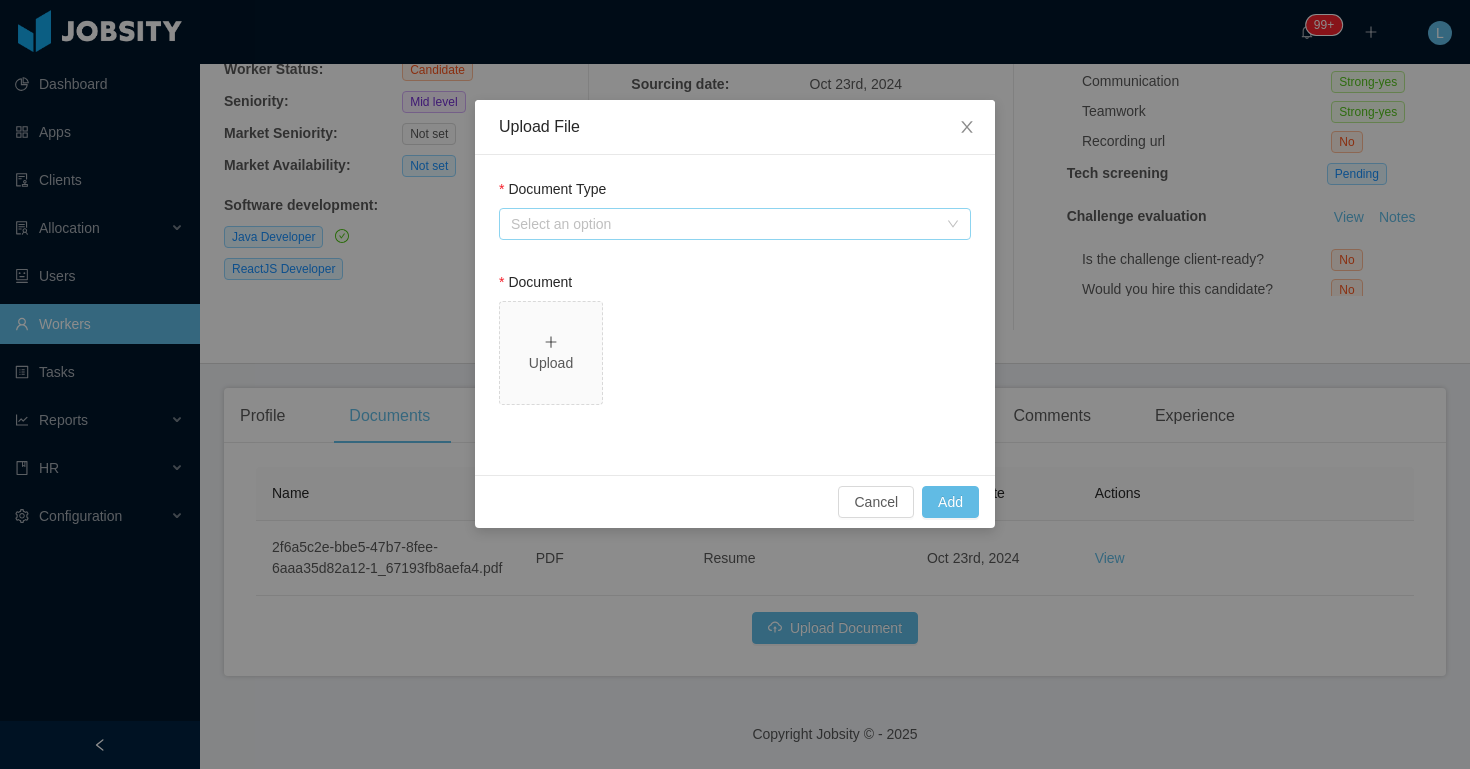click on "Select an option" at bounding box center (724, 224) 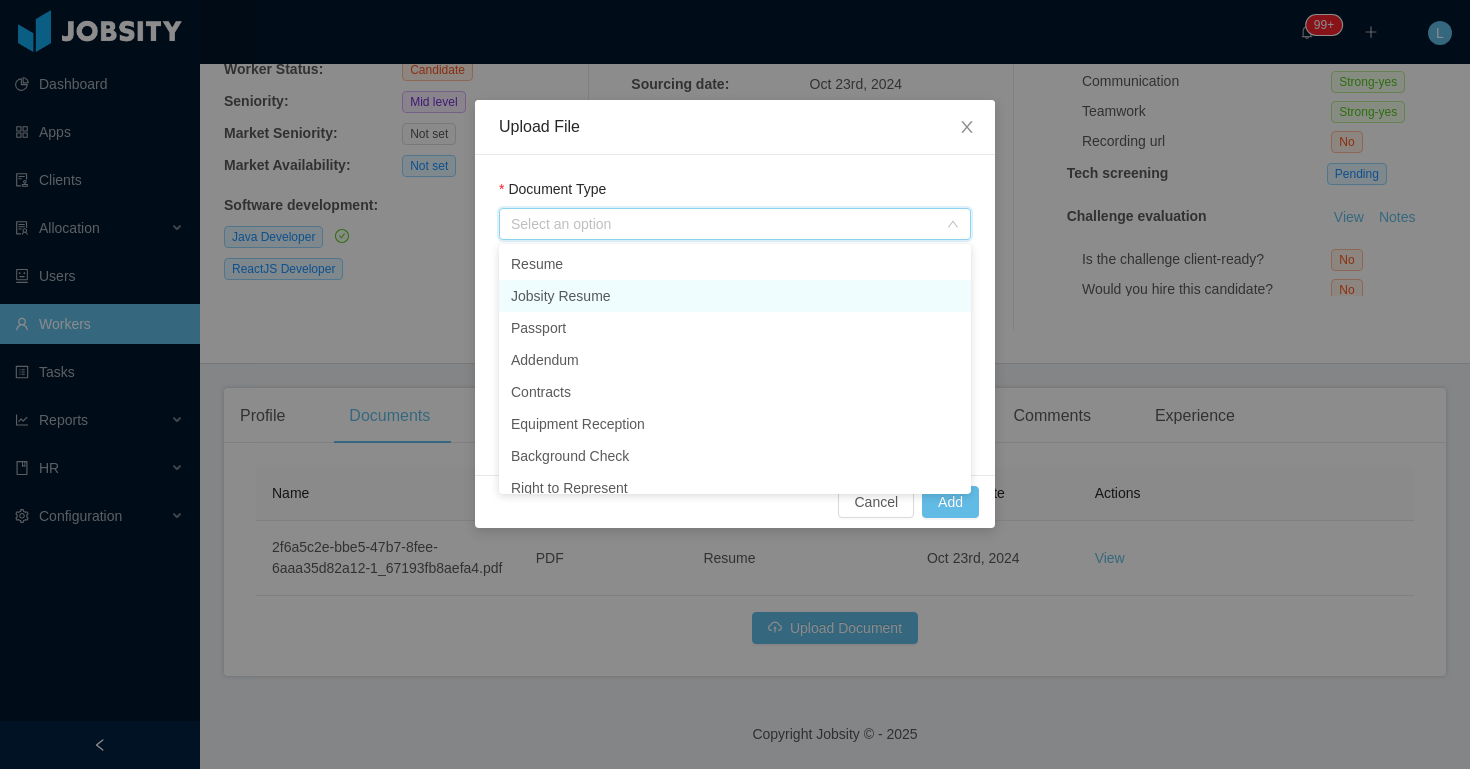 click on "Jobsity Resume" at bounding box center [735, 296] 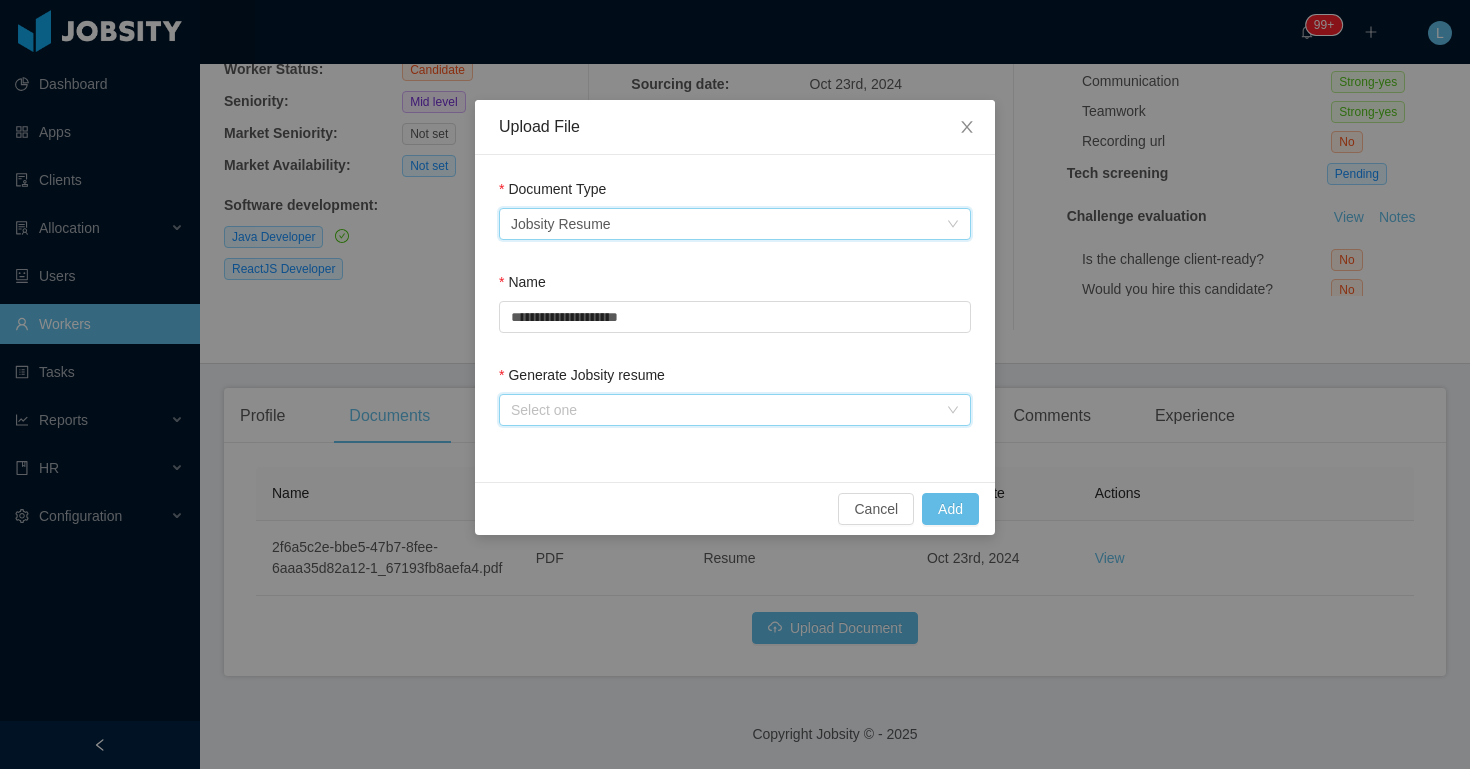 click on "Select one" at bounding box center [728, 410] 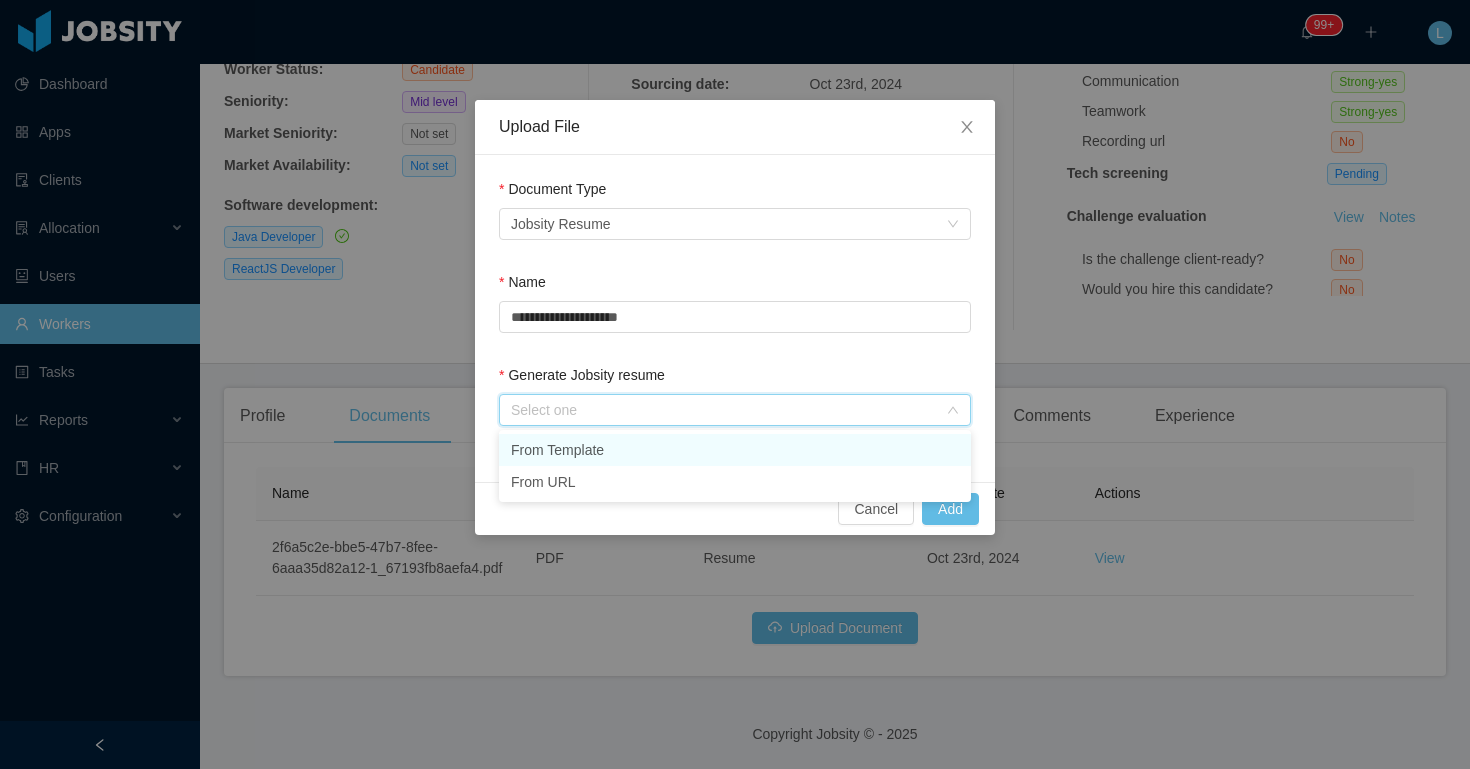 click on "From Template" at bounding box center (735, 450) 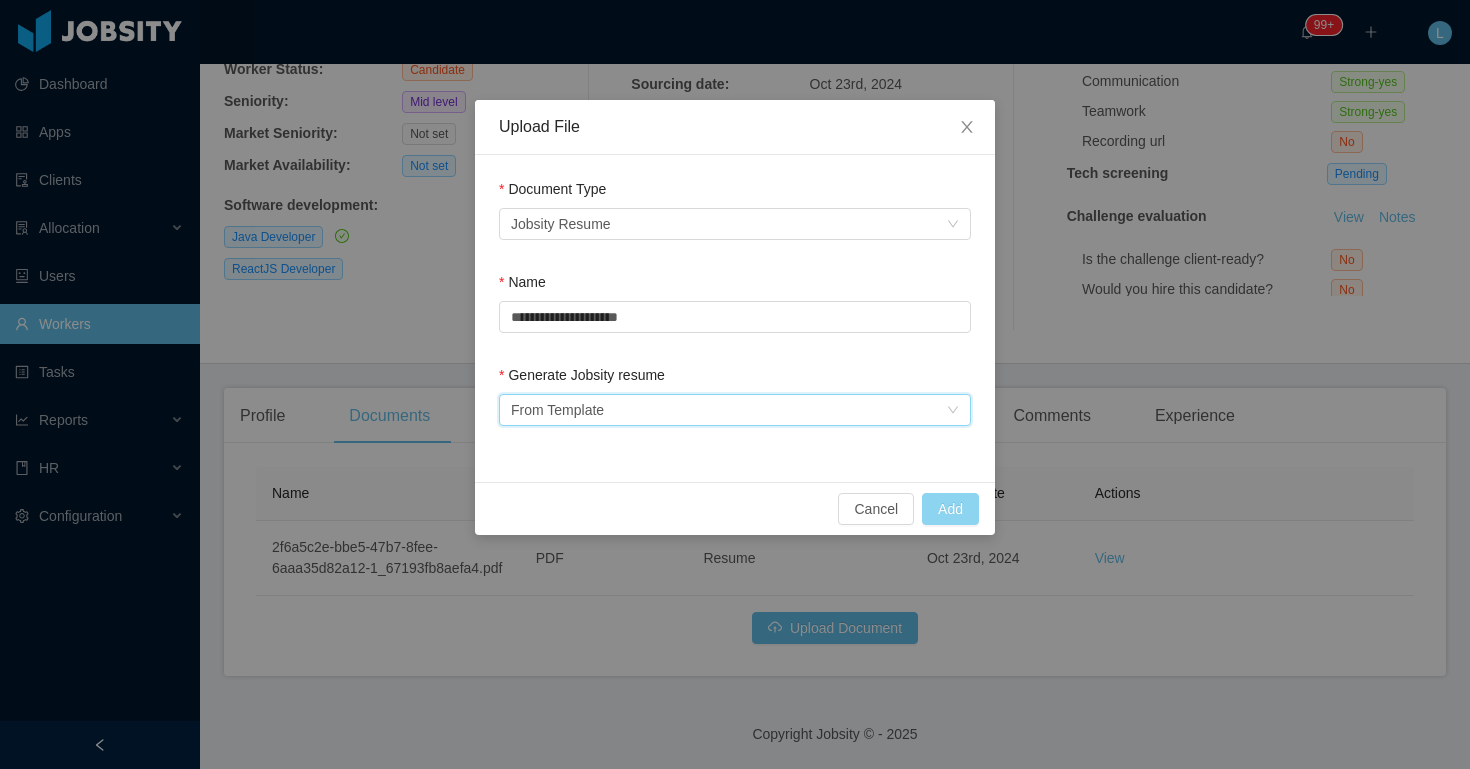 click on "Add" at bounding box center [950, 509] 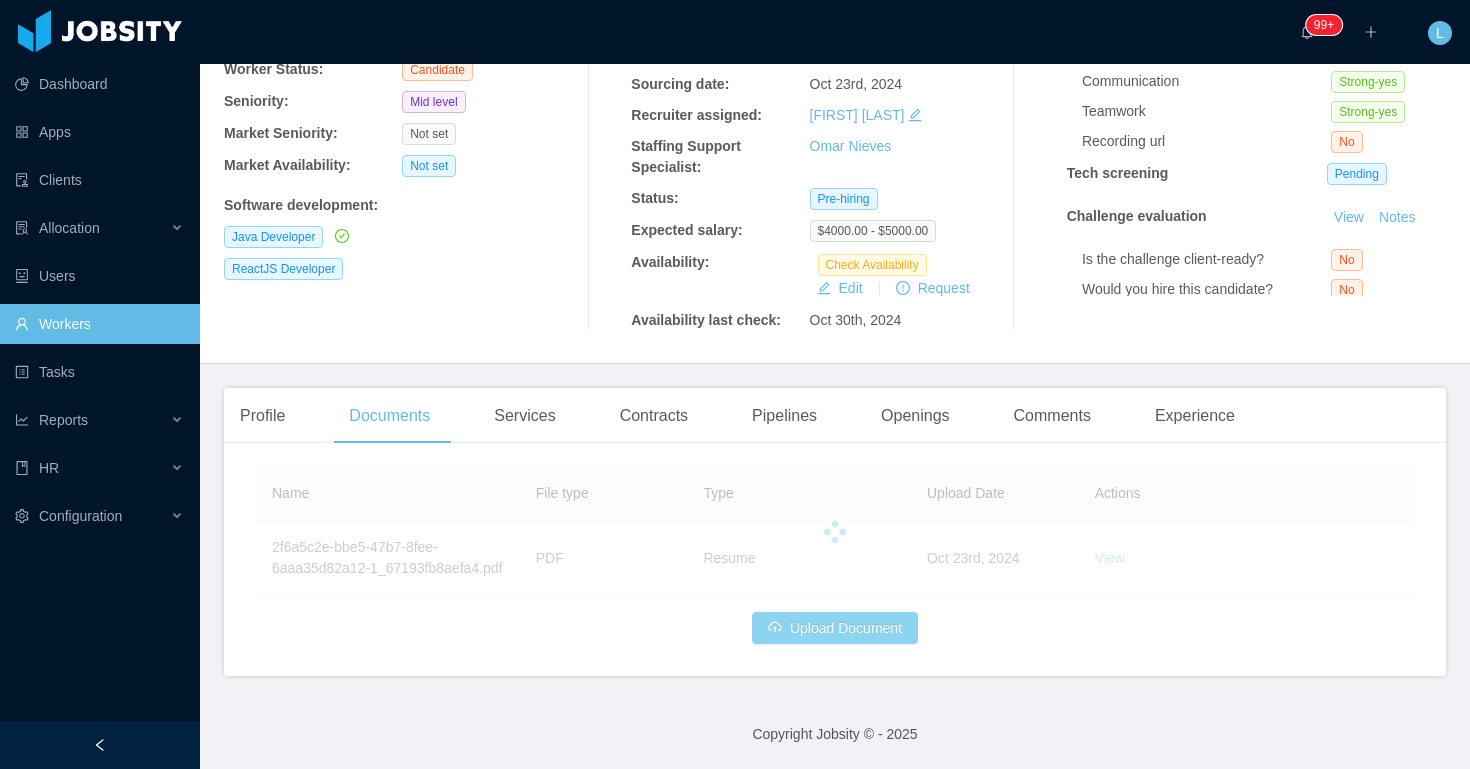 scroll, scrollTop: 0, scrollLeft: 0, axis: both 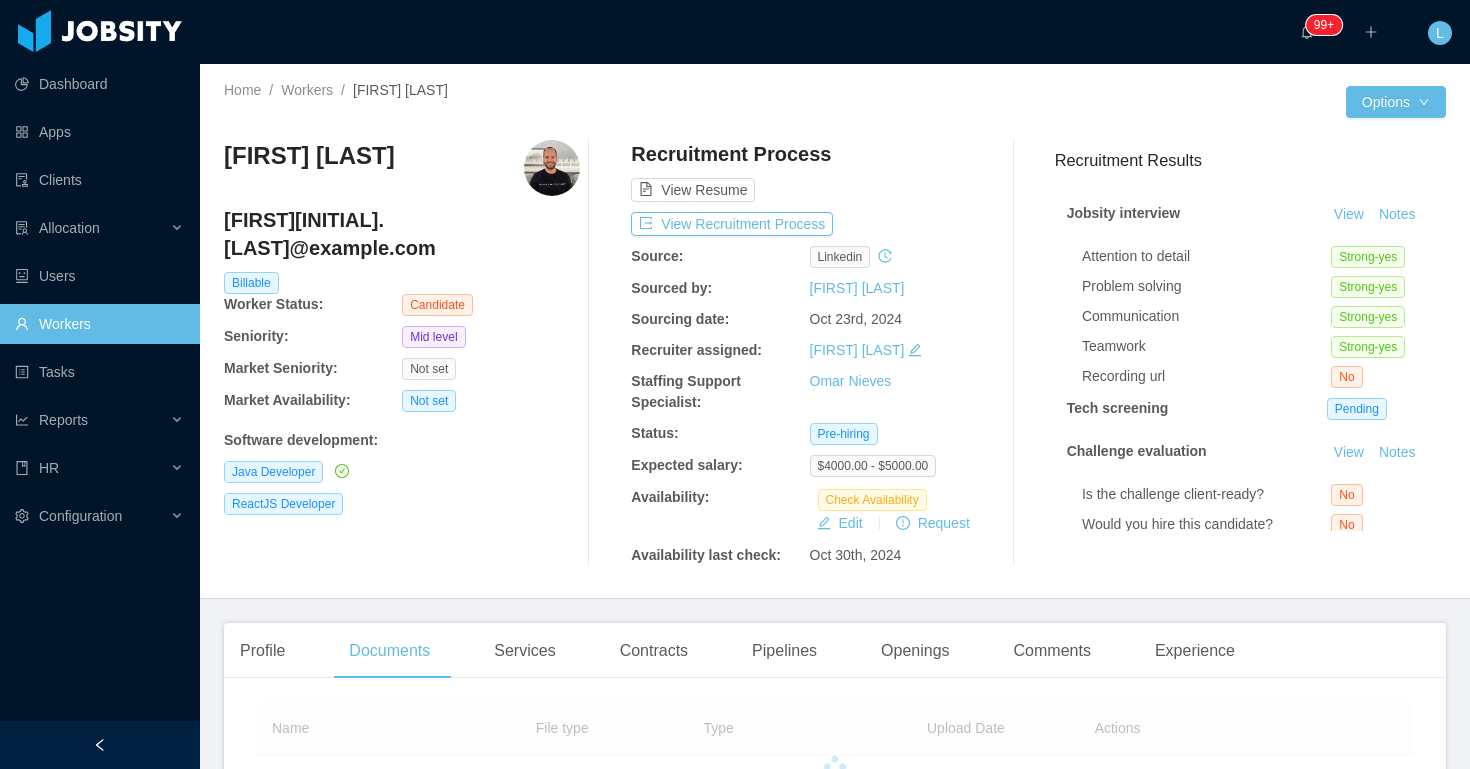 click on "Recruitment Process View Resume View Recruitment Process  Source: linkedin Sourced by: Reynaldo Olivar Sourcing date: Oct 23rd, 2024 Recruiter assigned: Lourdes Sanchis   Staffing Support Specialist: Omar Nieves Status: Pre-hiring Expected salary: $4000.00 - $5000.00 Availability: Check Availability Edit Request Availability last check: Oct 30th, 2024" at bounding box center (809, 353) 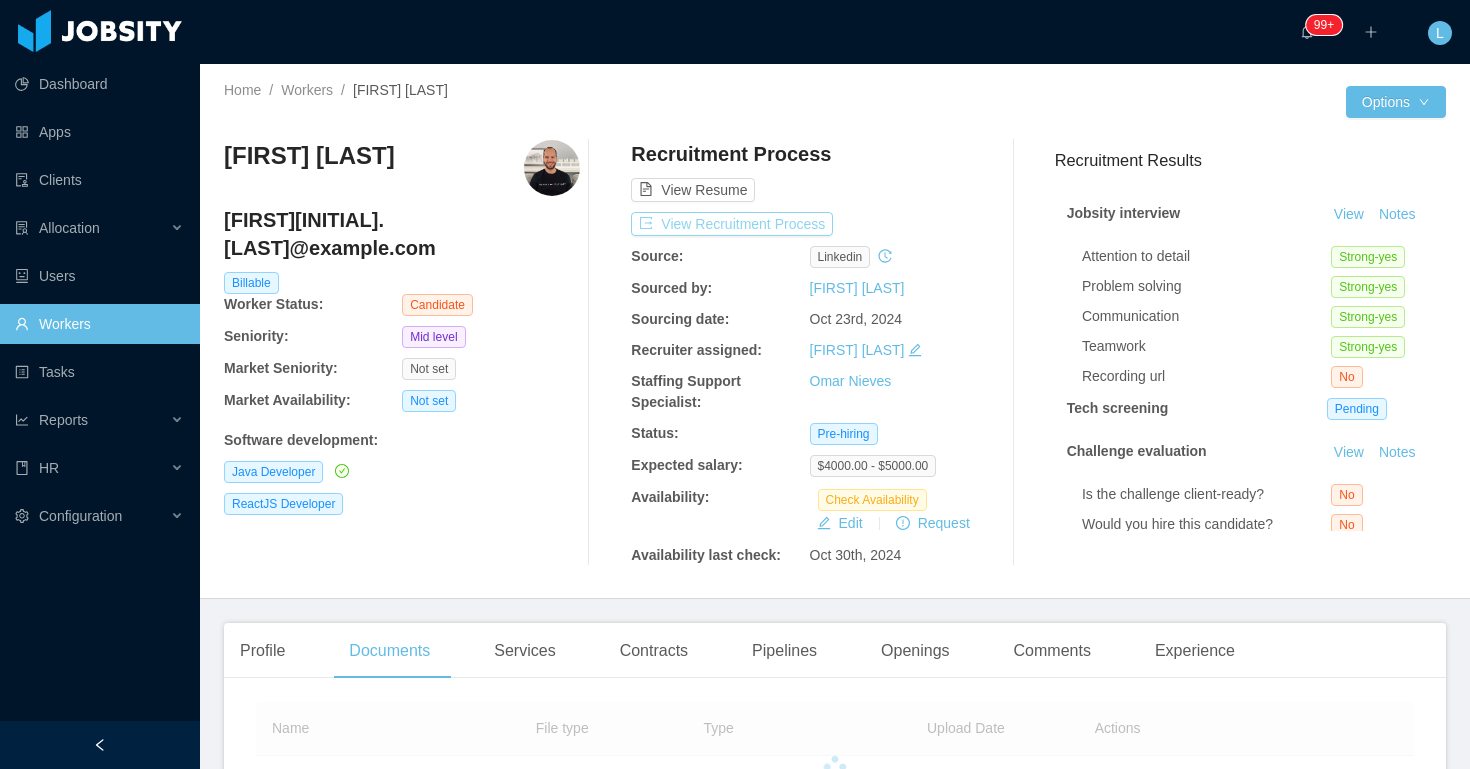 click on "View Recruitment Process" at bounding box center [732, 224] 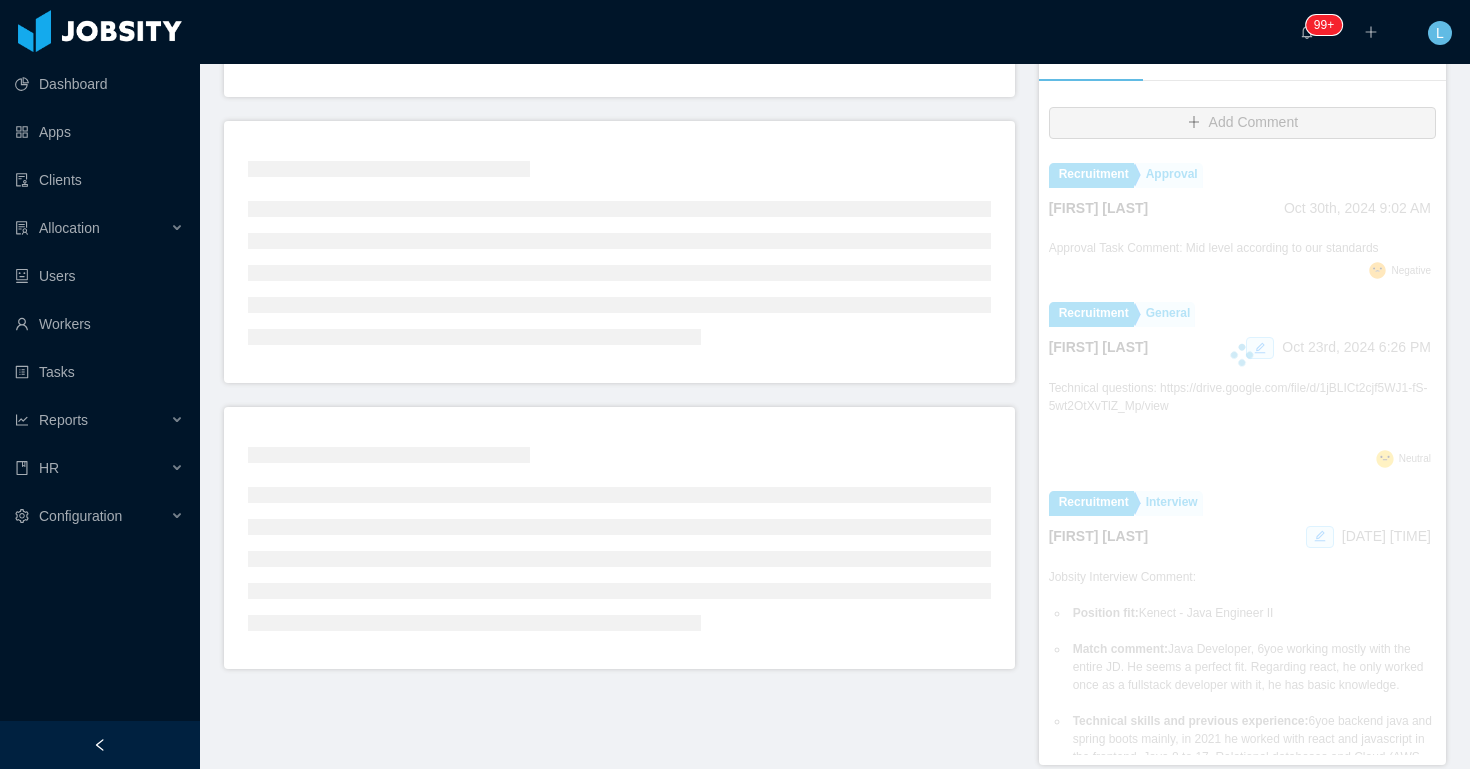 scroll, scrollTop: 0, scrollLeft: 0, axis: both 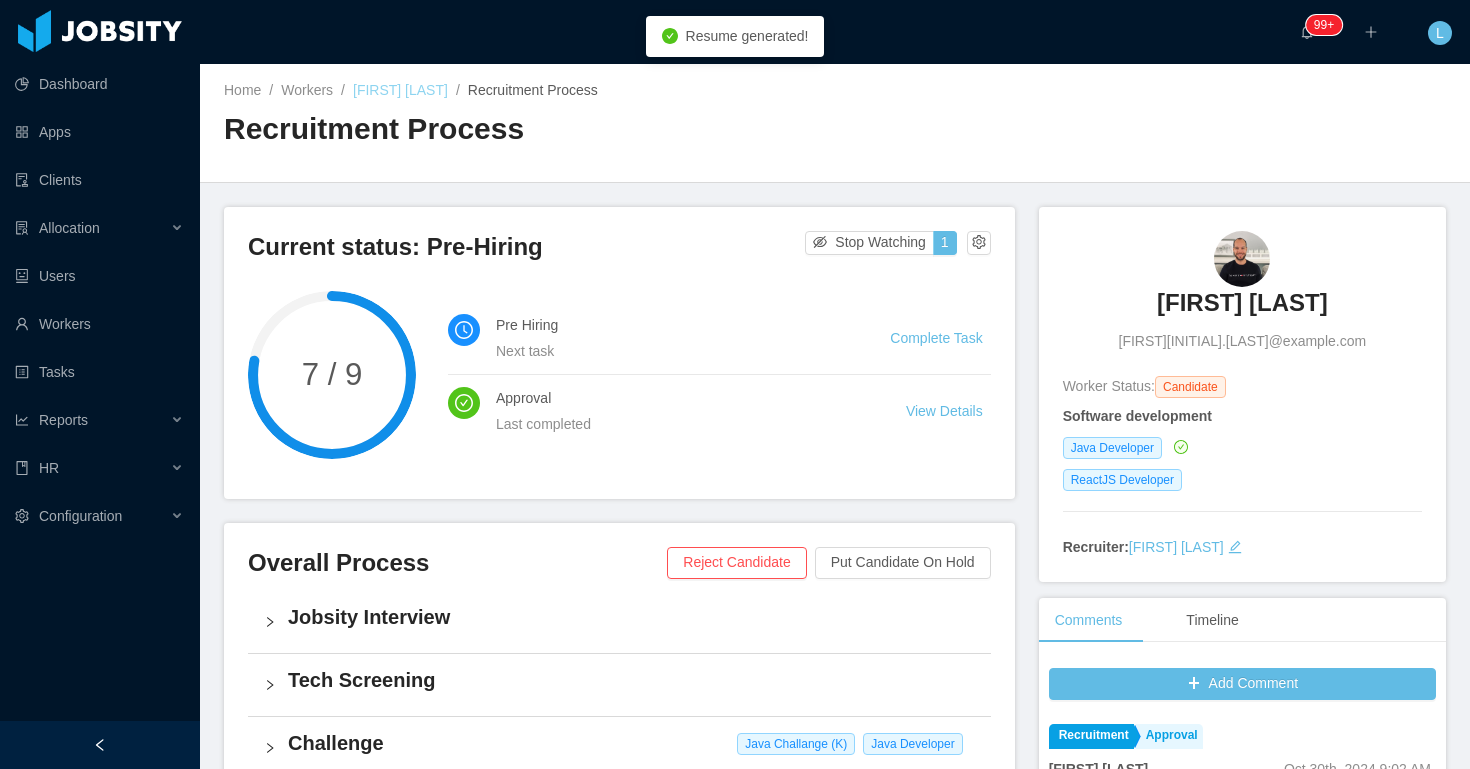click on "Mateus Cesar" at bounding box center [400, 90] 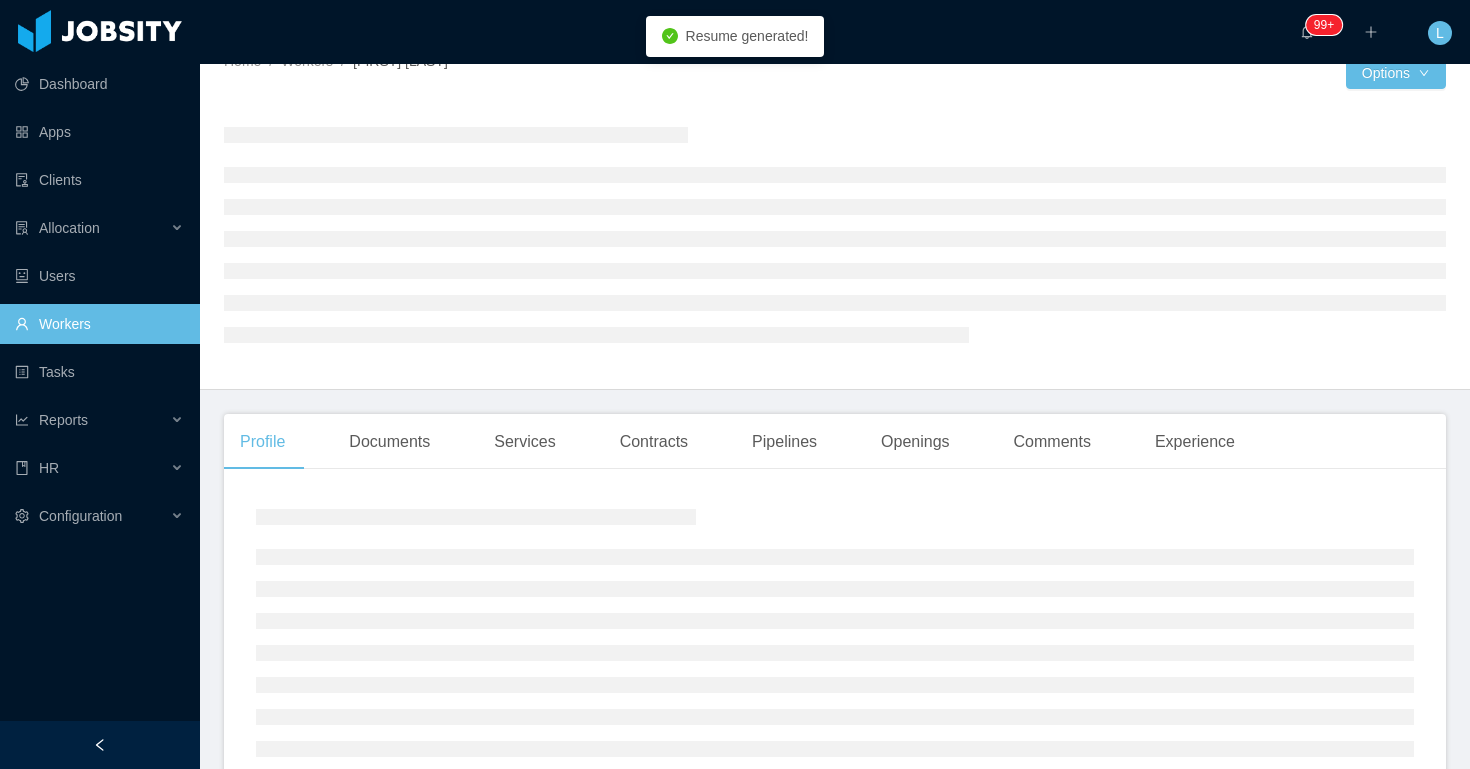 scroll, scrollTop: 0, scrollLeft: 0, axis: both 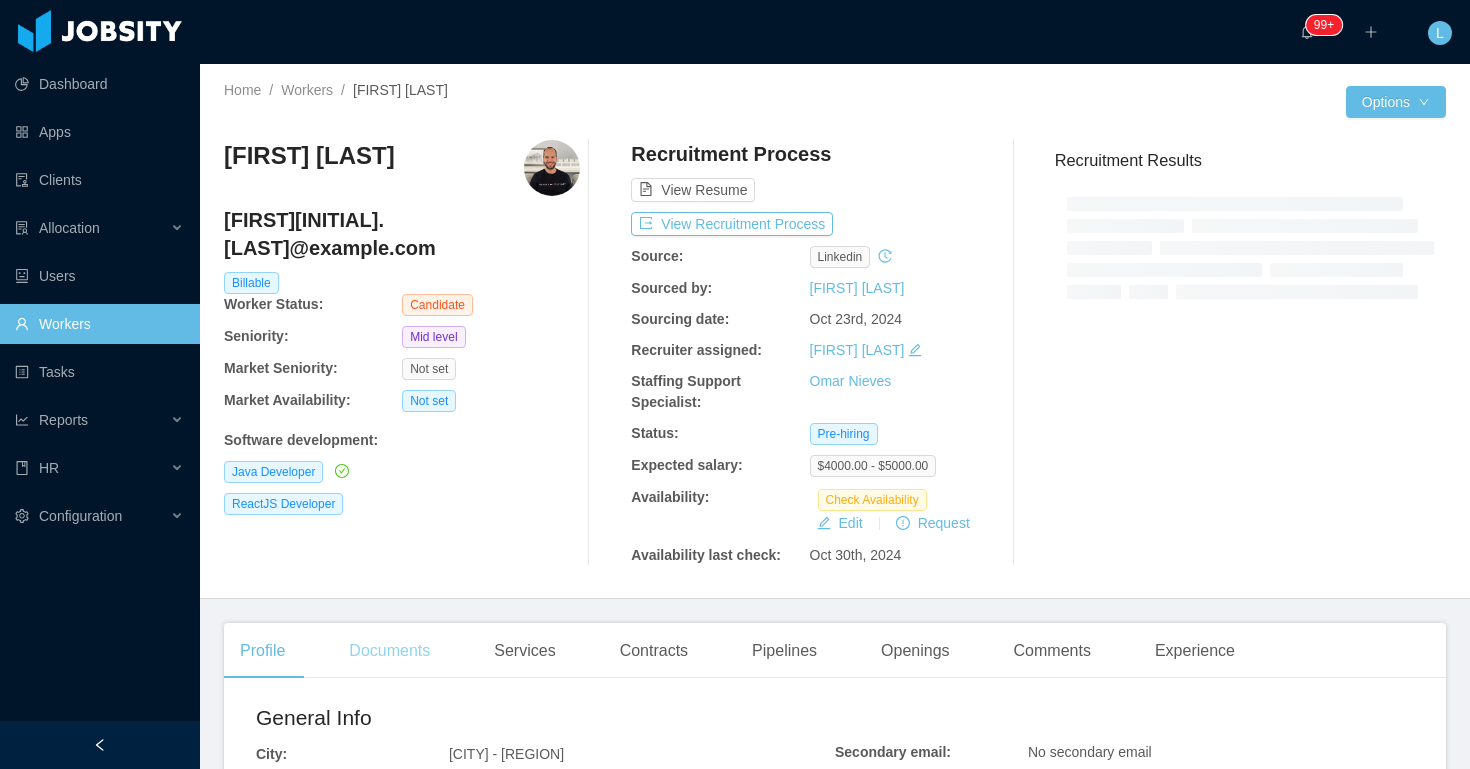 click on "Documents" at bounding box center [389, 651] 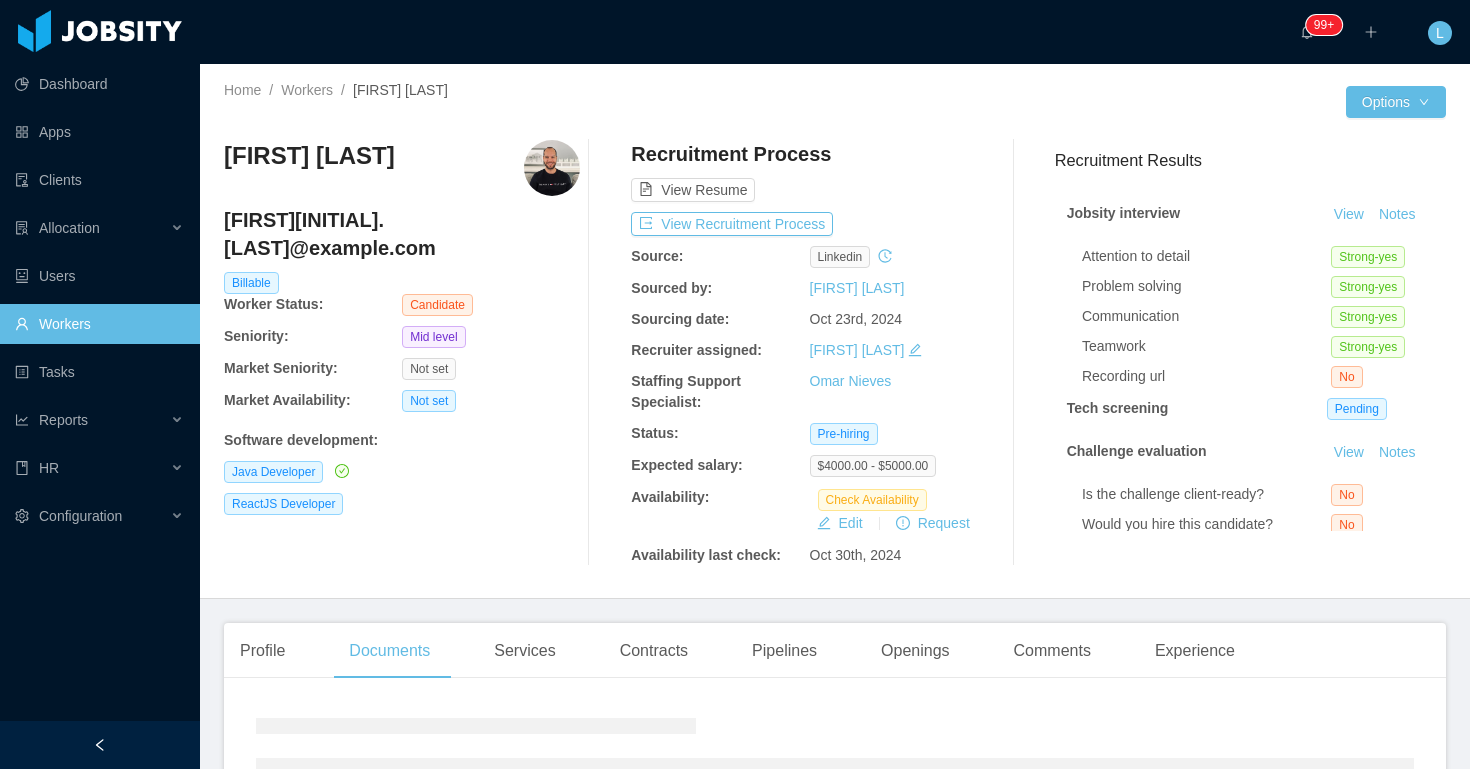 scroll, scrollTop: 208, scrollLeft: 0, axis: vertical 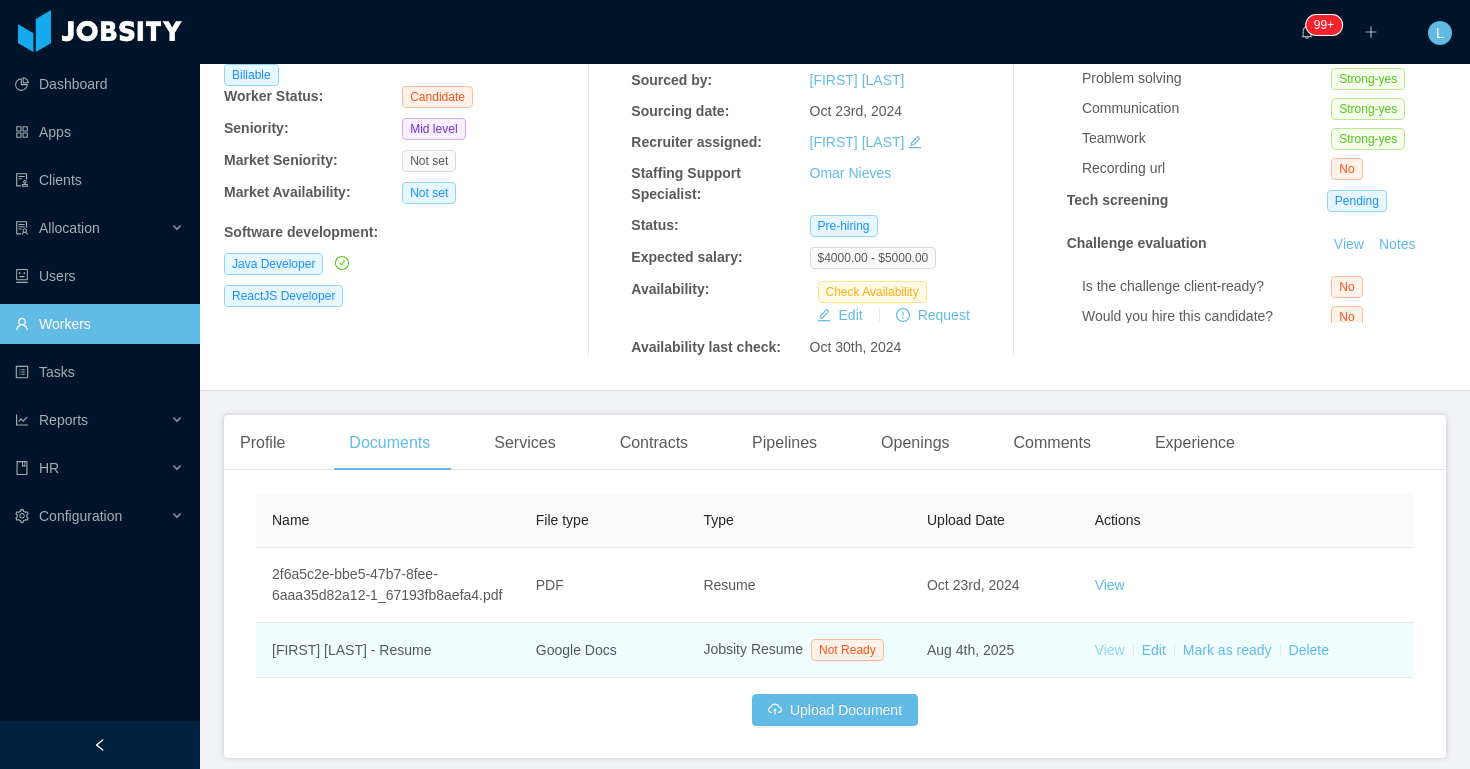 click on "View" at bounding box center [1110, 650] 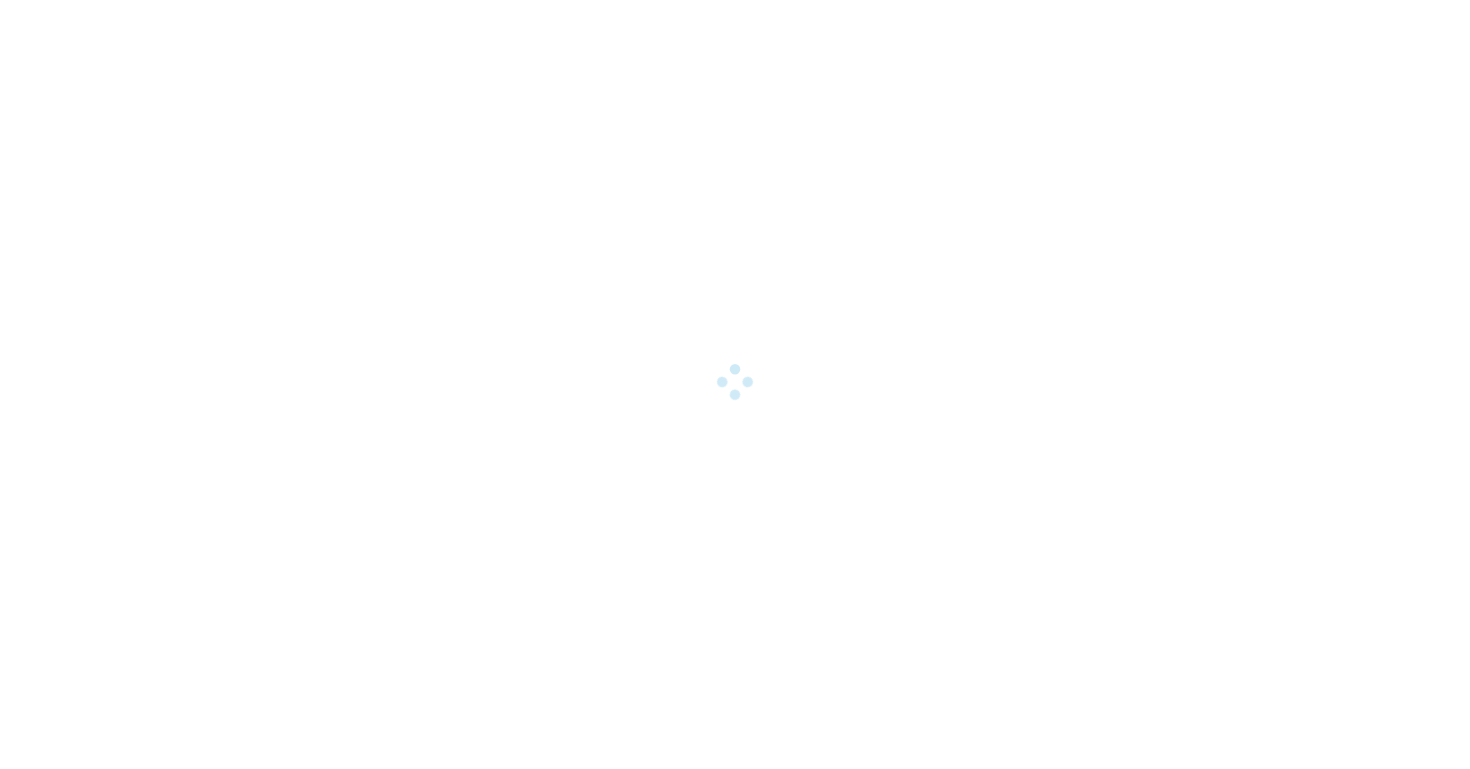 scroll, scrollTop: 0, scrollLeft: 0, axis: both 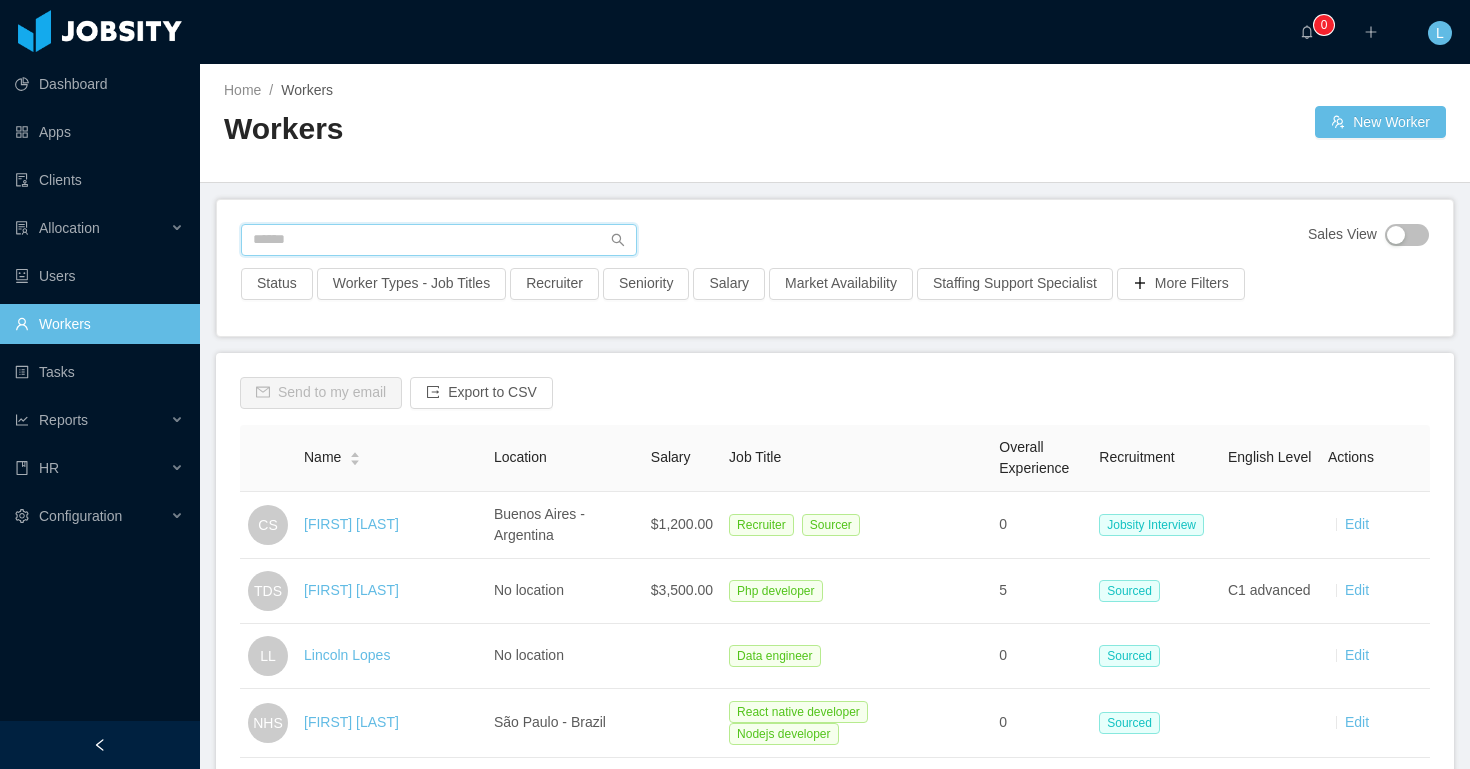 click at bounding box center [439, 240] 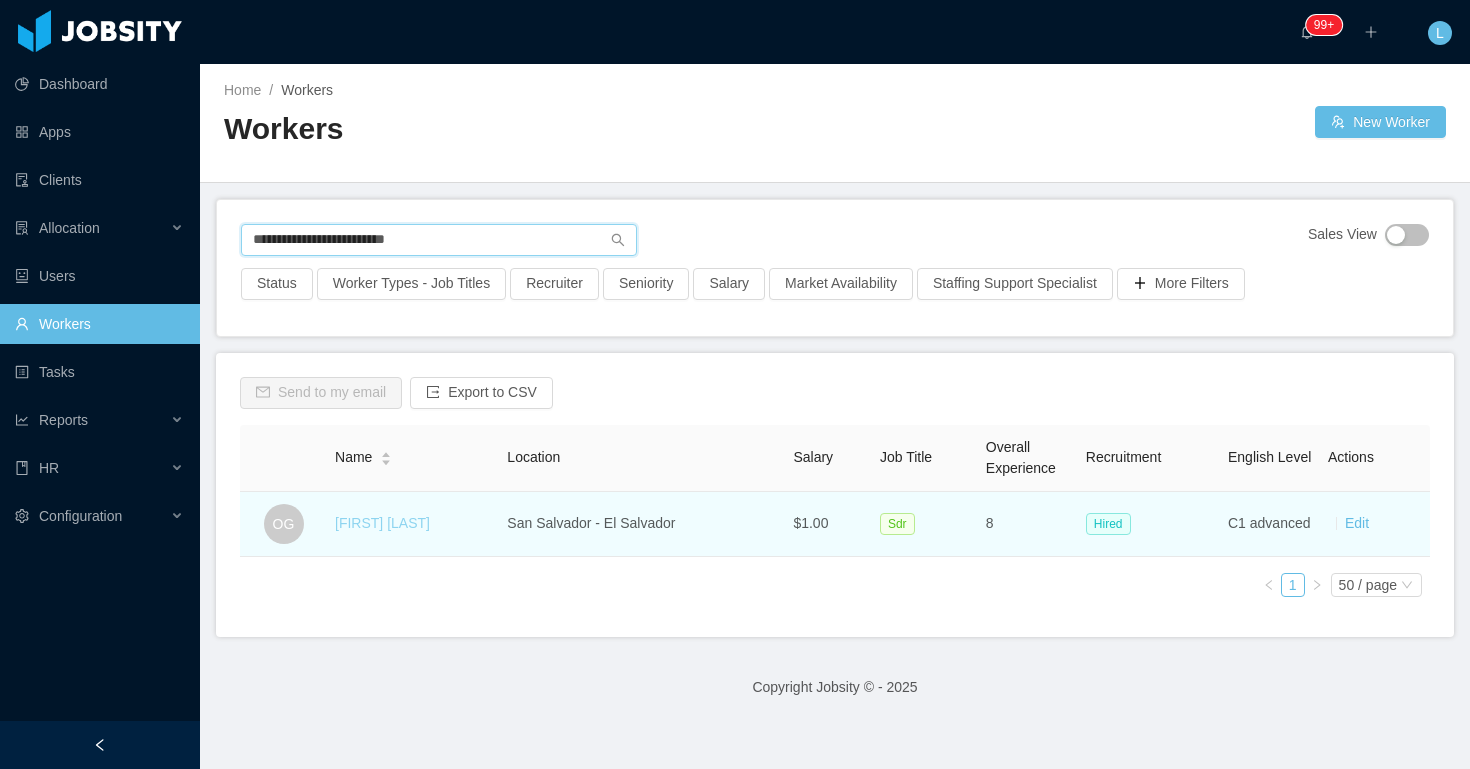 type on "**********" 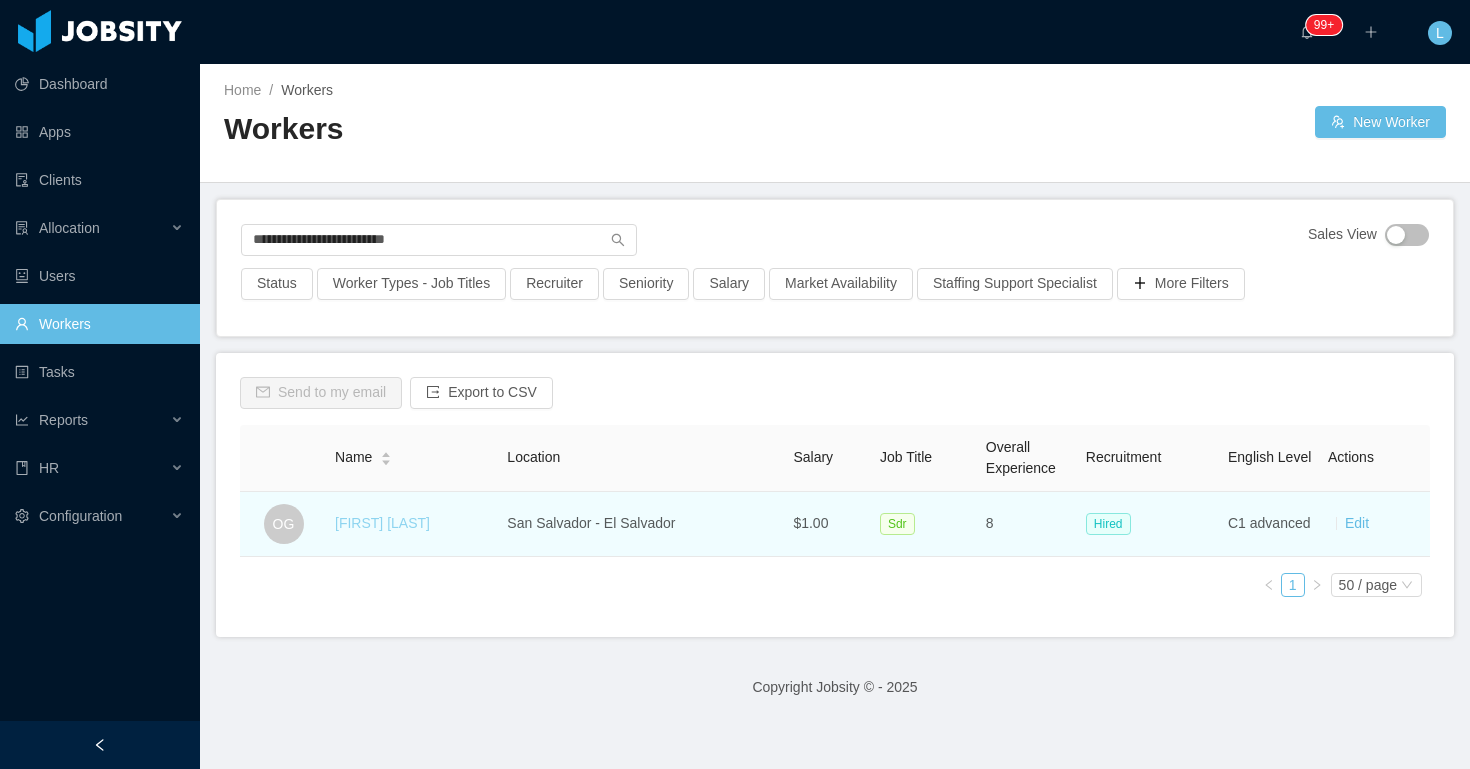 click on "Orlando Garcia" at bounding box center [382, 523] 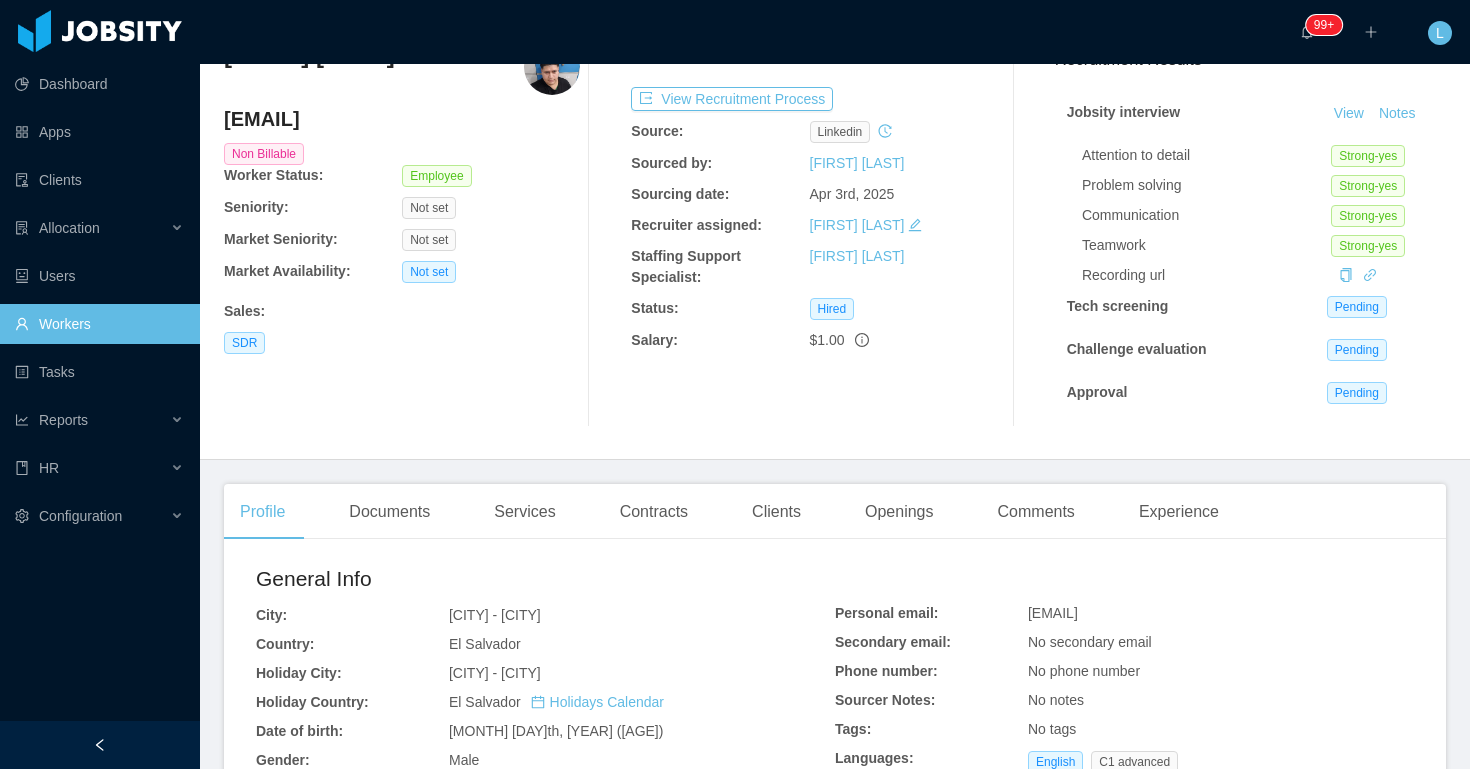 scroll, scrollTop: 143, scrollLeft: 0, axis: vertical 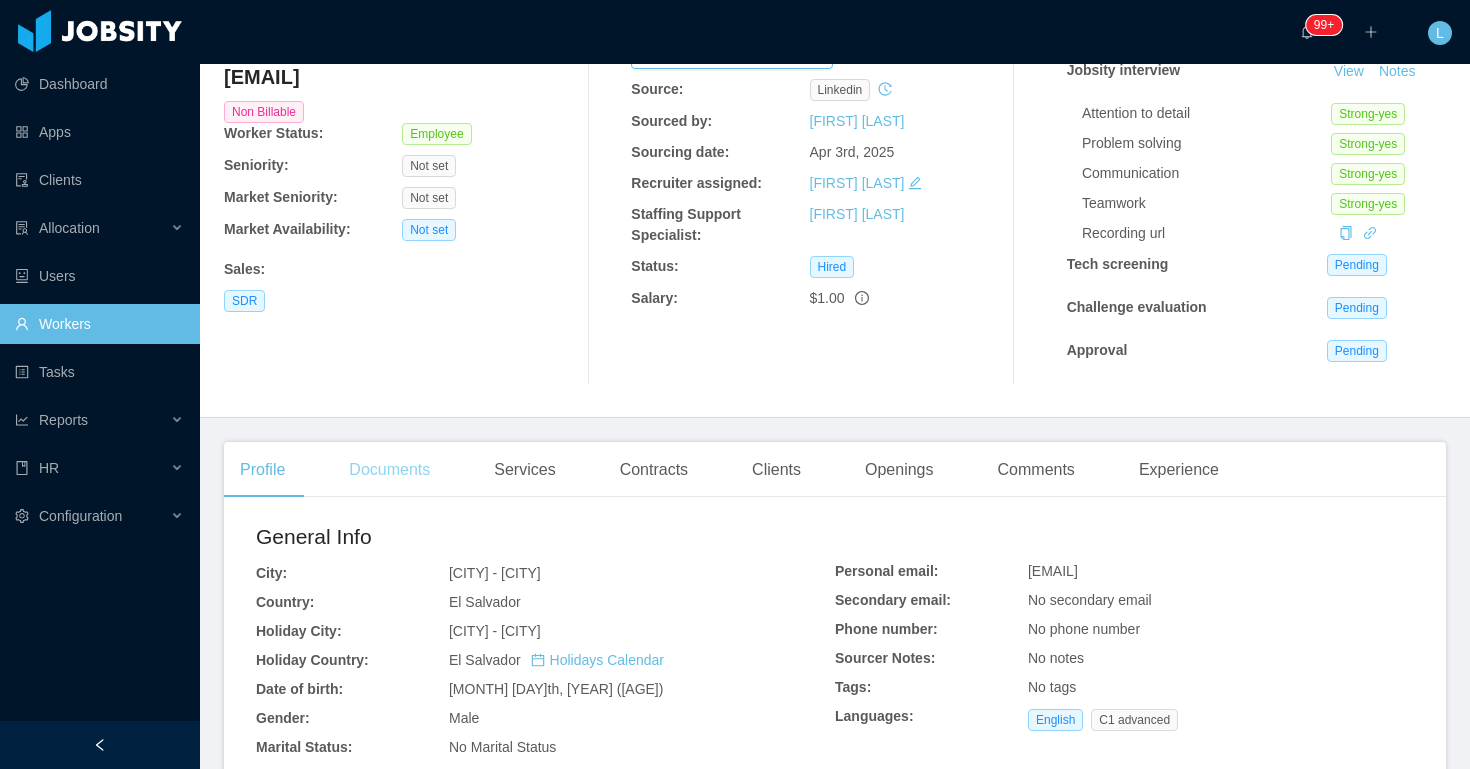 click on "Documents" at bounding box center [389, 470] 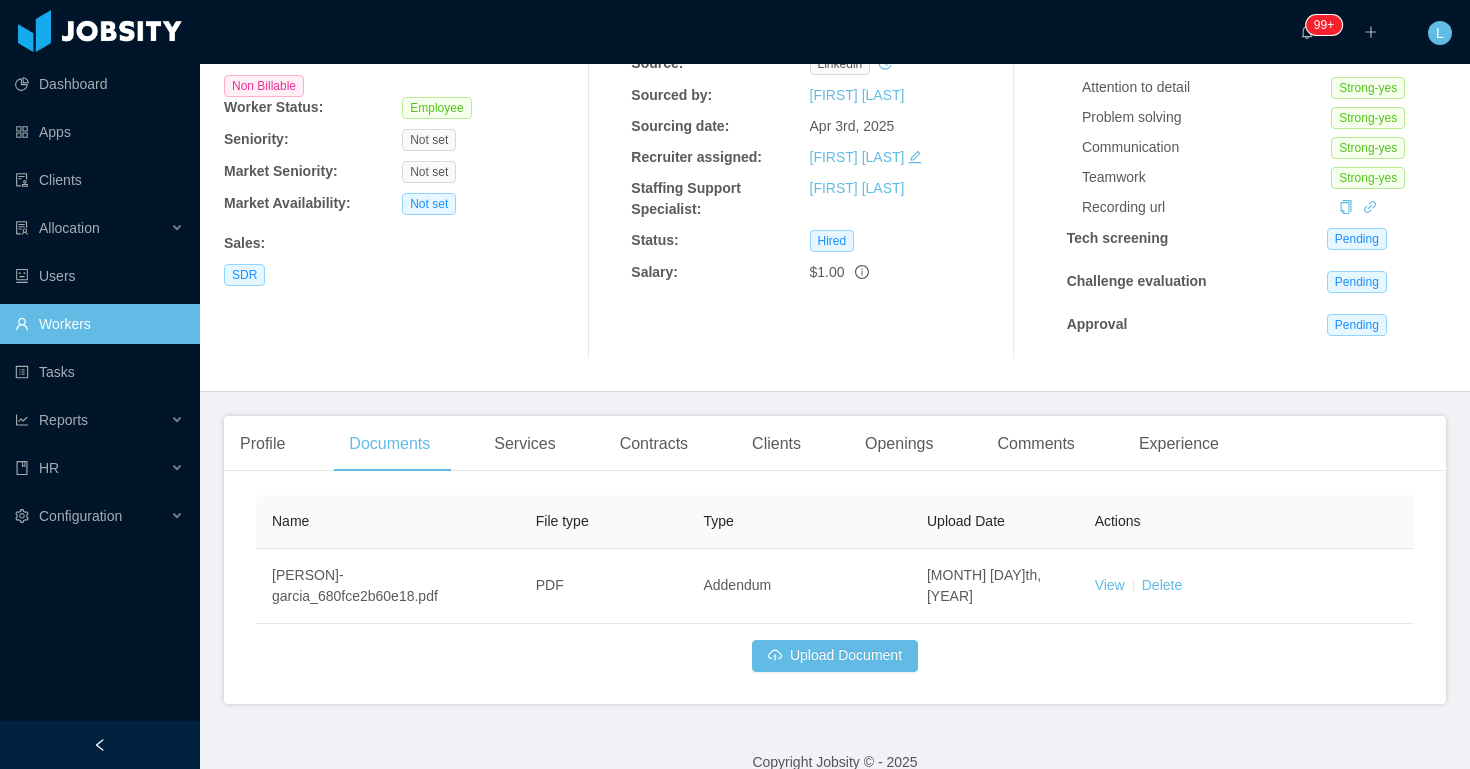 scroll, scrollTop: 173, scrollLeft: 0, axis: vertical 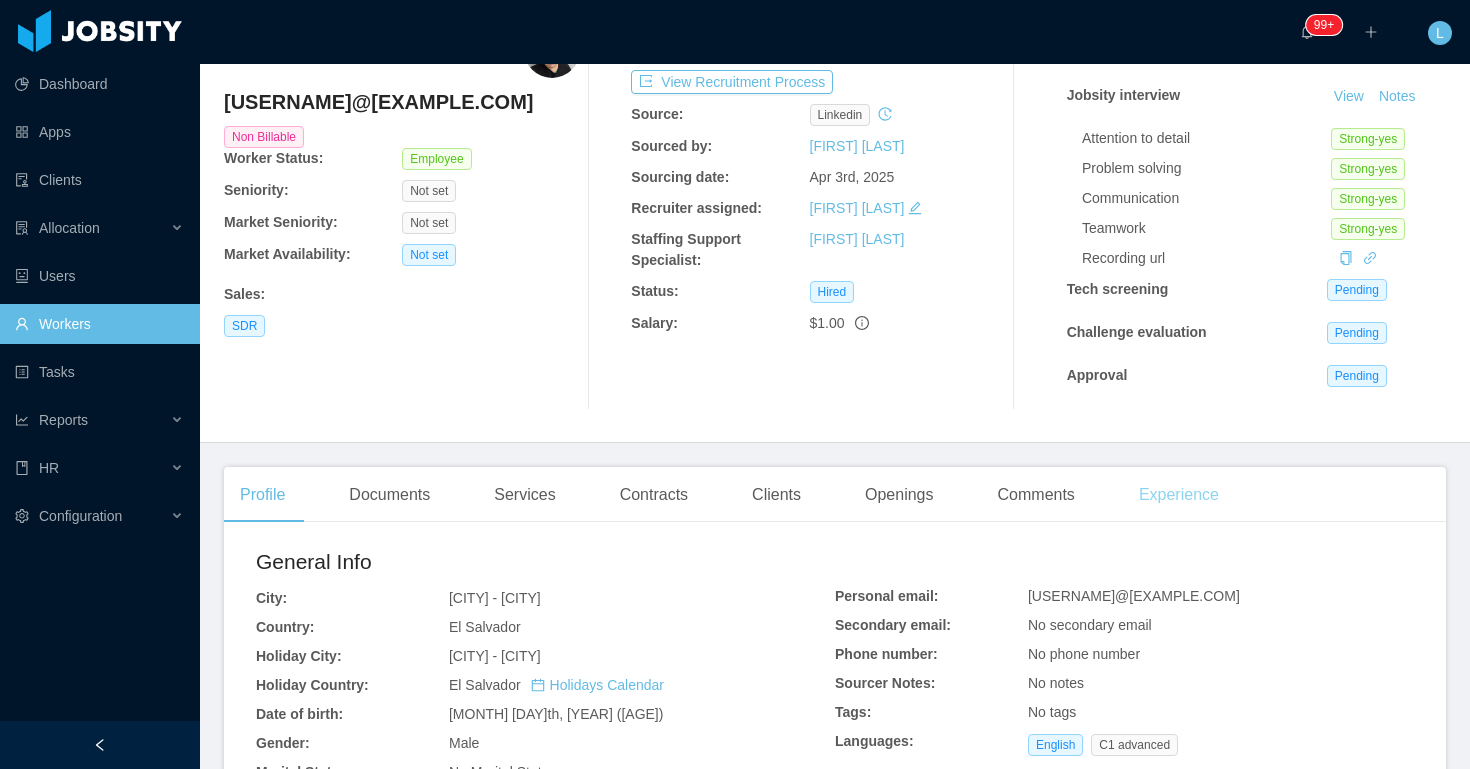 click on "Experience" at bounding box center [1179, 495] 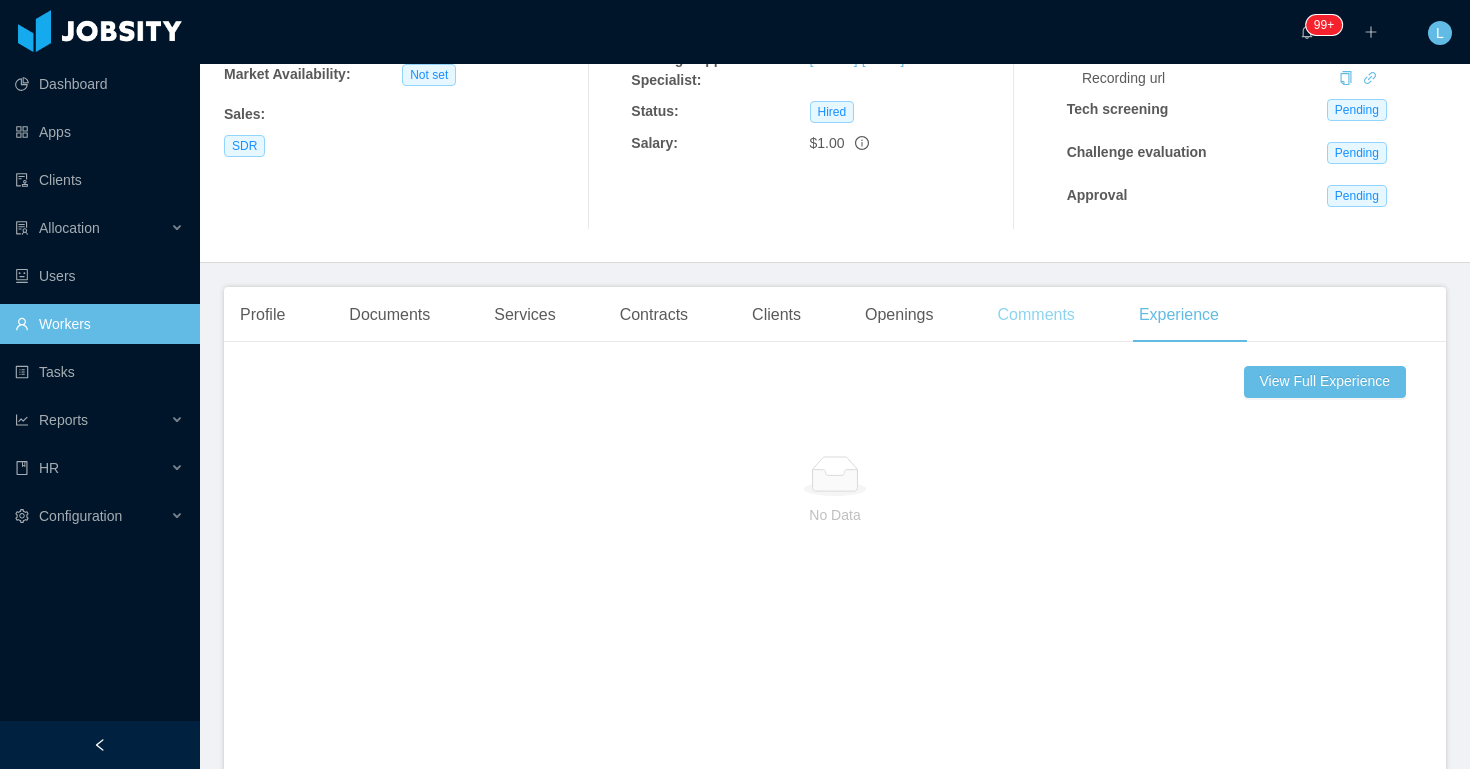 scroll, scrollTop: 299, scrollLeft: 0, axis: vertical 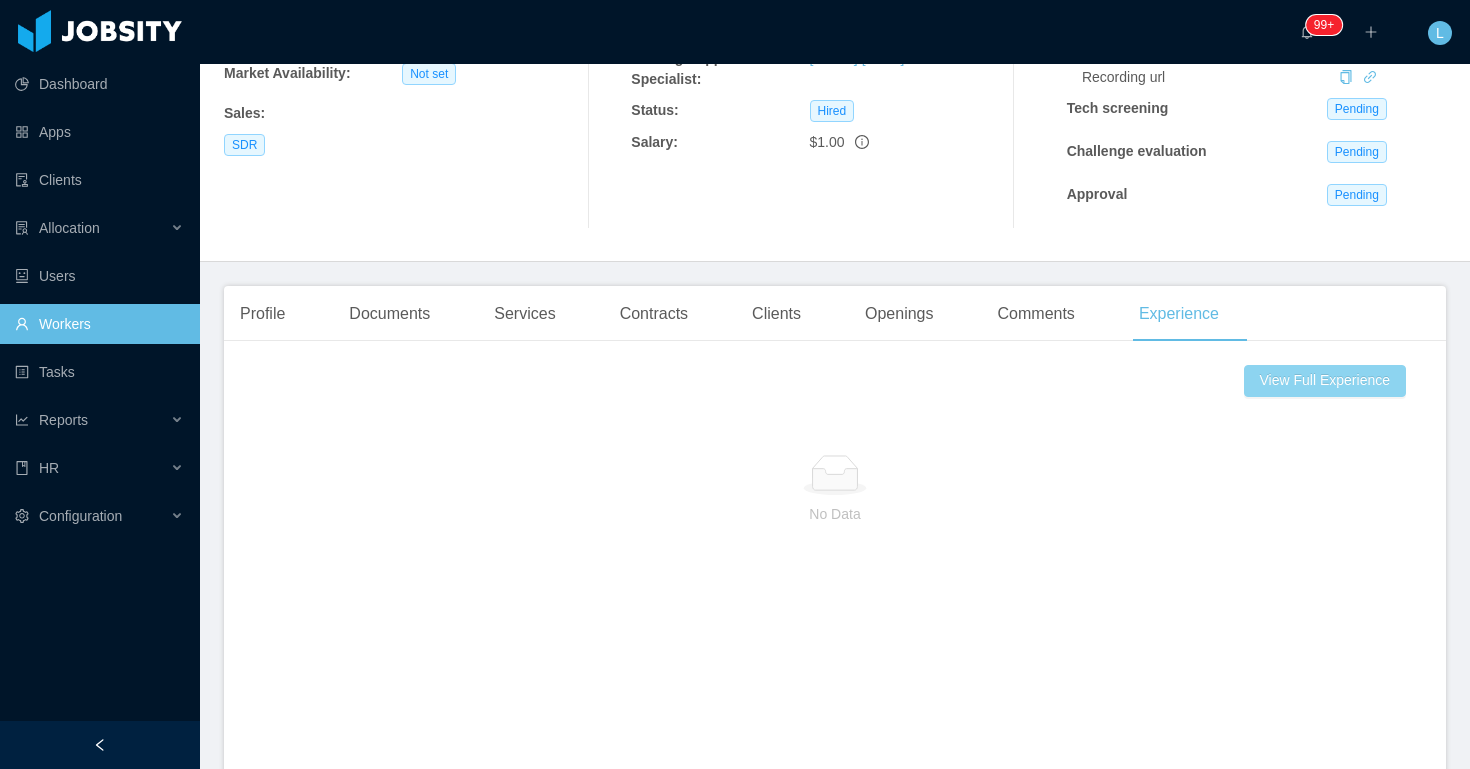 click on "View Full Experience" at bounding box center [1325, 381] 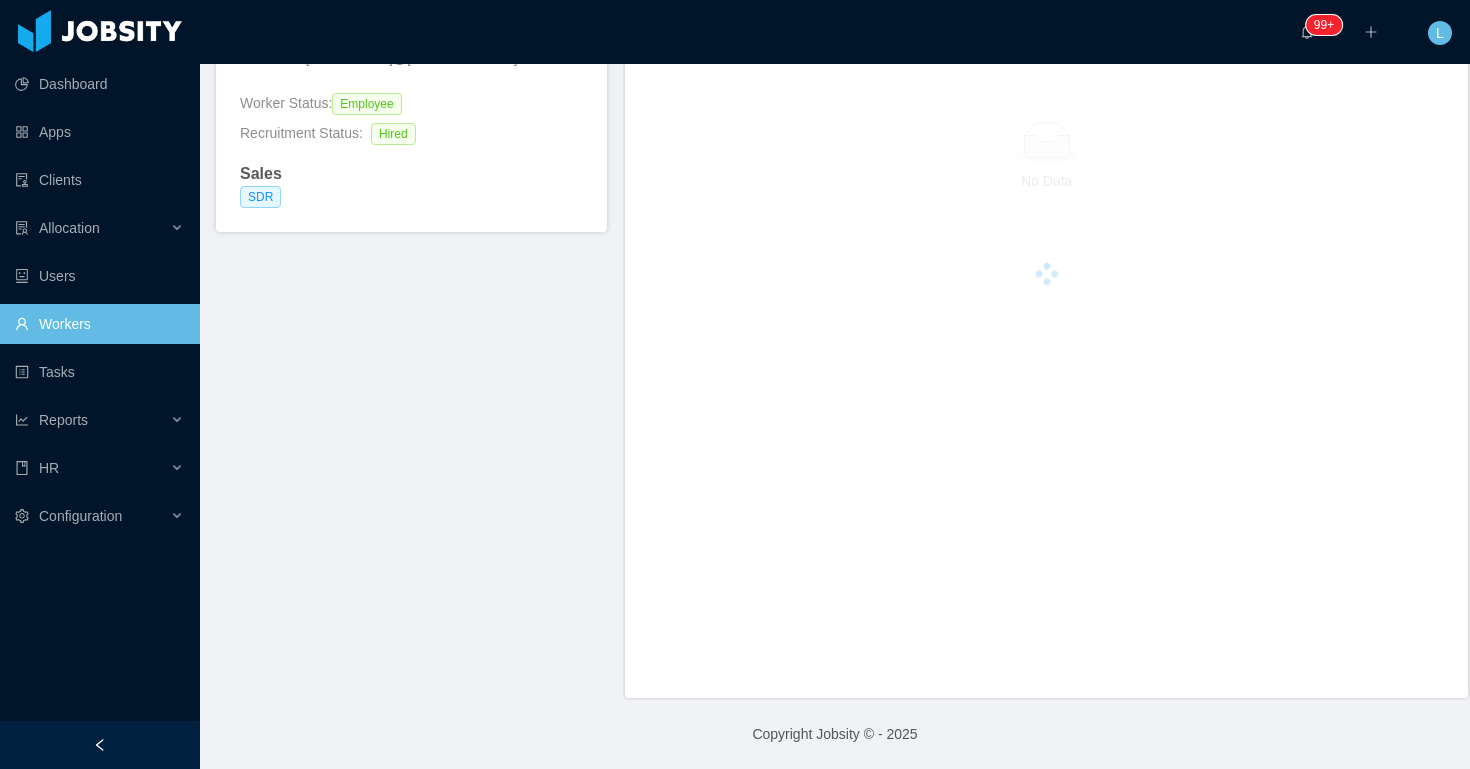 scroll, scrollTop: 0, scrollLeft: 0, axis: both 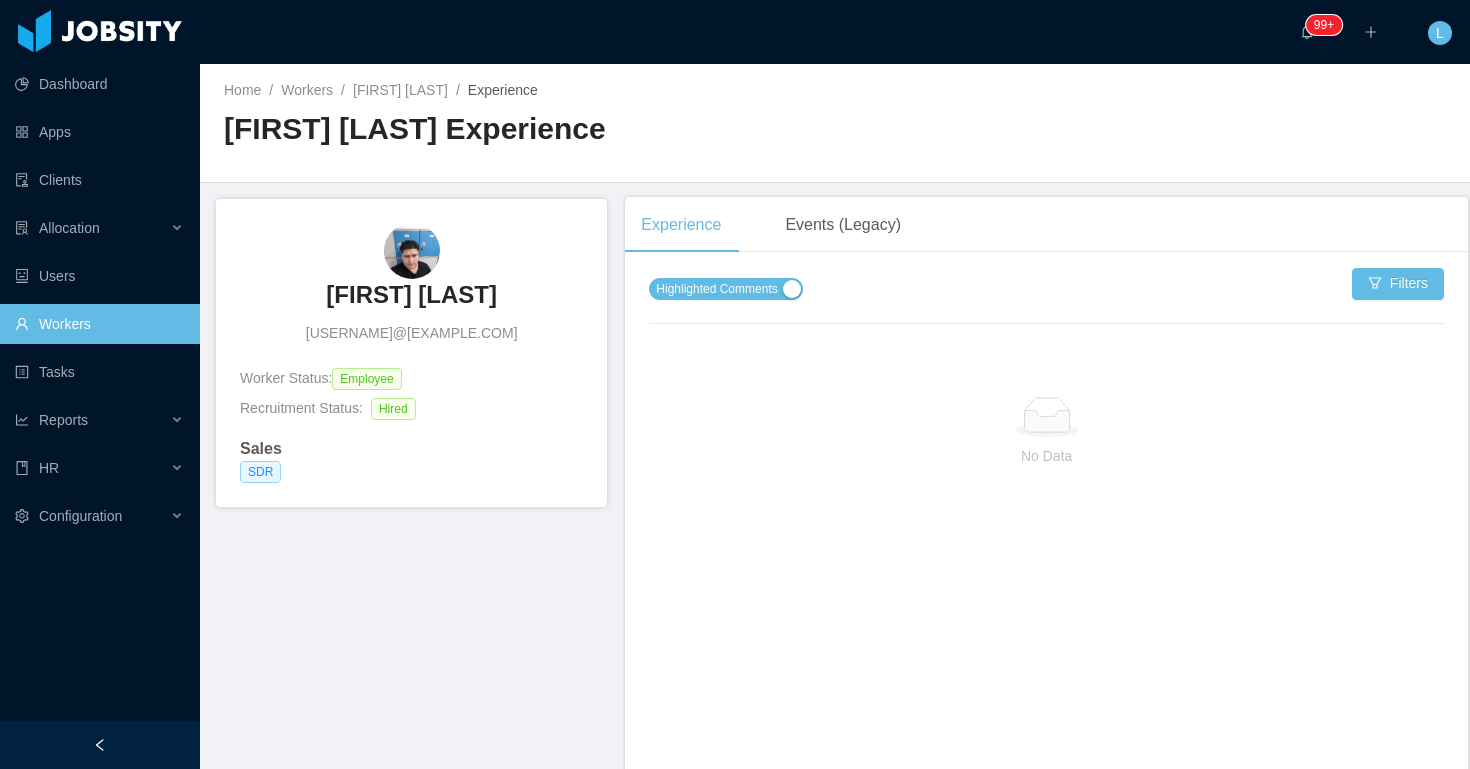 click on "Highlighted Comments" at bounding box center [716, 289] 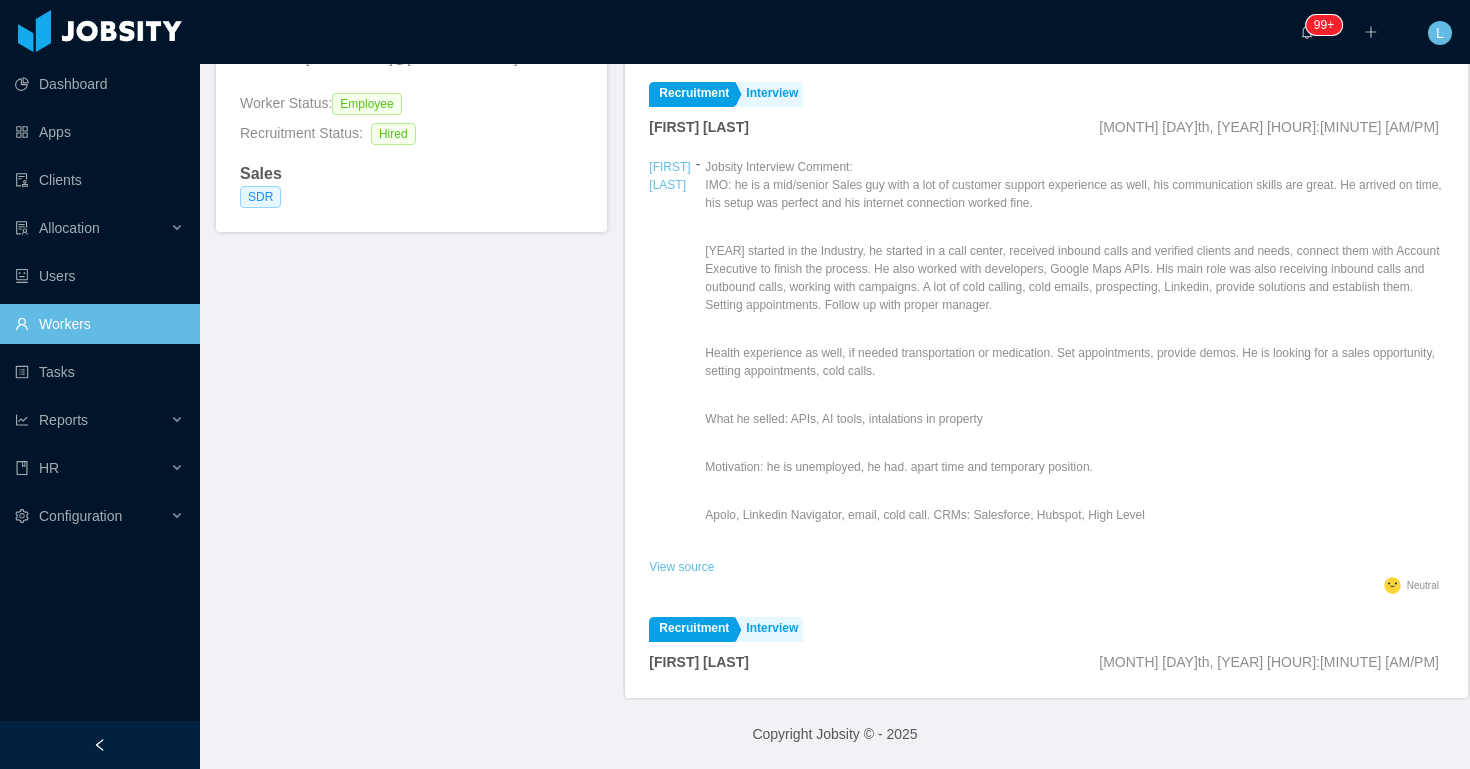 scroll, scrollTop: 0, scrollLeft: 0, axis: both 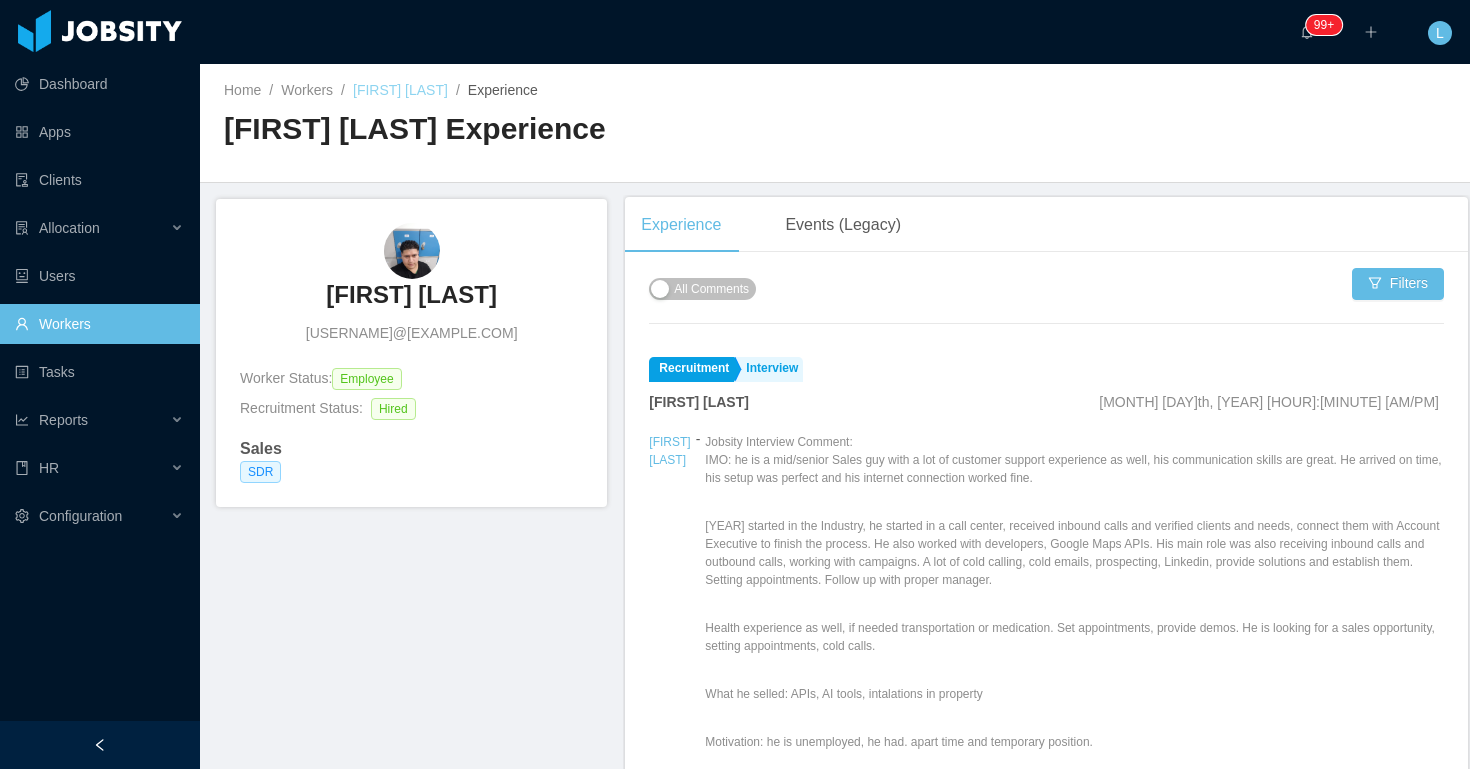 click on "Orlando Garcia" at bounding box center [400, 90] 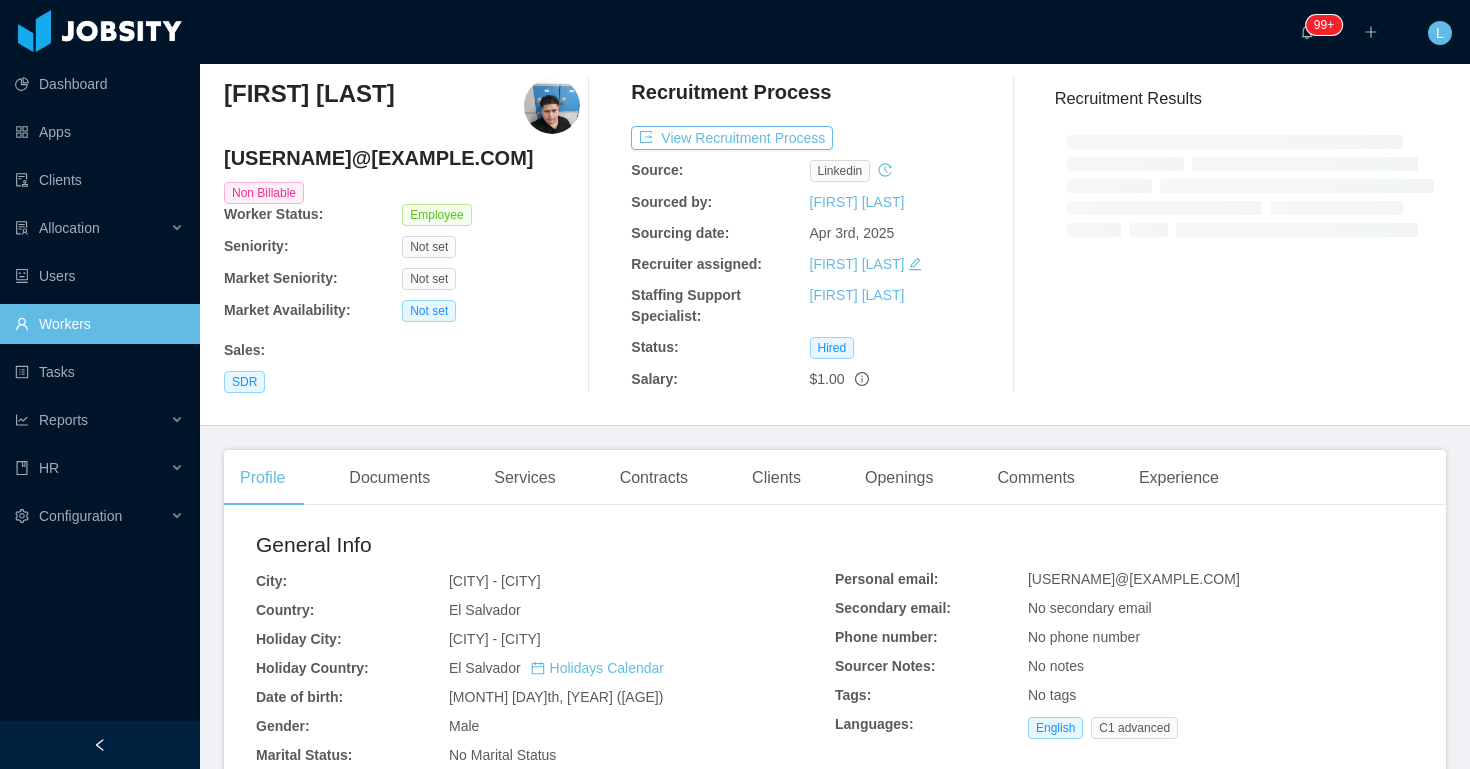 scroll, scrollTop: 68, scrollLeft: 0, axis: vertical 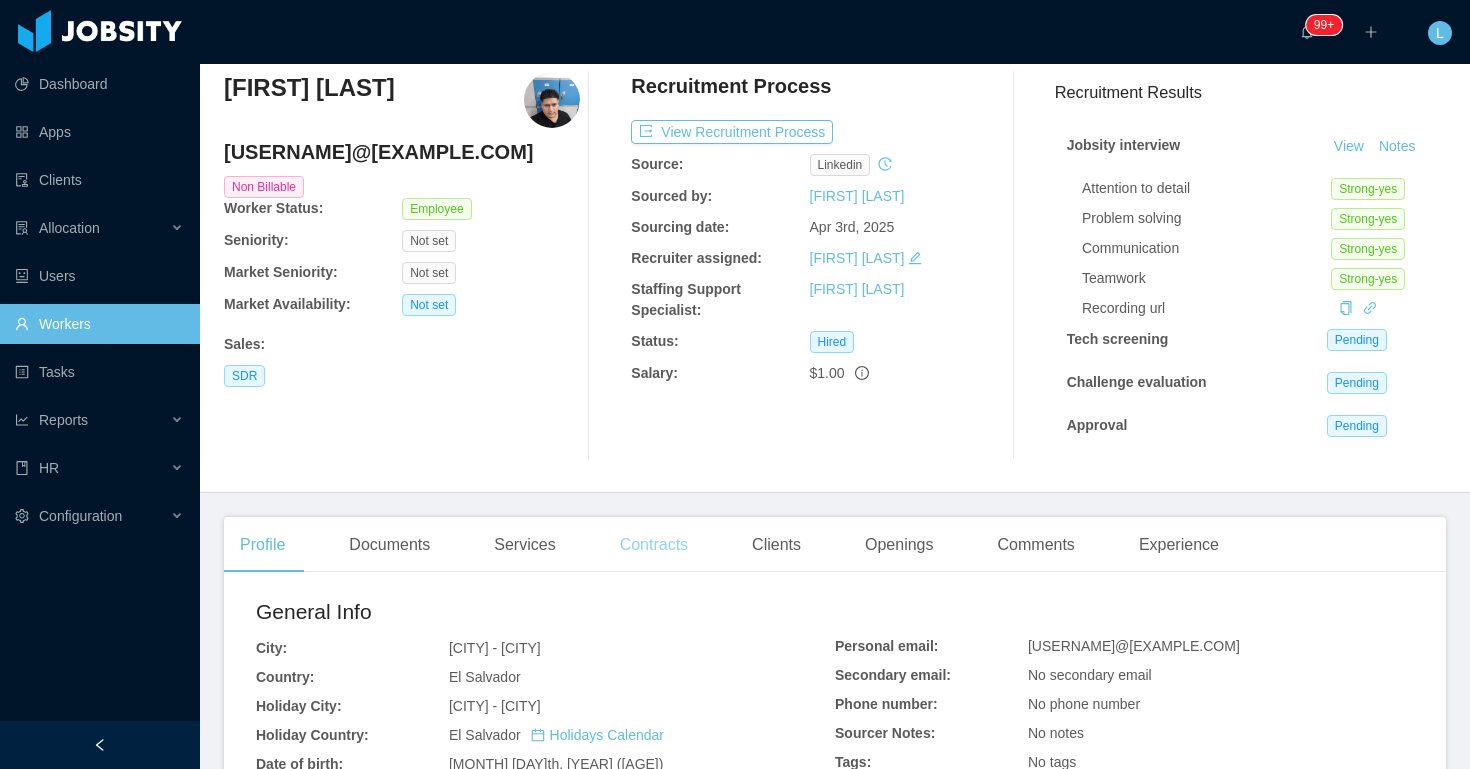 click on "Contracts" at bounding box center [654, 545] 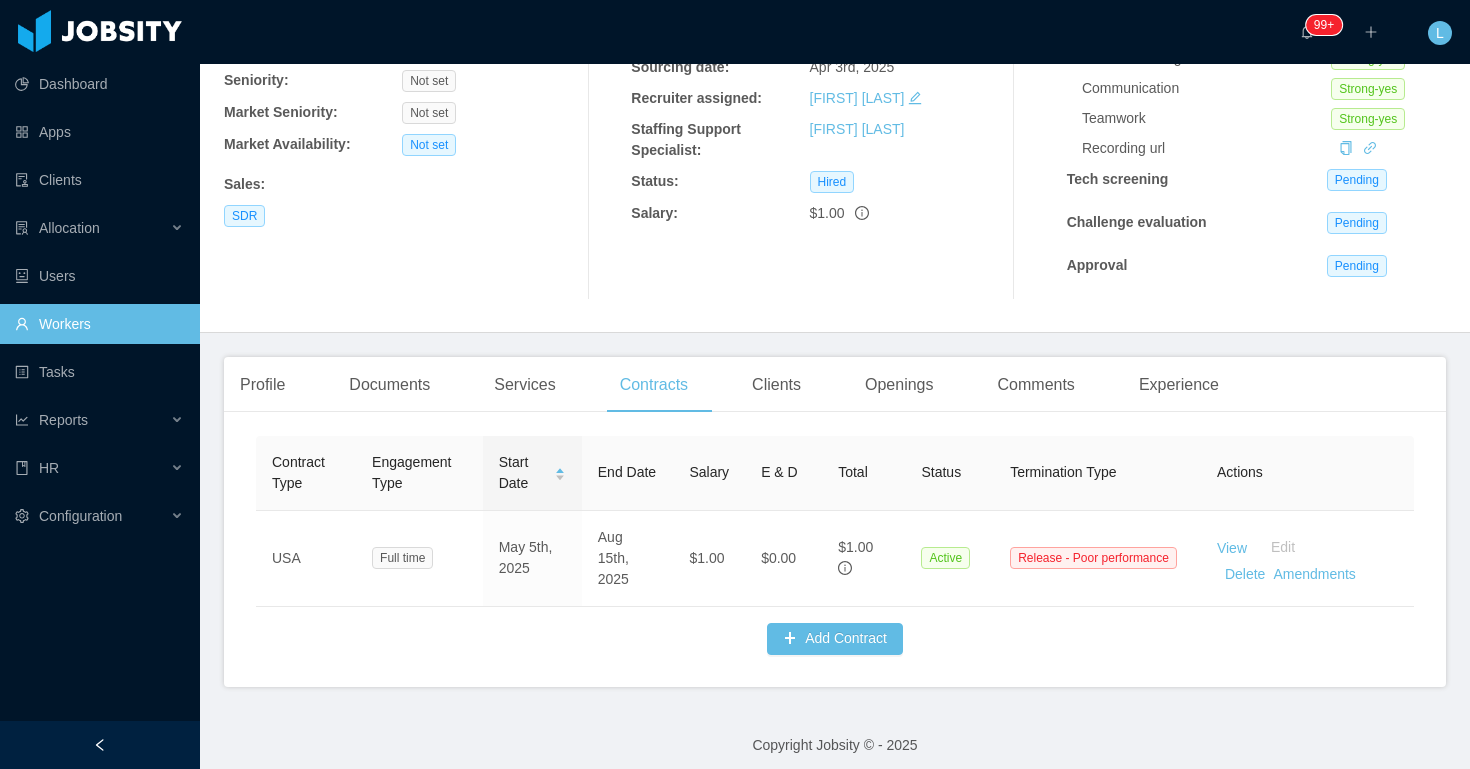 scroll, scrollTop: 239, scrollLeft: 0, axis: vertical 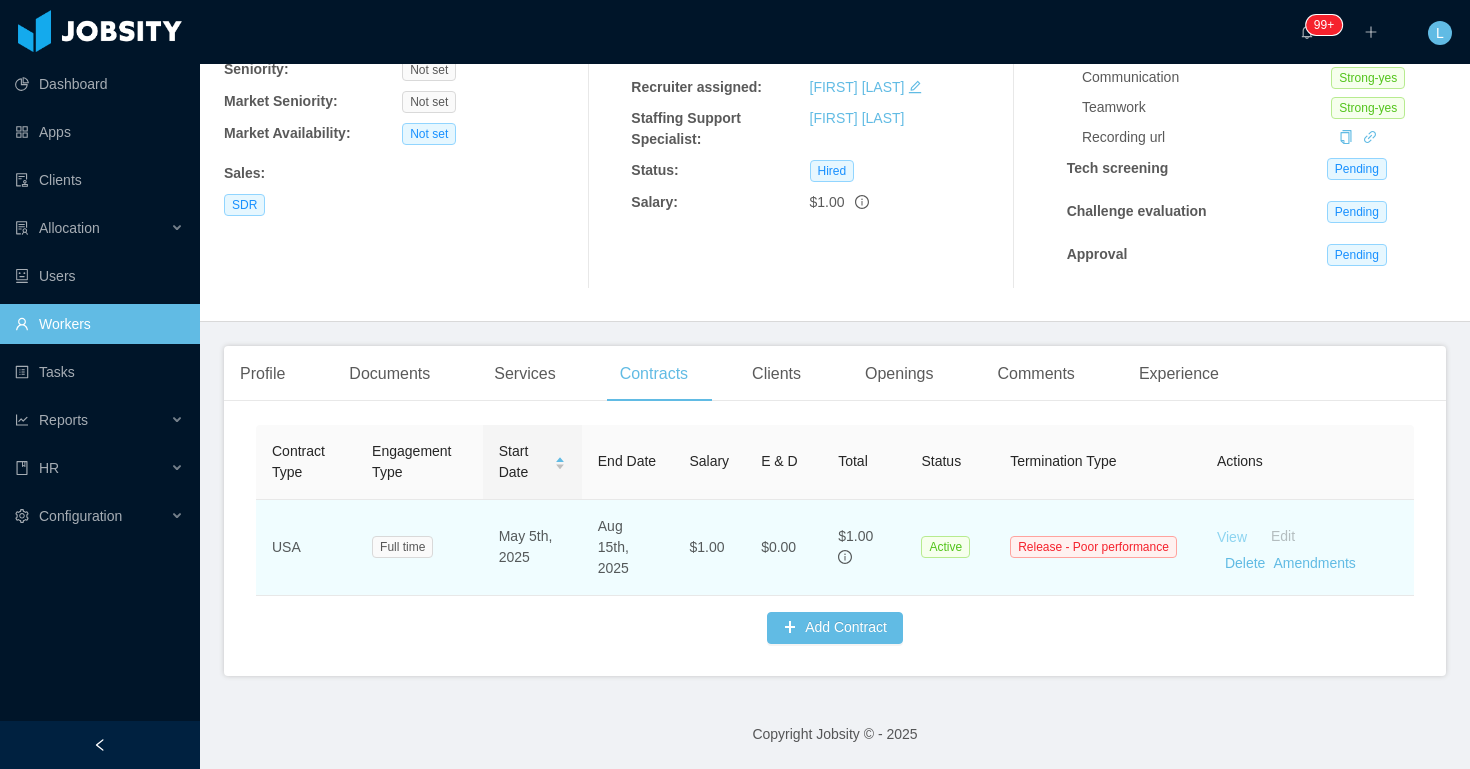 click on "View" at bounding box center (1232, 536) 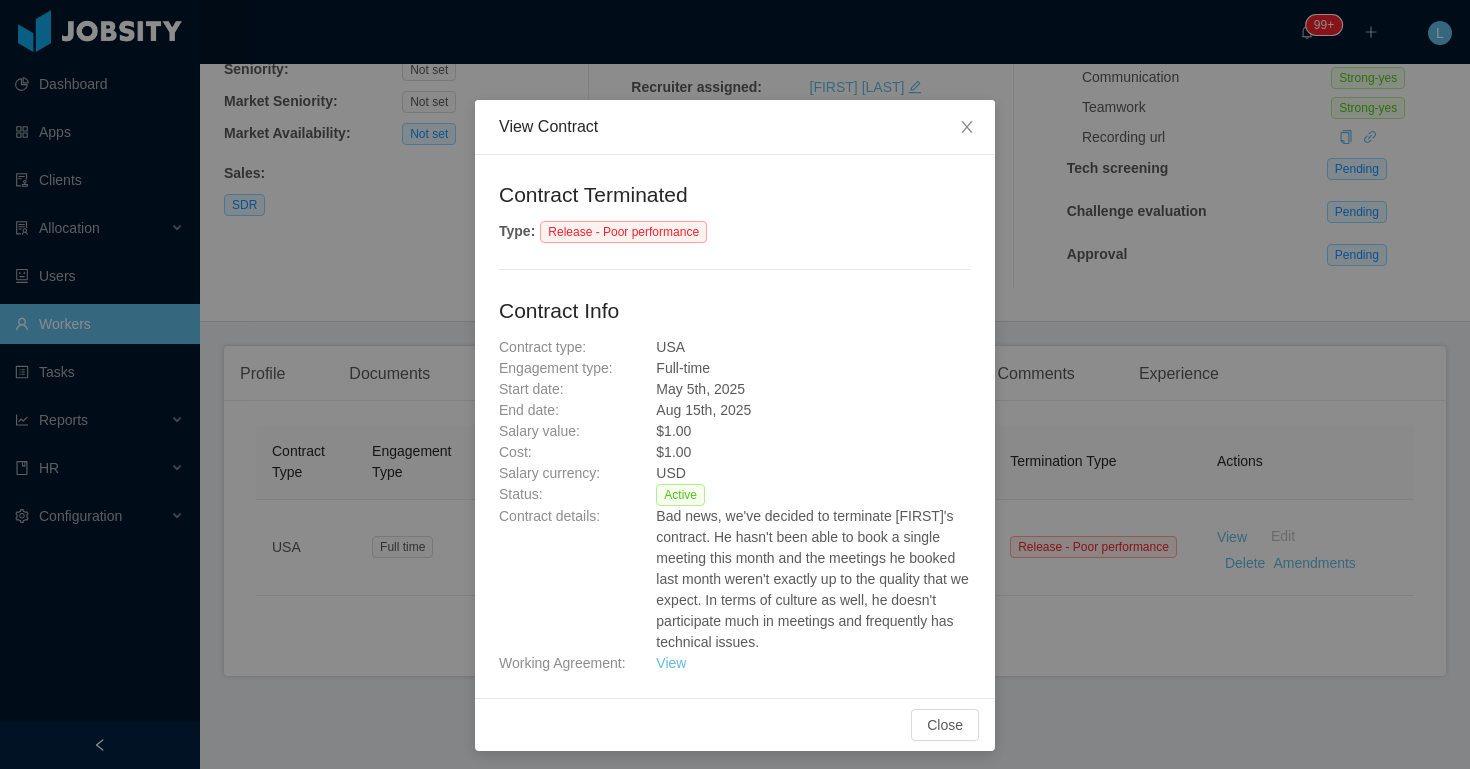 scroll, scrollTop: 6, scrollLeft: 0, axis: vertical 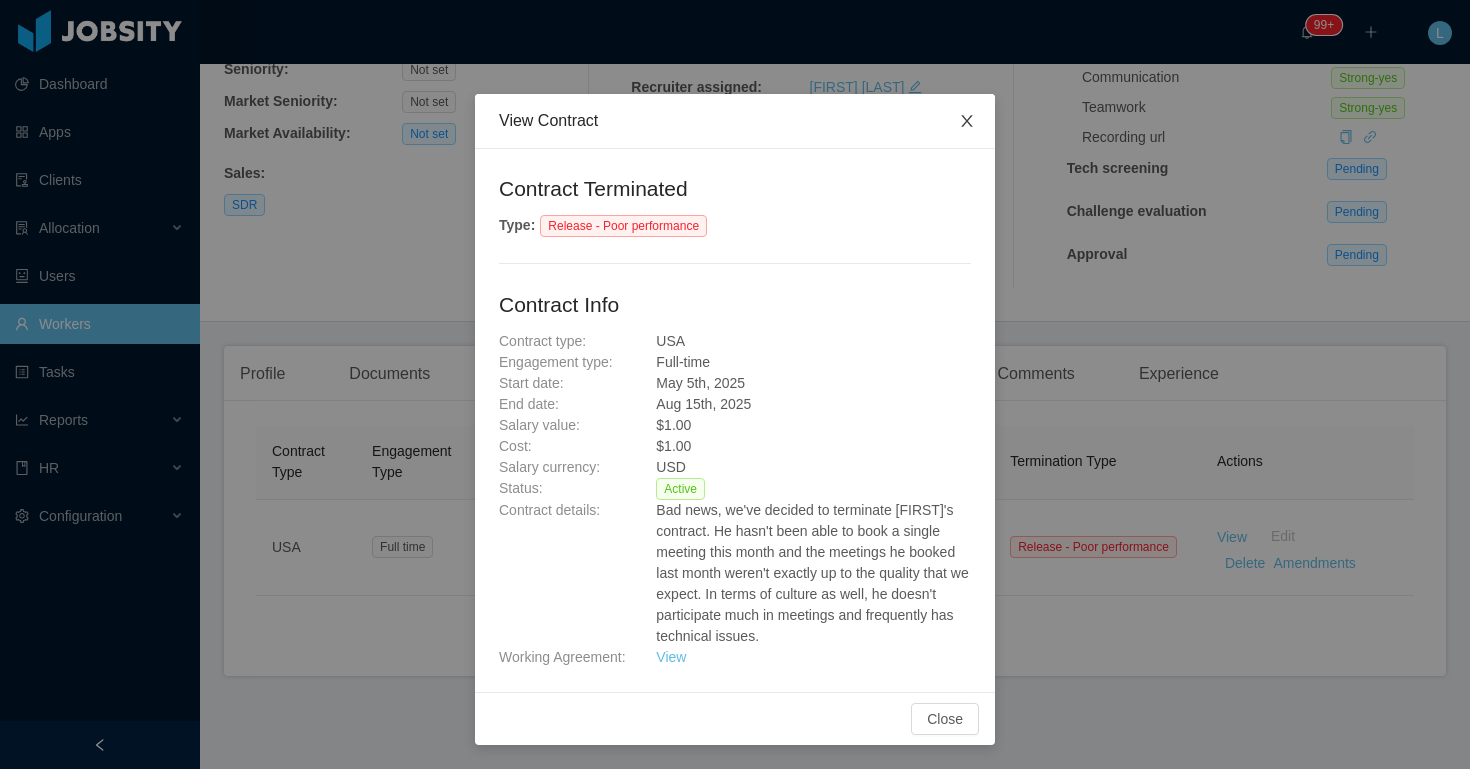 click 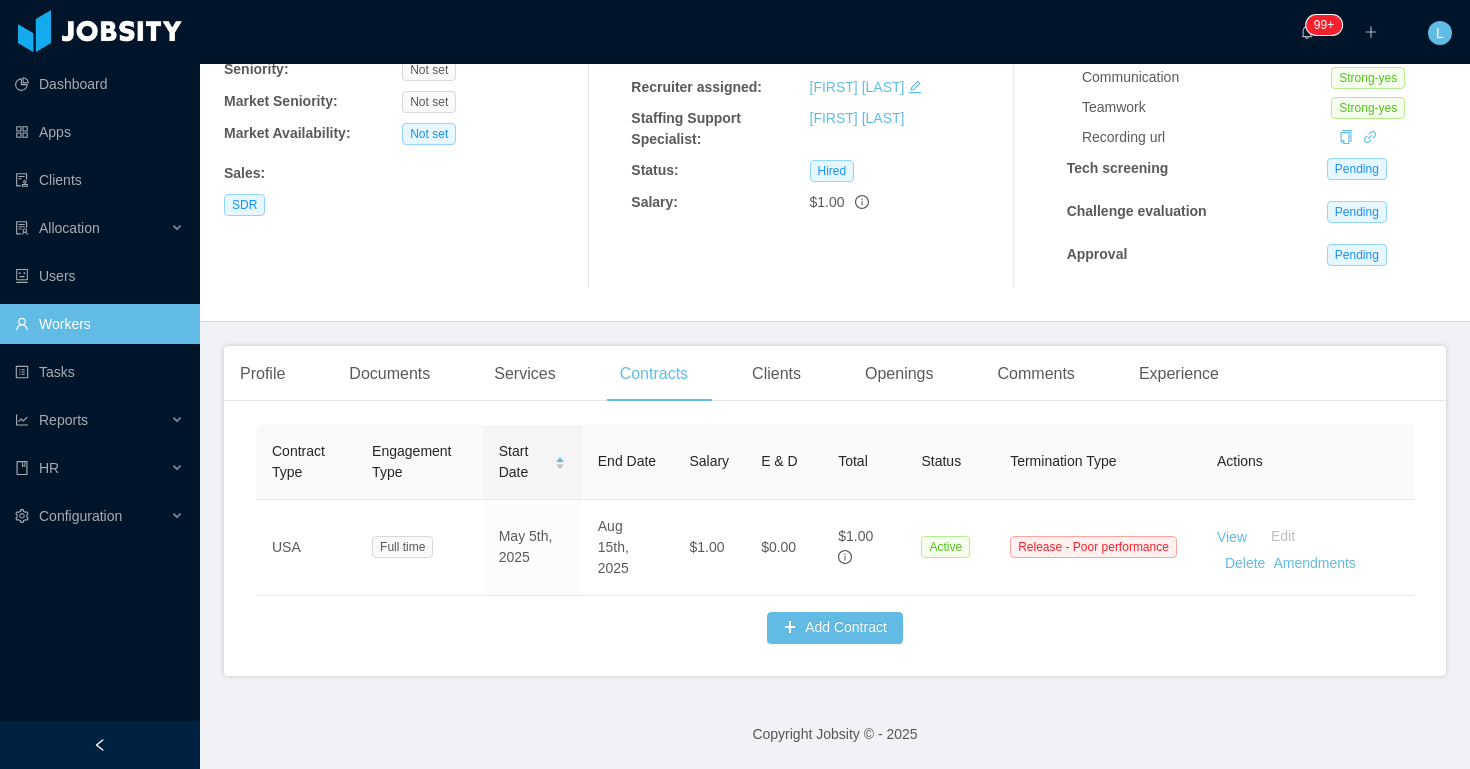 scroll, scrollTop: 0, scrollLeft: 0, axis: both 